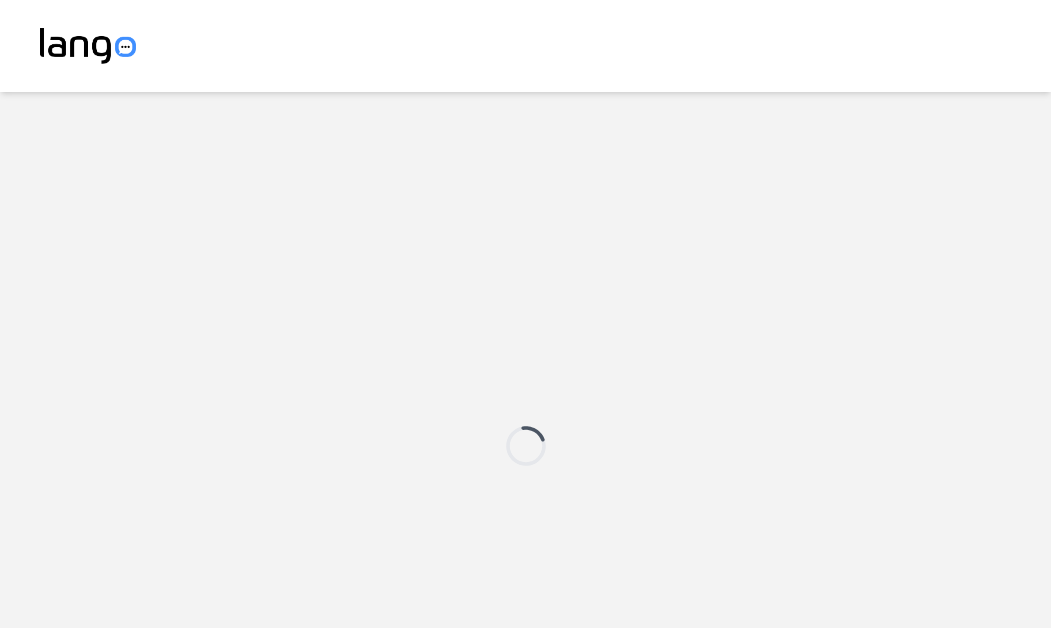 scroll, scrollTop: 0, scrollLeft: 0, axis: both 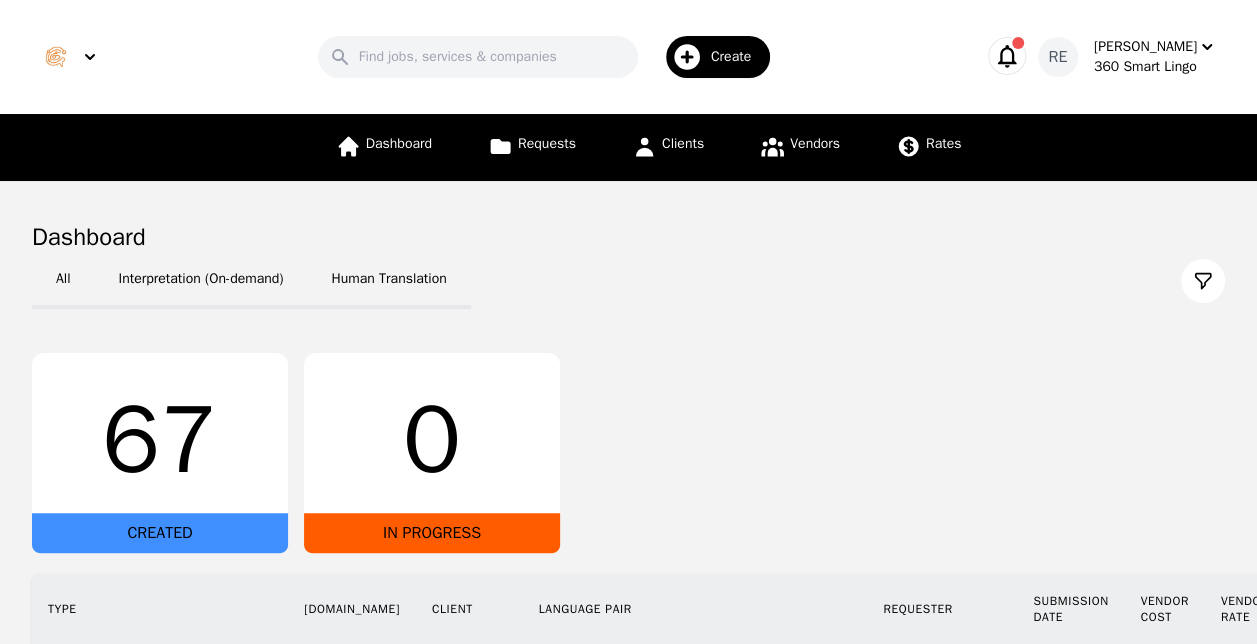click on "Create" at bounding box center (738, 57) 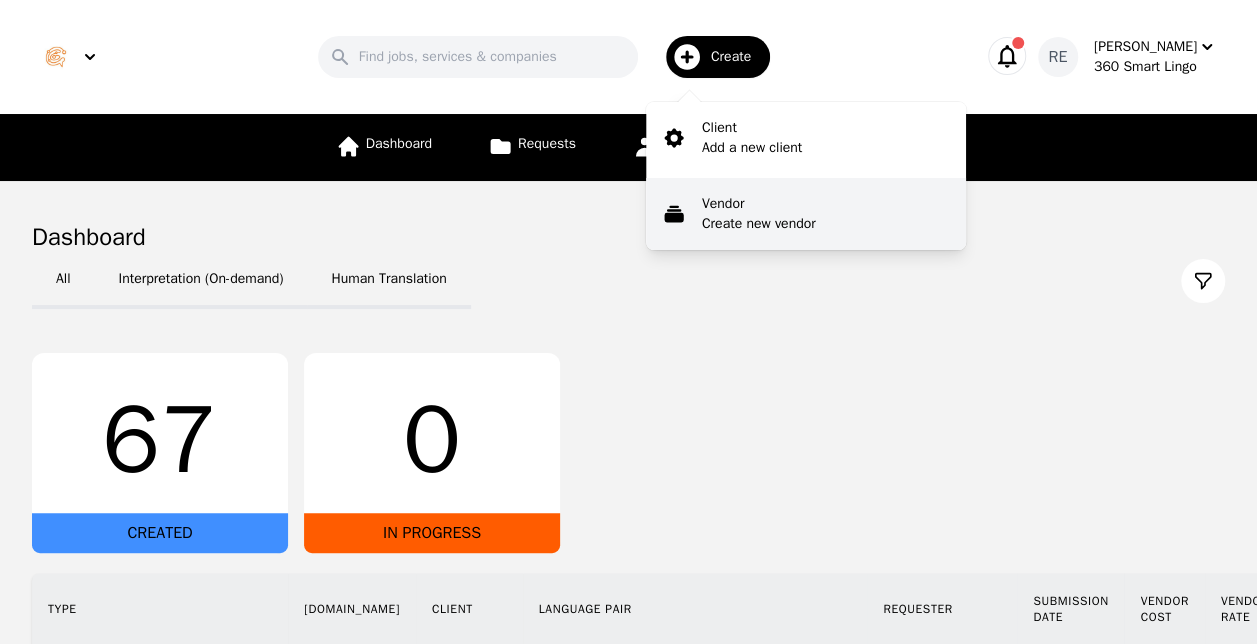click on "Vendor" at bounding box center (759, 204) 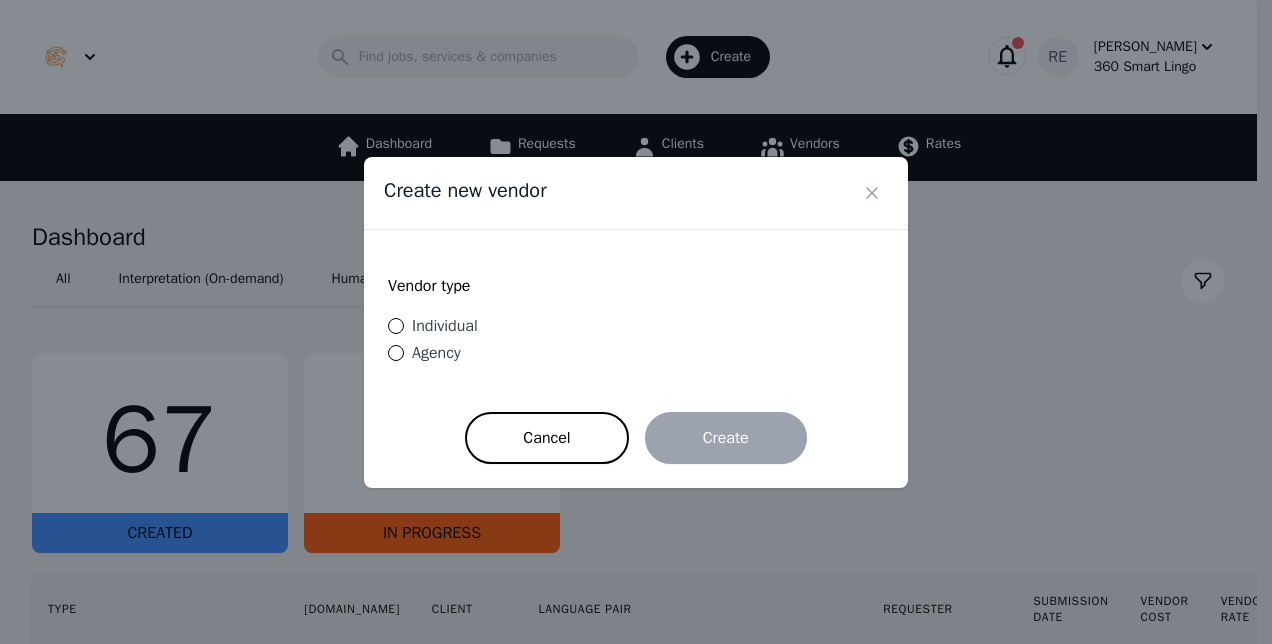click on "Individual" at bounding box center (445, 326) 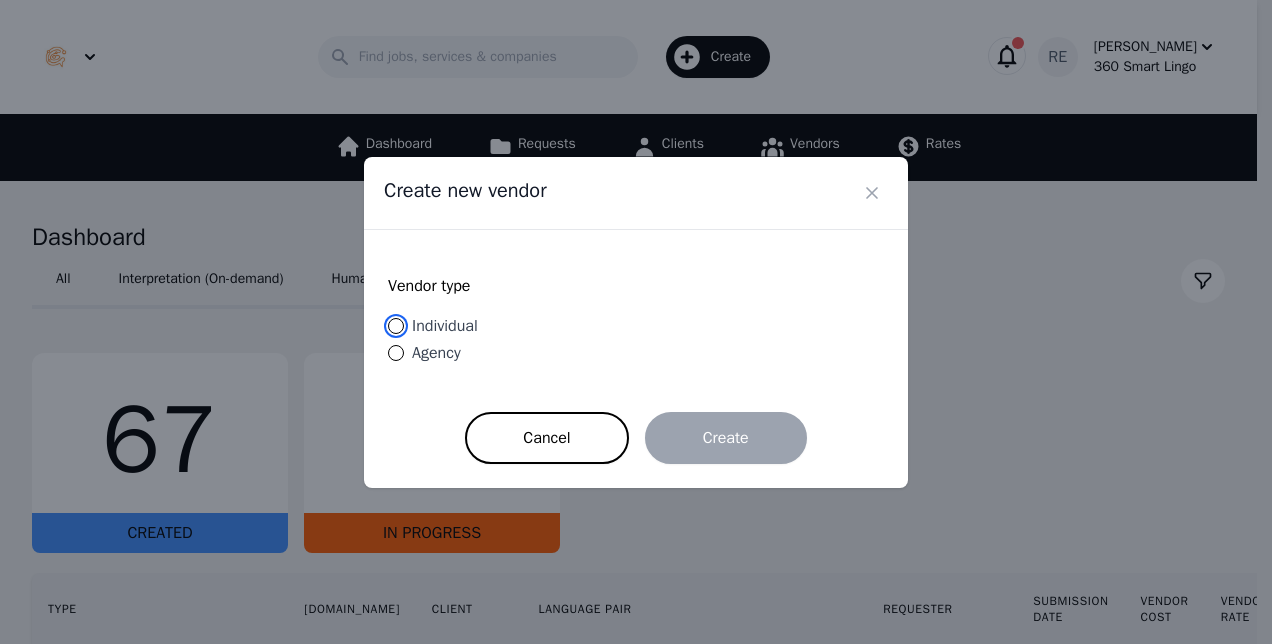 radio on "true" 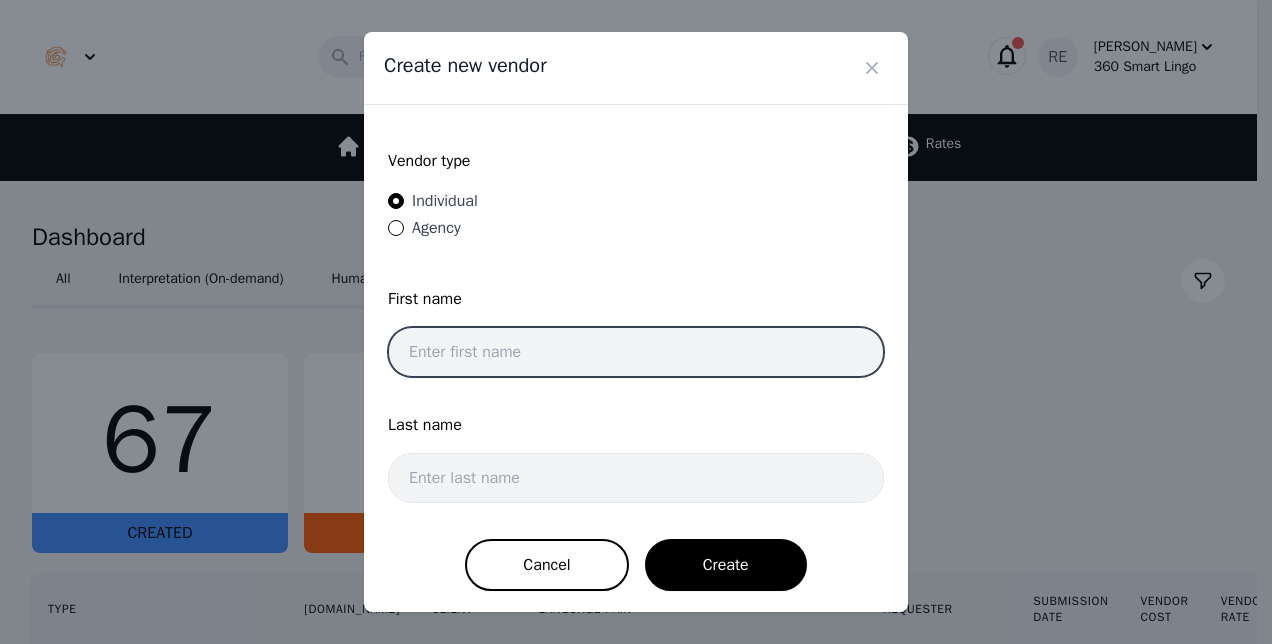 click at bounding box center [636, 352] 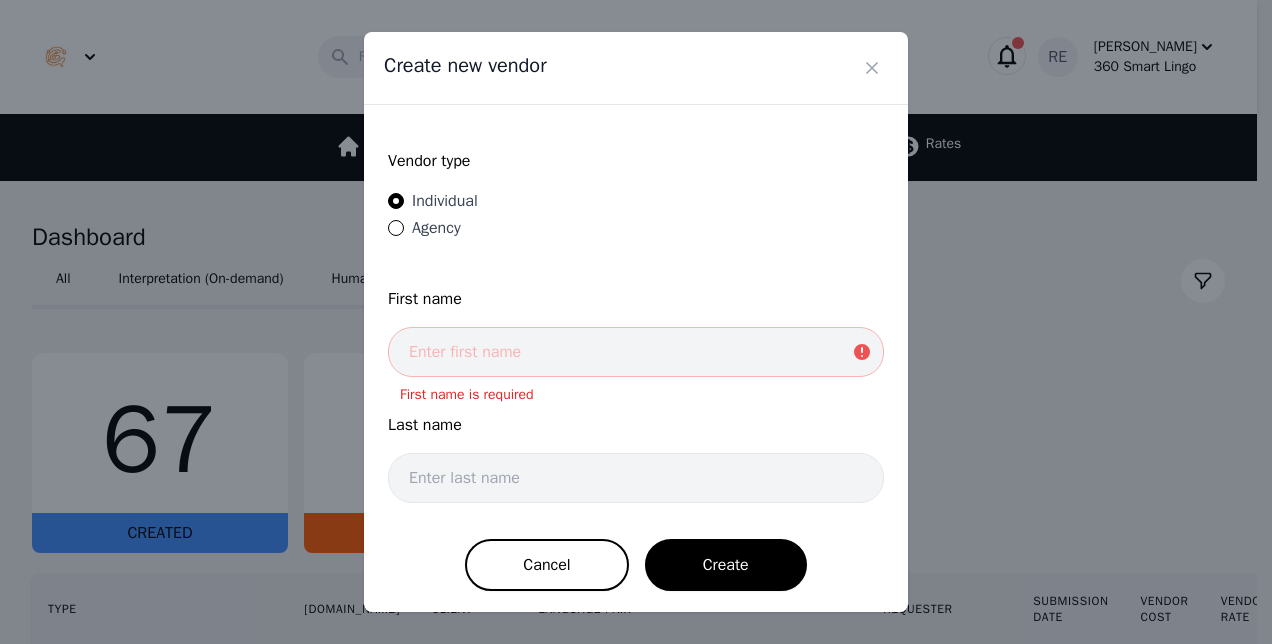 click on "Vendor type Individual Agency" at bounding box center [636, 196] 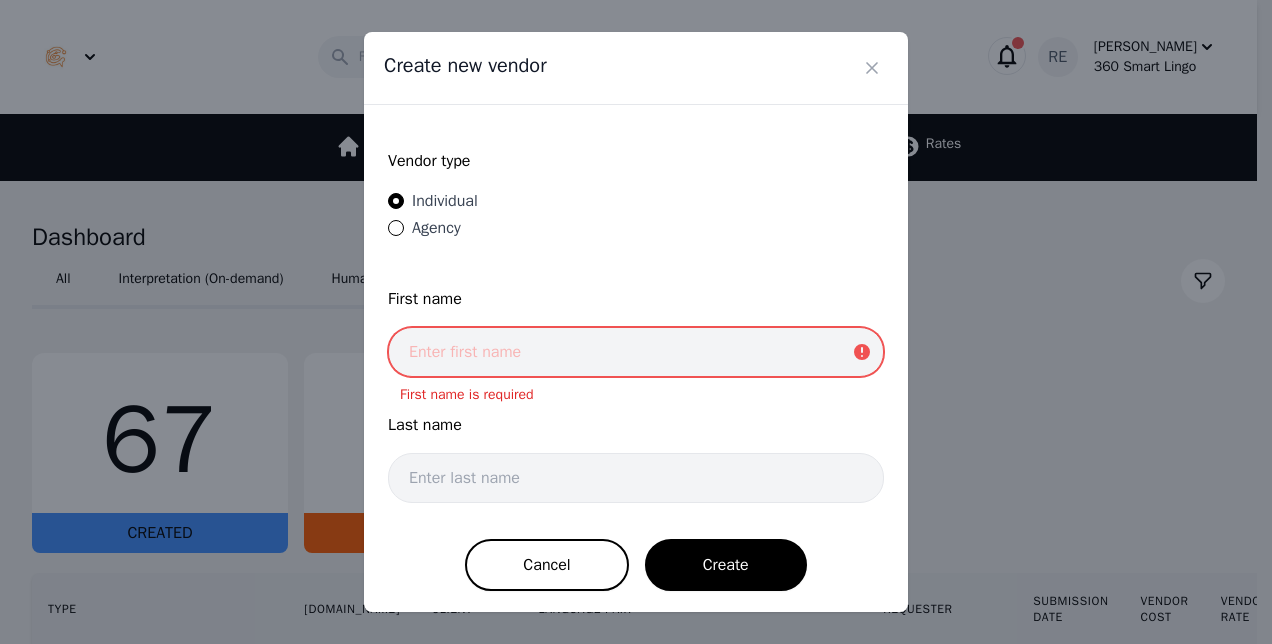 click at bounding box center (636, 352) 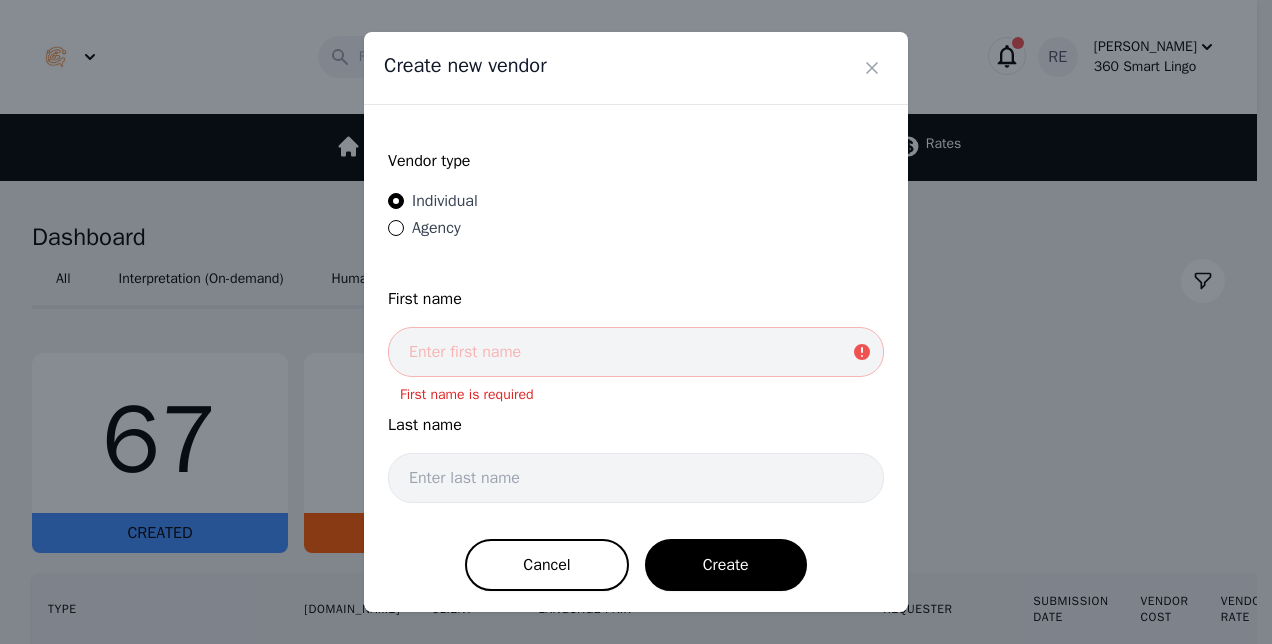 click on "Vendor type Individual Agency First name First name is required Last name   Cancel   Create" at bounding box center (636, 360) 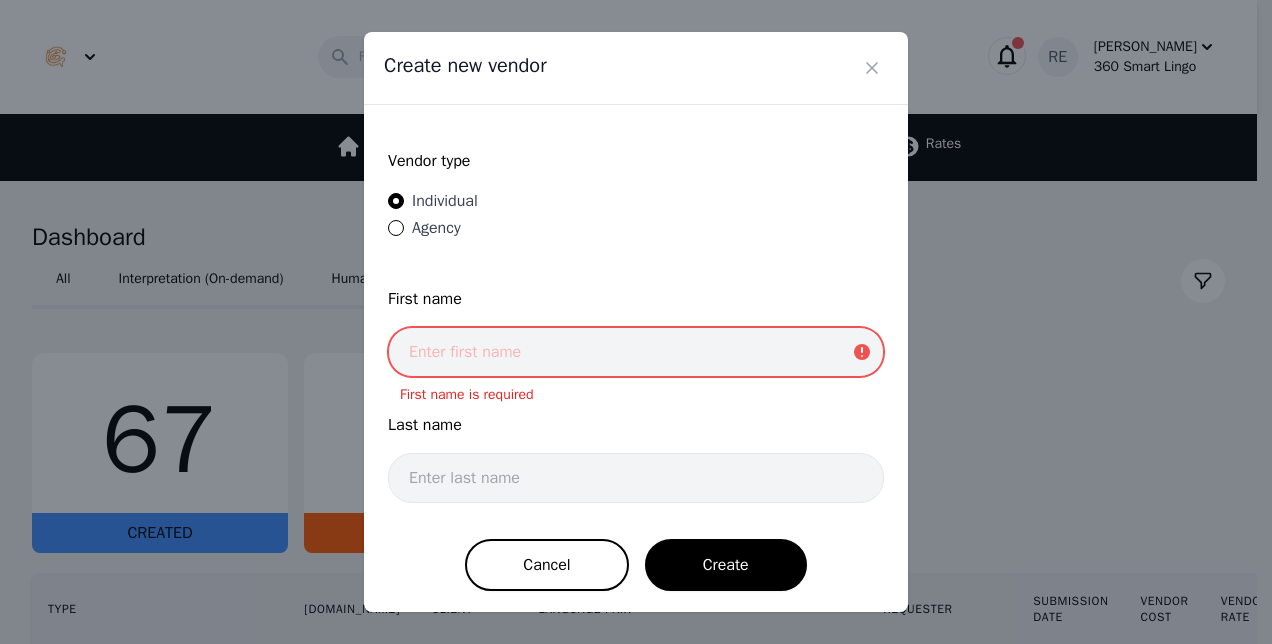 click at bounding box center (636, 352) 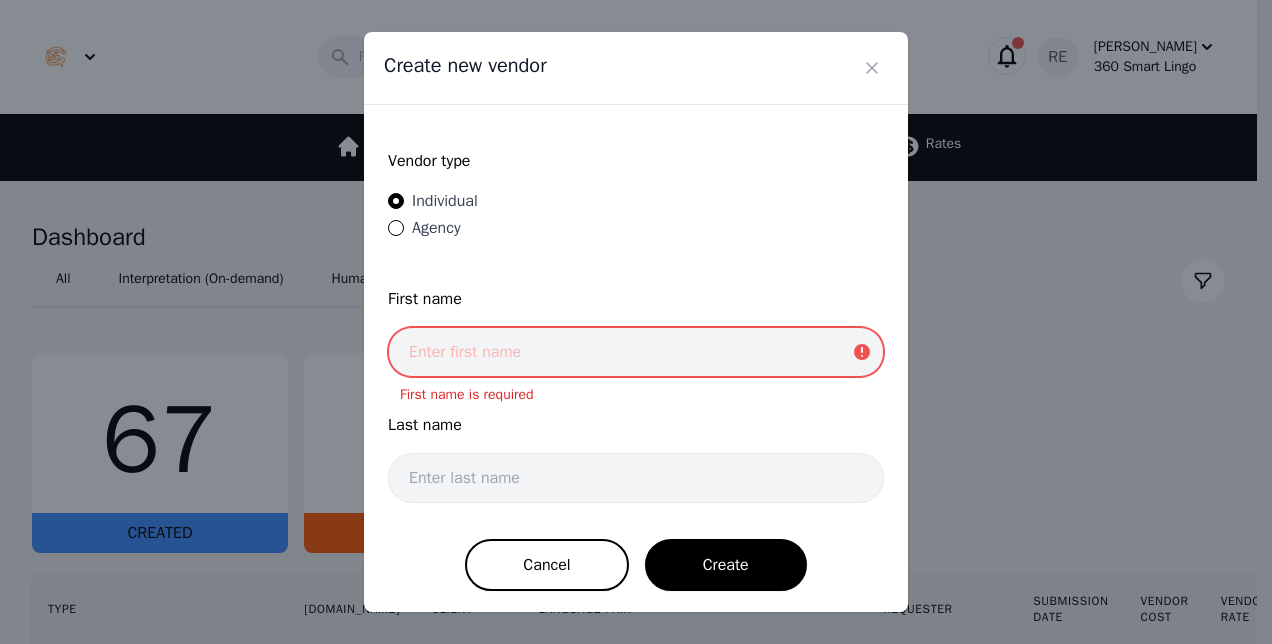 type on "Retaj" 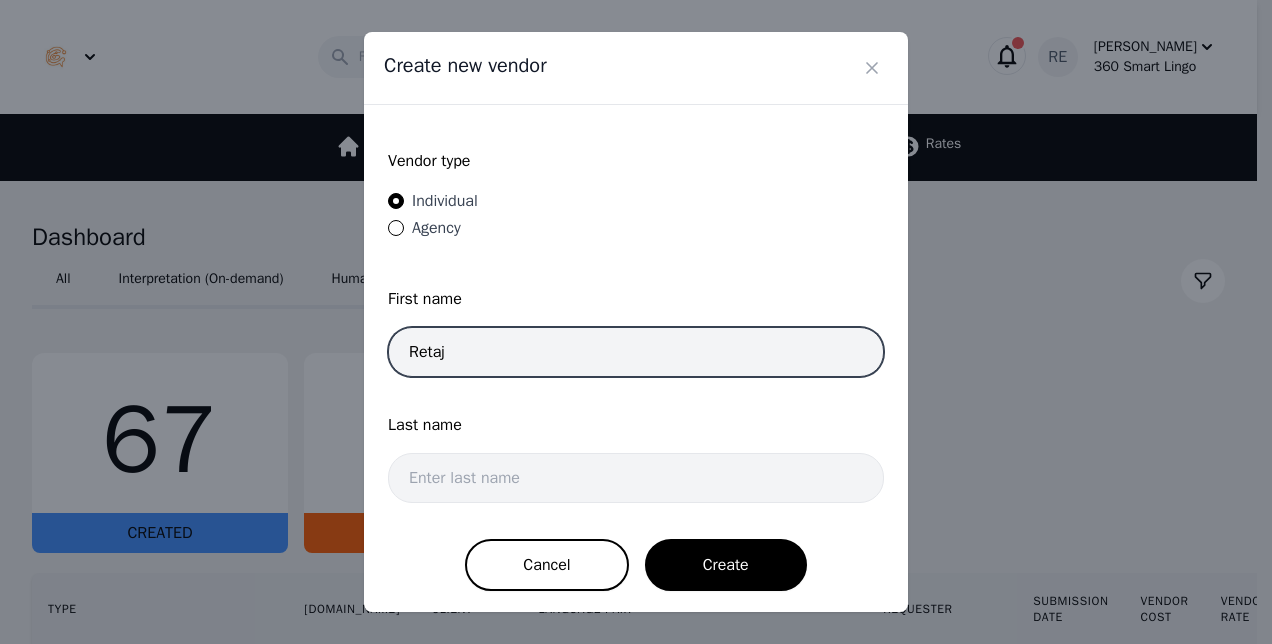 drag, startPoint x: 430, startPoint y: 356, endPoint x: 331, endPoint y: 350, distance: 99.18165 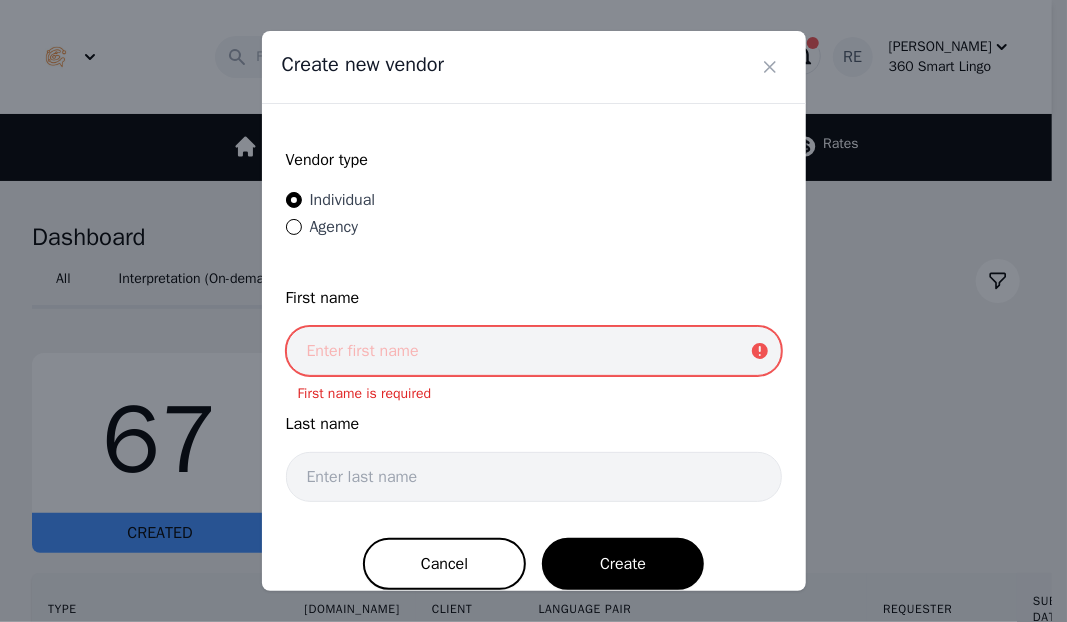 click at bounding box center [534, 351] 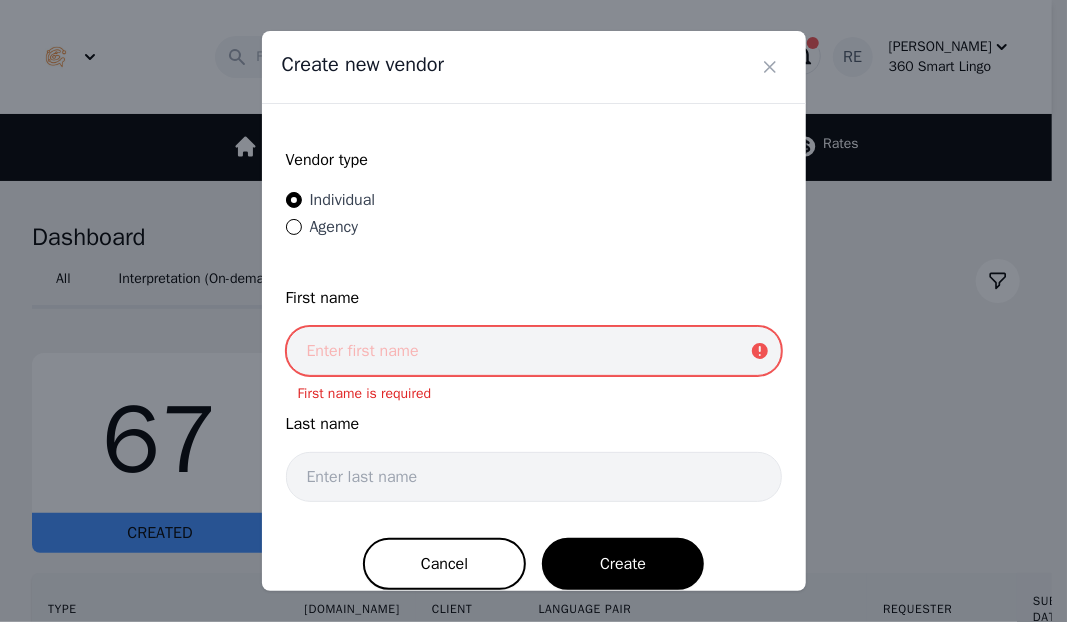 paste on "Rana" 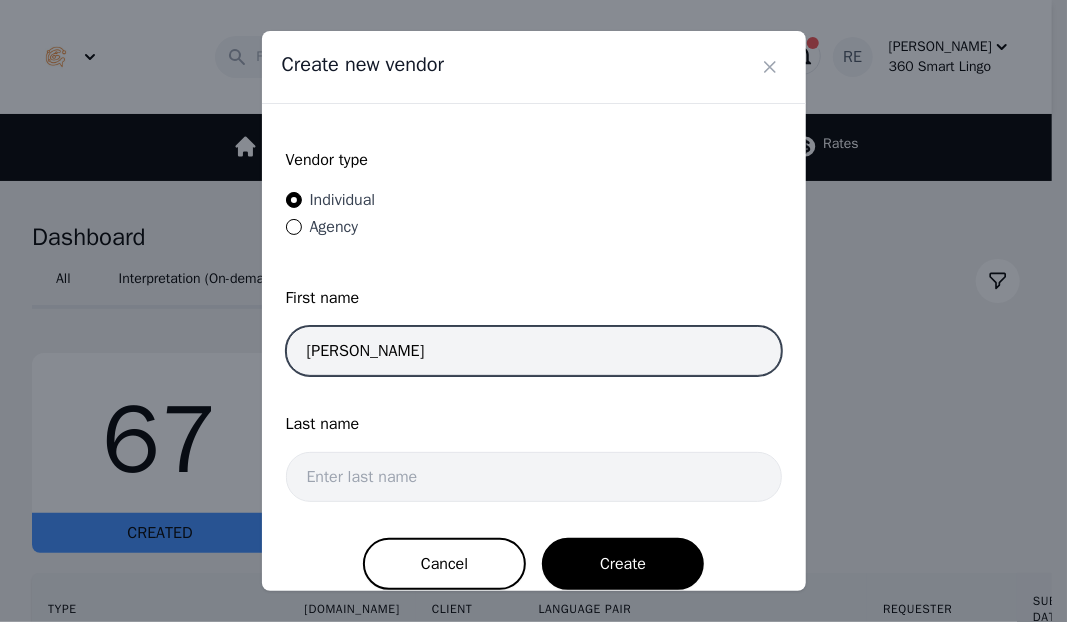 type on "Rana" 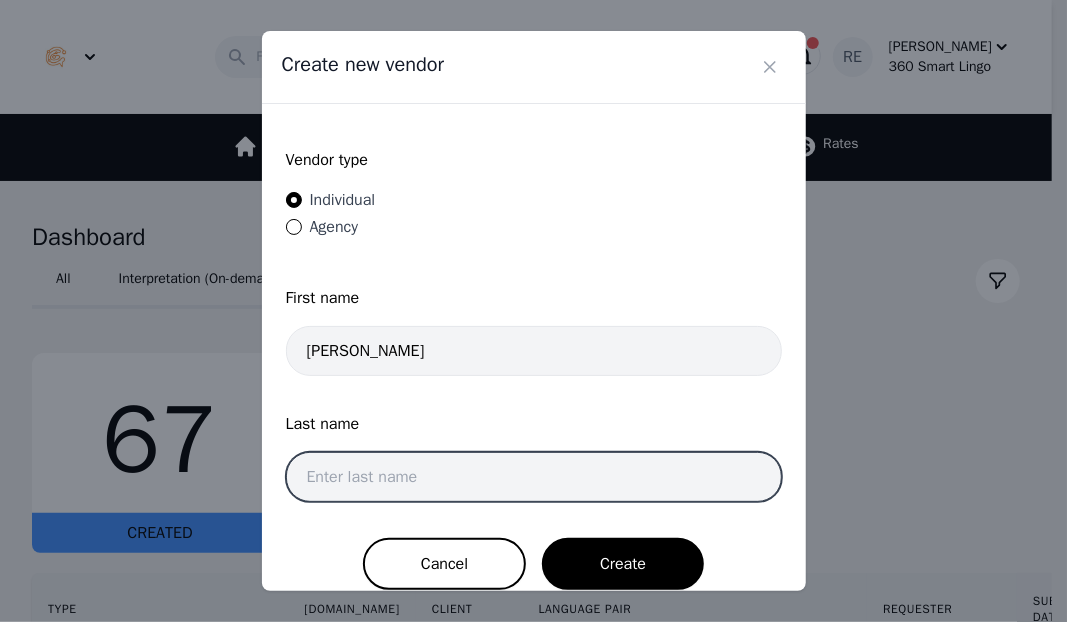 click at bounding box center (534, 477) 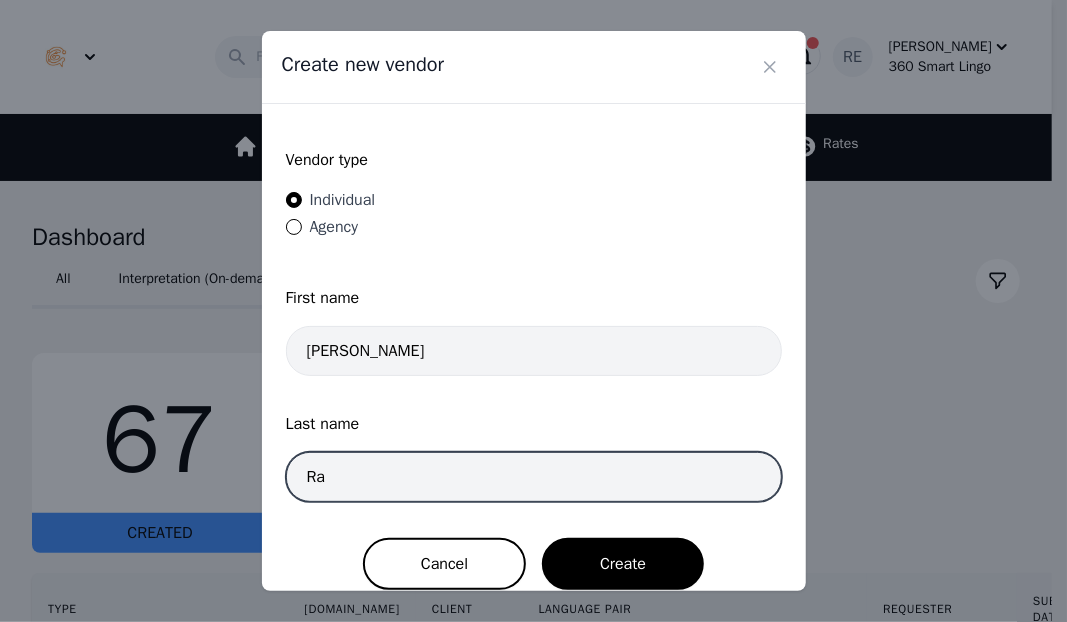 type on "R" 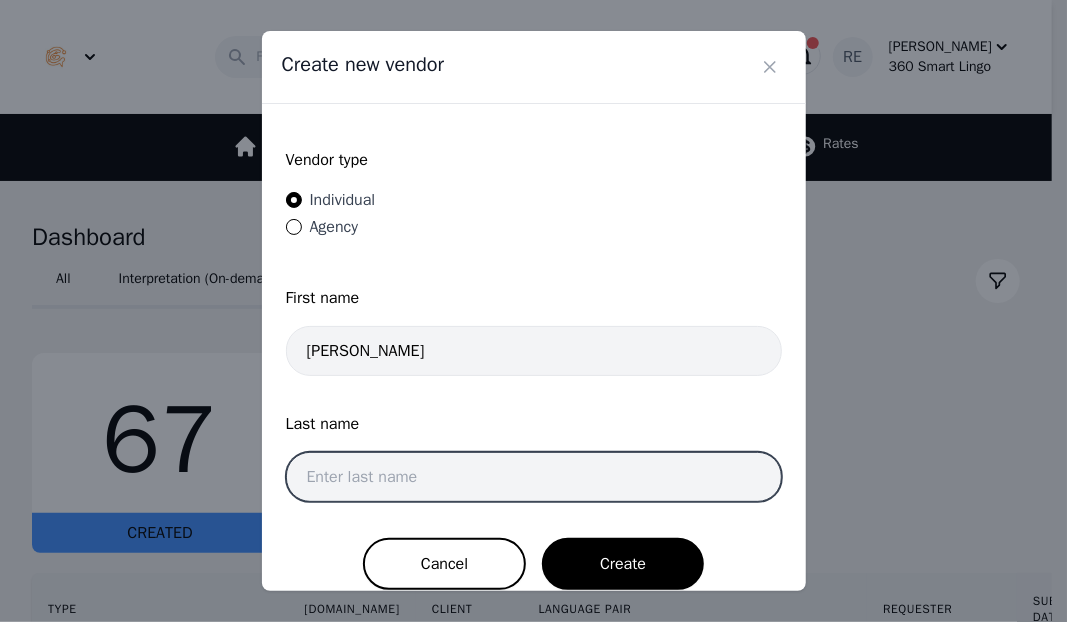 paste on "Mahmoud" 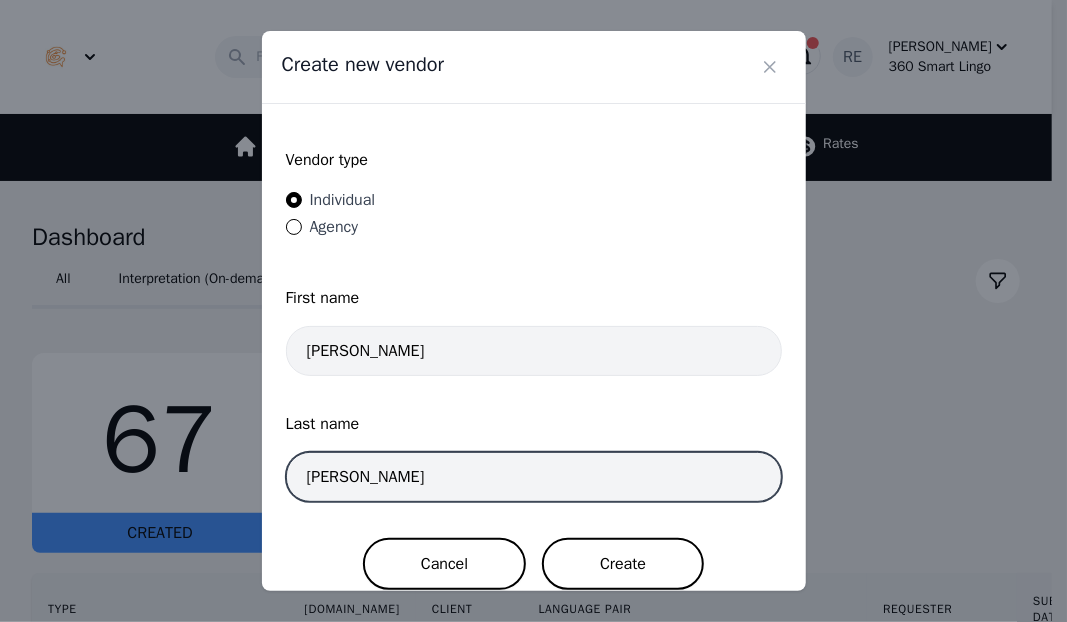 type on "Mahmoud" 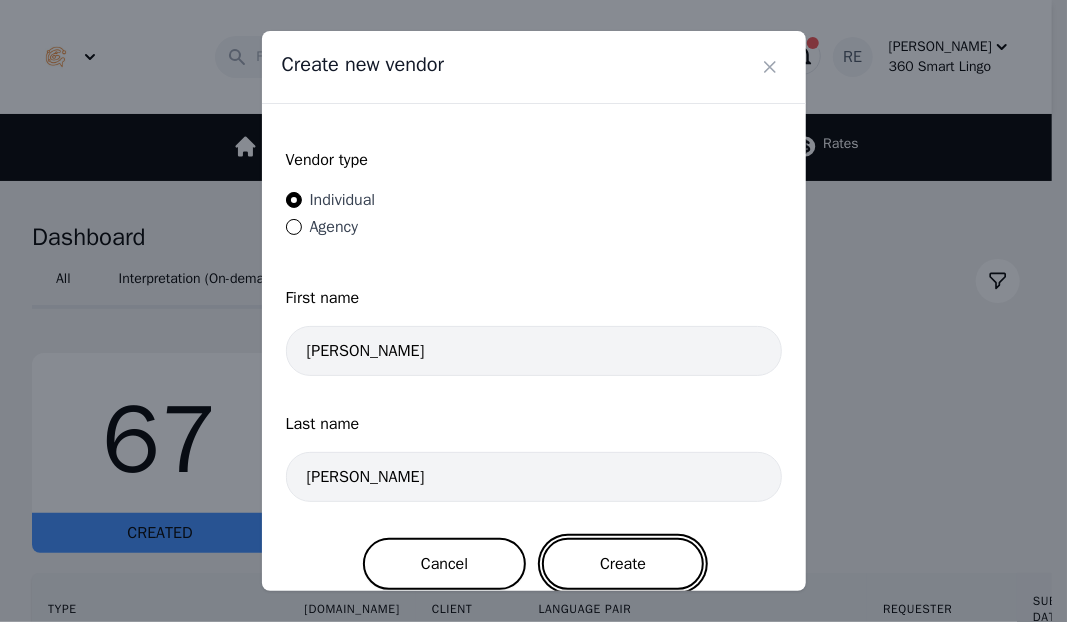 click on "Create" at bounding box center [623, 564] 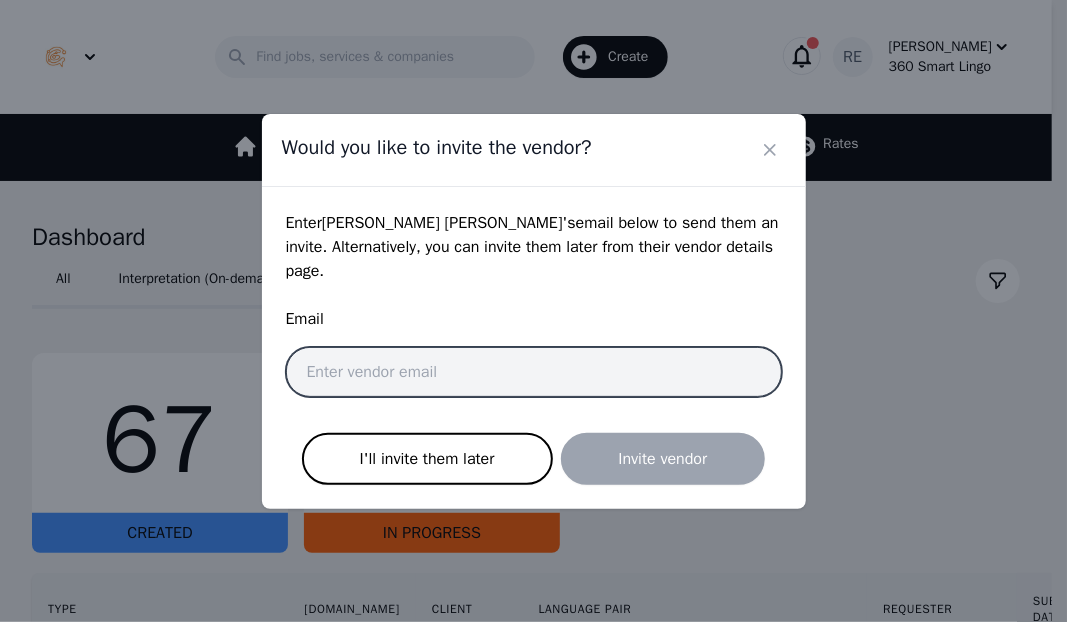 click at bounding box center [534, 372] 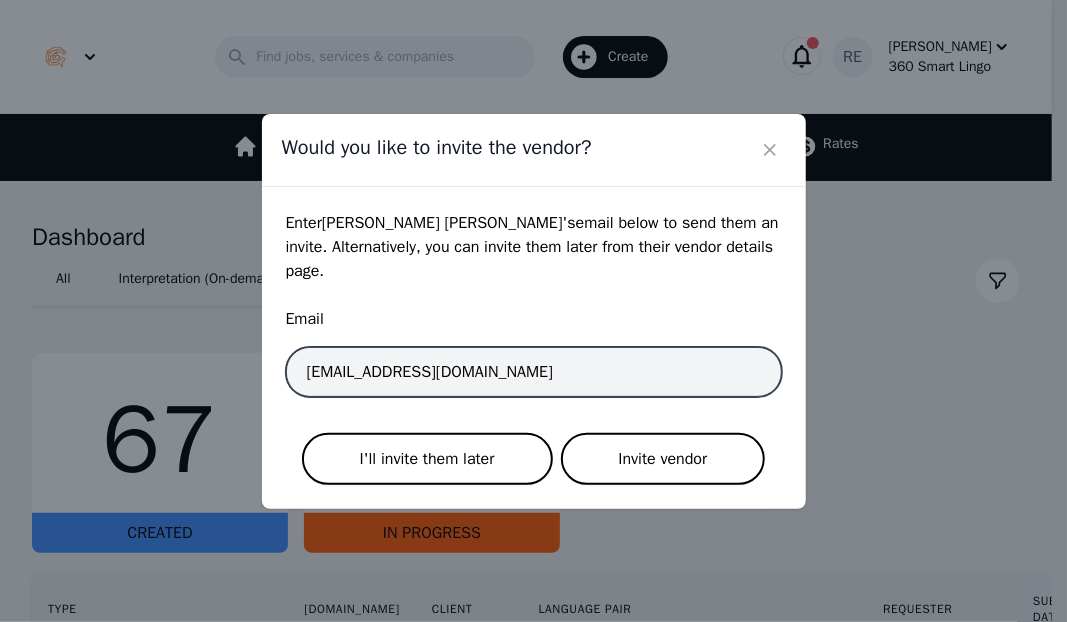 type on "rana.ar.360sl@gmail.com" 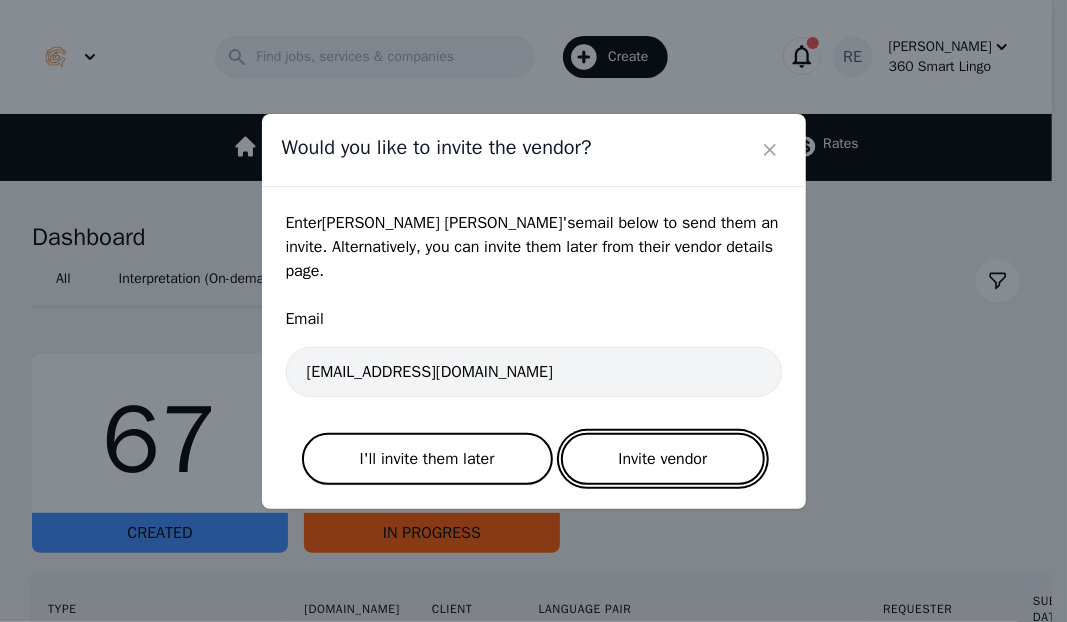 click on "Invite vendor" at bounding box center (663, 459) 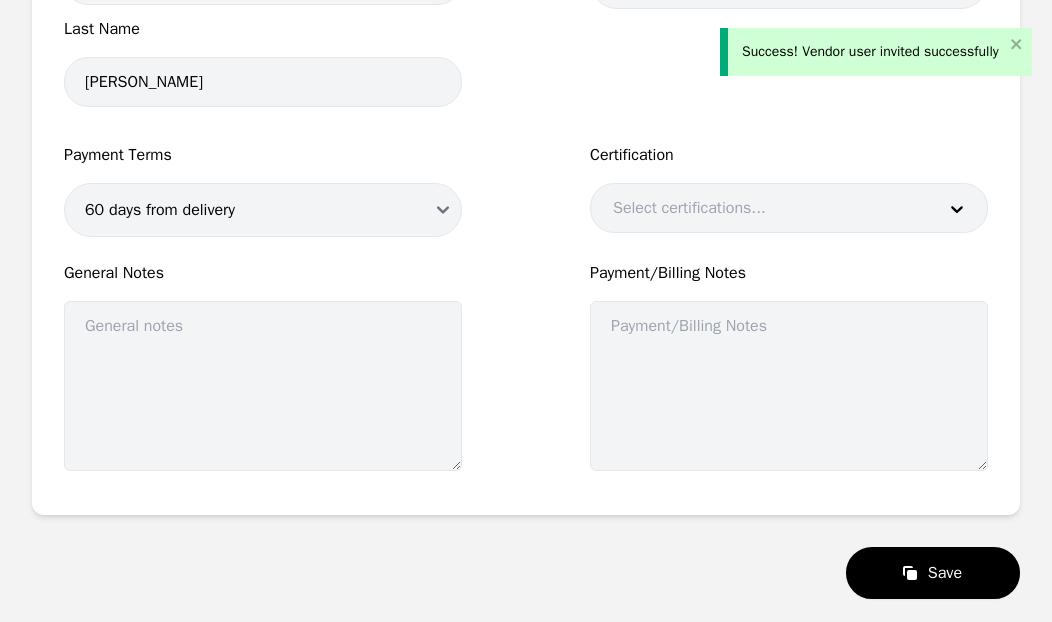 scroll, scrollTop: 500, scrollLeft: 0, axis: vertical 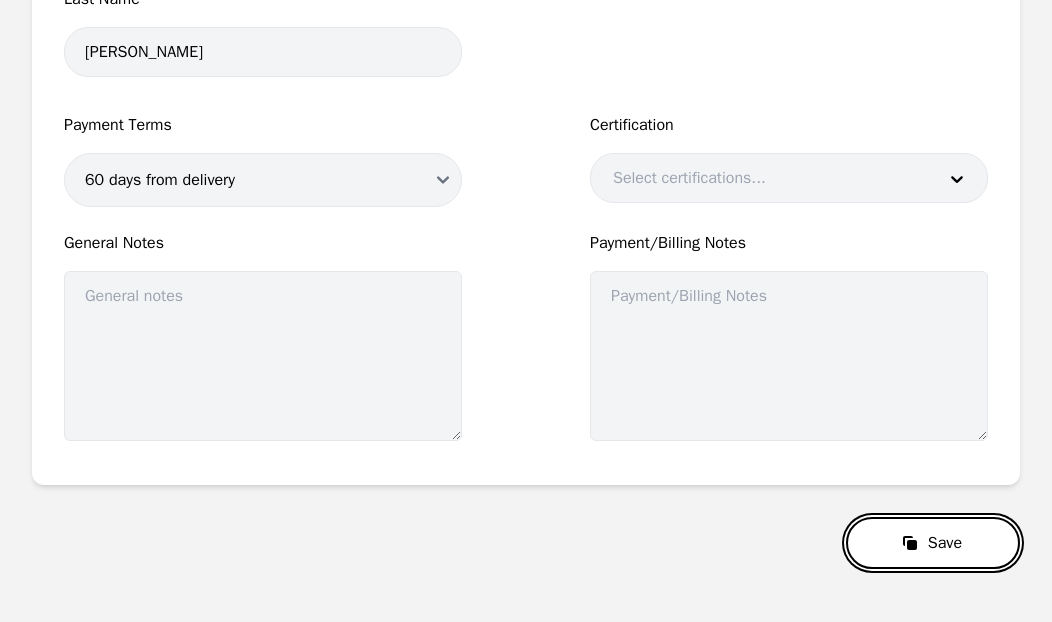 click on "Save" at bounding box center [933, 543] 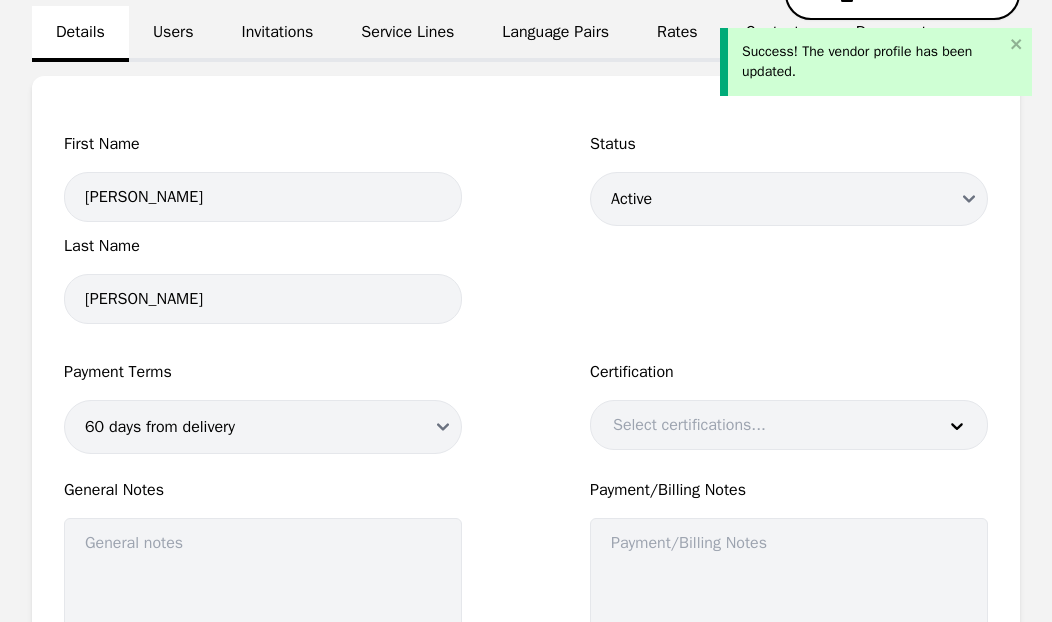 scroll, scrollTop: 100, scrollLeft: 0, axis: vertical 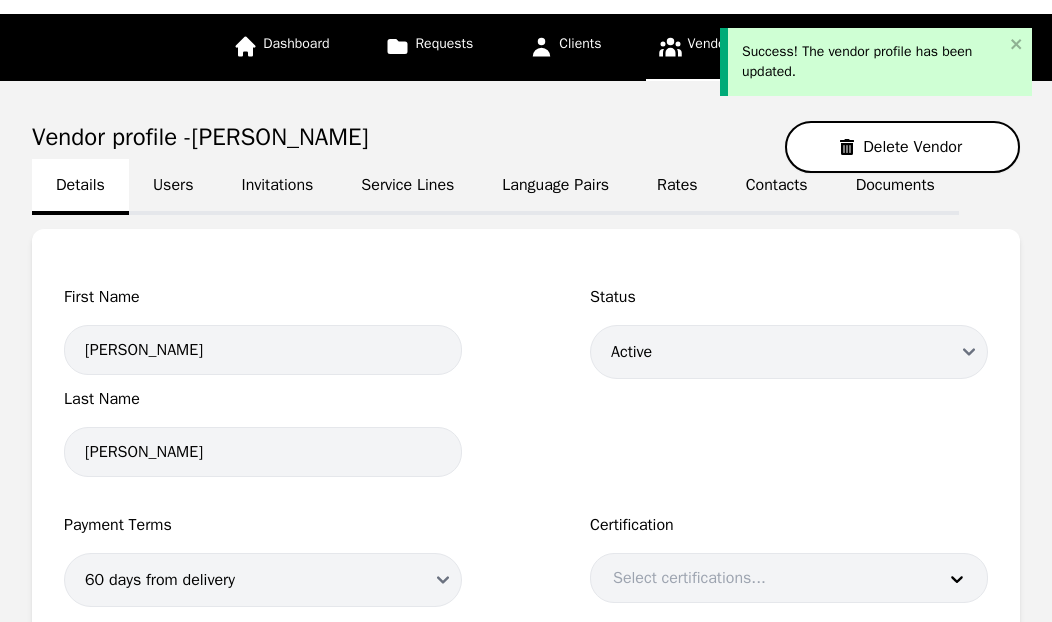 click on "Users" at bounding box center [173, 187] 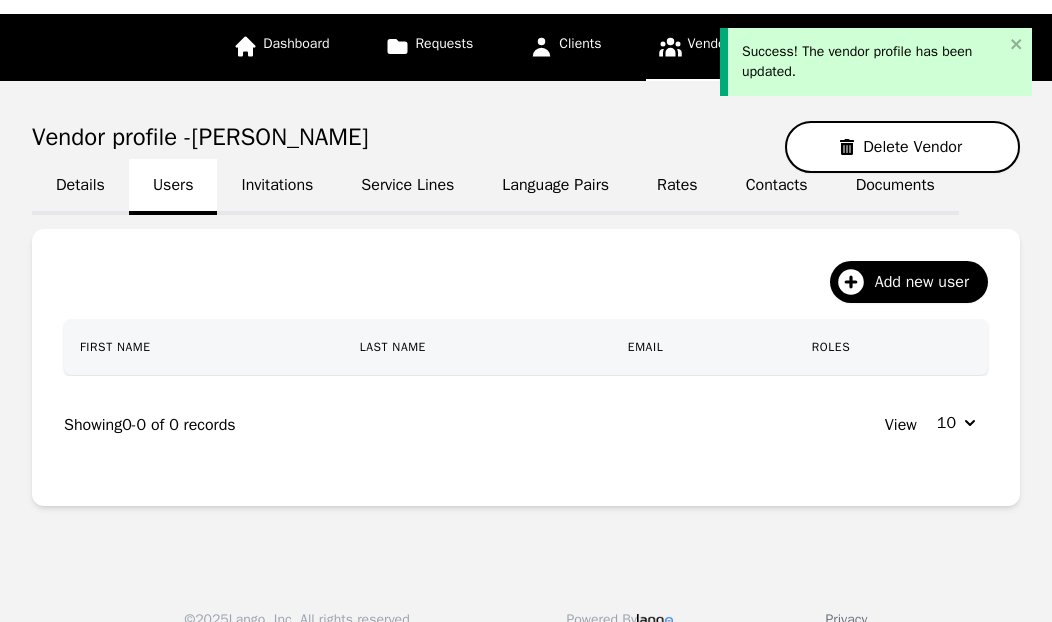 click on "Details Users Invitations Service Lines Language Pairs Rates Contacts Documents" at bounding box center [526, 185] 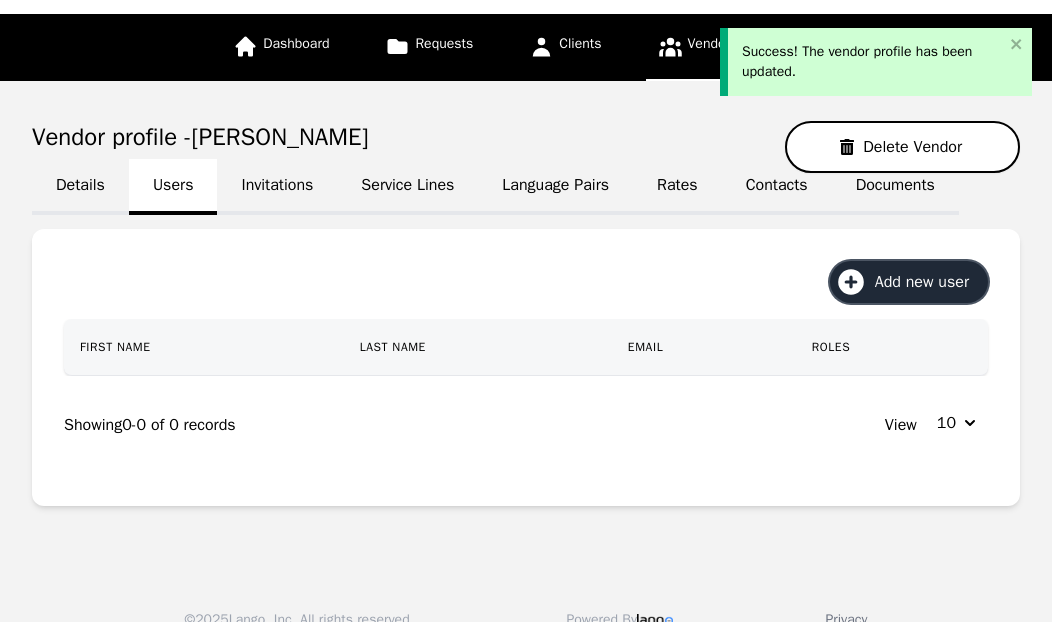 click on "Add new user" at bounding box center (909, 282) 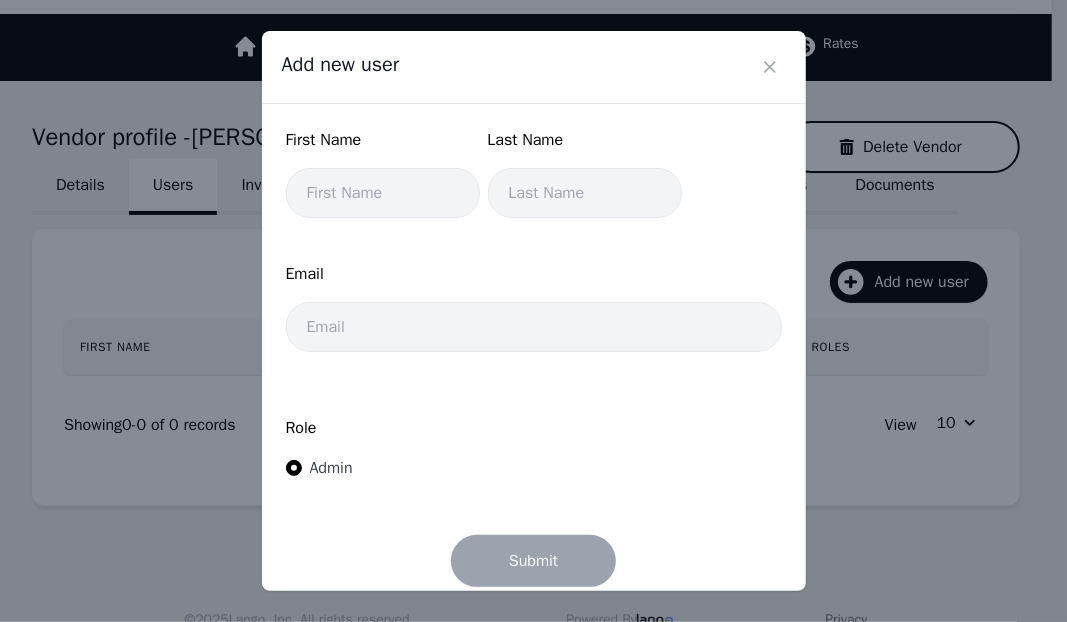 click on "Add new user First Name Last Name Email Role Admin   Submit" at bounding box center [533, 311] 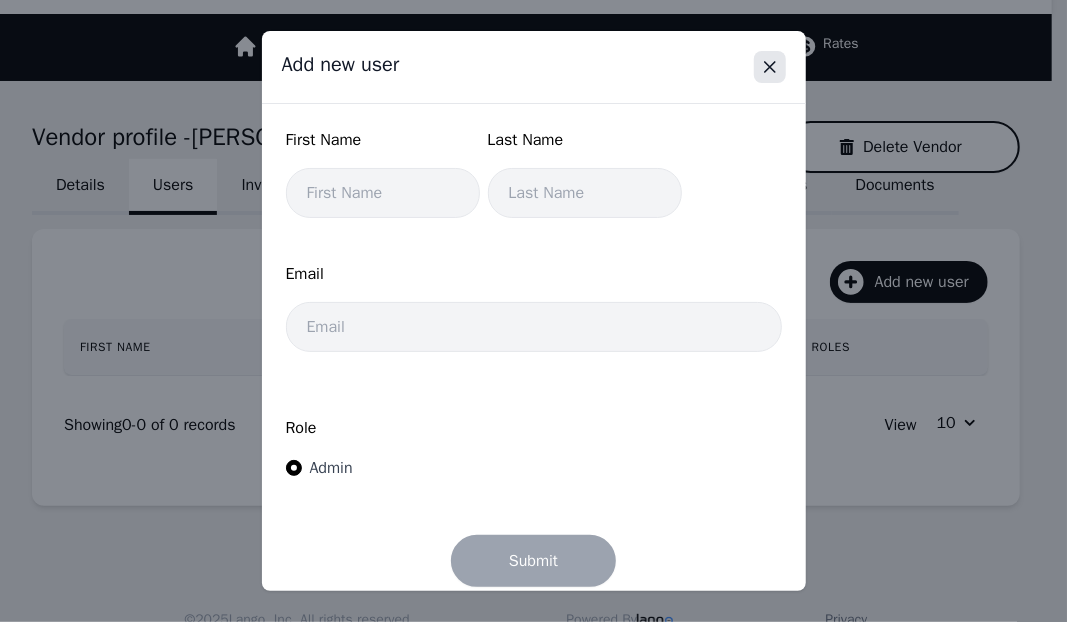 click 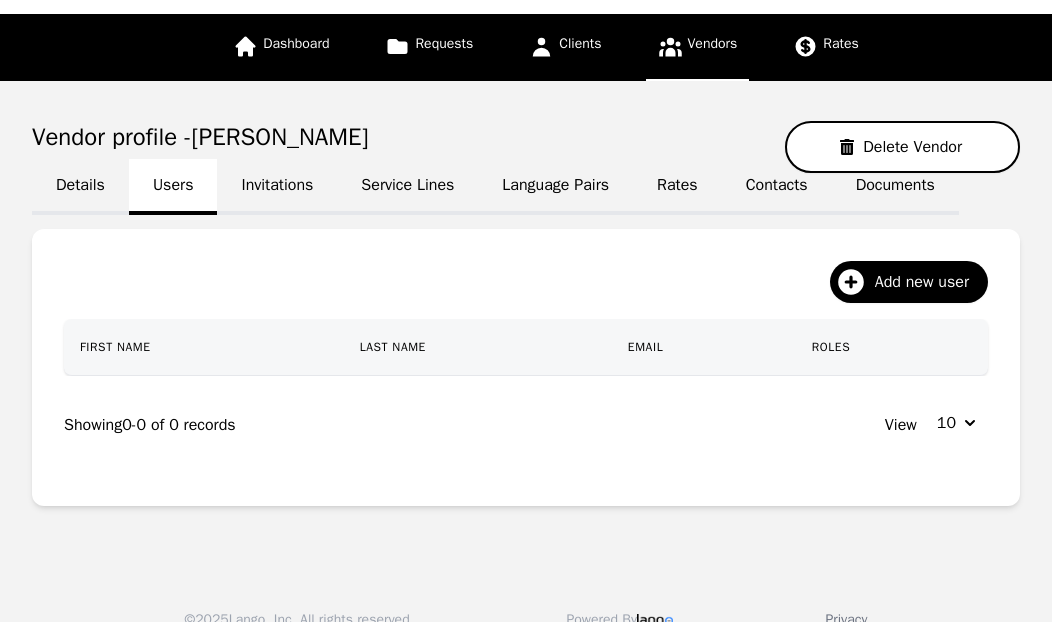 click on "Invitations" at bounding box center (277, 187) 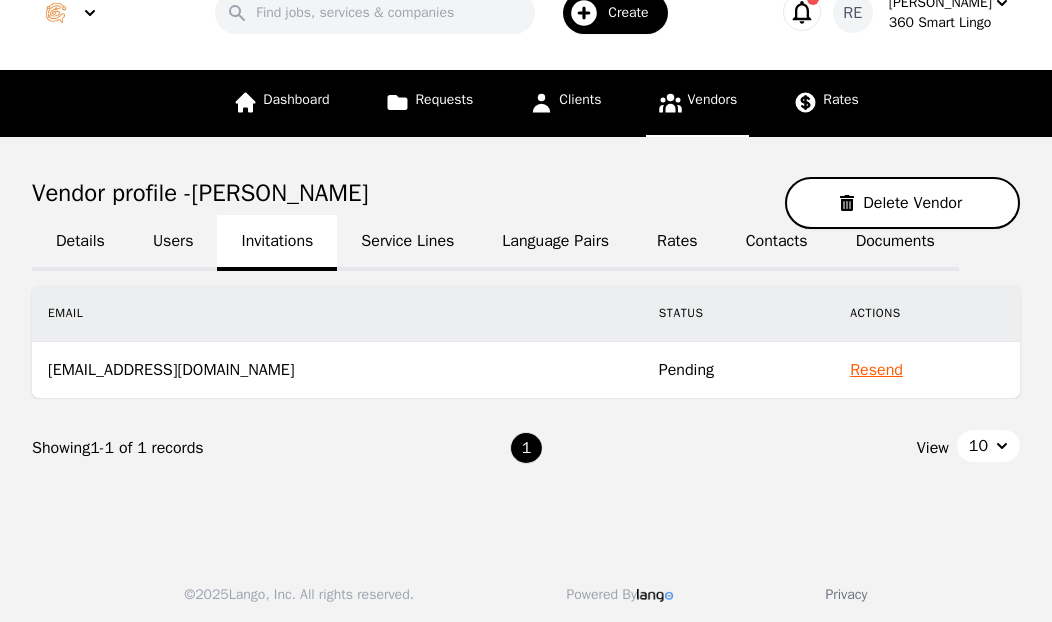 scroll, scrollTop: 48, scrollLeft: 0, axis: vertical 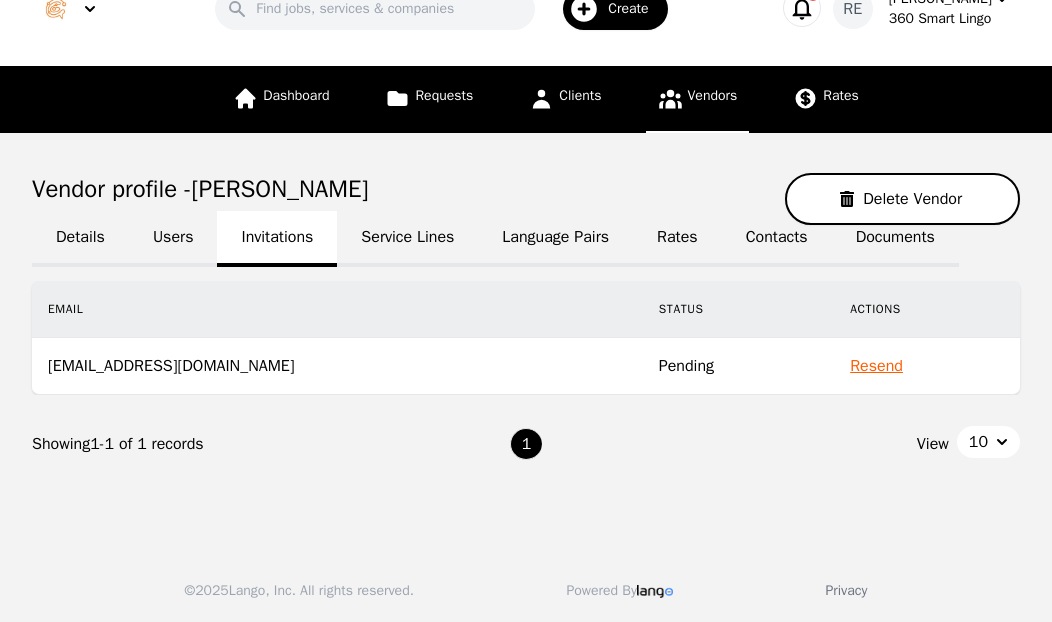 click on "Service Lines" at bounding box center [407, 239] 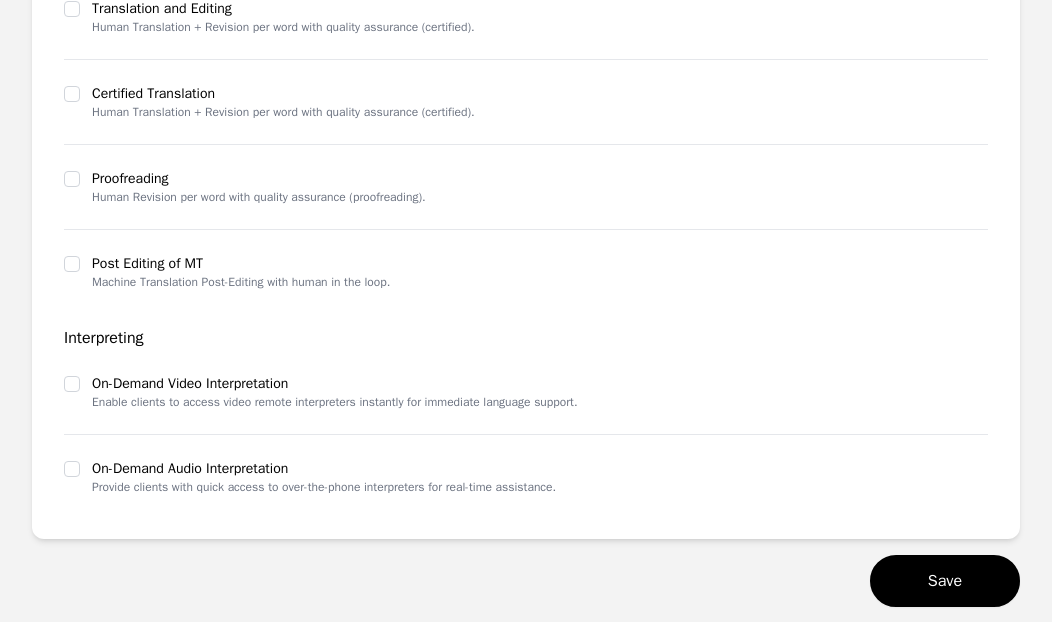 scroll, scrollTop: 600, scrollLeft: 0, axis: vertical 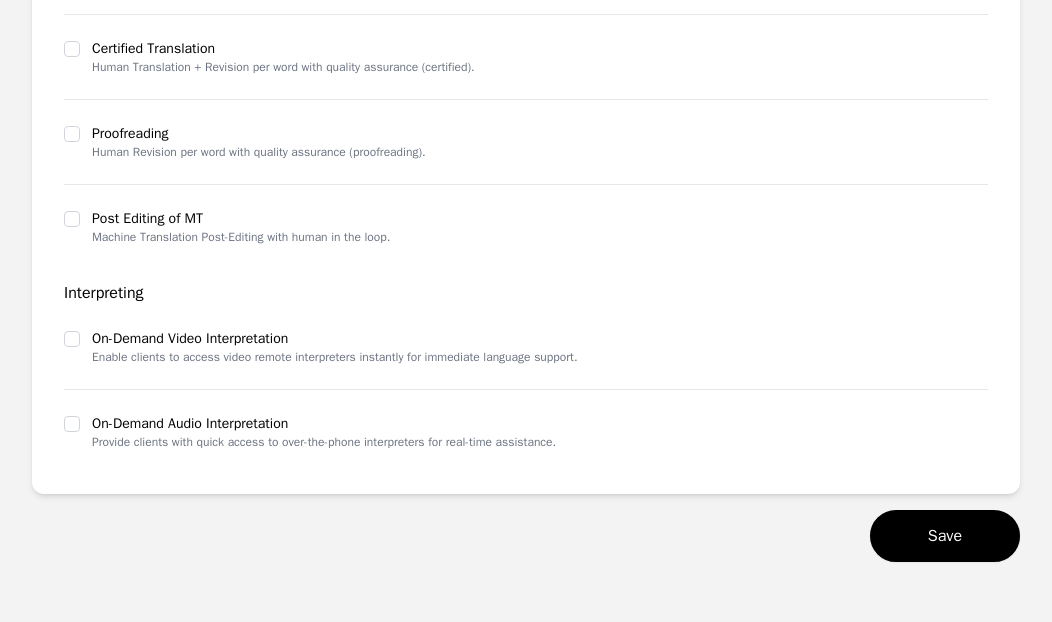 click on "On-Demand Video Interpretation Enable clients to access video remote interpreters instantly for immediate language support." at bounding box center [321, 347] 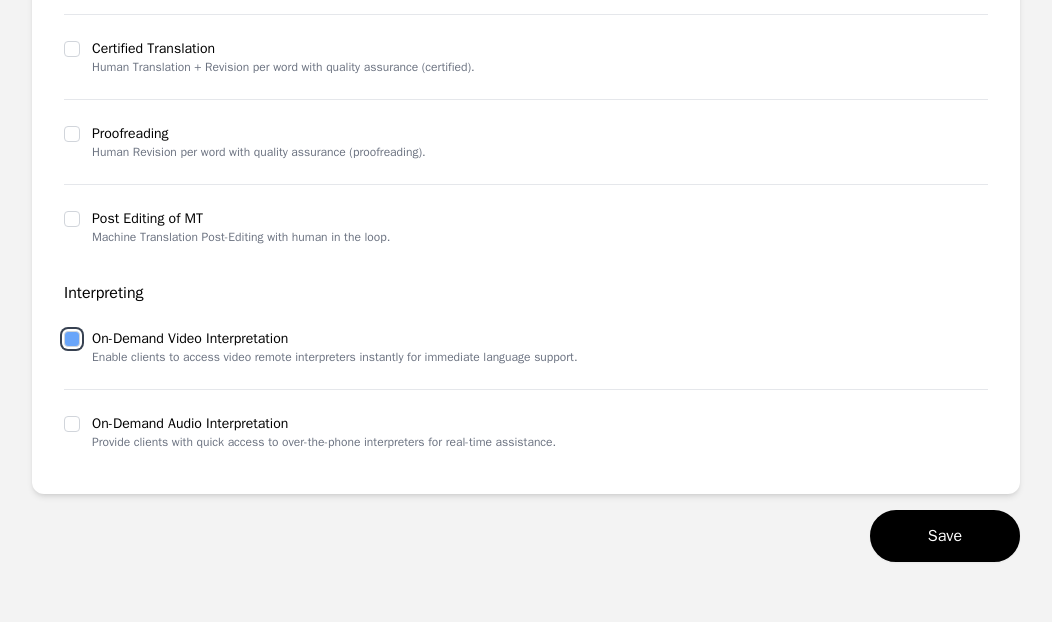 click at bounding box center [72, 339] 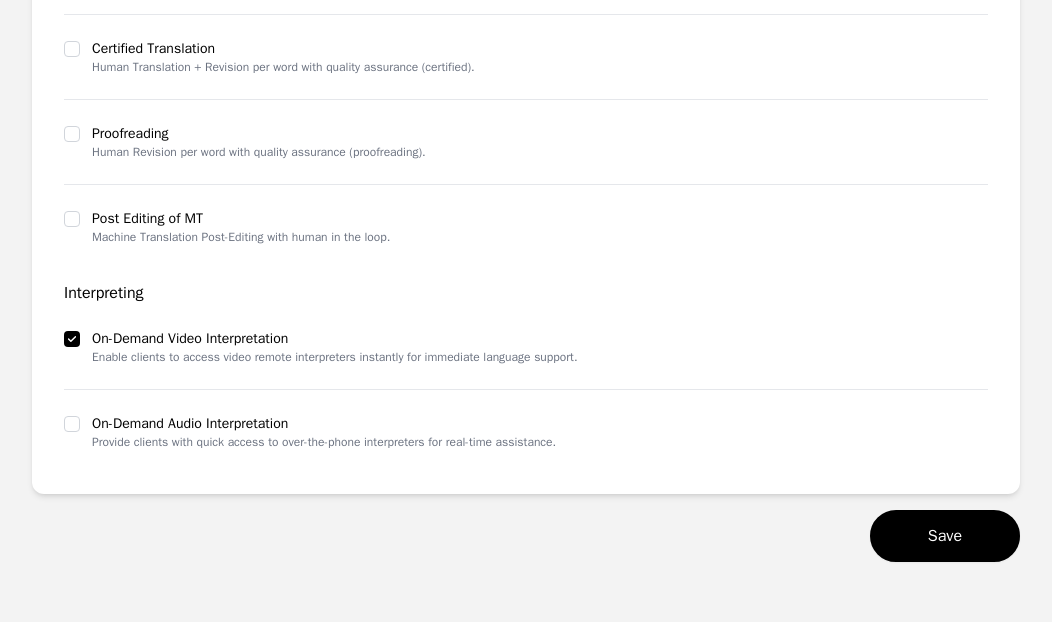 click on "On-Demand Audio Interpretation Provide clients with quick access to over-the-phone interpreters for real-time assistance." at bounding box center (310, 432) 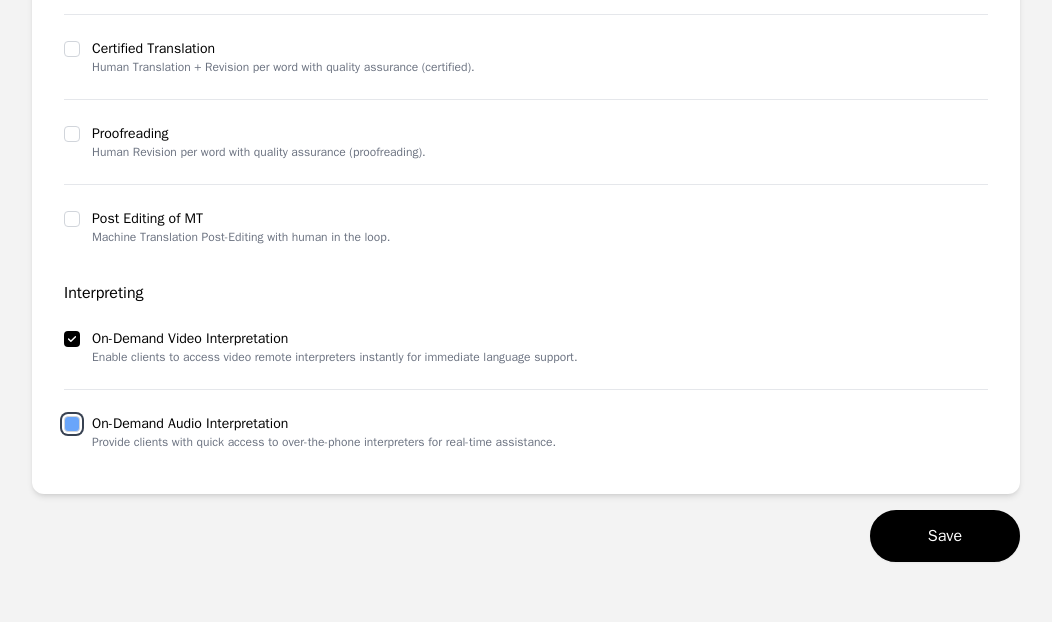 click at bounding box center (72, 424) 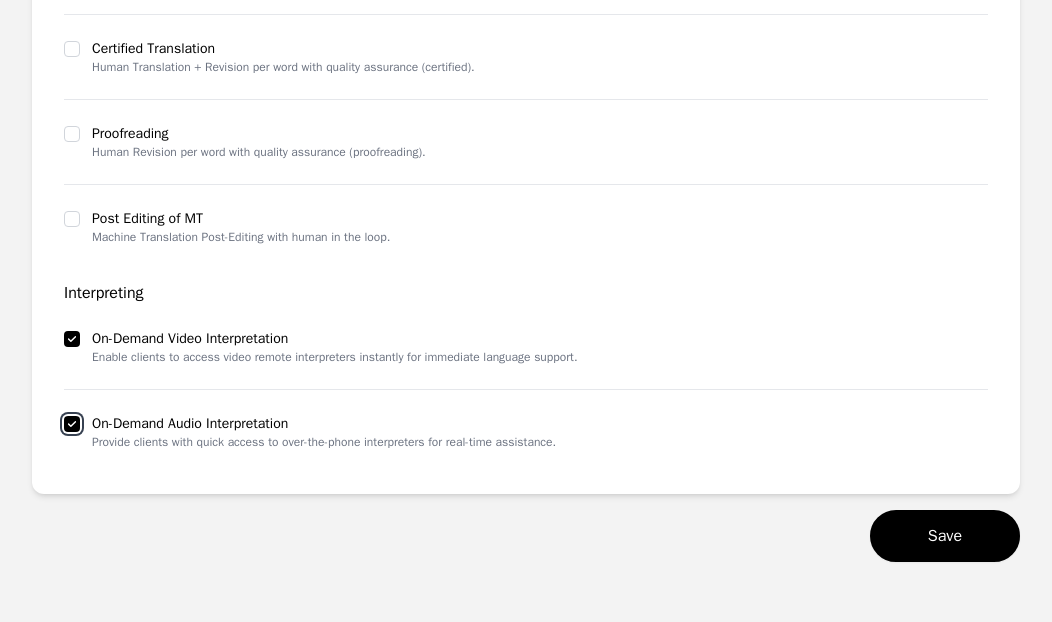 checkbox on "true" 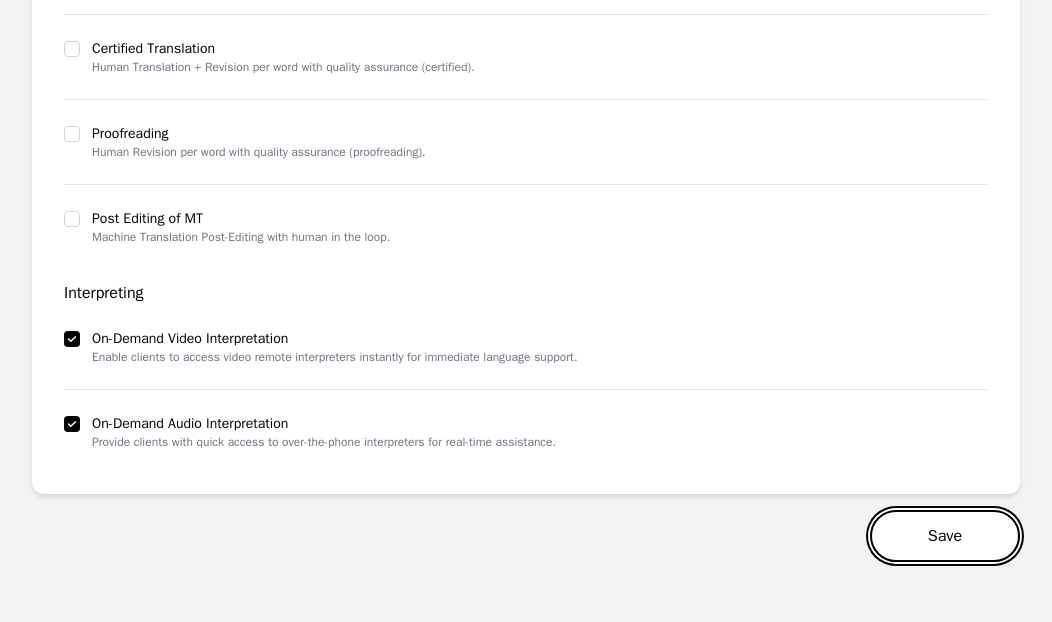 click on "Save" at bounding box center [945, 536] 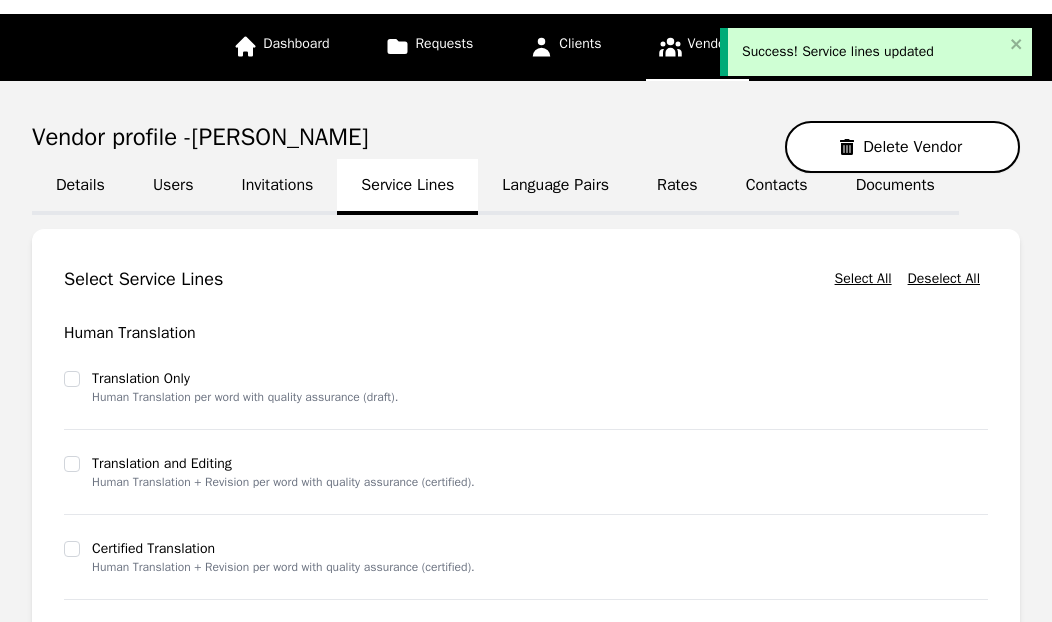 click on "Language Pairs" at bounding box center (555, 187) 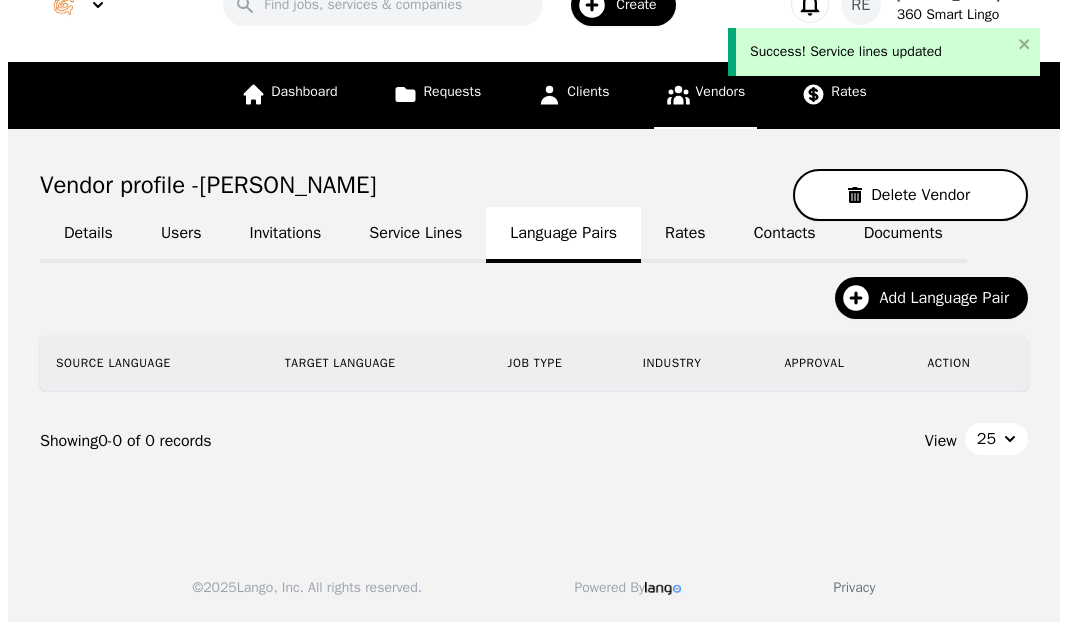 scroll, scrollTop: 48, scrollLeft: 0, axis: vertical 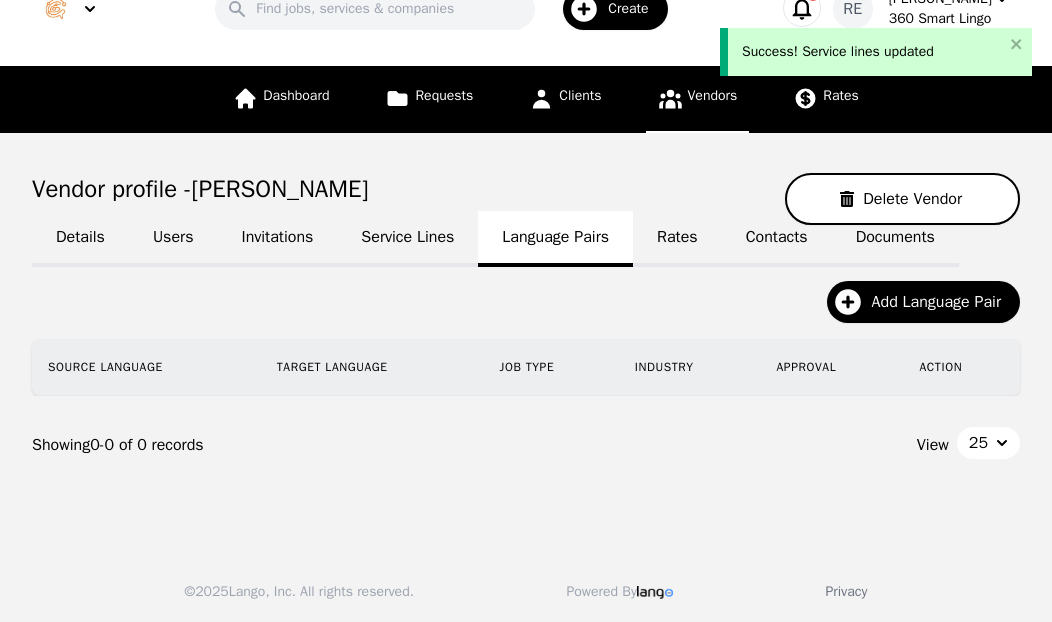 click on "Documents" at bounding box center [895, 239] 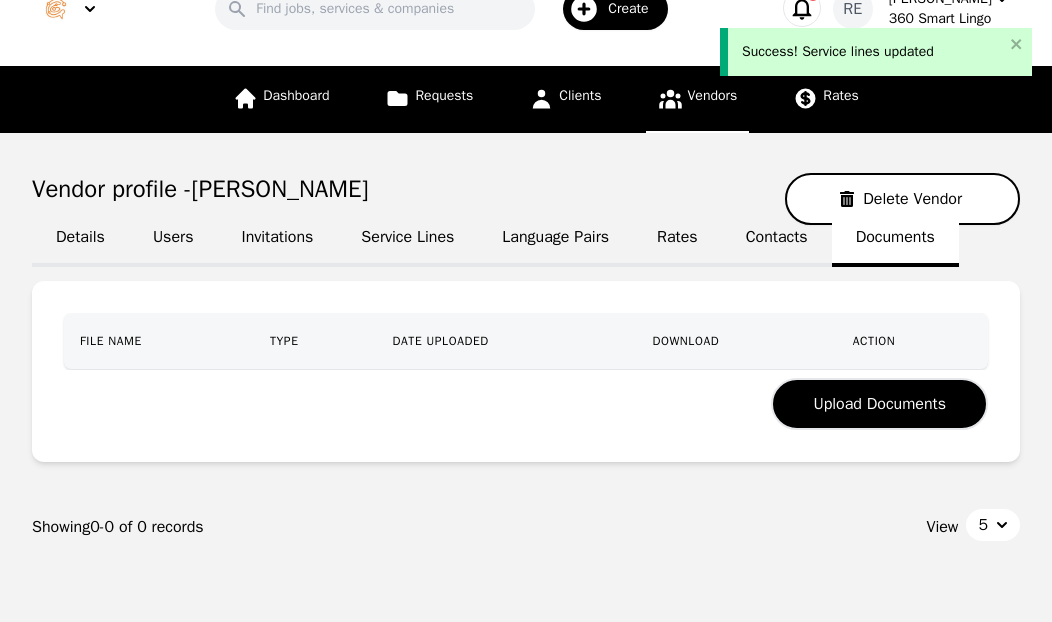 click on "Language Pairs" at bounding box center [555, 239] 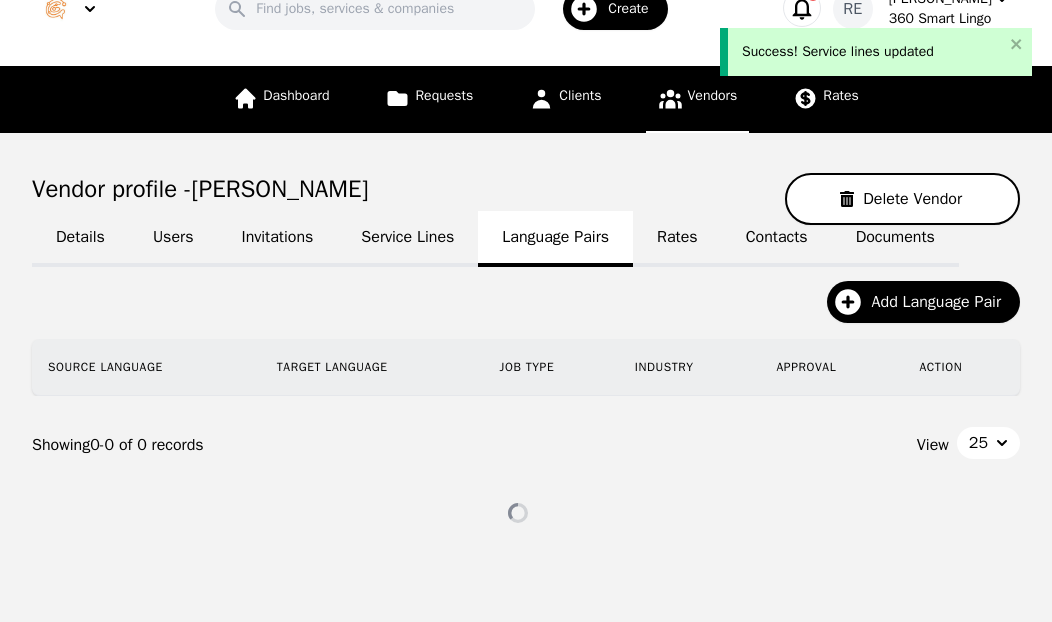 click on "Details Users Invitations Service Lines Language Pairs Rates Contacts Documents   Add Language Pair Source Language Target Language Job Type Industry Approval Action Showing  0-0    of   0   records View 25" at bounding box center (526, 378) 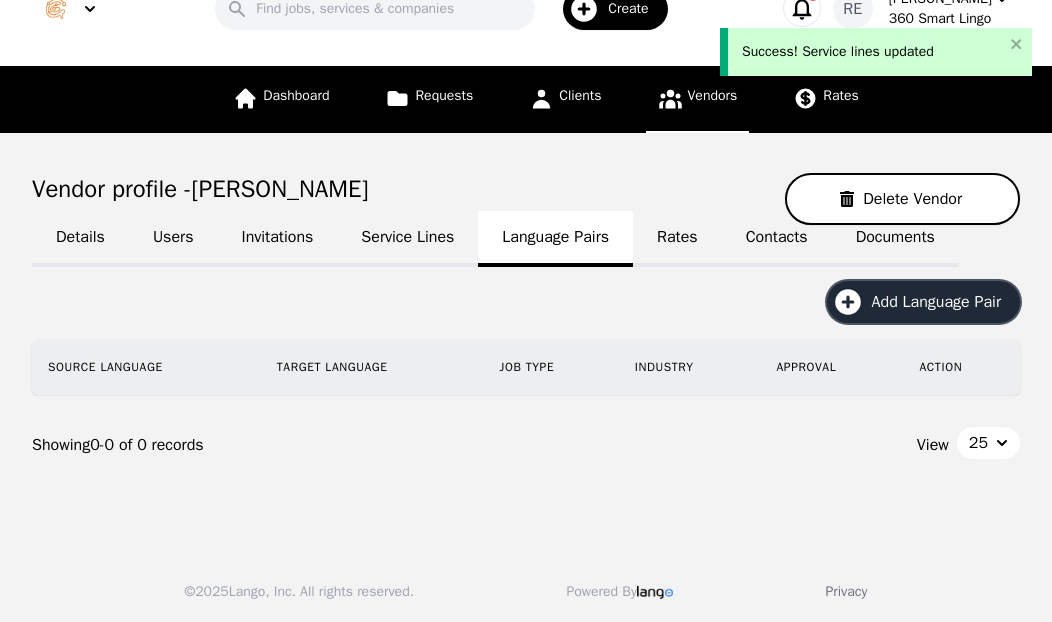 click on "Add Language Pair" at bounding box center (943, 302) 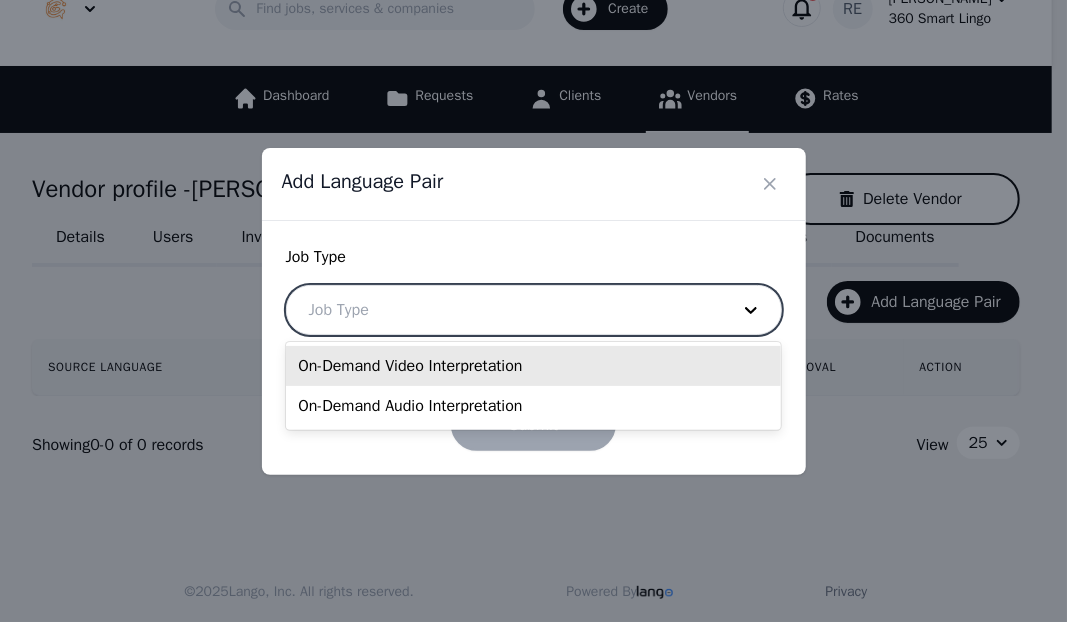 drag, startPoint x: 448, startPoint y: 293, endPoint x: 458, endPoint y: 299, distance: 11.661903 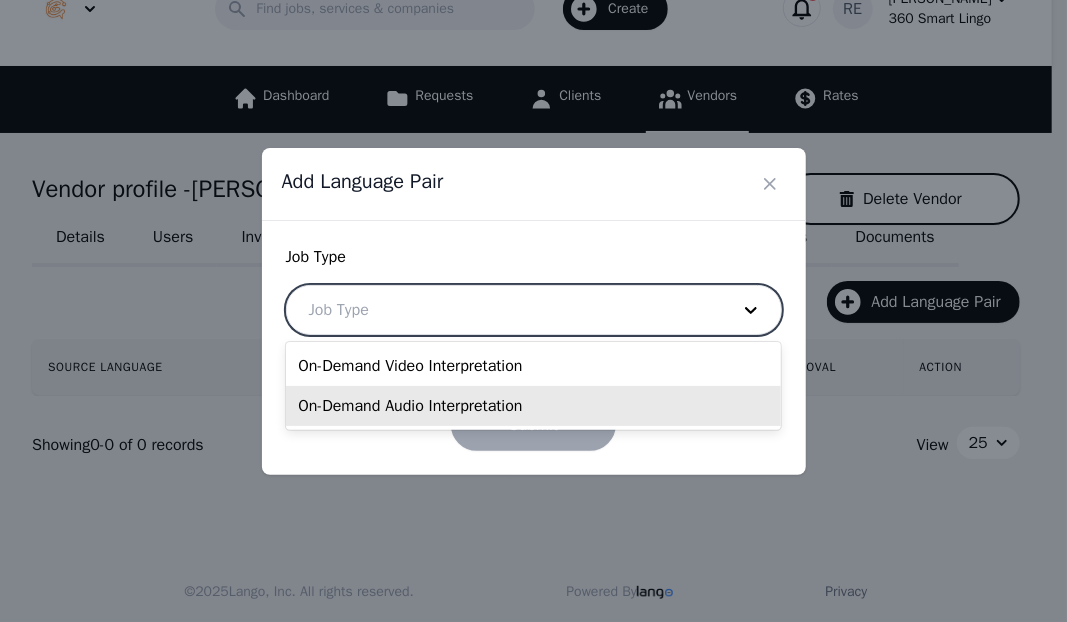 click on "On-Demand Audio Interpretation" at bounding box center (533, 406) 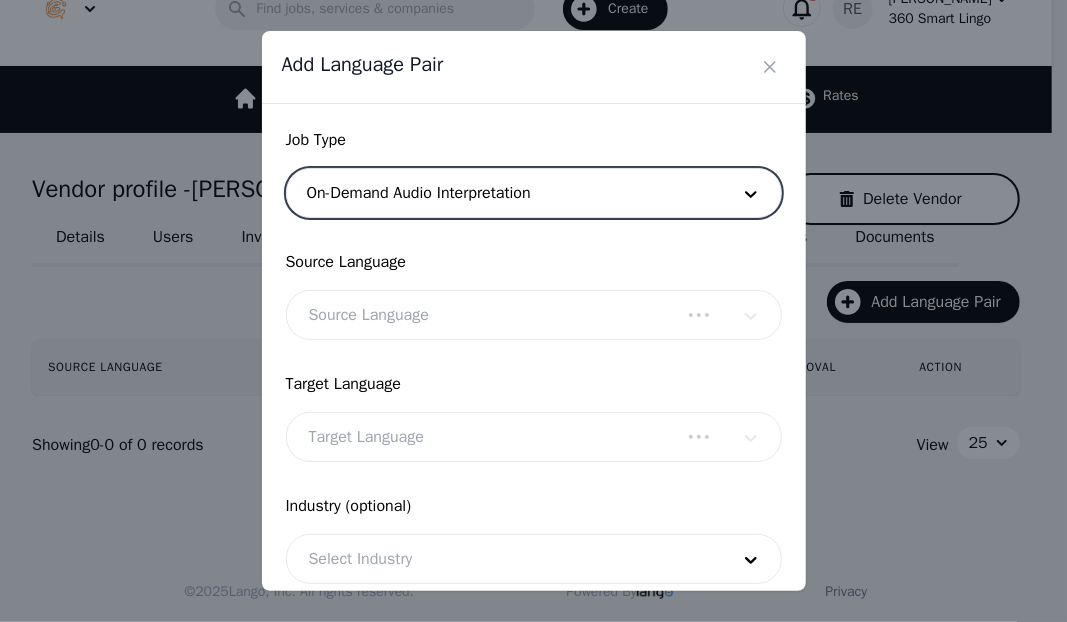 click on "Source Language" at bounding box center [534, 315] 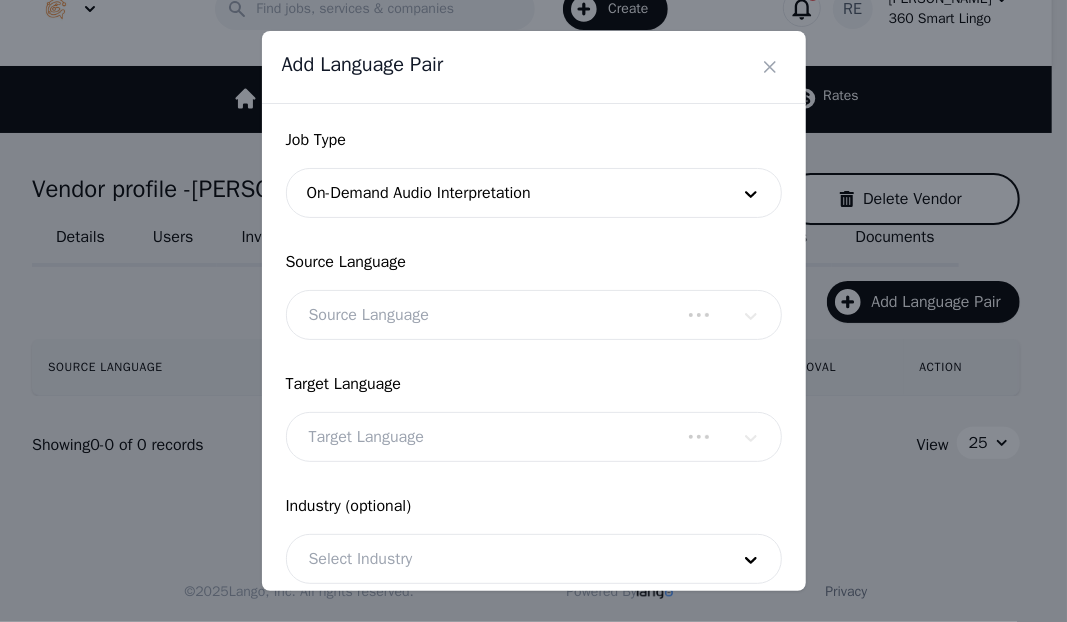 click on "Source Language" at bounding box center [534, 315] 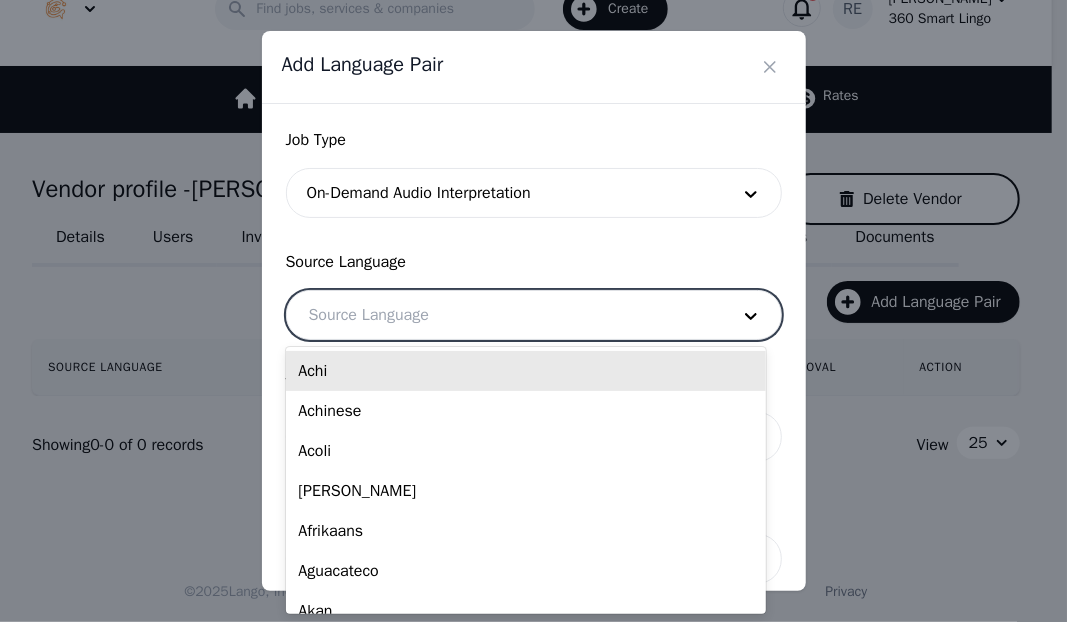 click at bounding box center [504, 315] 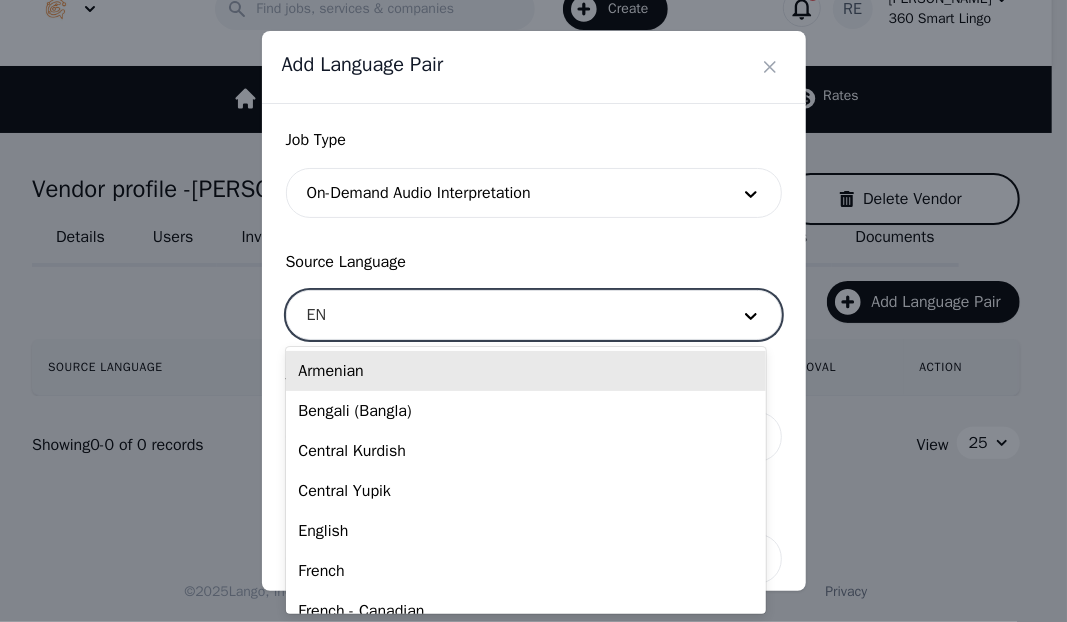 type on "ENG" 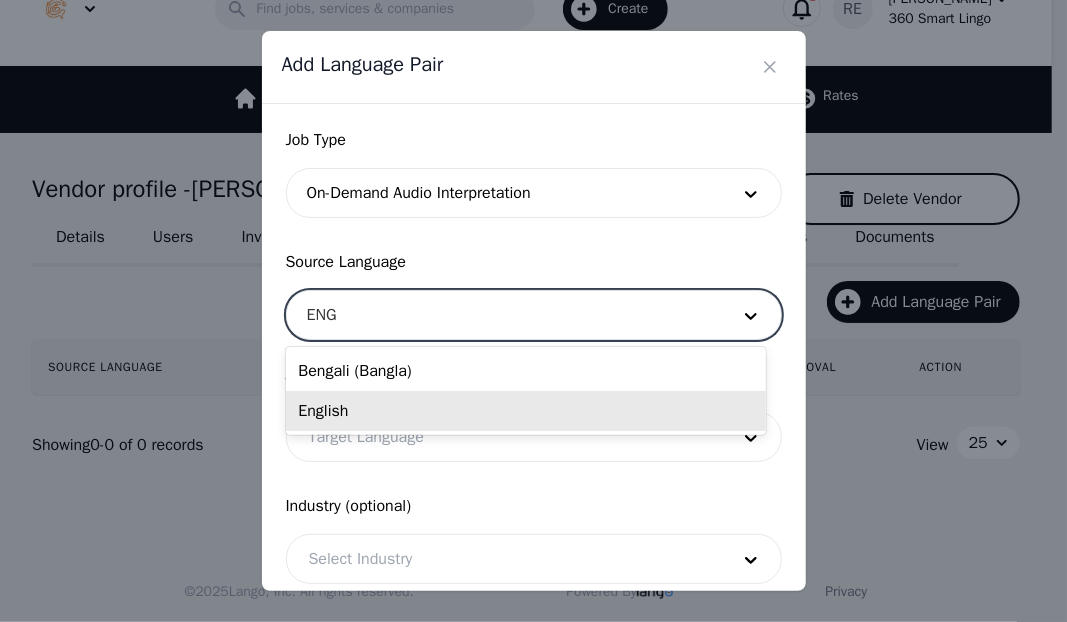 click on "English" at bounding box center (525, 411) 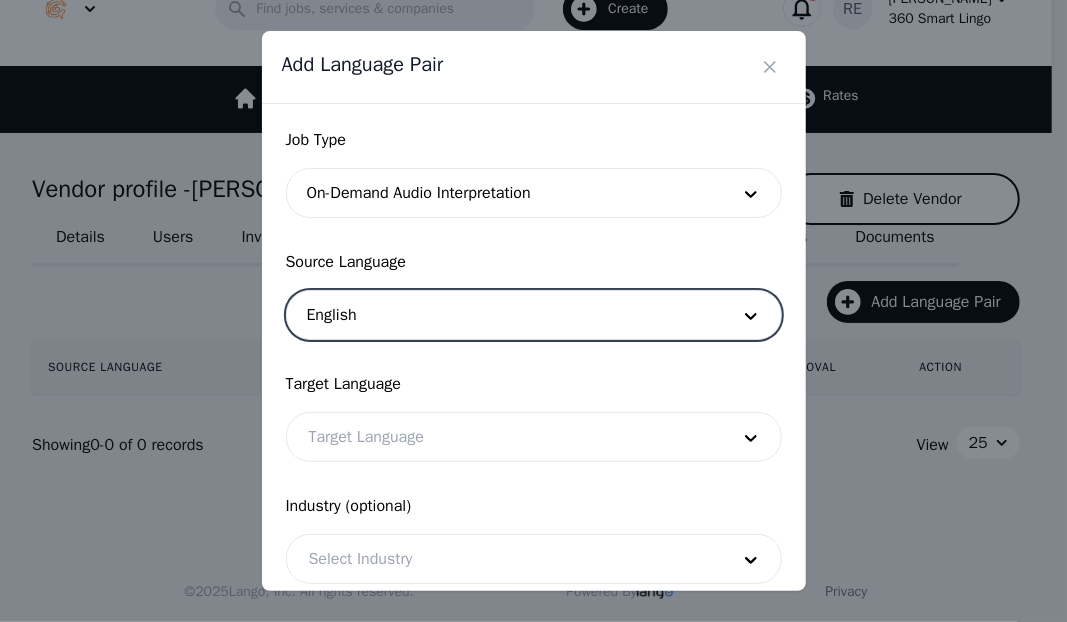 click at bounding box center (504, 437) 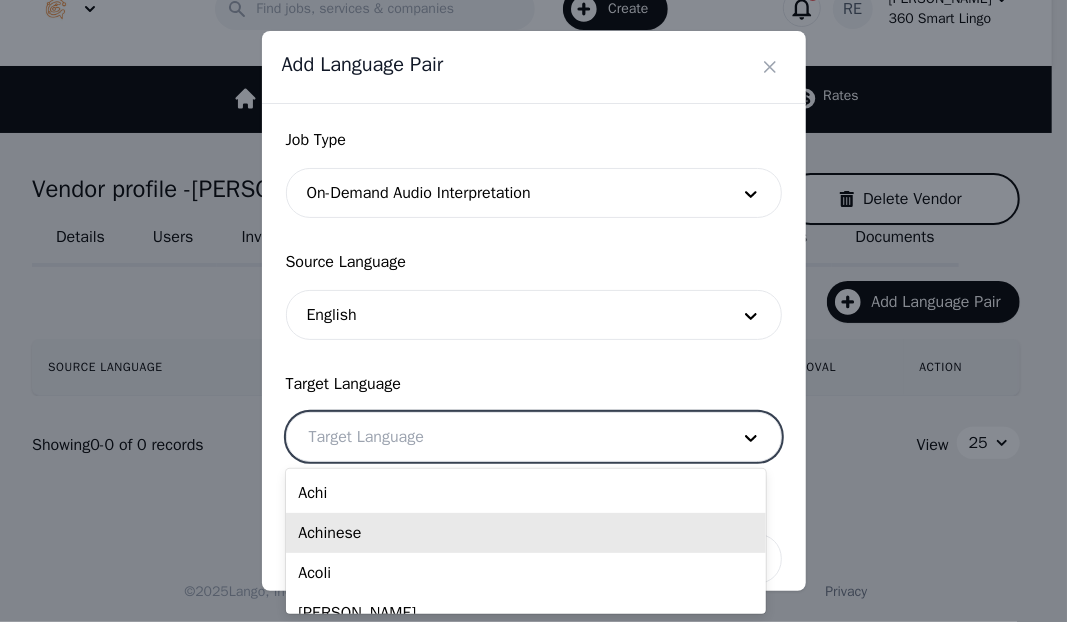 type on "a" 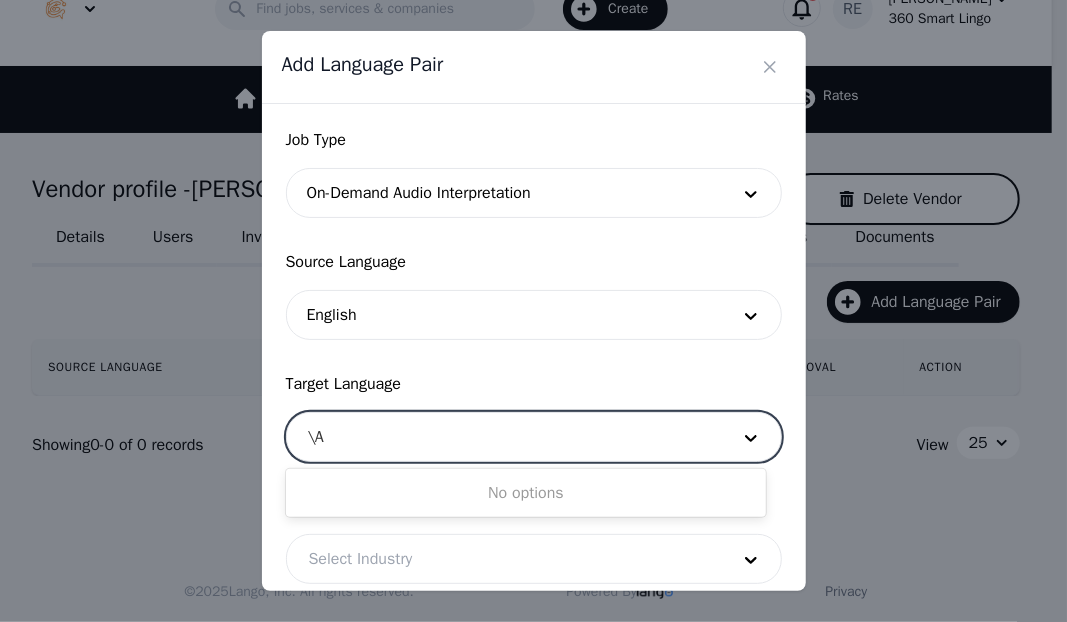 type on "\" 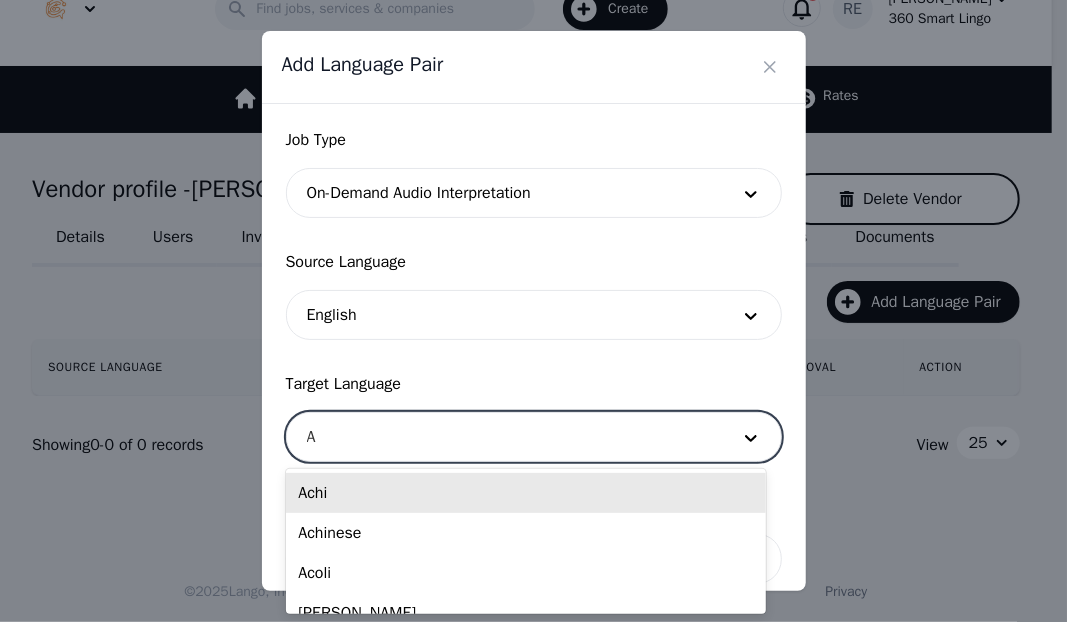 type on "Ar" 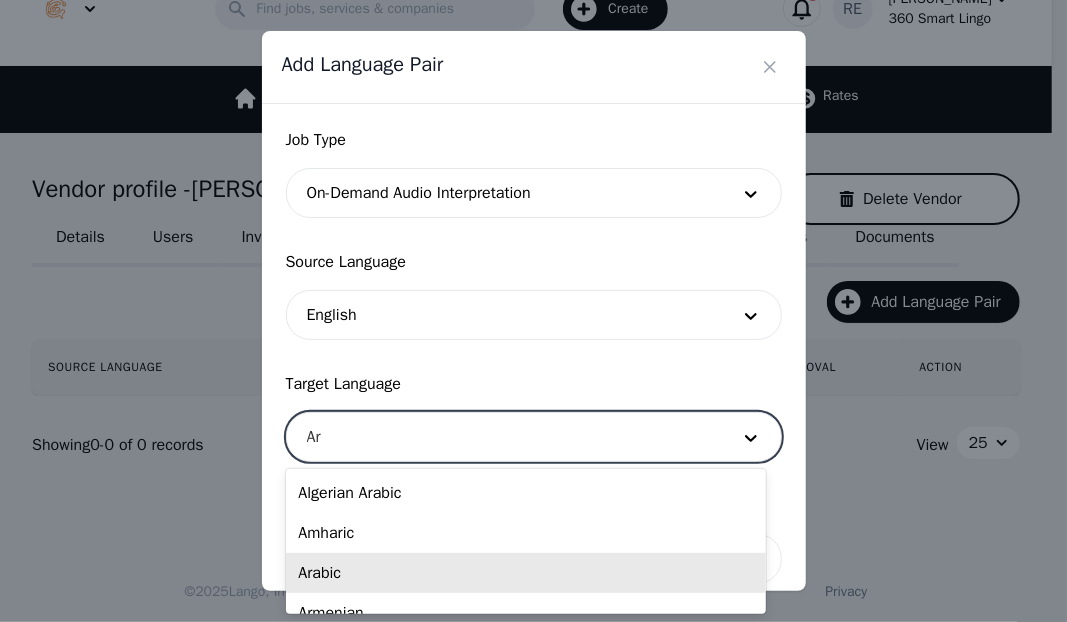 click on "Arabic" at bounding box center (525, 573) 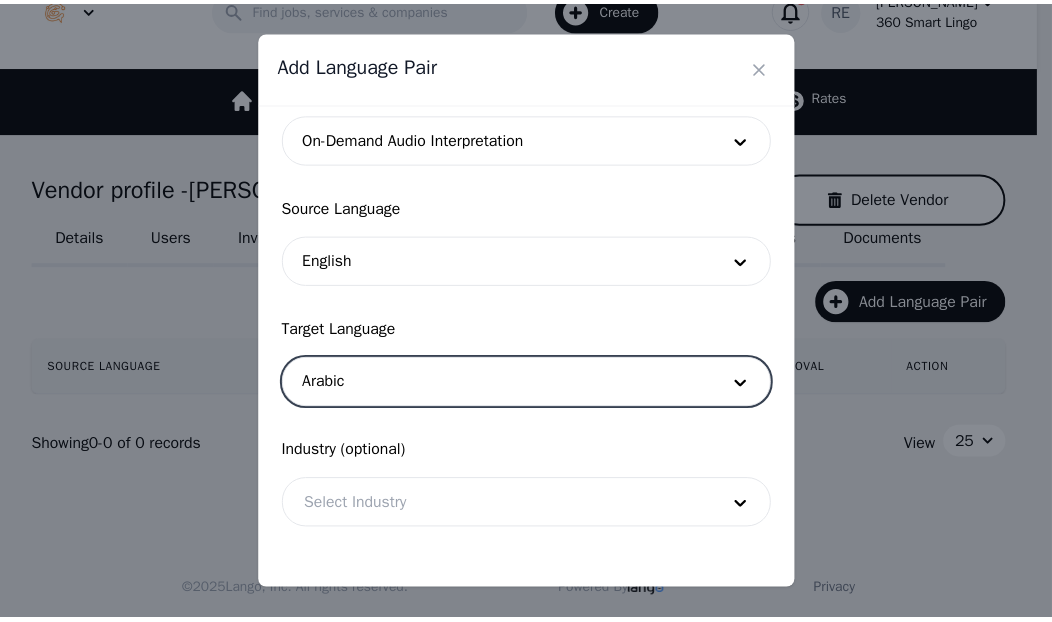 scroll, scrollTop: 100, scrollLeft: 0, axis: vertical 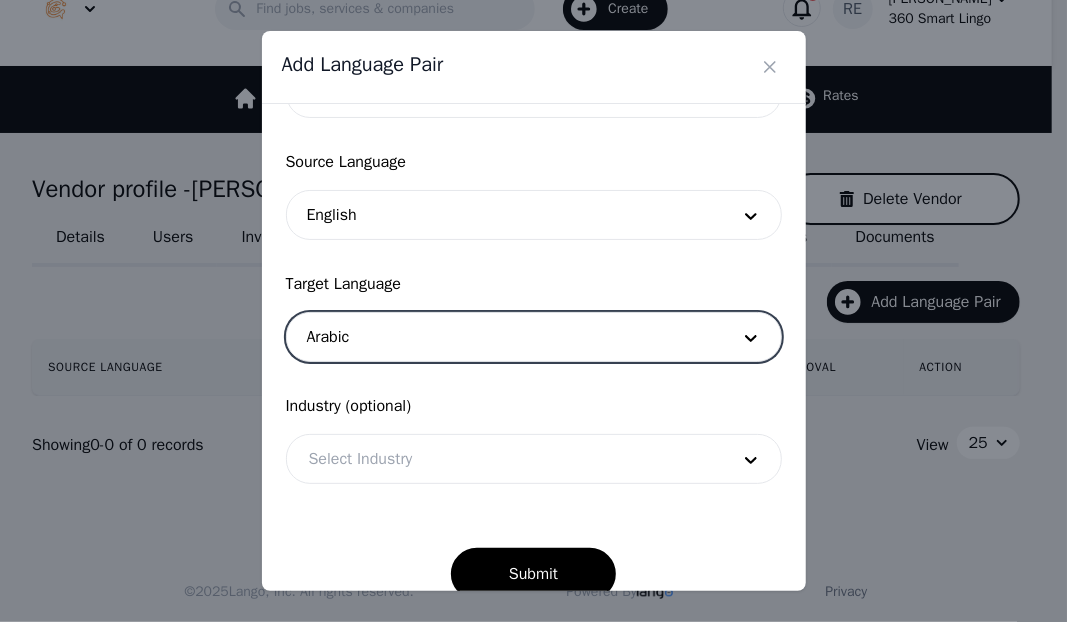 click at bounding box center [504, 459] 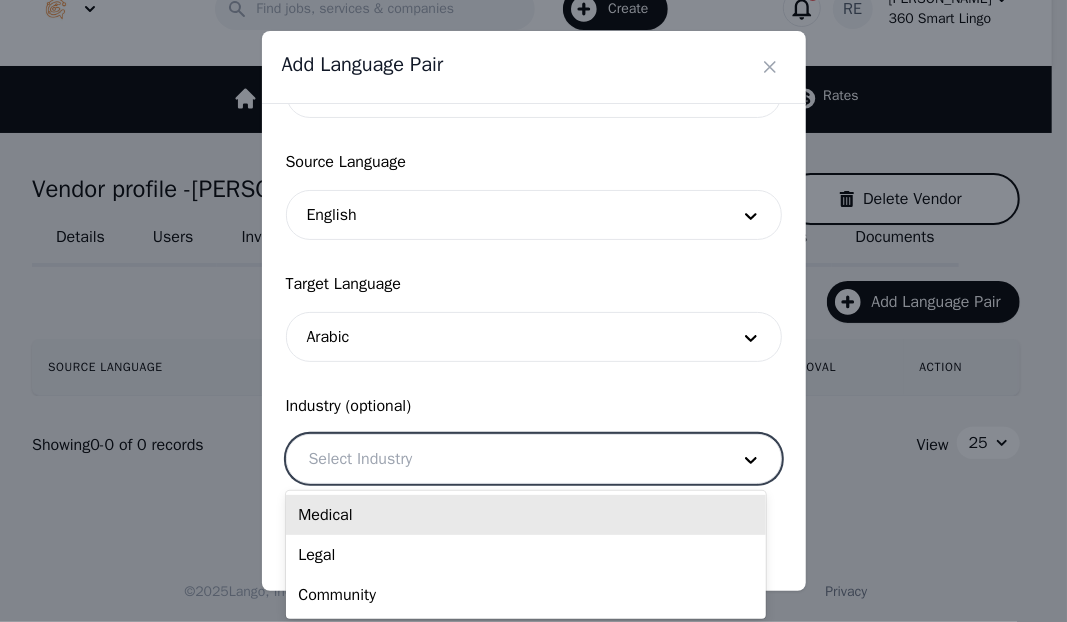 click on "Medical" at bounding box center (525, 515) 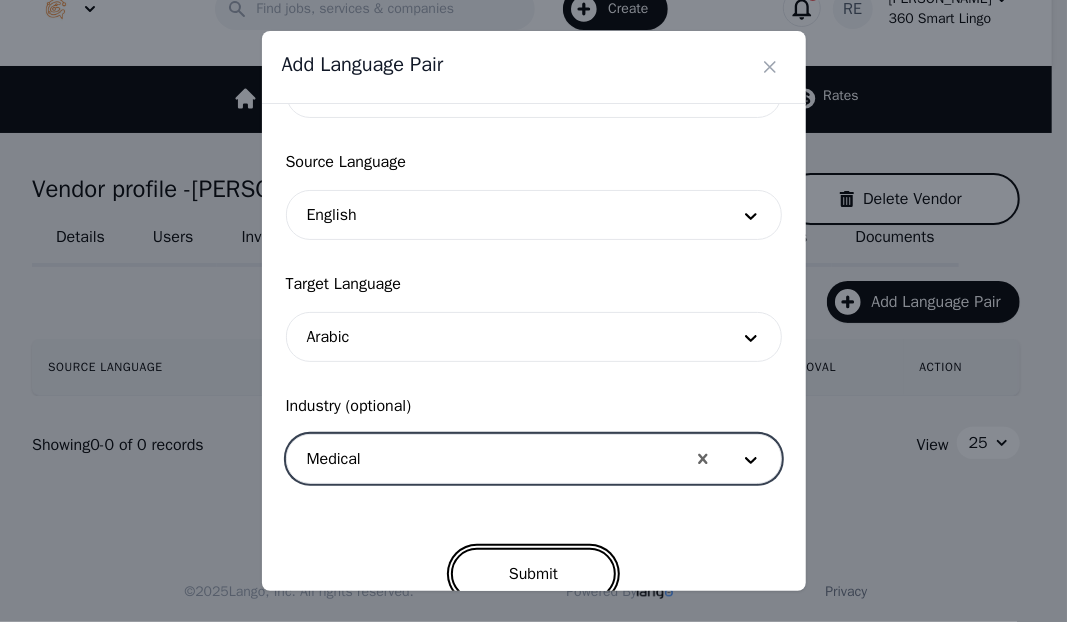 click on "Submit" at bounding box center (533, 574) 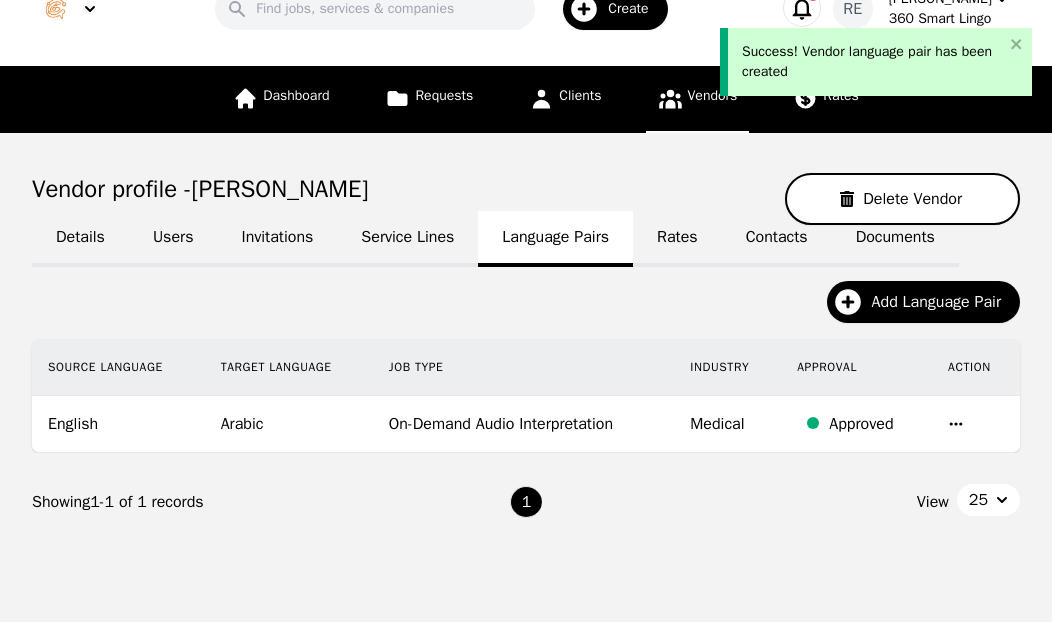 click on "Details" at bounding box center [80, 239] 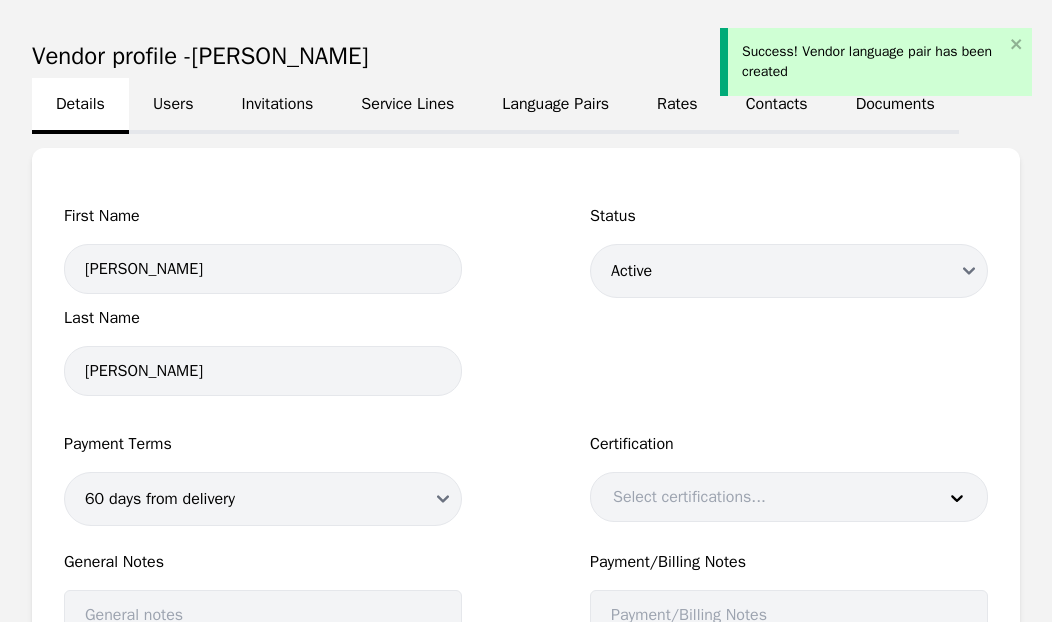 scroll, scrollTop: 148, scrollLeft: 0, axis: vertical 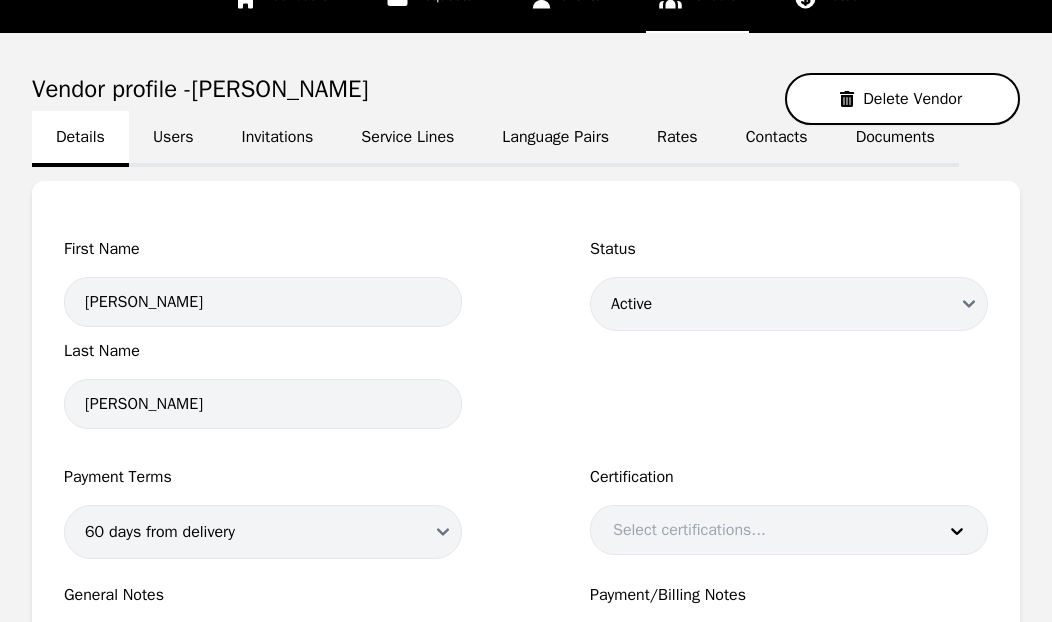 click on "Users" at bounding box center (173, 139) 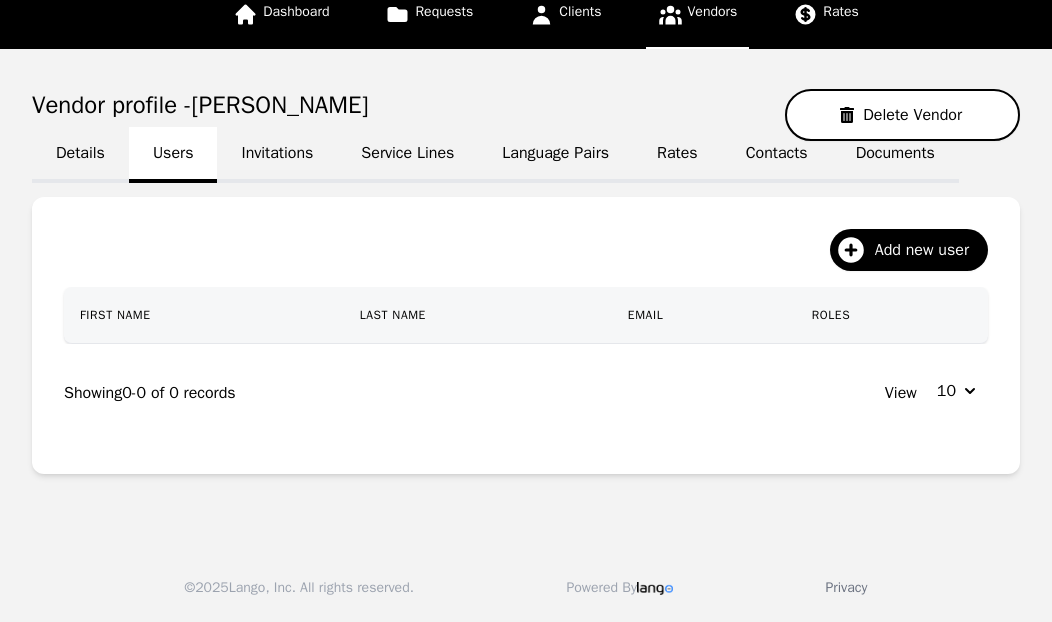 scroll, scrollTop: 128, scrollLeft: 0, axis: vertical 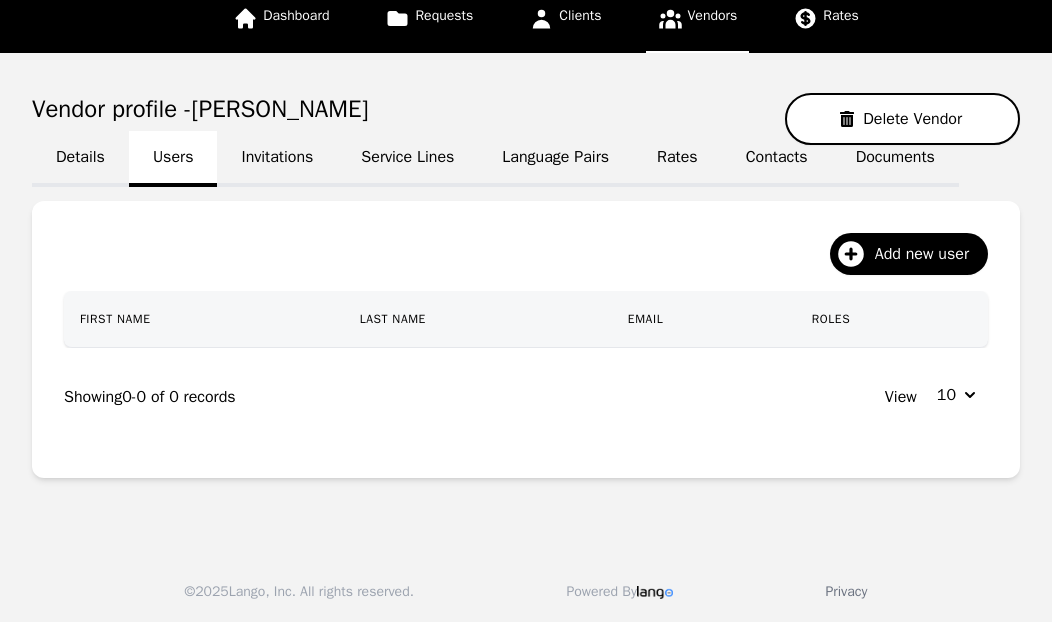 click on "Invitations" at bounding box center (277, 159) 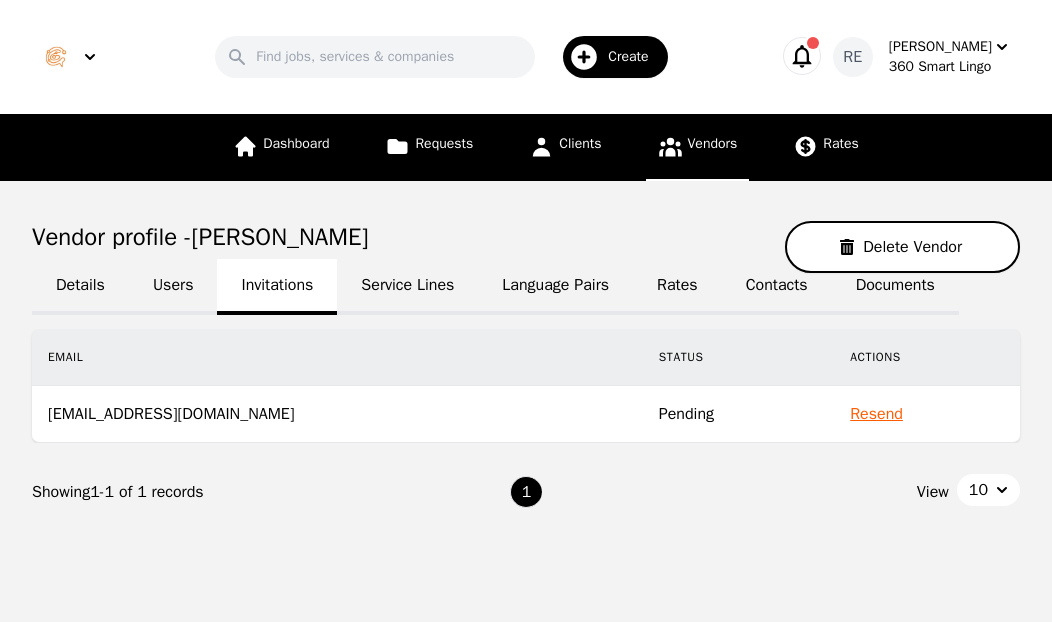 click on "Users" at bounding box center (173, 287) 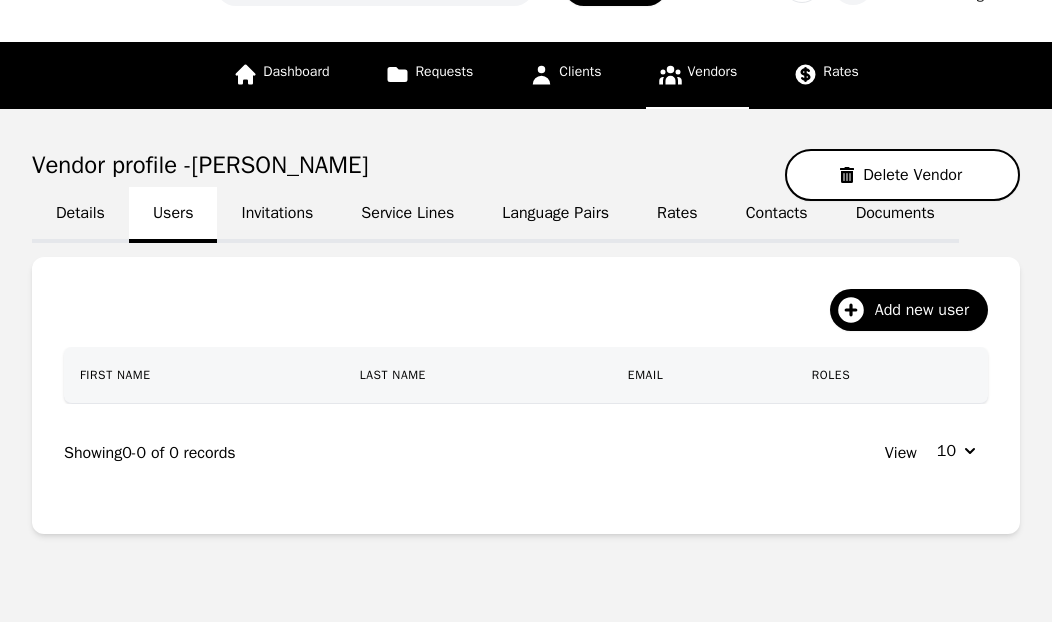 scroll, scrollTop: 100, scrollLeft: 0, axis: vertical 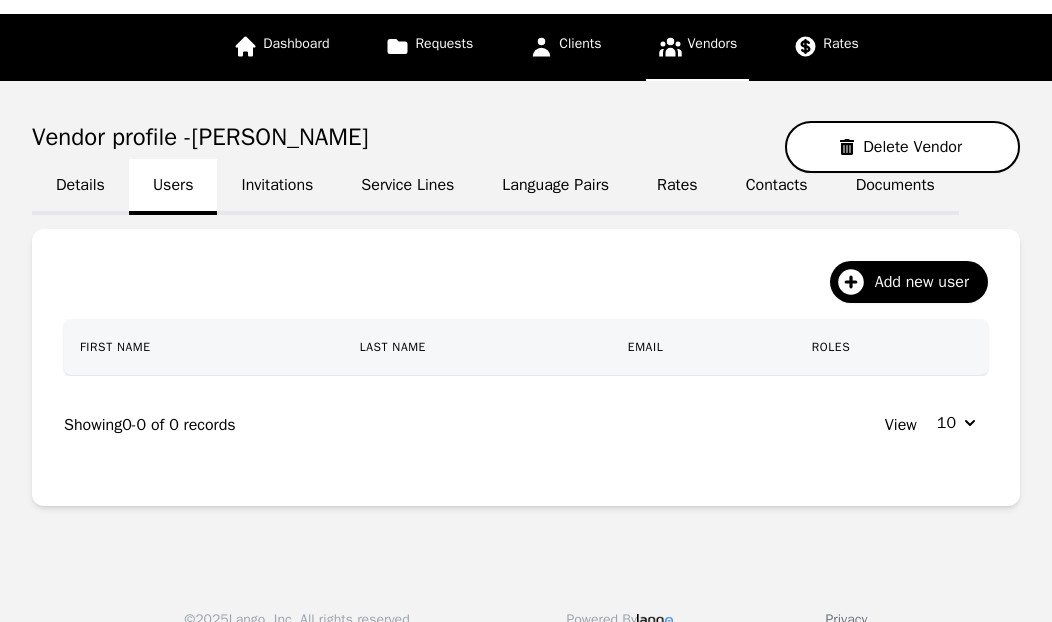 click on "Invitations" at bounding box center [277, 187] 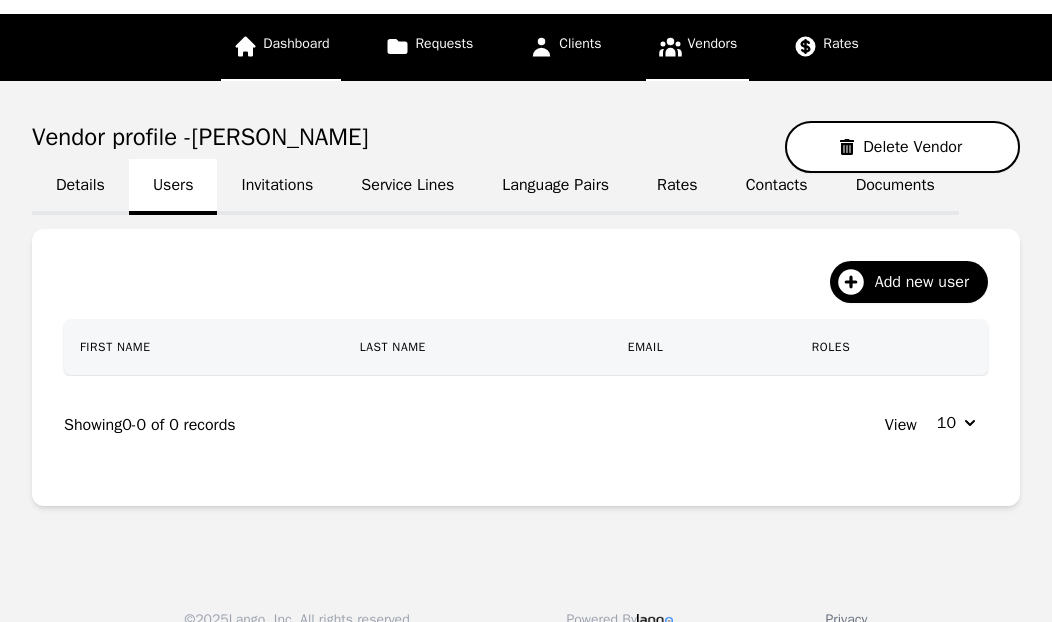 scroll, scrollTop: 0, scrollLeft: 0, axis: both 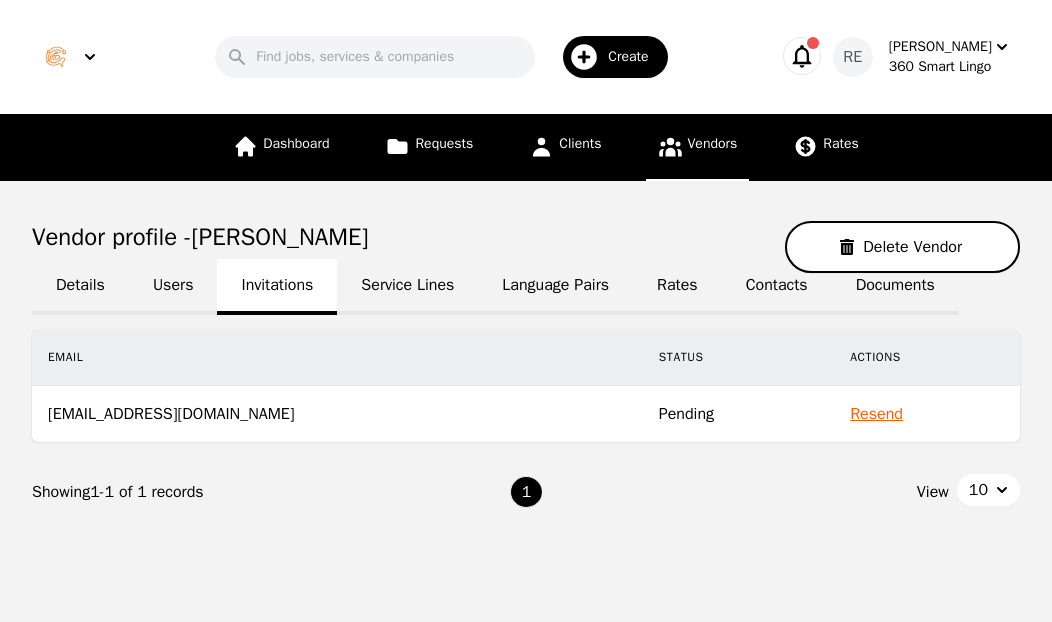 click on "Service Lines" at bounding box center [407, 287] 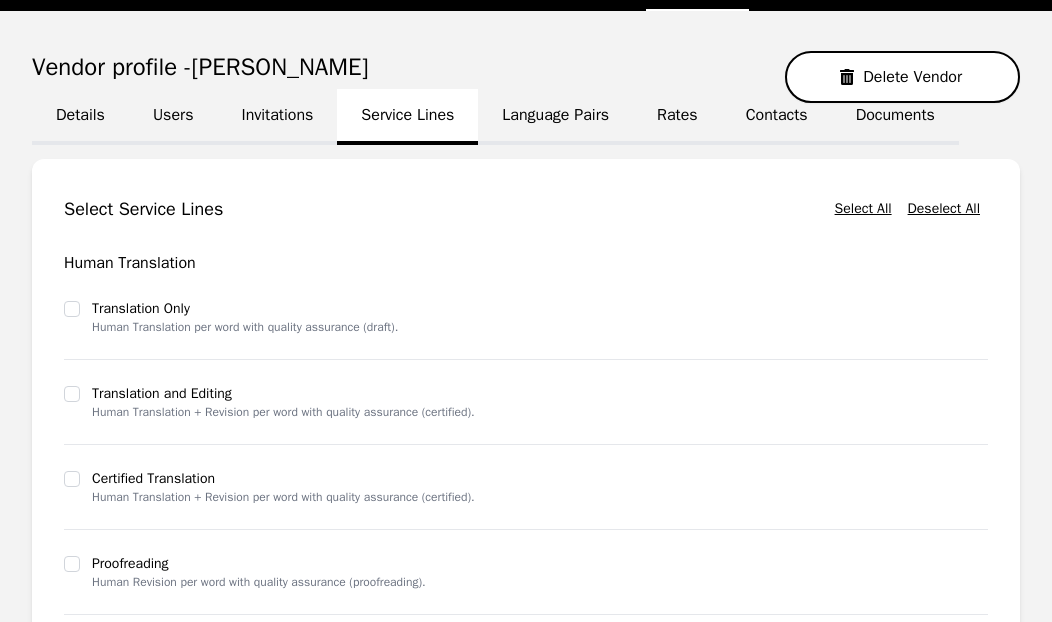 click on "Language Pairs" at bounding box center (555, 117) 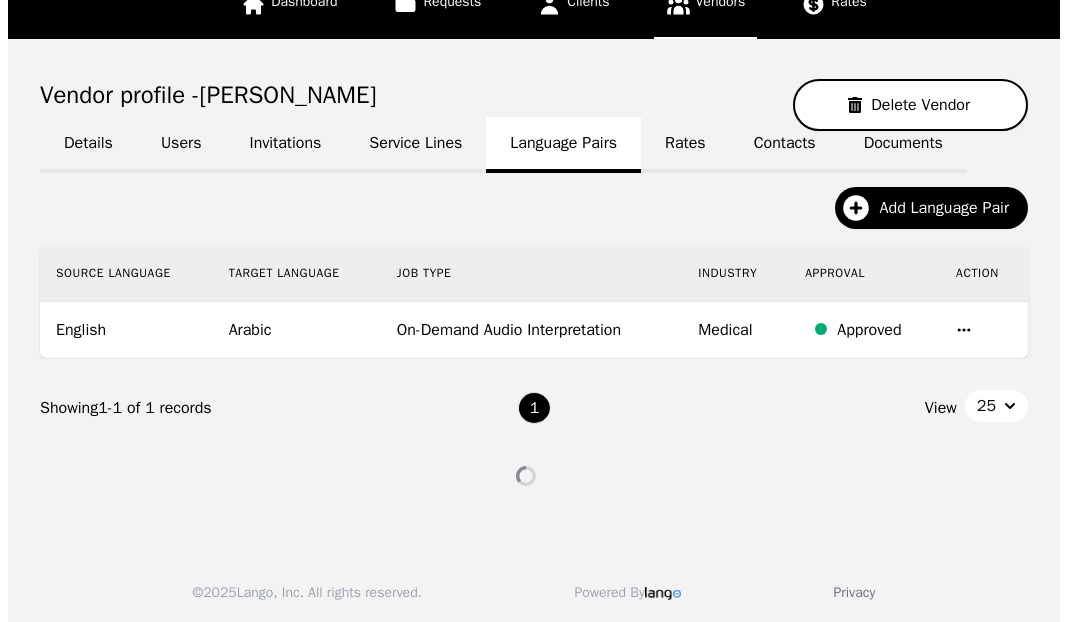 scroll, scrollTop: 105, scrollLeft: 0, axis: vertical 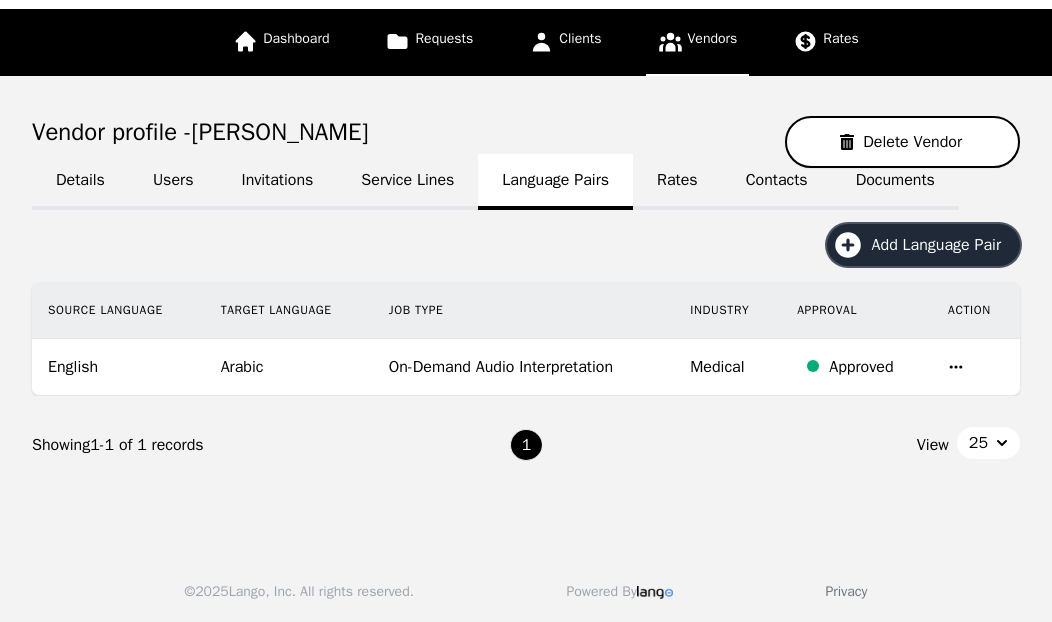 click on "Add Language Pair" at bounding box center [923, 245] 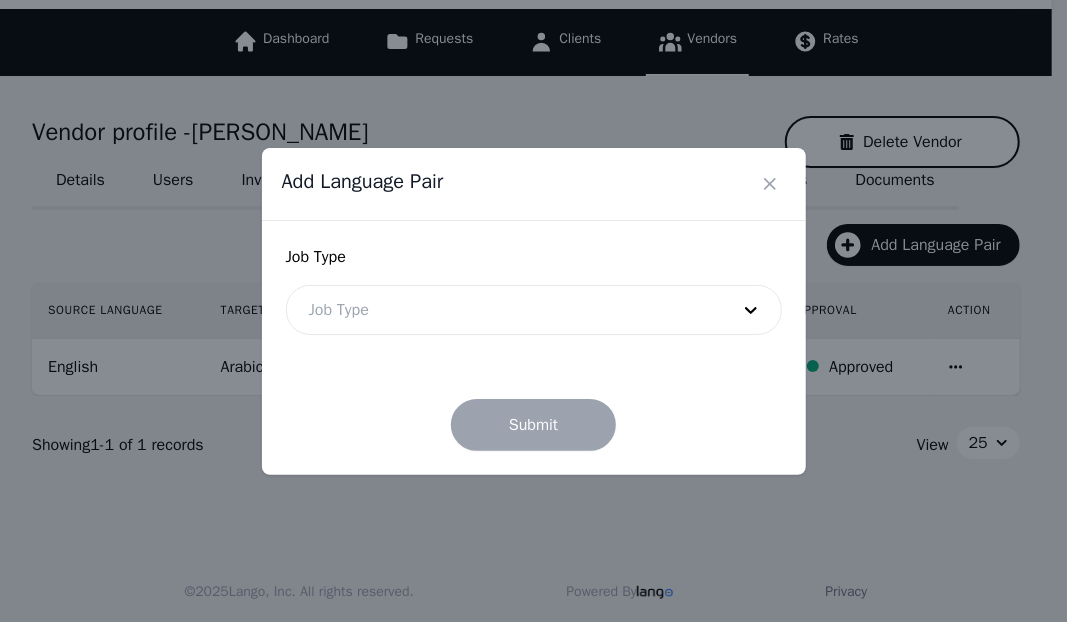 click at bounding box center (504, 310) 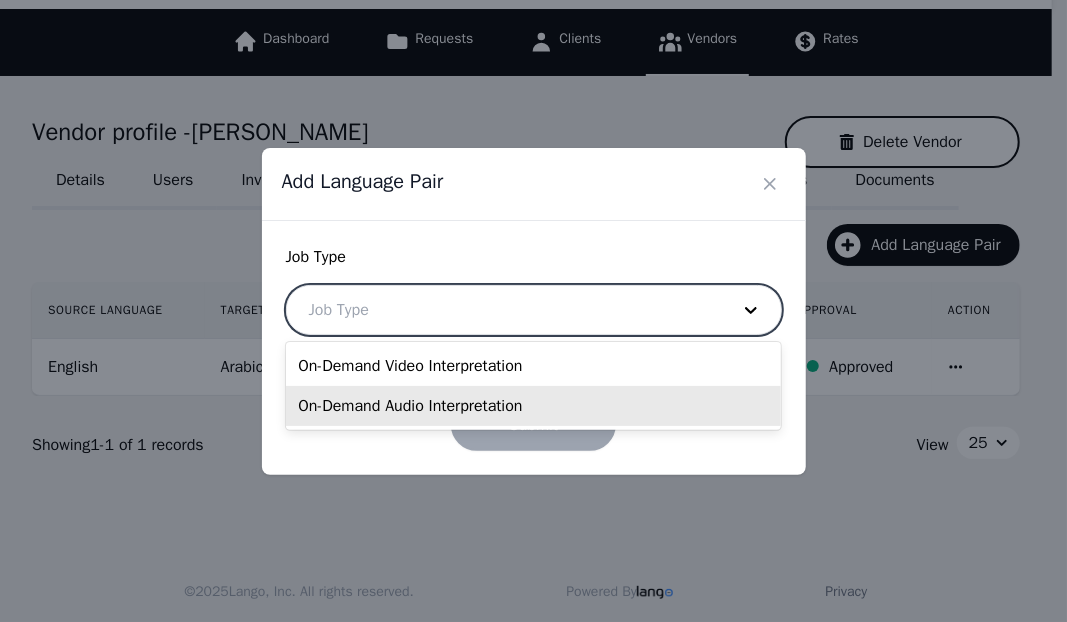 click on "On-Demand Audio Interpretation" at bounding box center (533, 406) 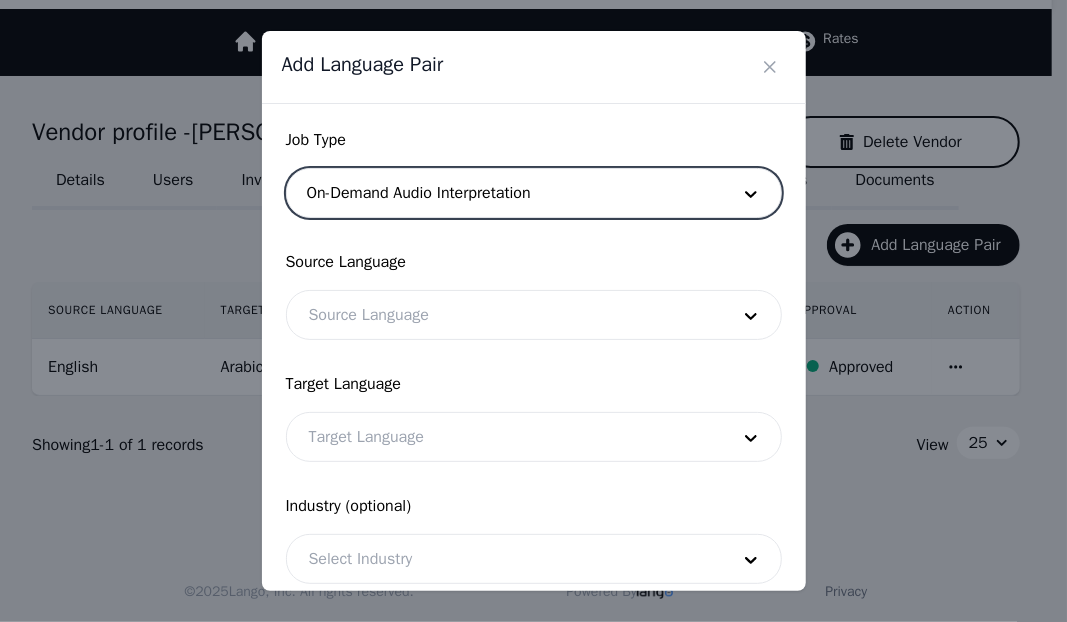 click at bounding box center (504, 315) 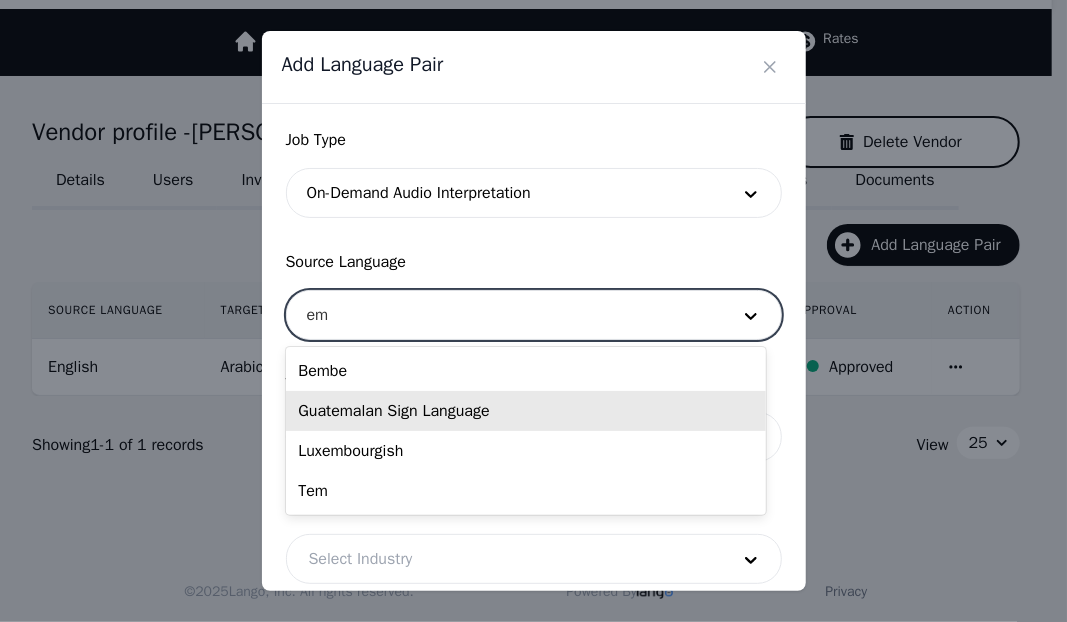 type on "e" 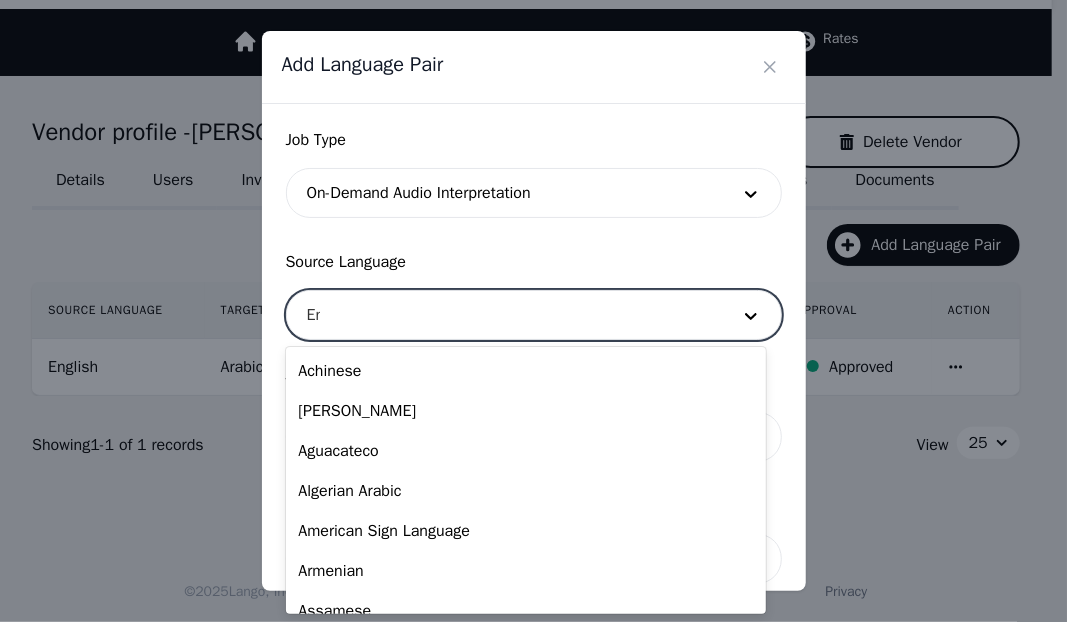 type on "Eng" 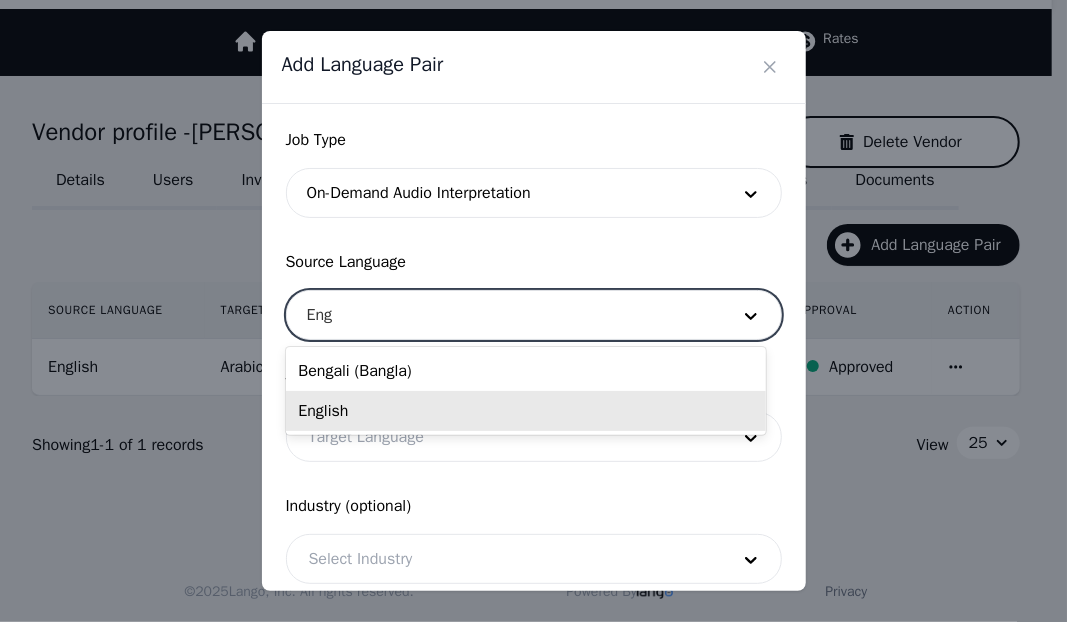 click on "English" at bounding box center (525, 411) 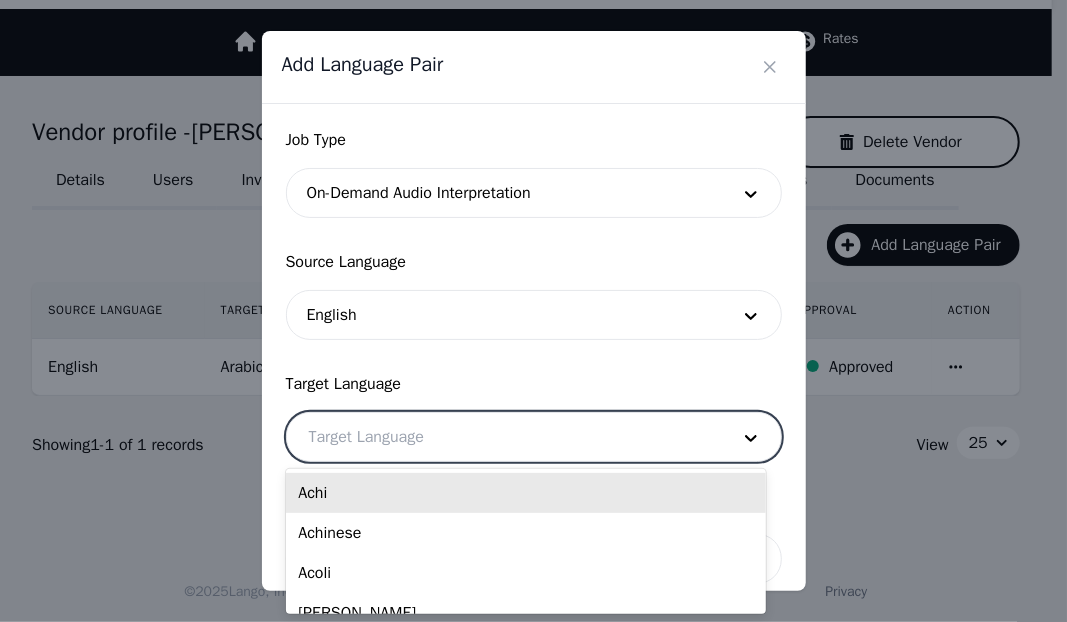 click at bounding box center [504, 437] 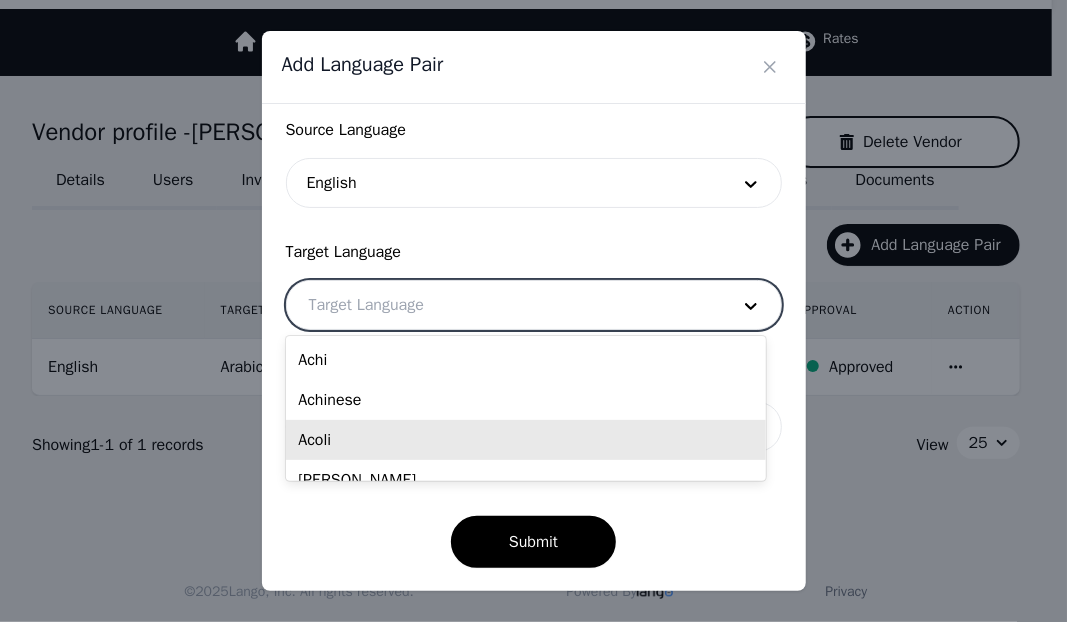 scroll, scrollTop: 132, scrollLeft: 0, axis: vertical 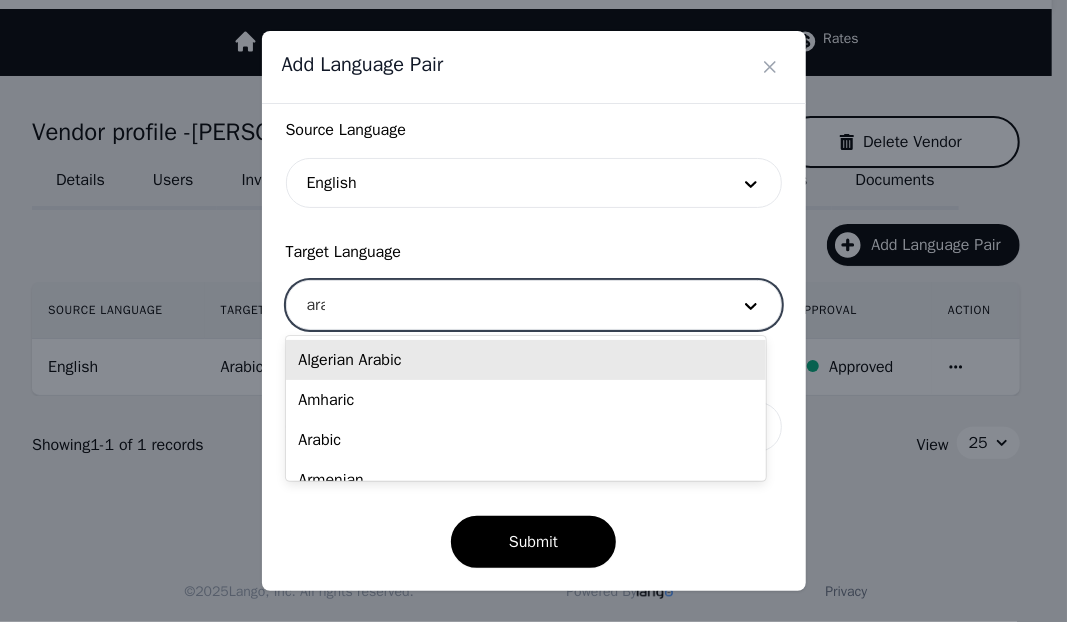 type on "arab" 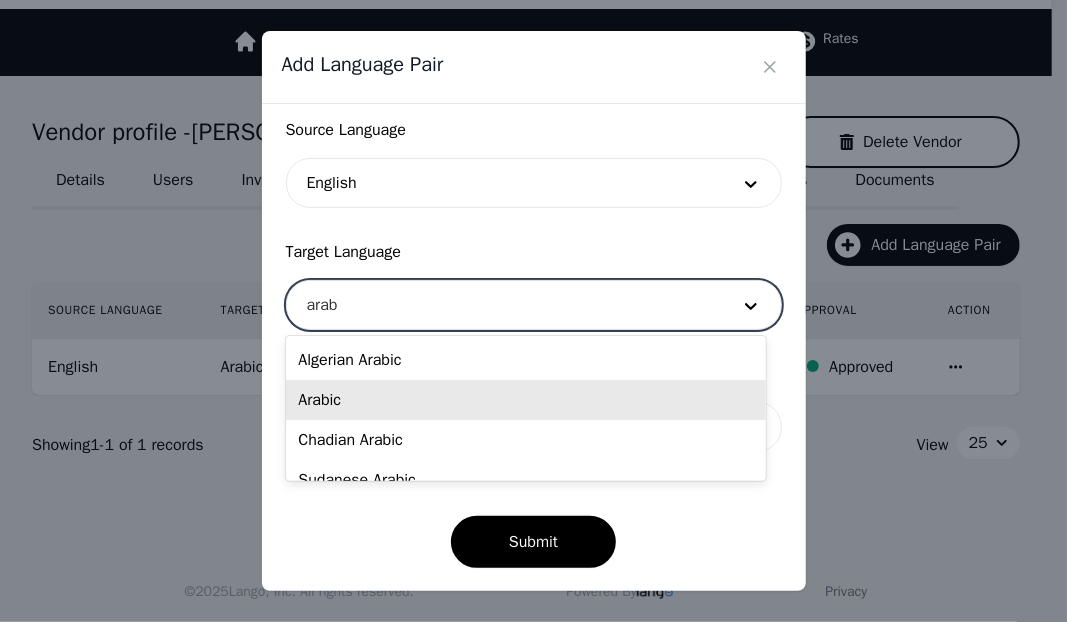 click on "Arabic" at bounding box center [525, 400] 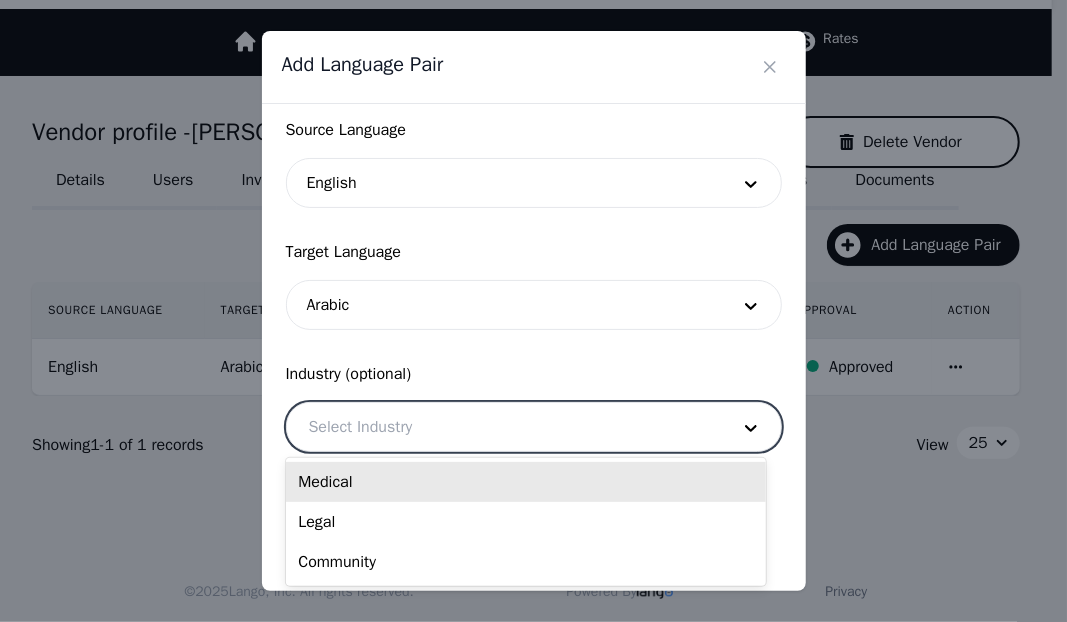 click at bounding box center [504, 427] 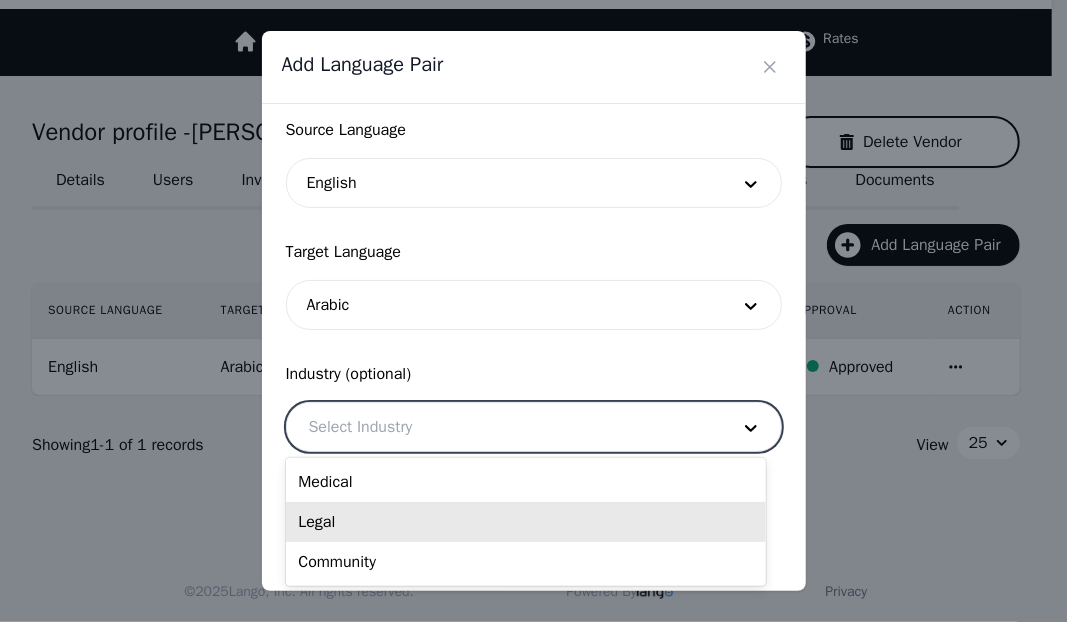 drag, startPoint x: 372, startPoint y: 532, endPoint x: 427, endPoint y: 517, distance: 57.00877 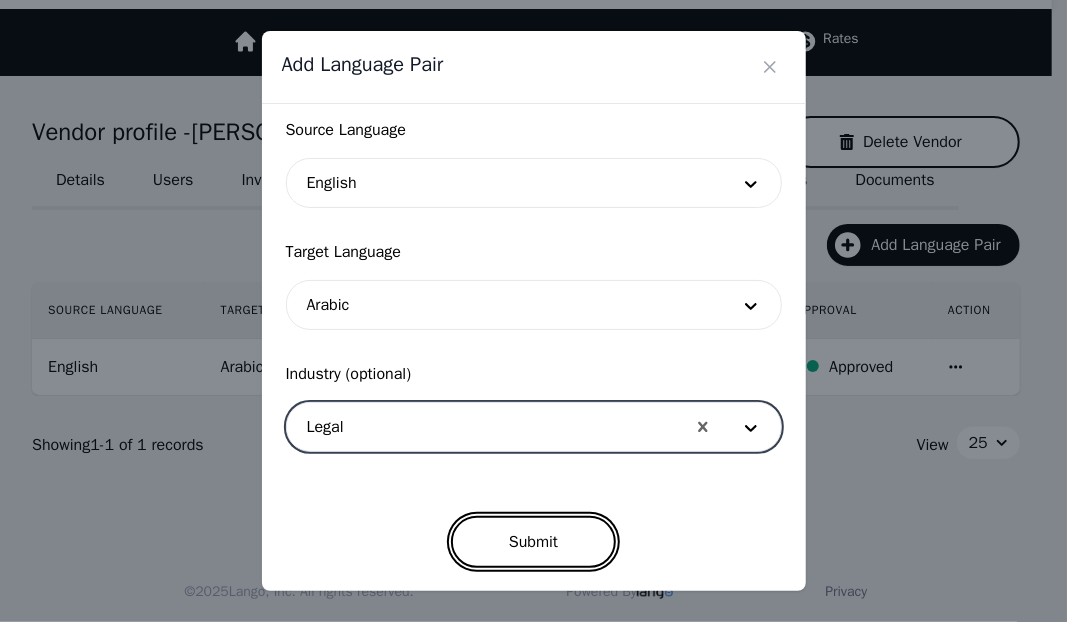 click on "Submit" at bounding box center [533, 542] 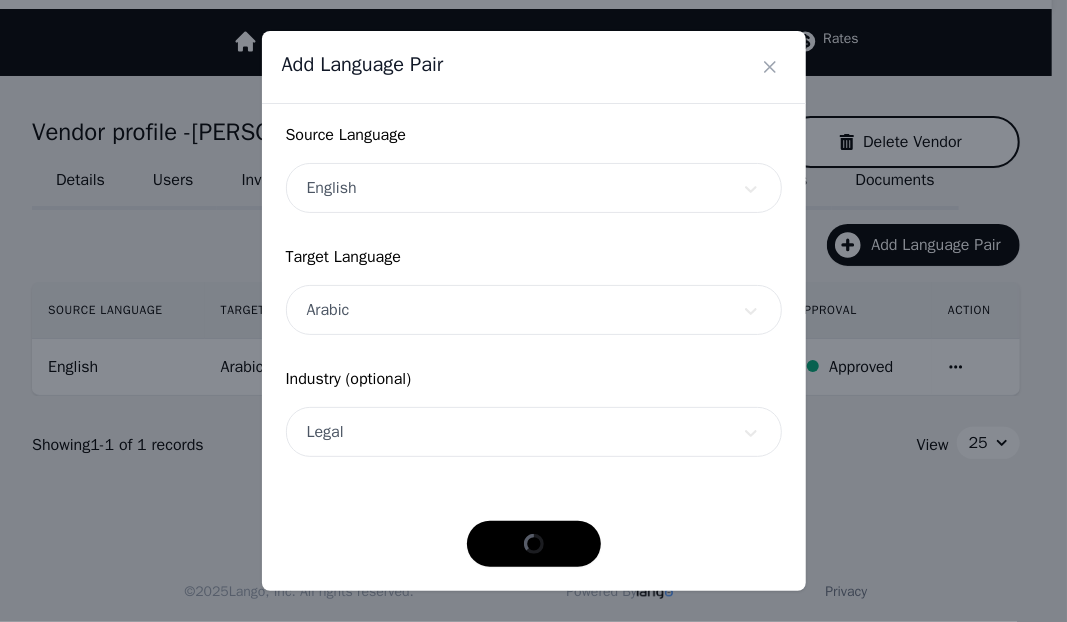 scroll, scrollTop: 126, scrollLeft: 0, axis: vertical 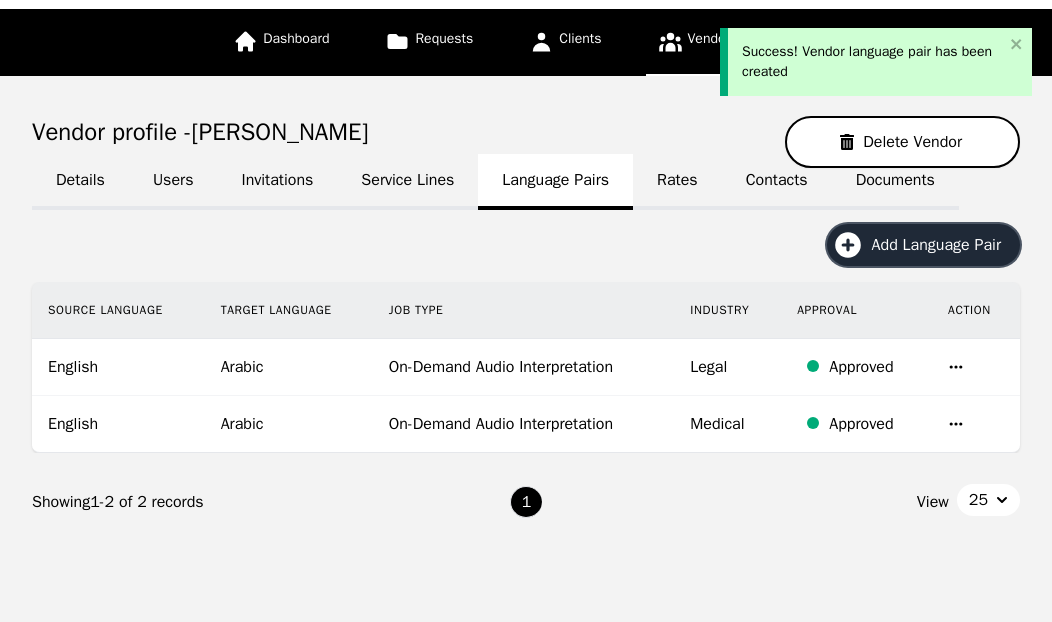 click on "Add Language Pair" at bounding box center [943, 245] 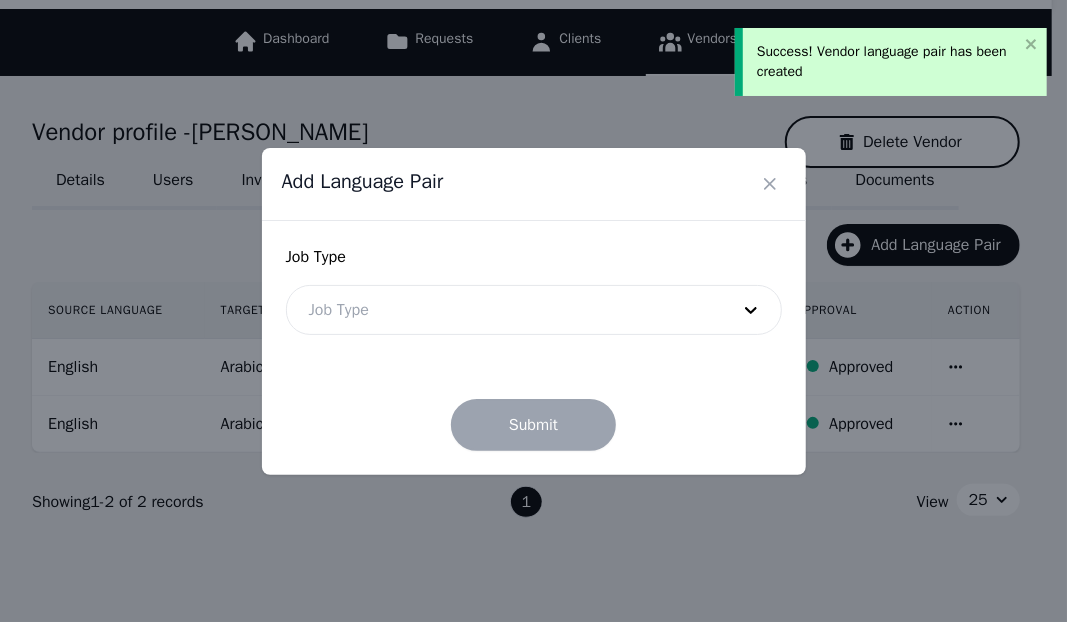 click at bounding box center [504, 310] 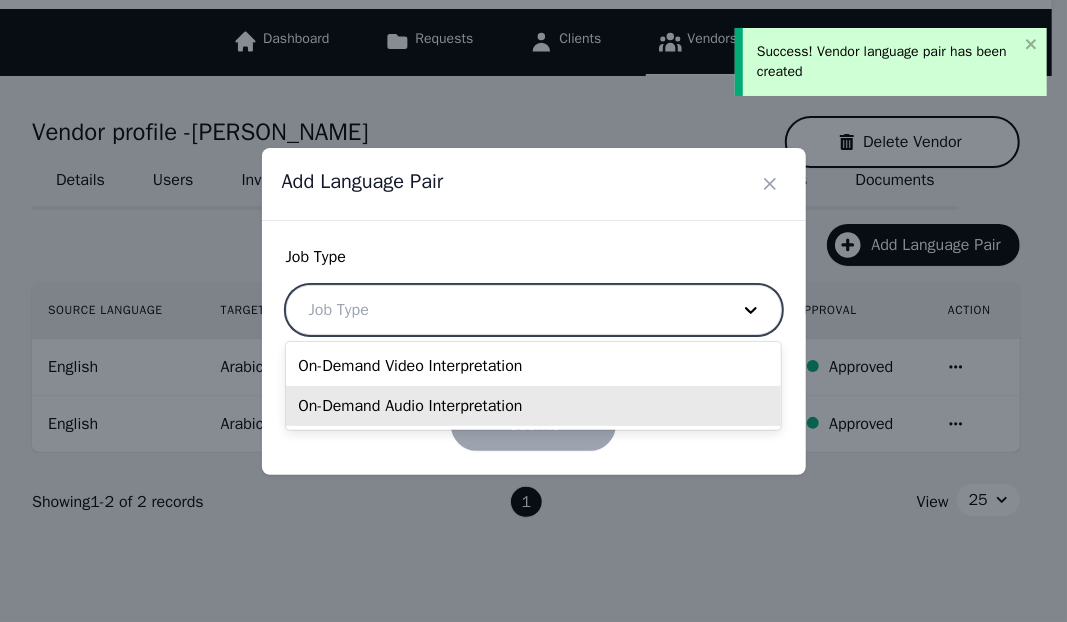 click on "On-Demand Audio Interpretation" at bounding box center [533, 406] 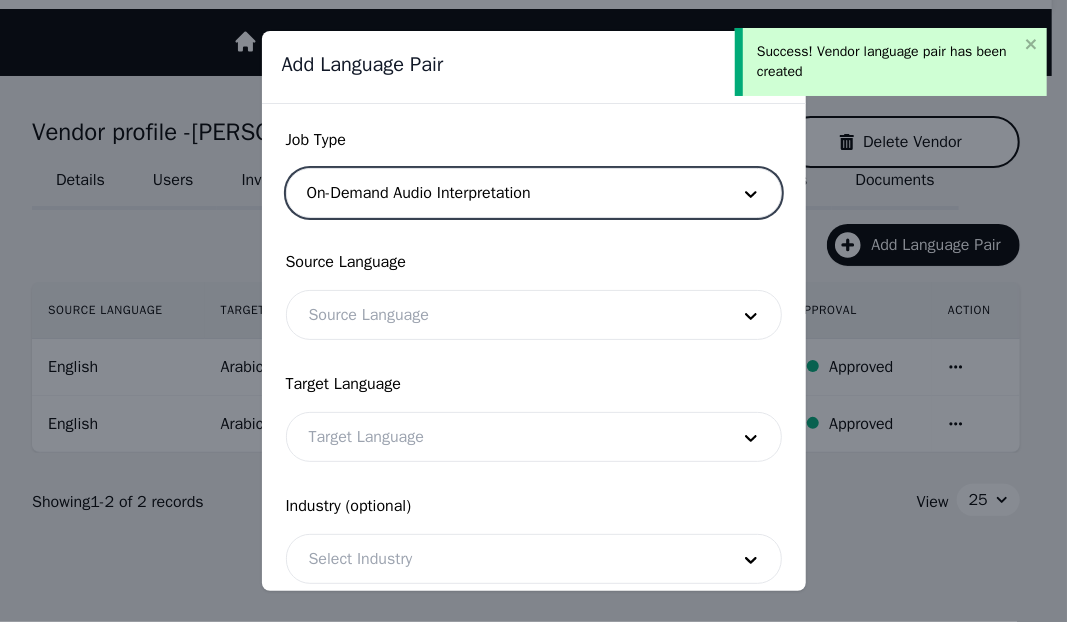 click at bounding box center [504, 315] 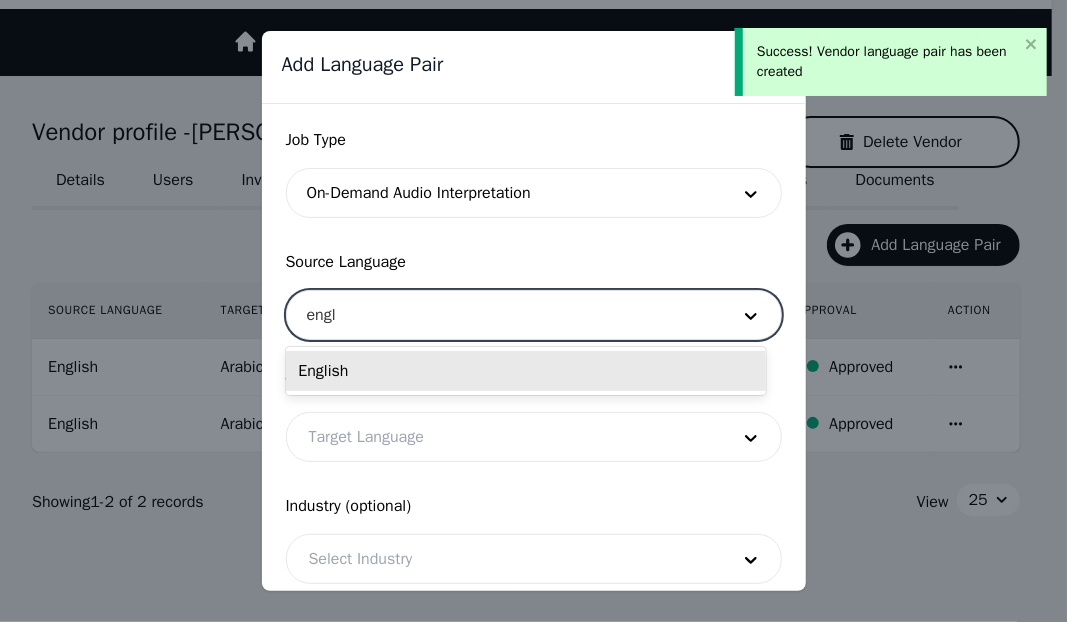 type on "engli" 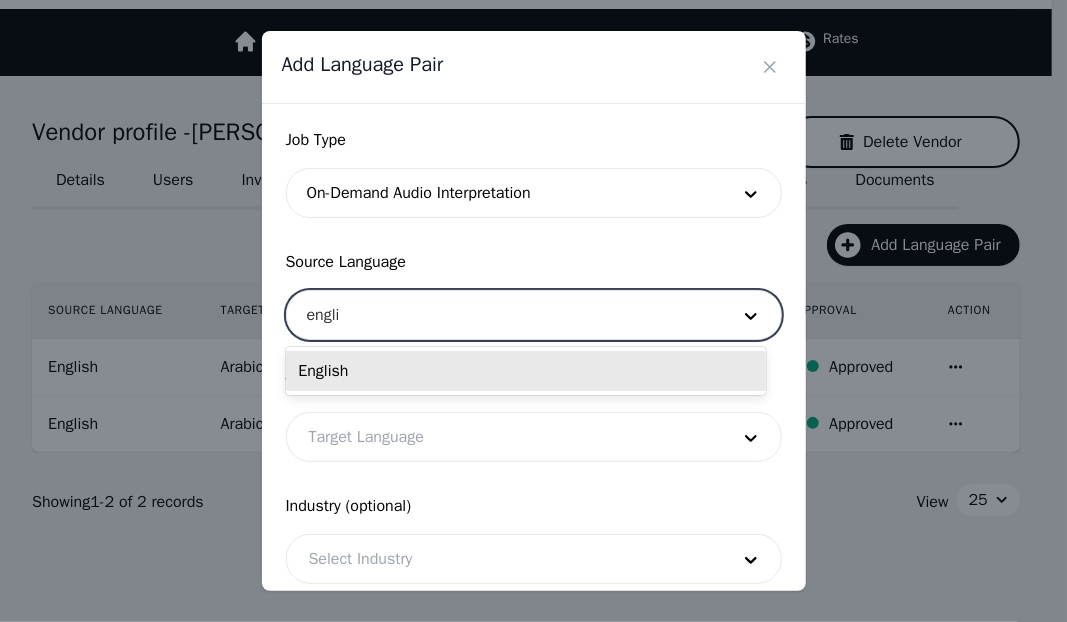 click on "English" at bounding box center (525, 371) 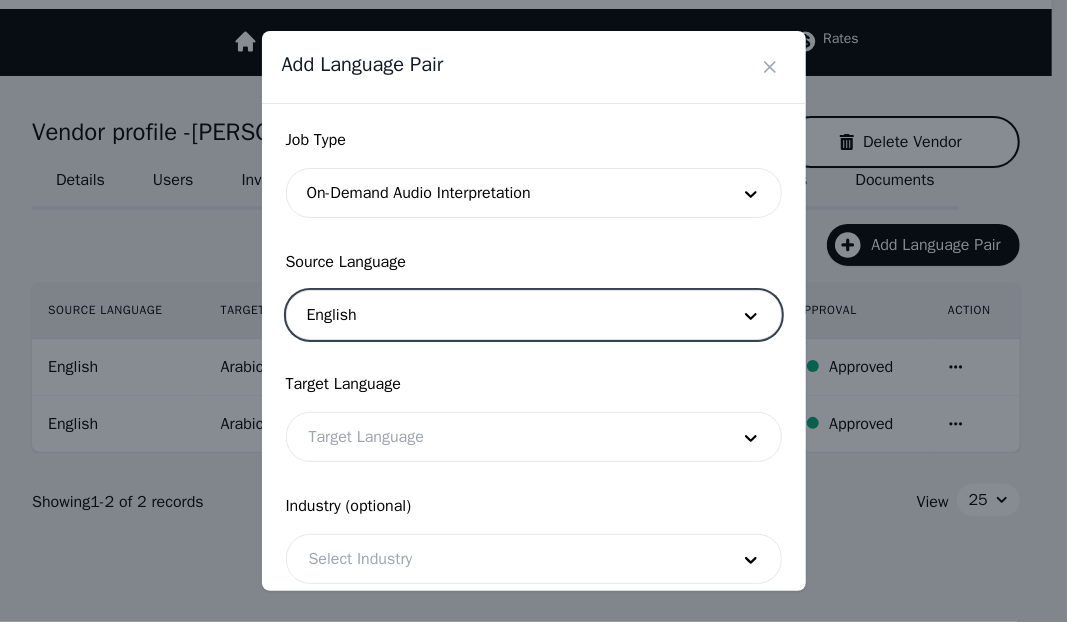 click at bounding box center (504, 437) 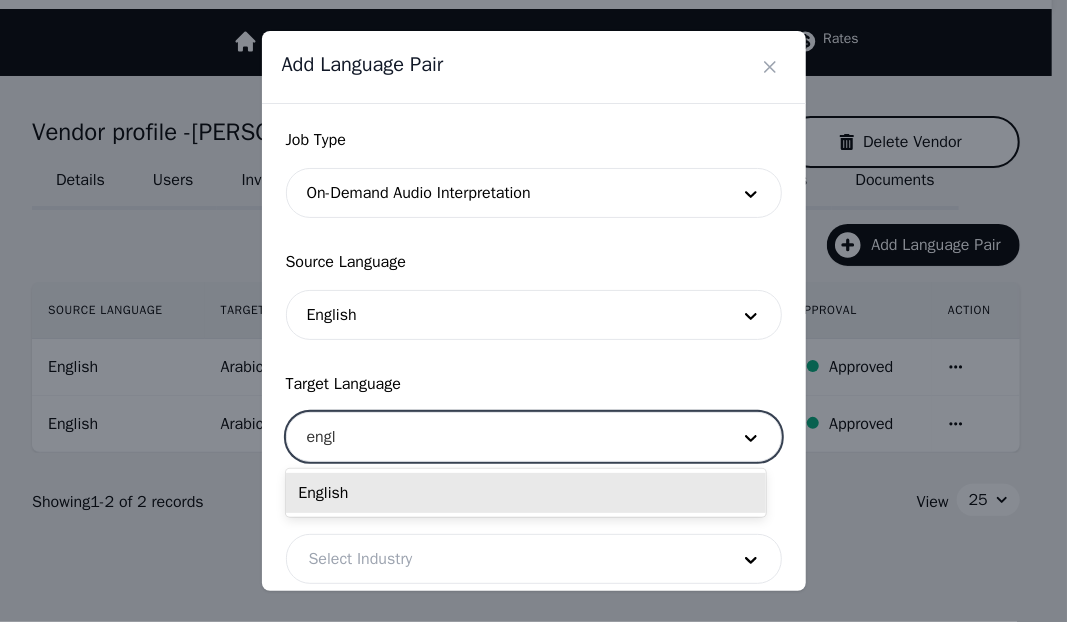 type on "engli" 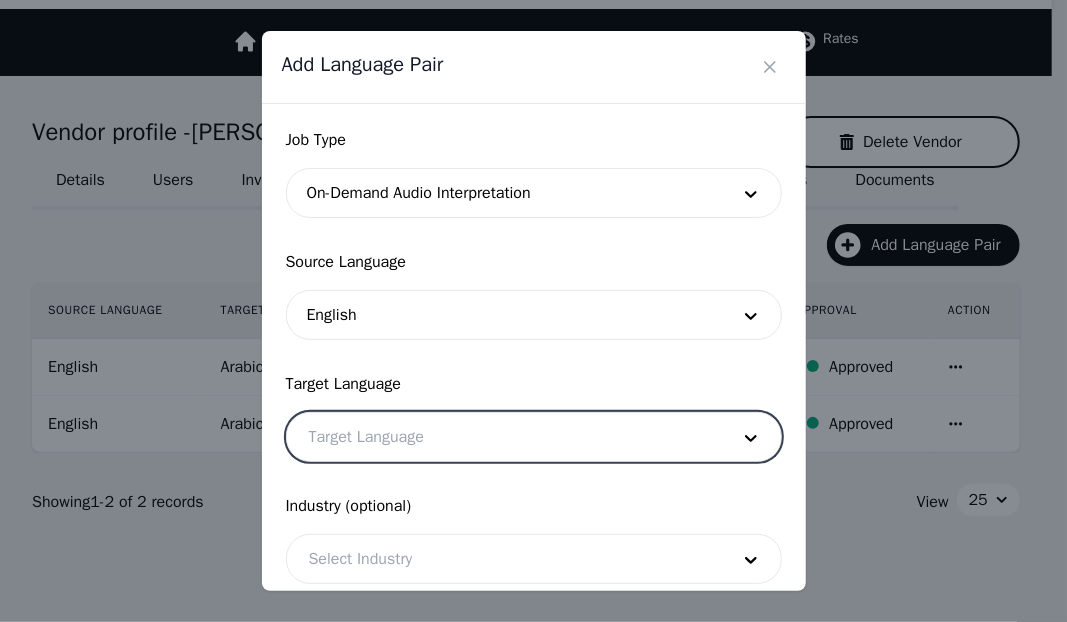drag, startPoint x: 302, startPoint y: 421, endPoint x: 258, endPoint y: 421, distance: 44 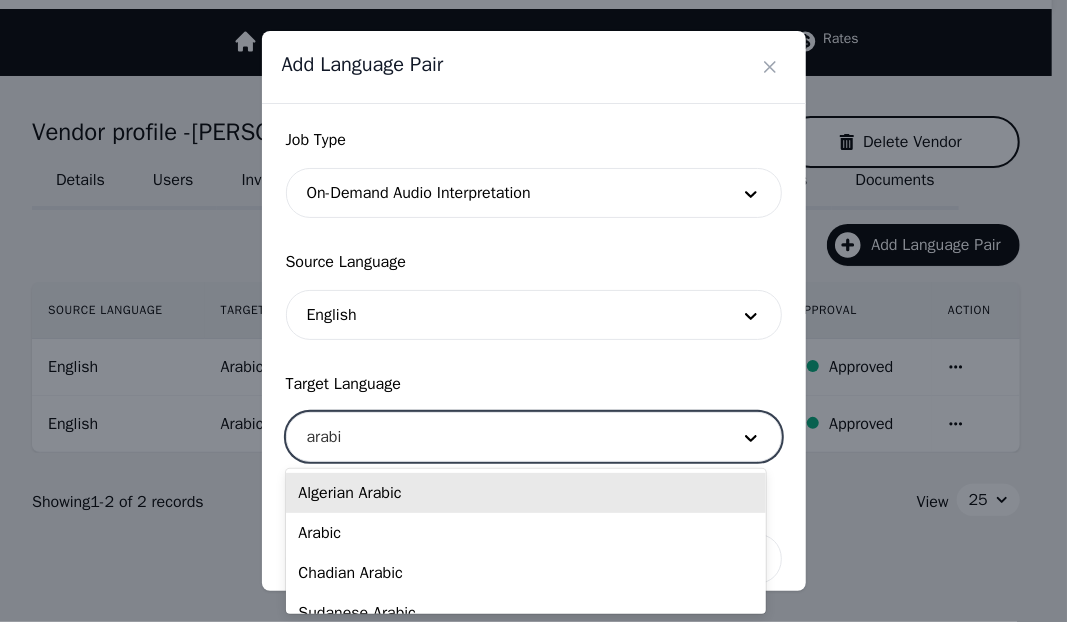 type on "arabic" 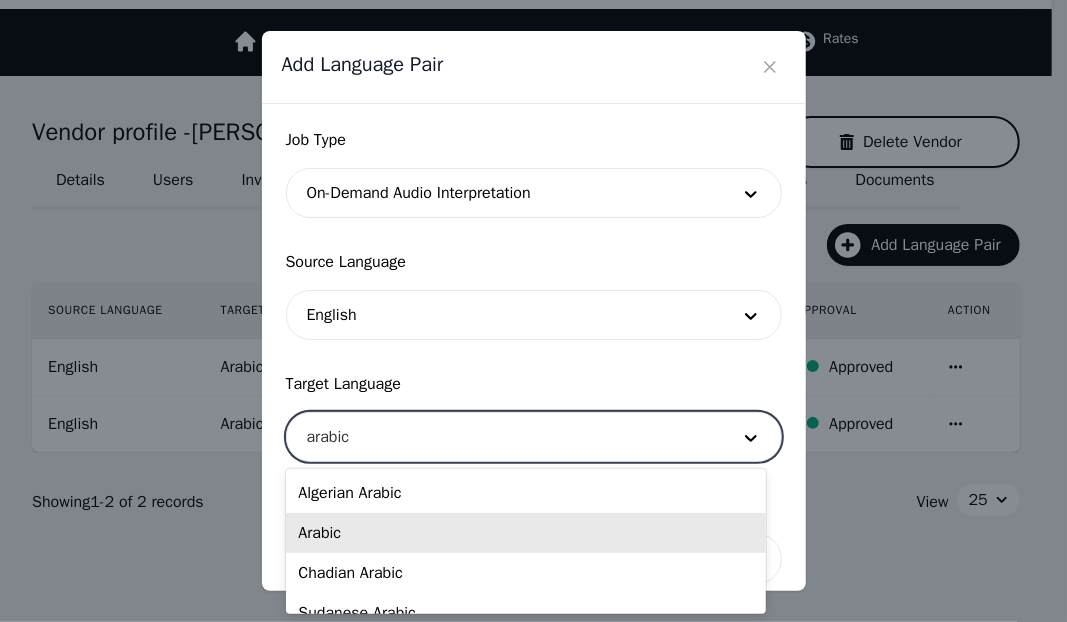 click on "Arabic" at bounding box center (525, 533) 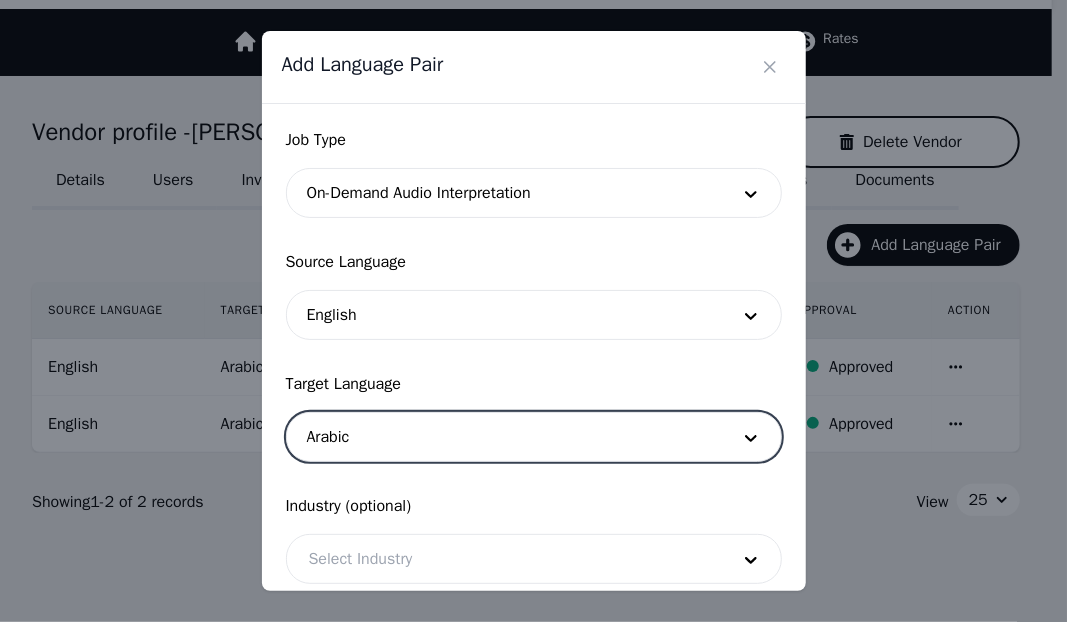 click on "Industry (optional)" at bounding box center (534, 506) 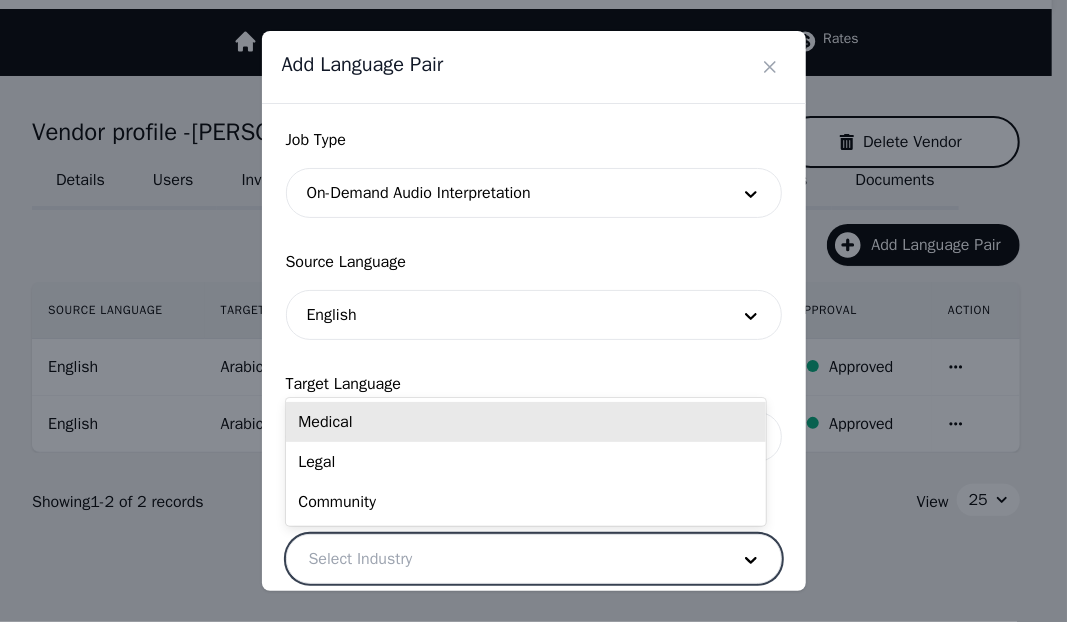 click at bounding box center [504, 559] 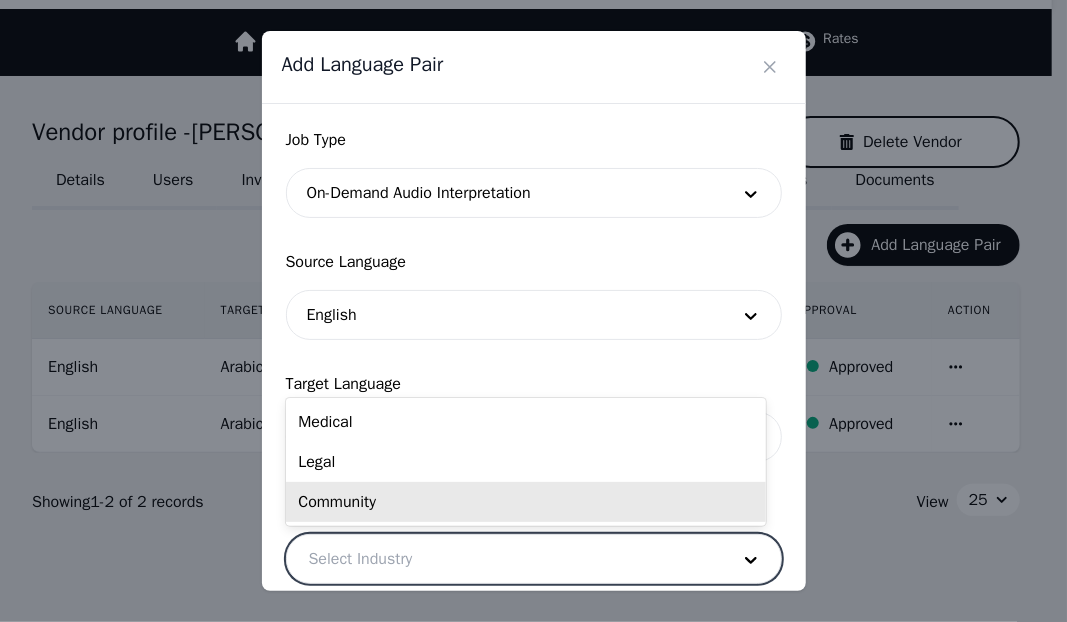 click on "Community" at bounding box center (525, 502) 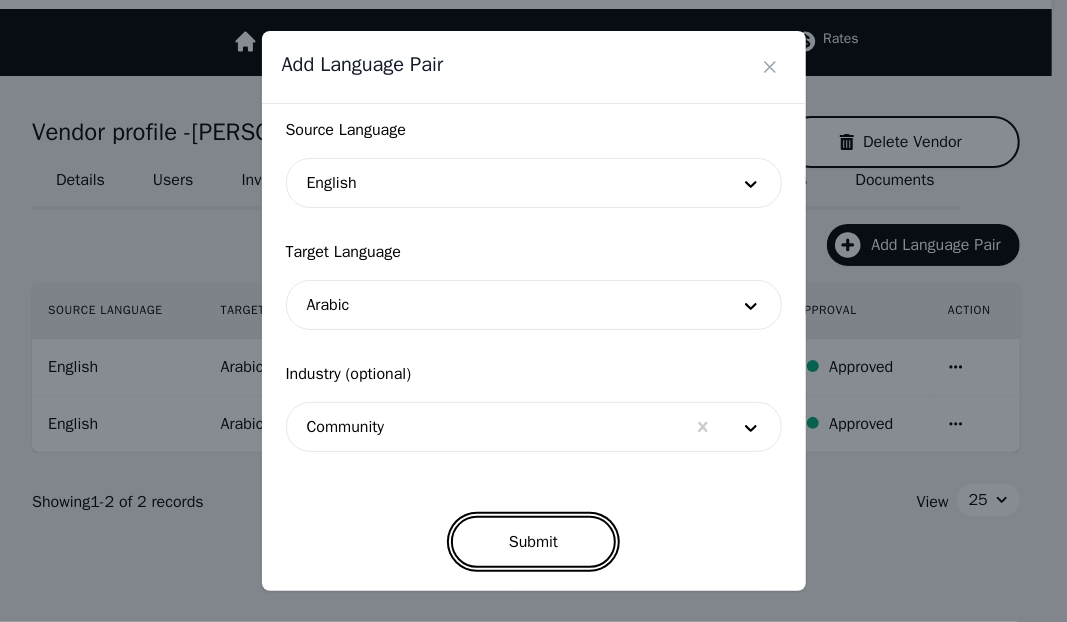 click on "Submit" at bounding box center [533, 542] 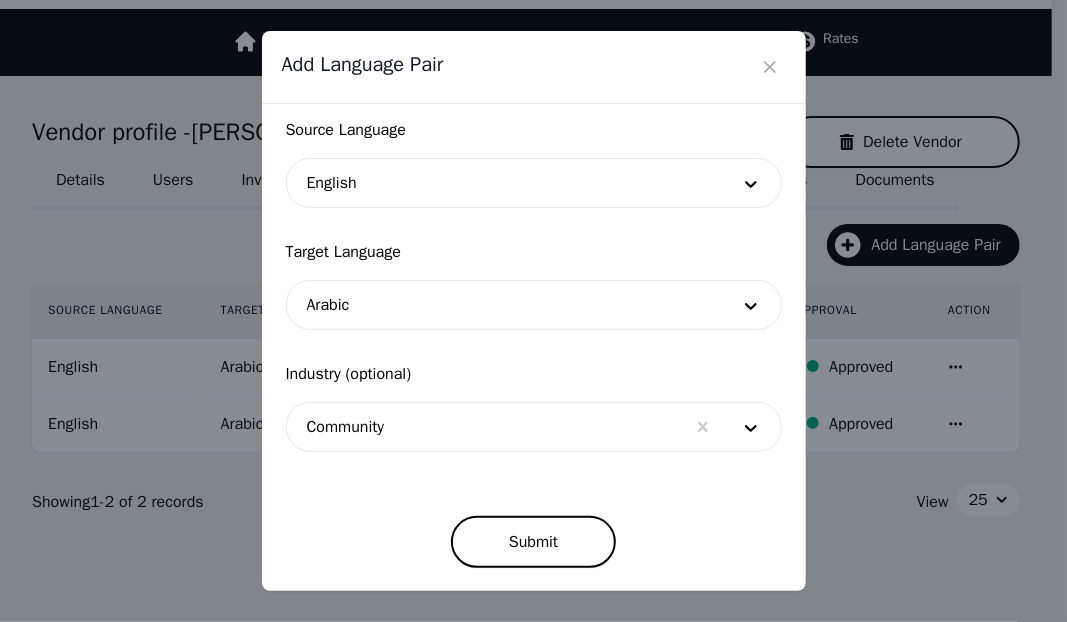 scroll, scrollTop: 126, scrollLeft: 0, axis: vertical 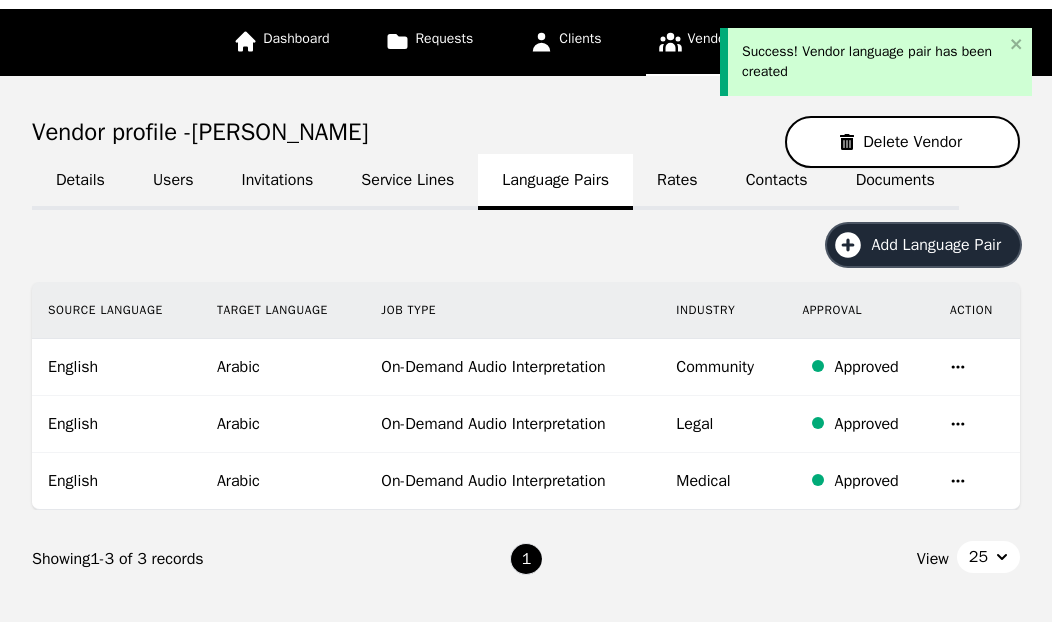 click on "Add Language Pair" at bounding box center (943, 245) 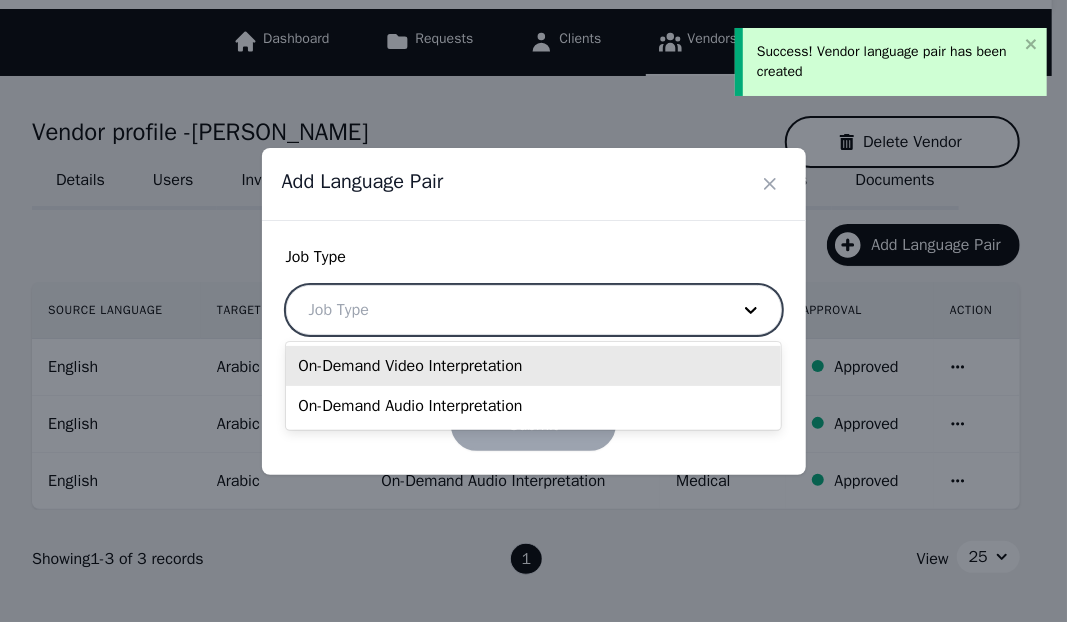 click at bounding box center (504, 310) 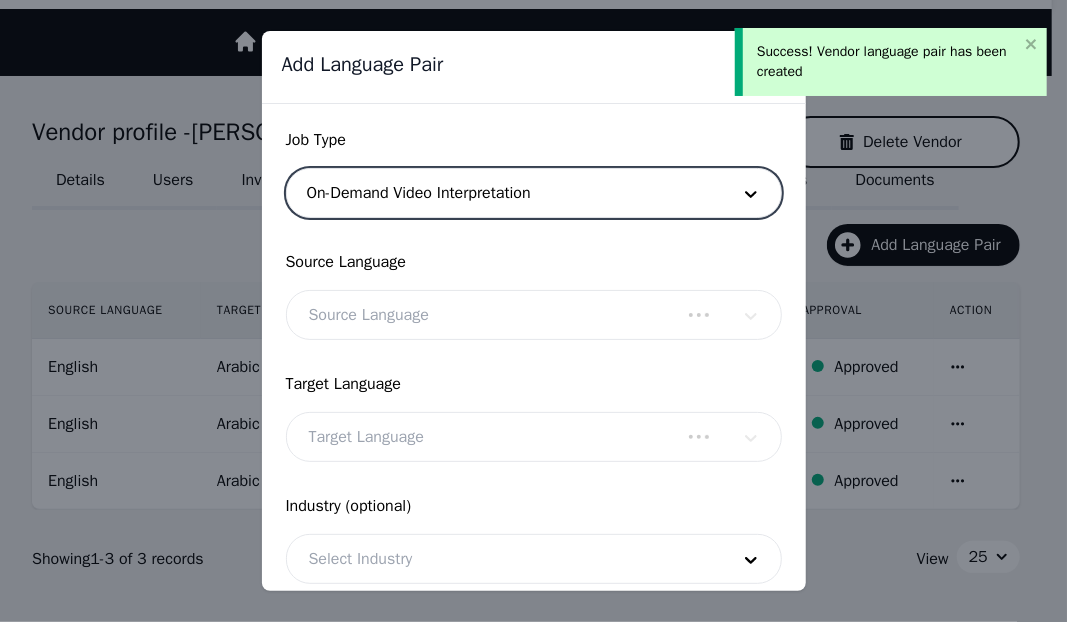click at bounding box center [484, 315] 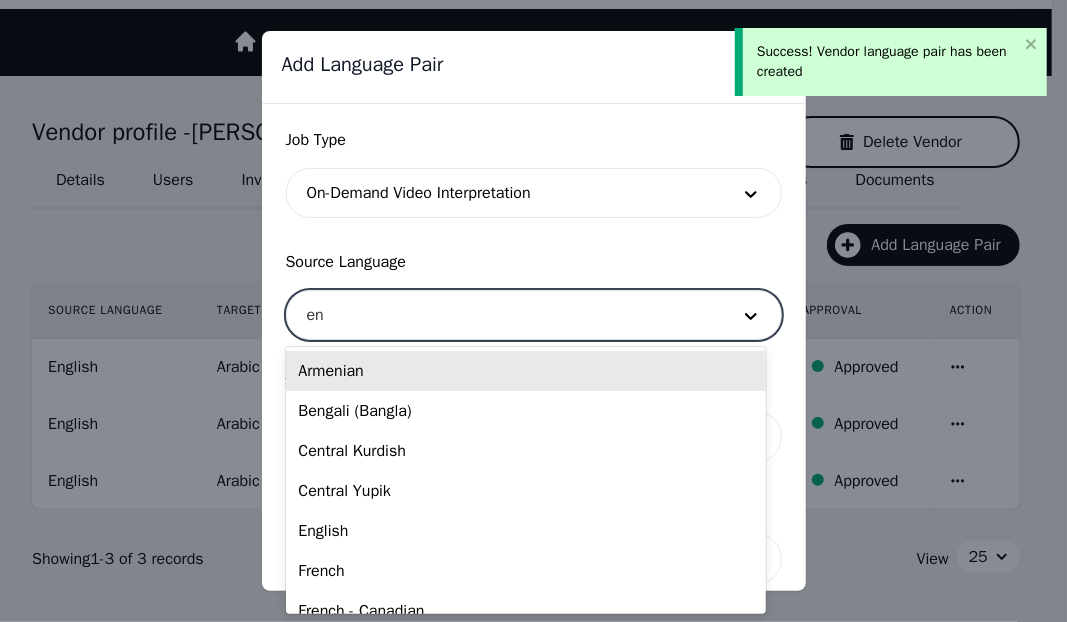 type on "eng" 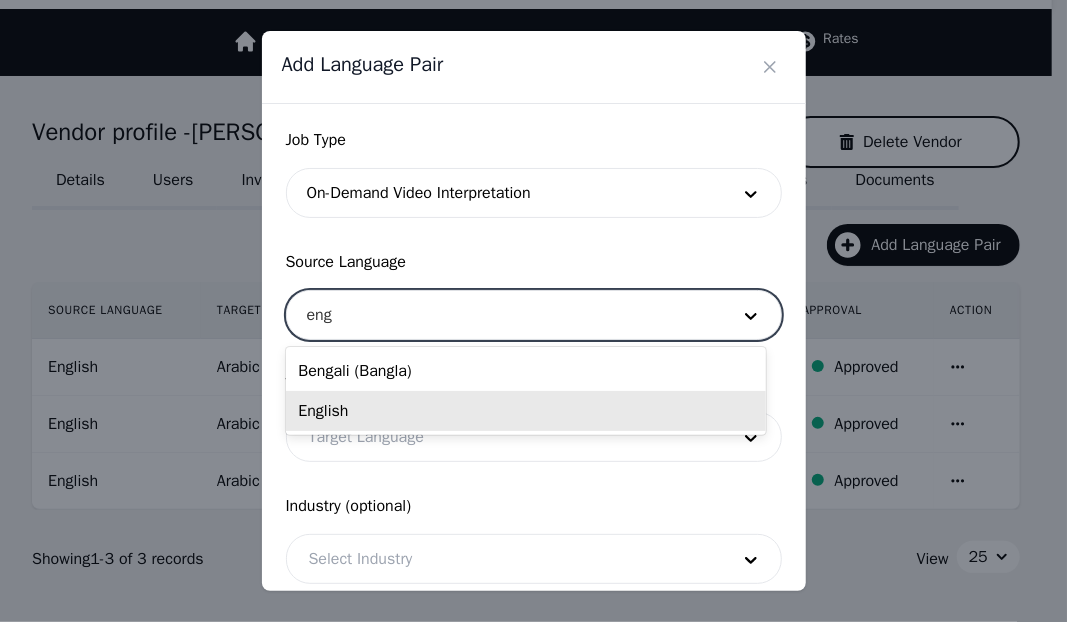type 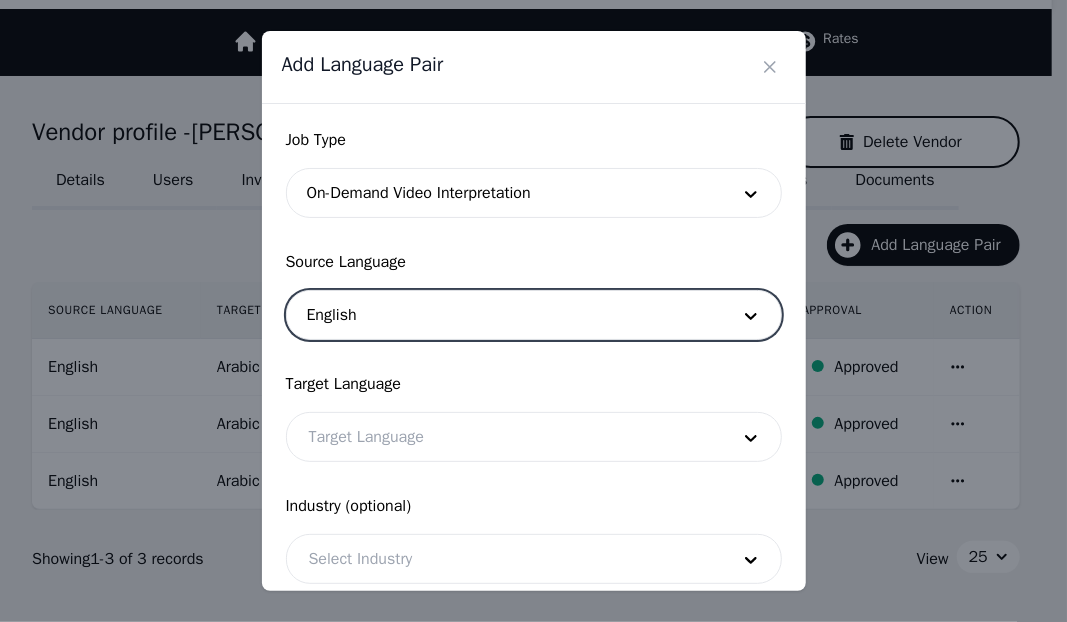 click at bounding box center [504, 437] 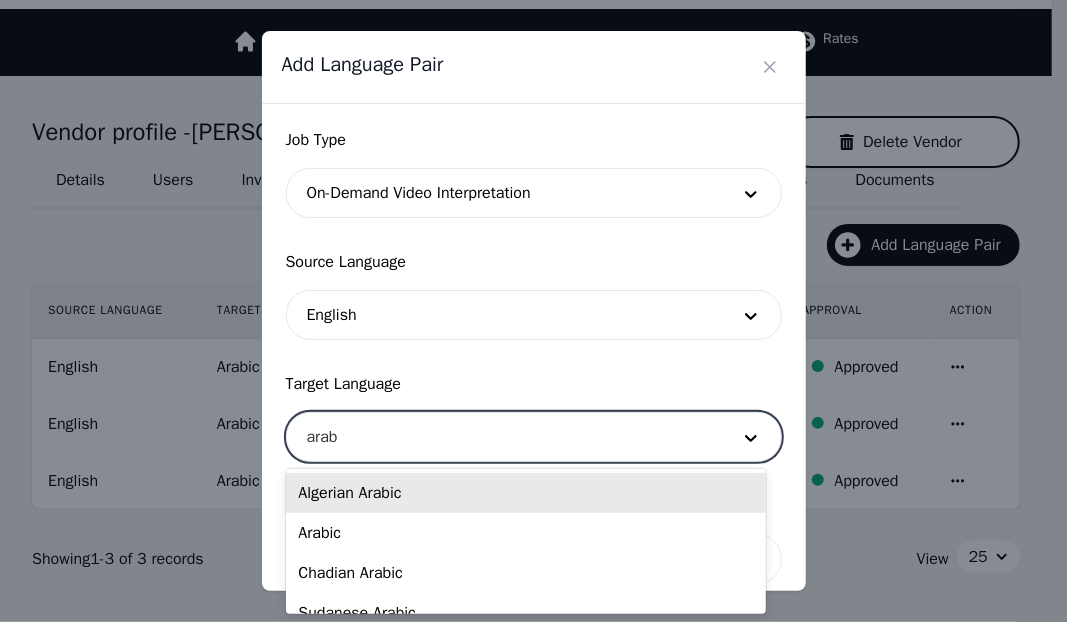 type on "arabi" 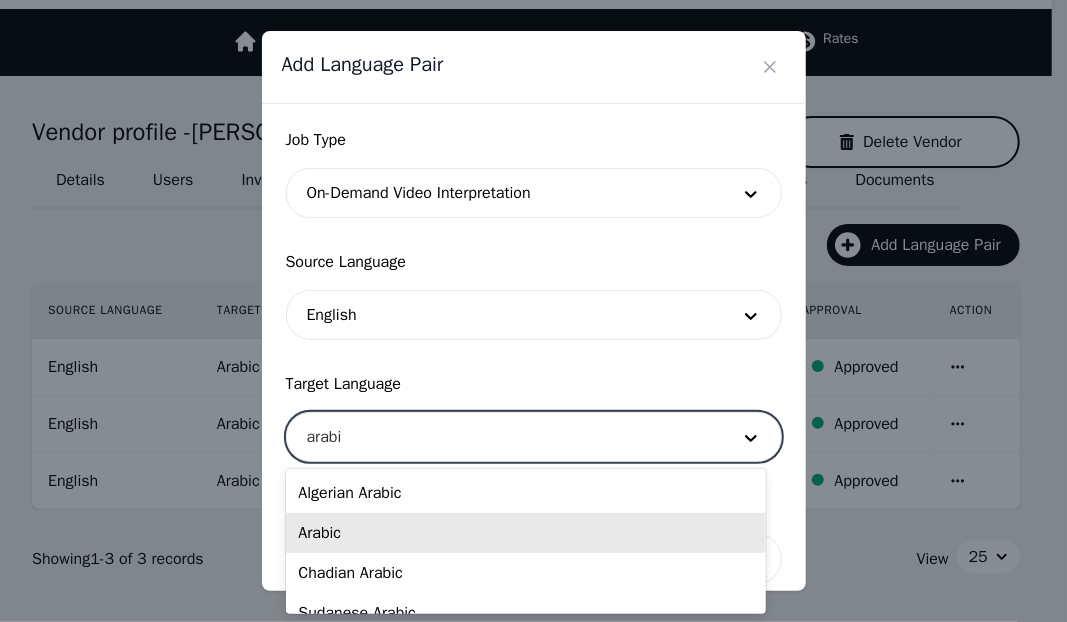 type 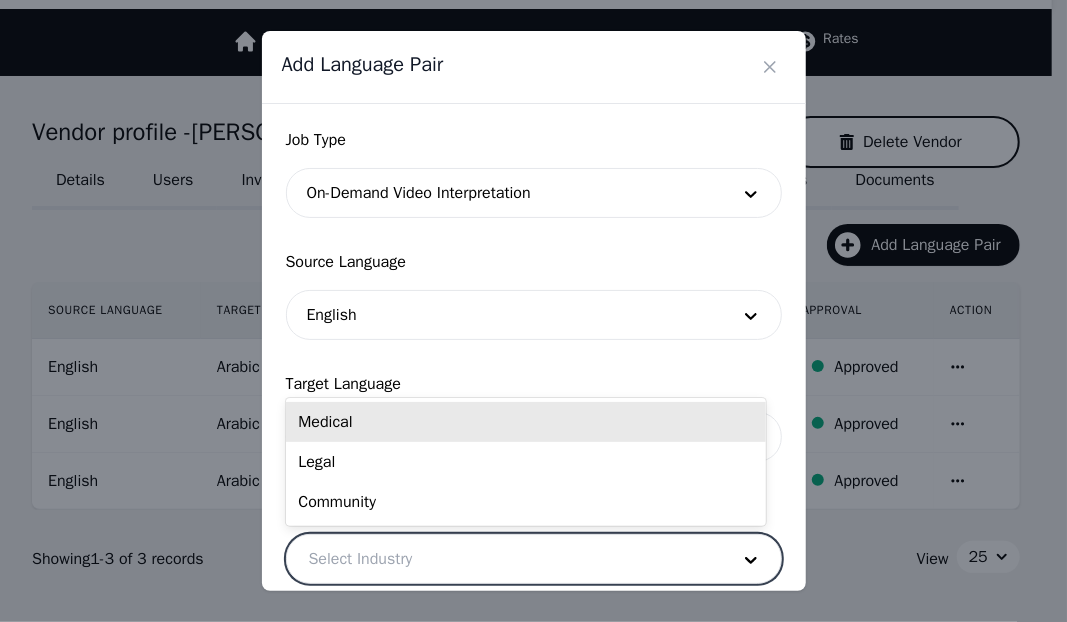 click at bounding box center [504, 559] 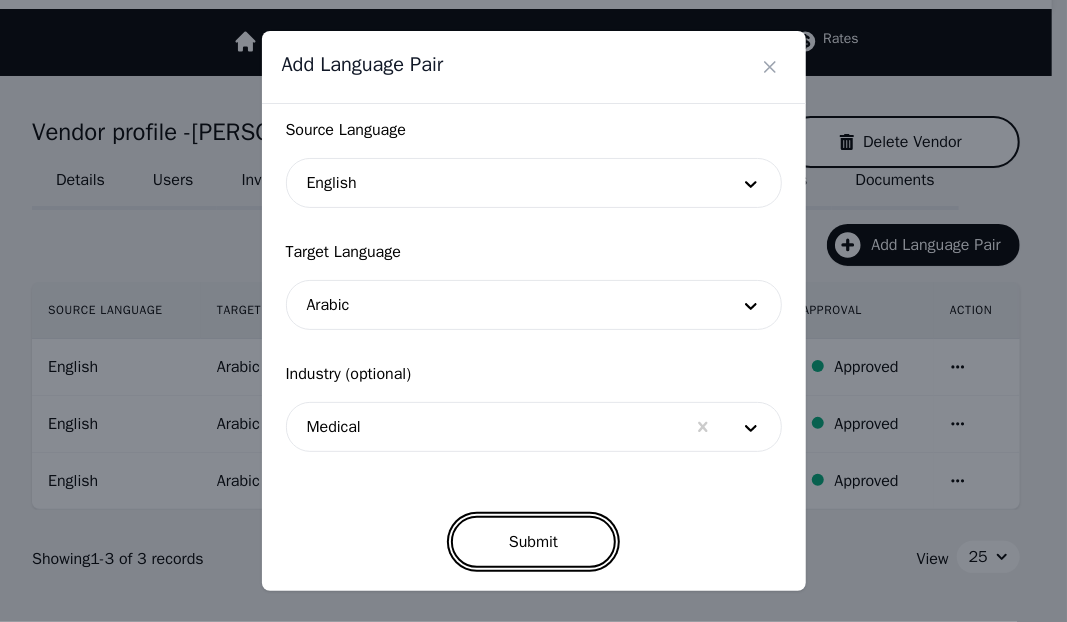 click on "Submit" at bounding box center (533, 542) 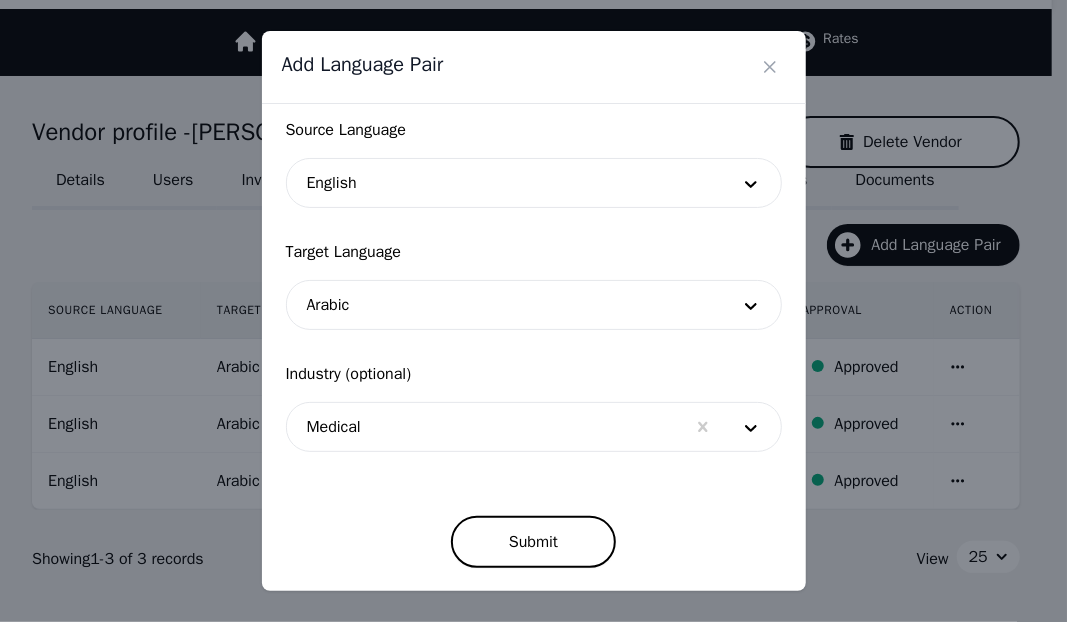 scroll, scrollTop: 126, scrollLeft: 0, axis: vertical 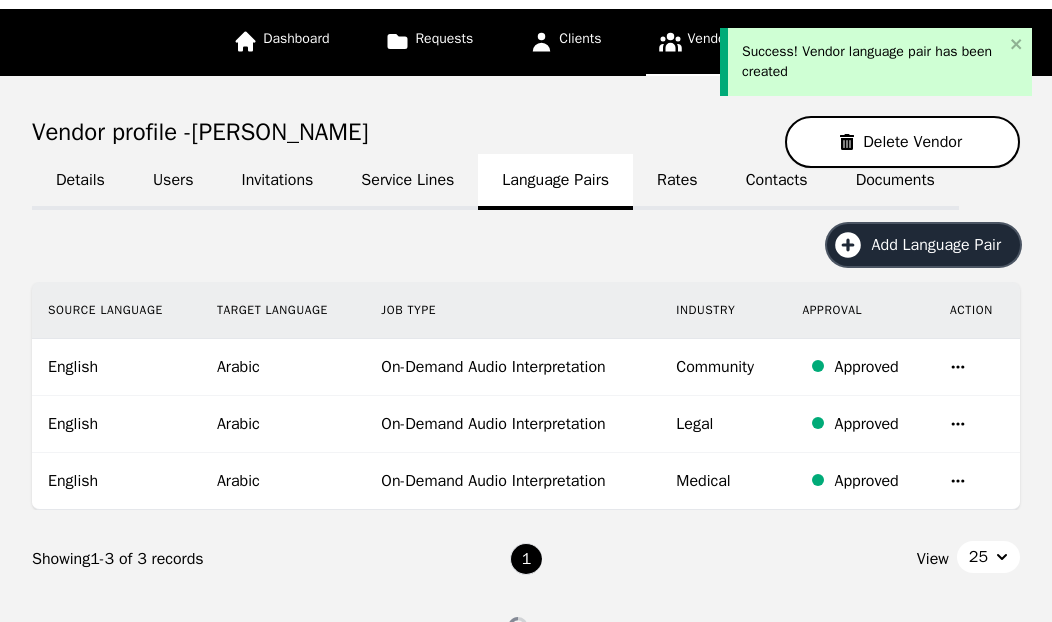 click on "Add Language Pair" at bounding box center (943, 245) 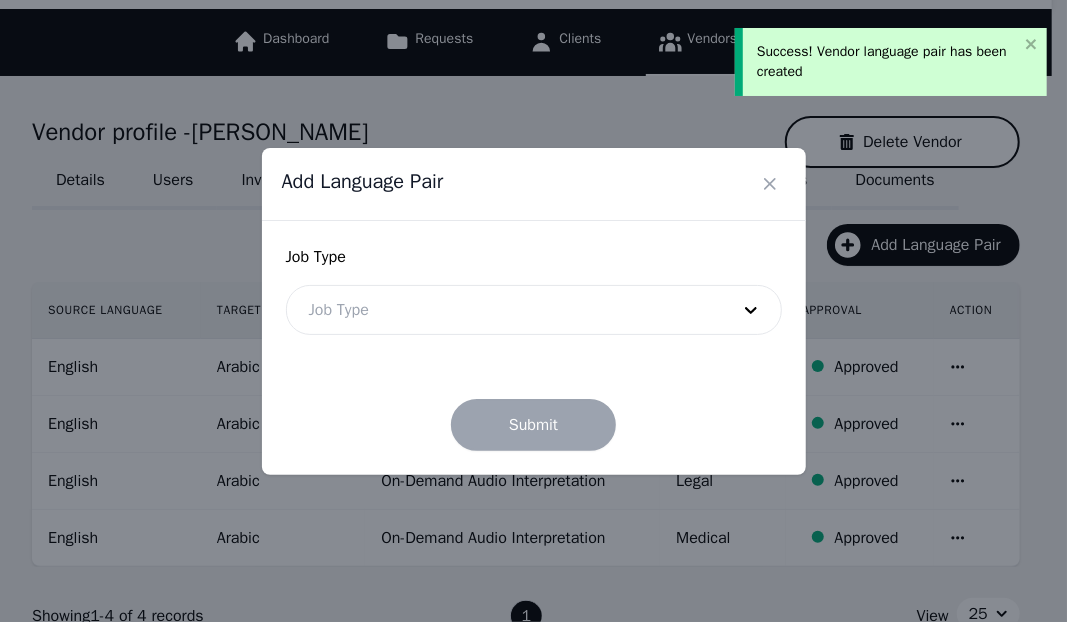 click at bounding box center [504, 310] 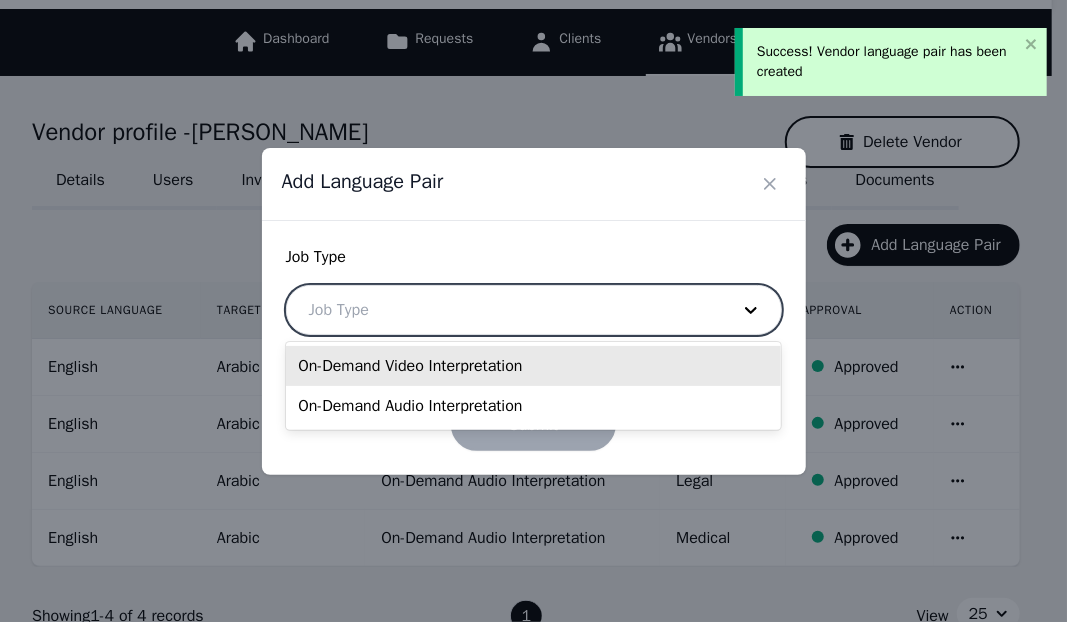 click on "On-Demand Video Interpretation" at bounding box center [533, 366] 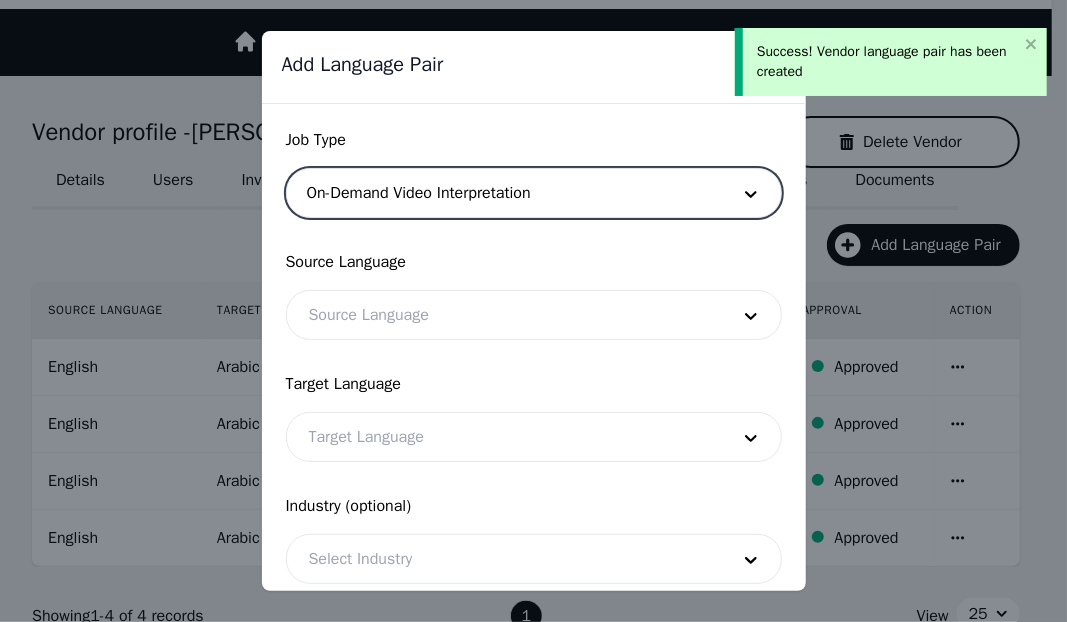 click at bounding box center [504, 315] 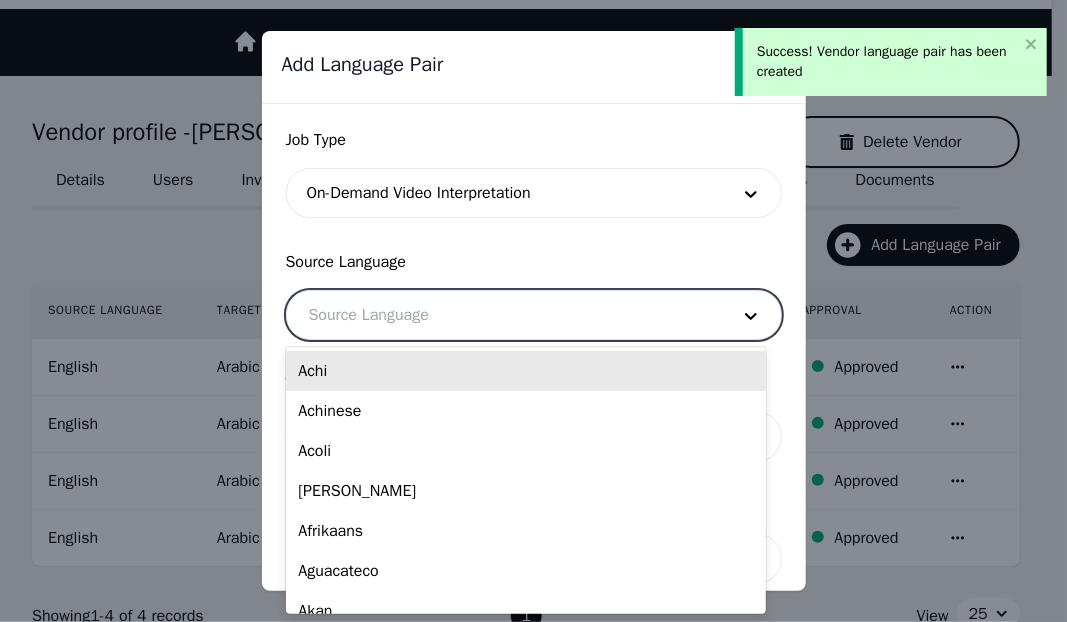 type on "a" 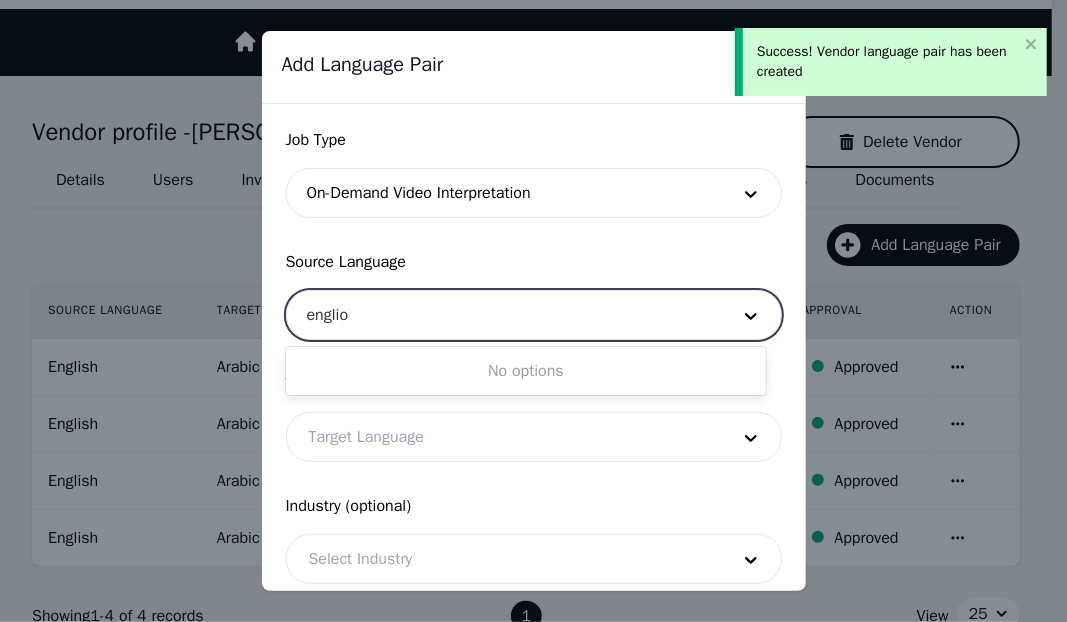 type on "englio" 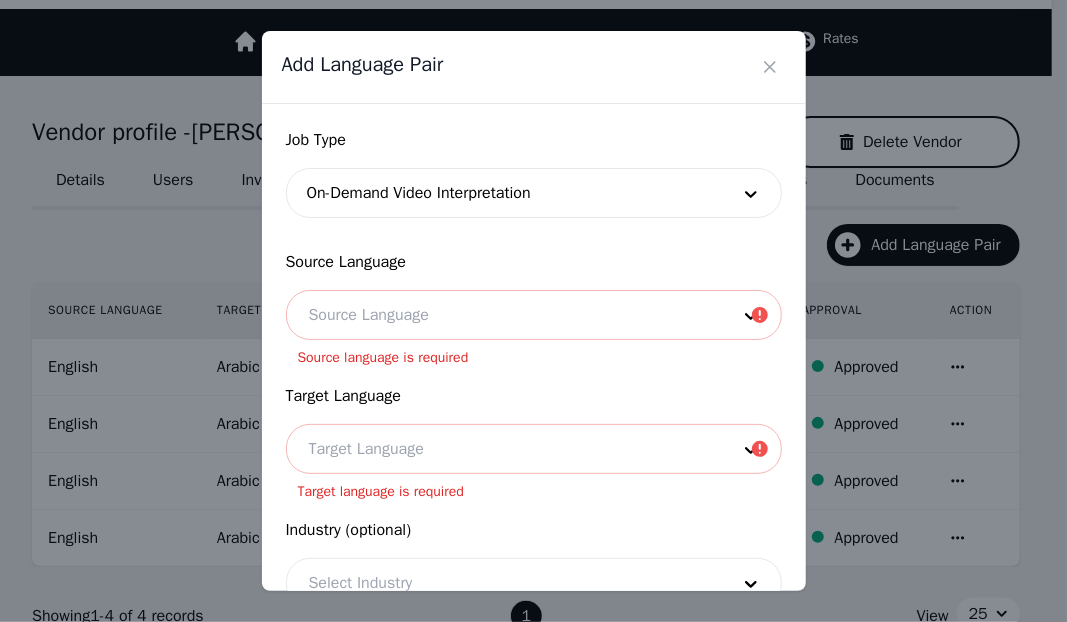 click at bounding box center (504, 315) 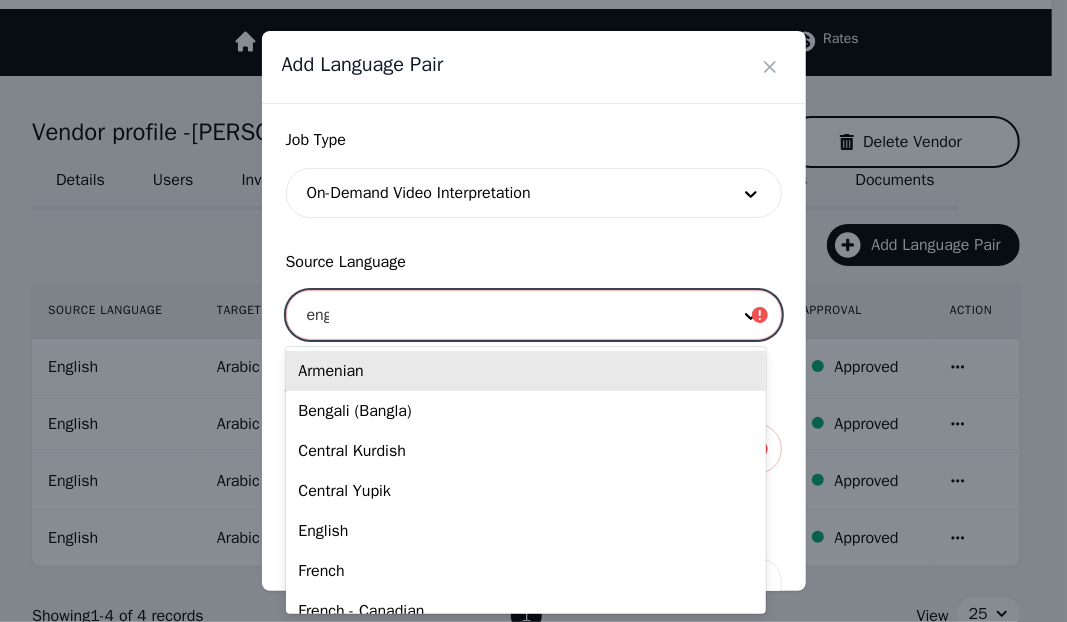 type on "engl" 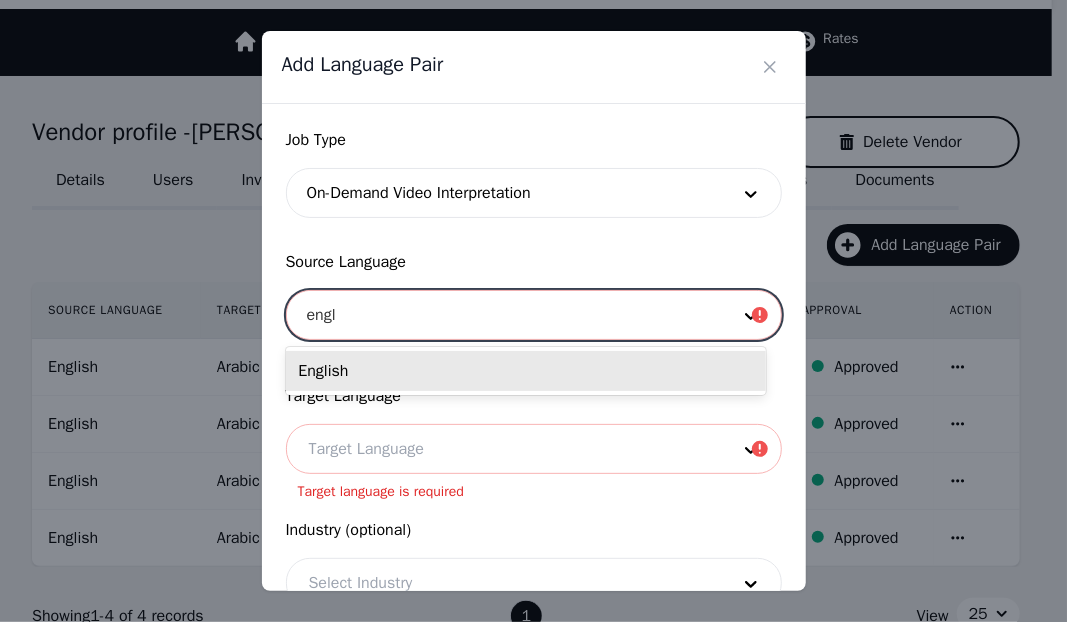 type 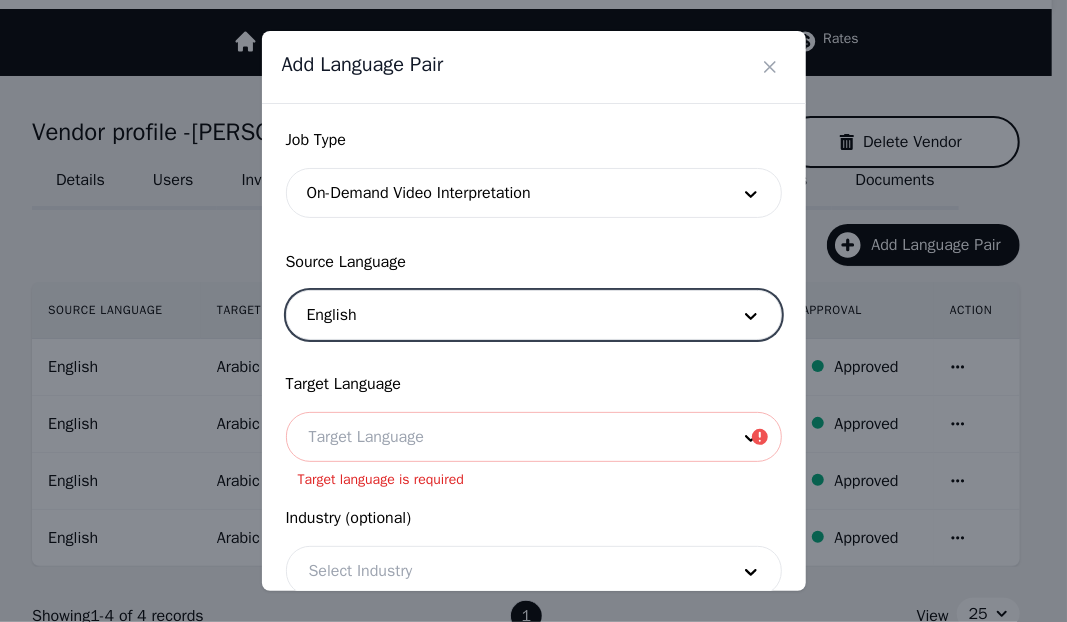 click at bounding box center [504, 437] 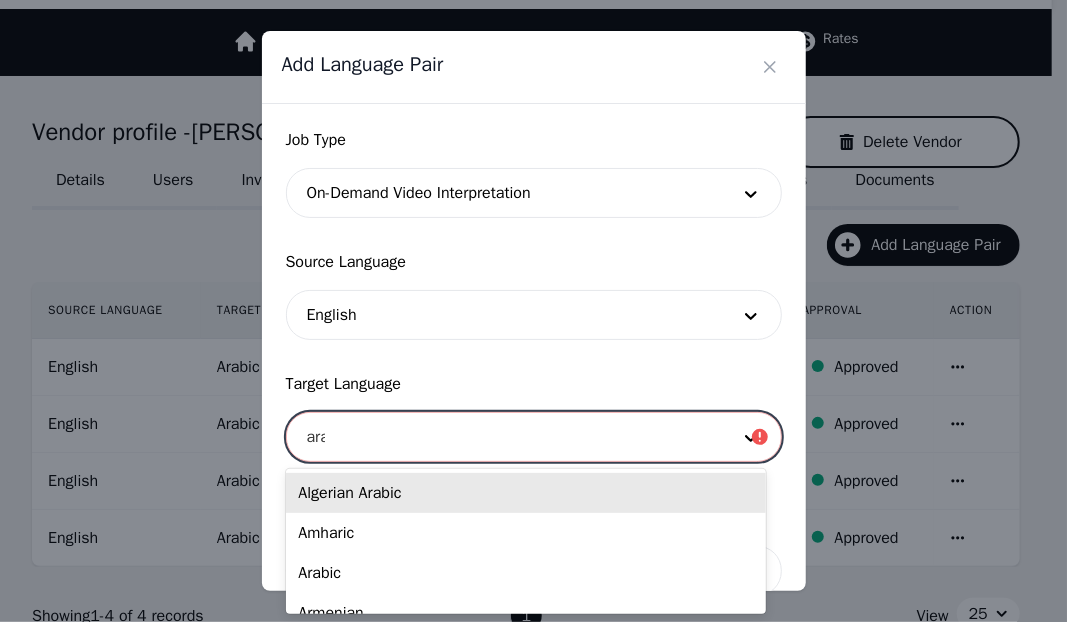 type on "arab" 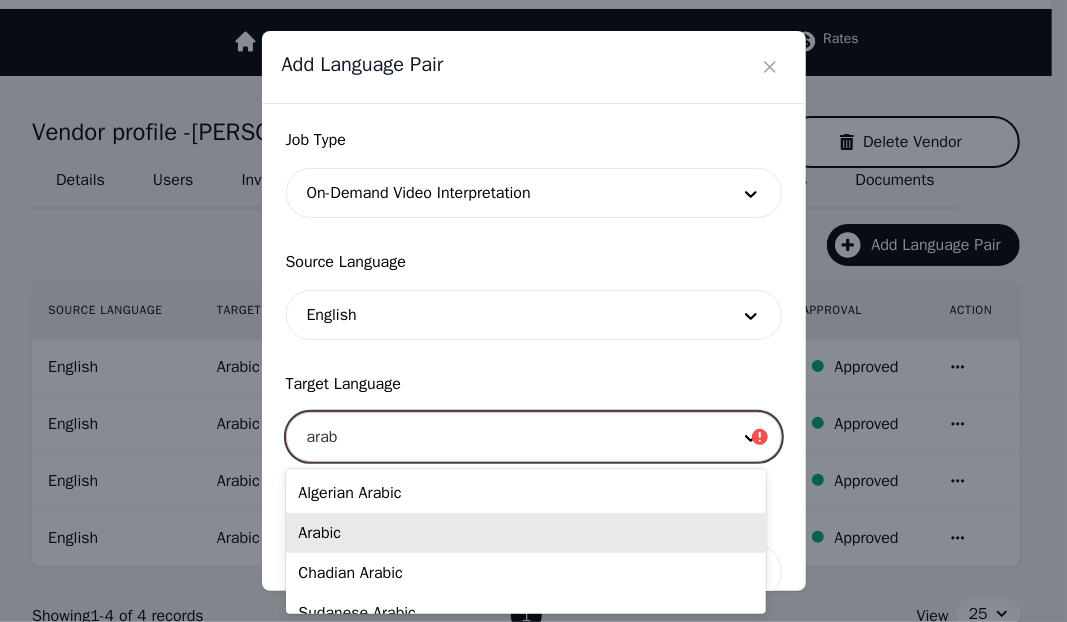 type 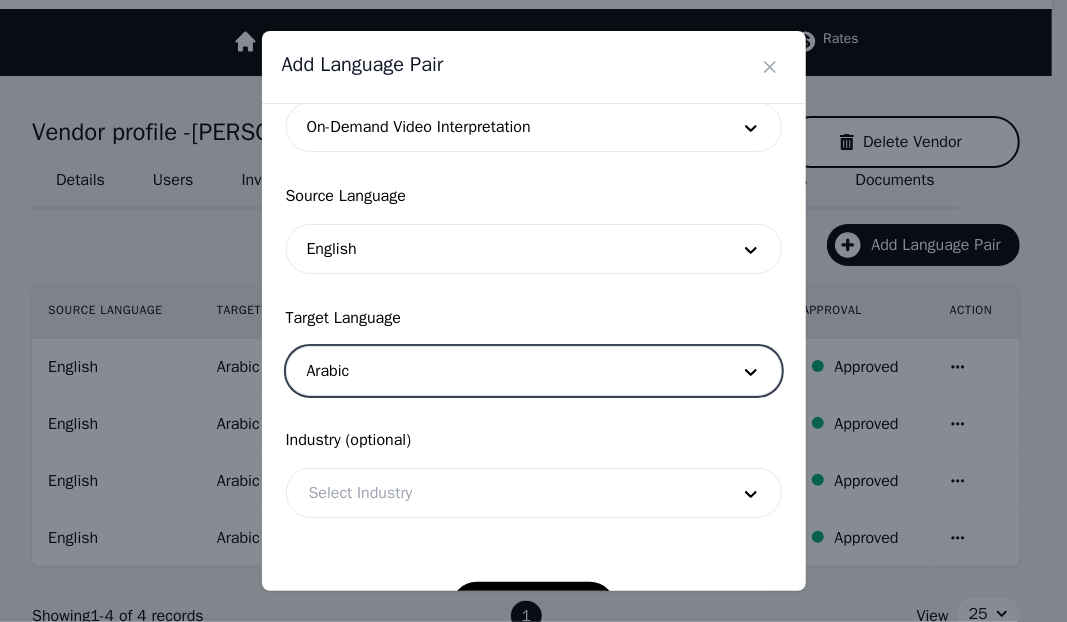scroll, scrollTop: 132, scrollLeft: 0, axis: vertical 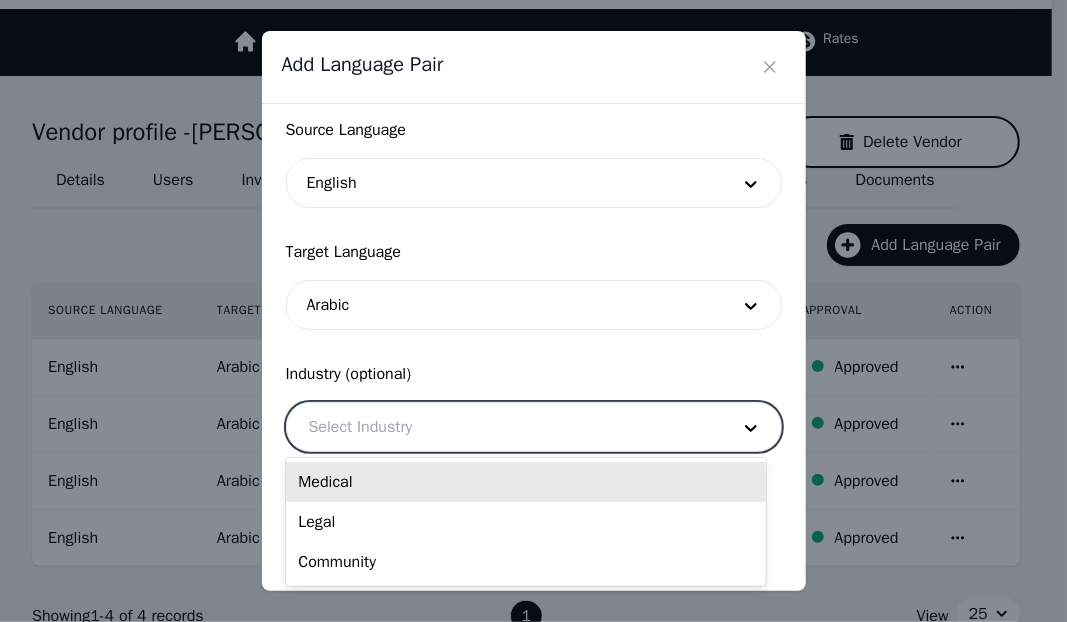 click at bounding box center (504, 427) 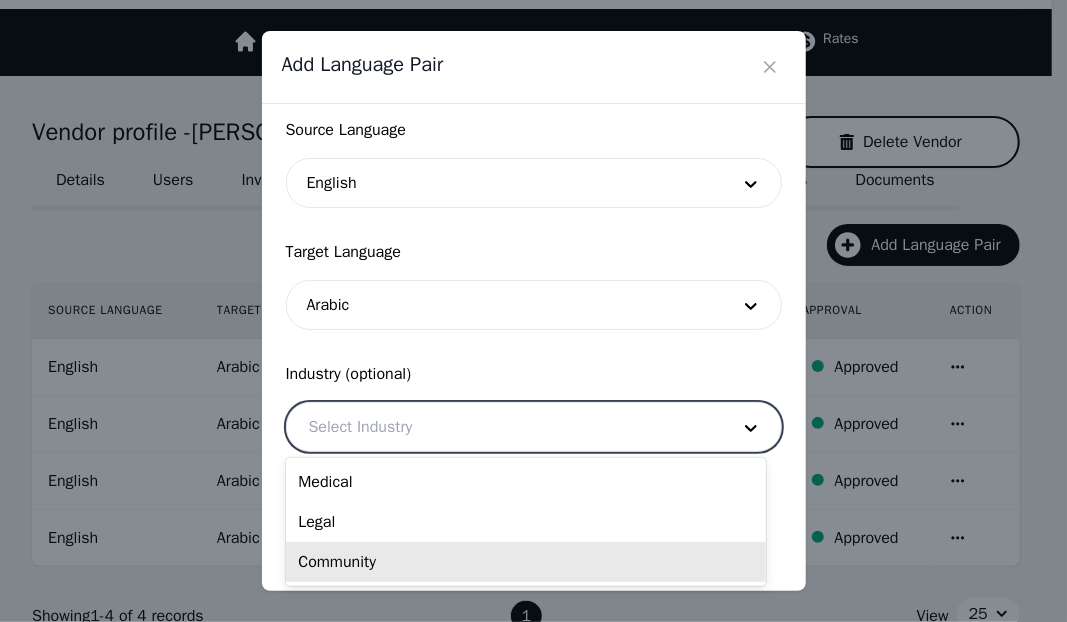 click on "Community" at bounding box center (525, 562) 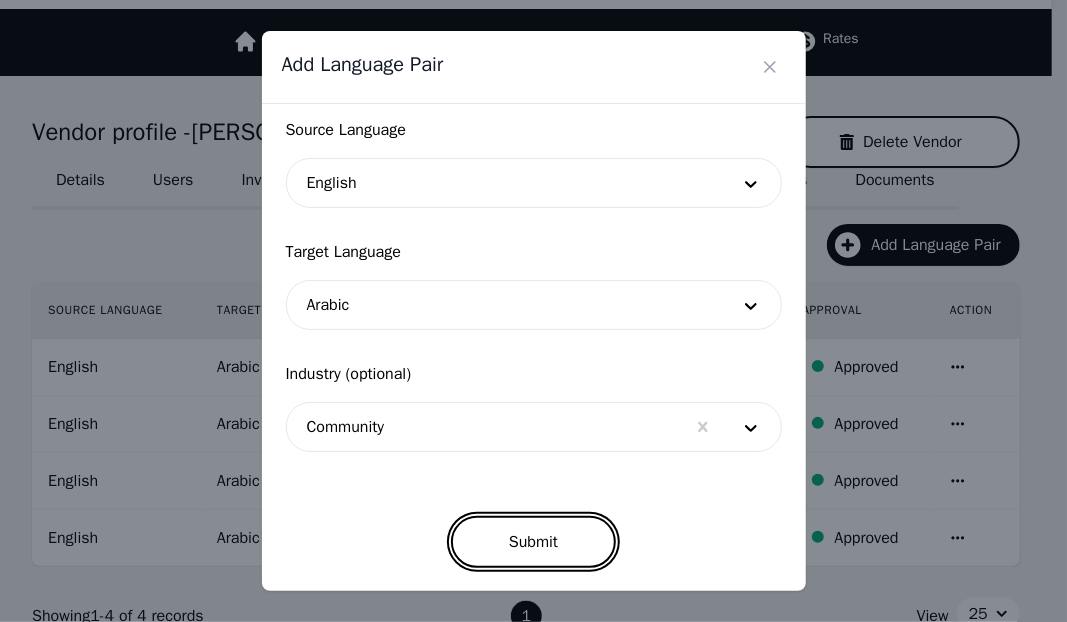 click on "Submit" at bounding box center (533, 542) 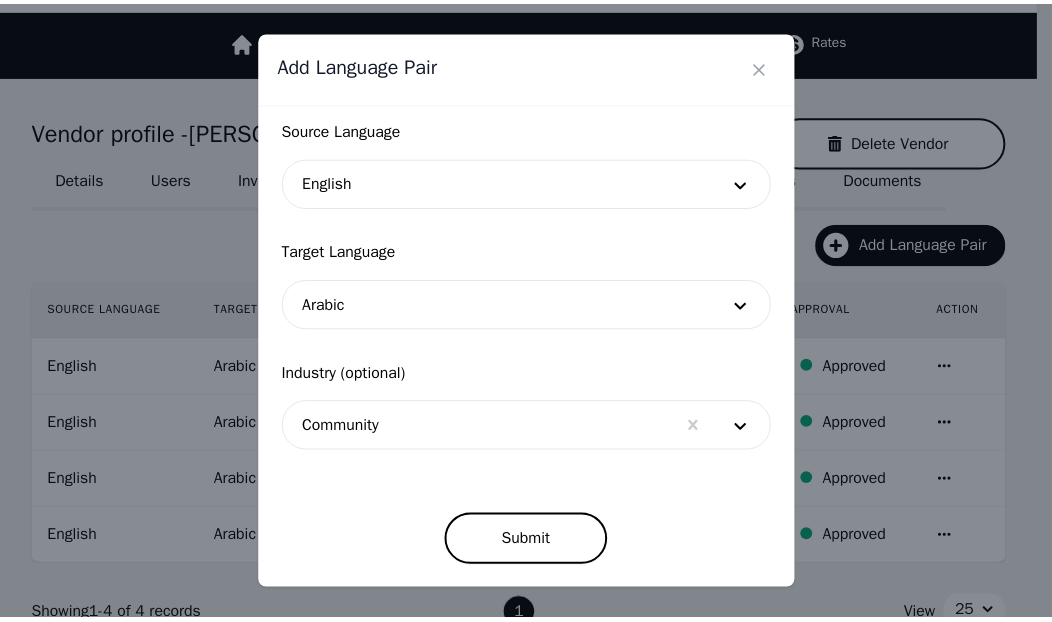 scroll, scrollTop: 126, scrollLeft: 0, axis: vertical 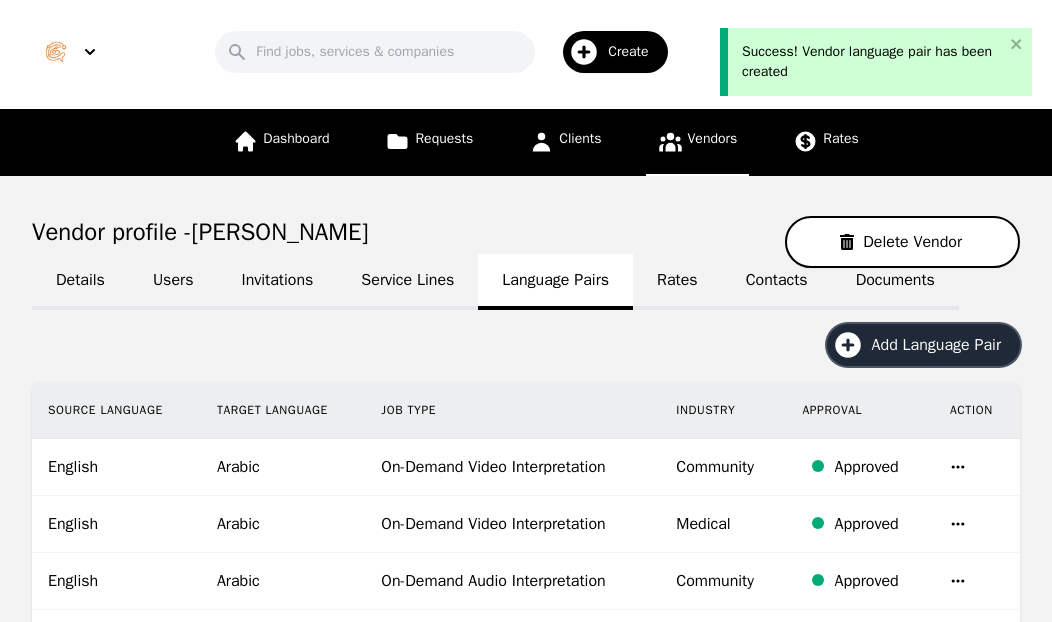 click on "Add Language Pair" at bounding box center [943, 345] 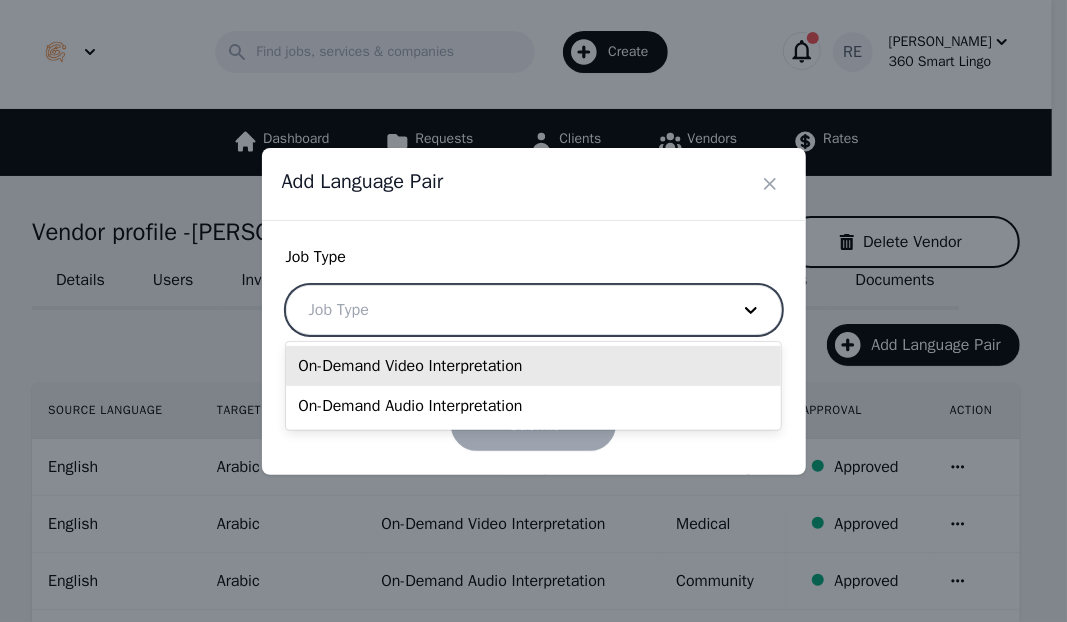 click at bounding box center (504, 310) 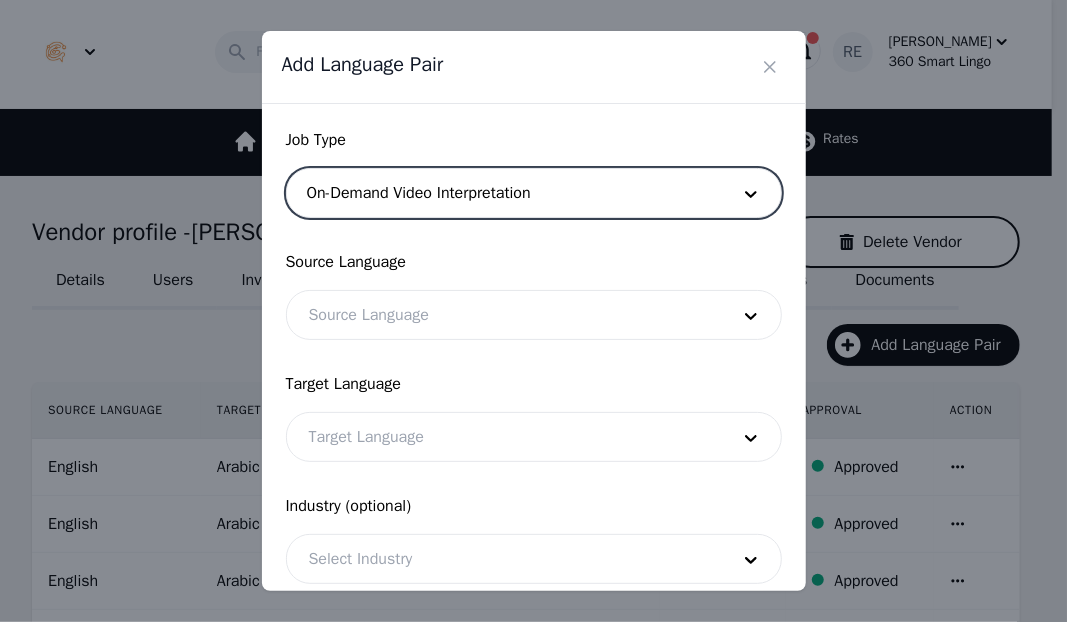 click at bounding box center [504, 315] 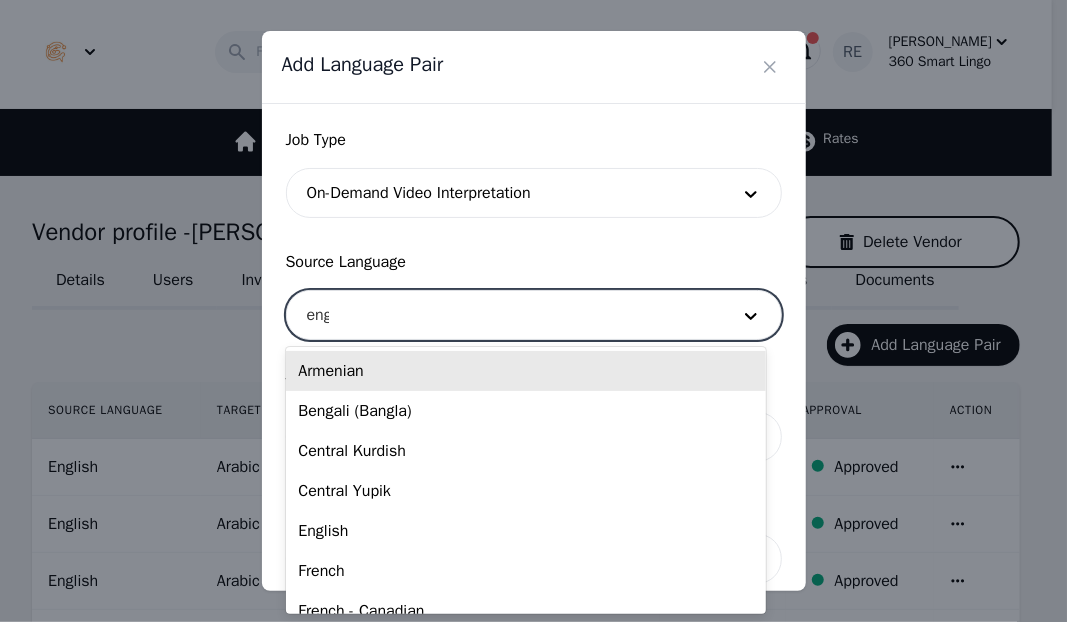 type on "engl" 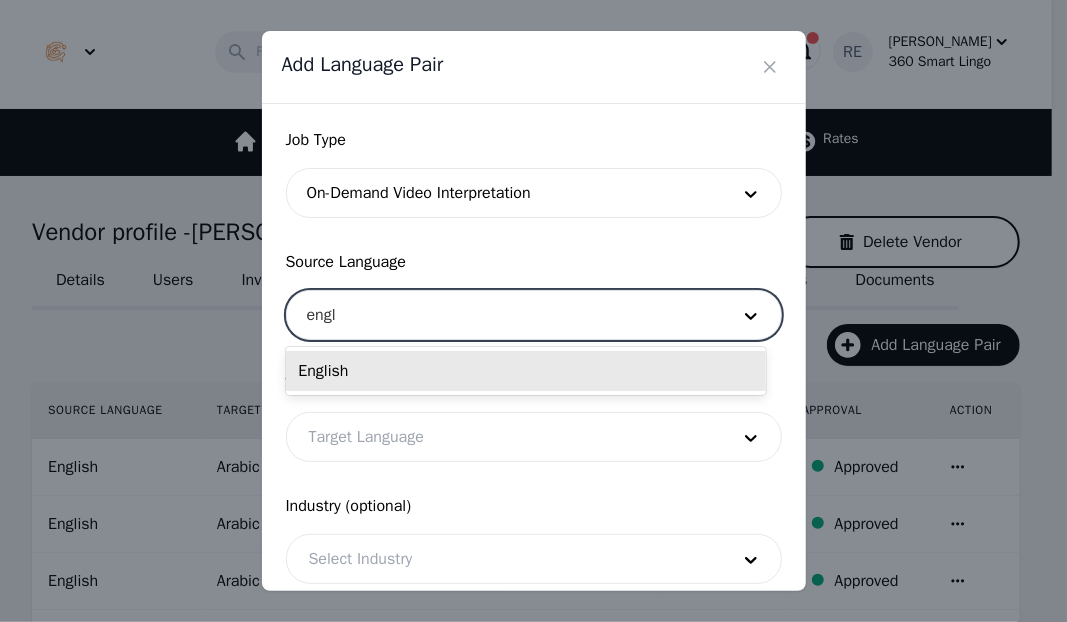 type 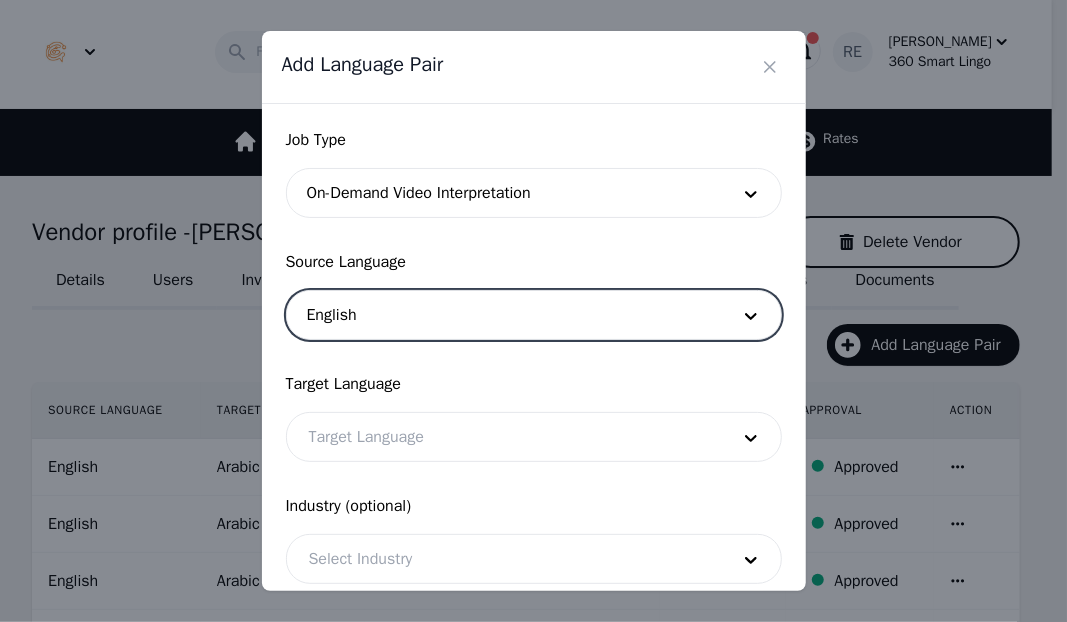 click at bounding box center (504, 437) 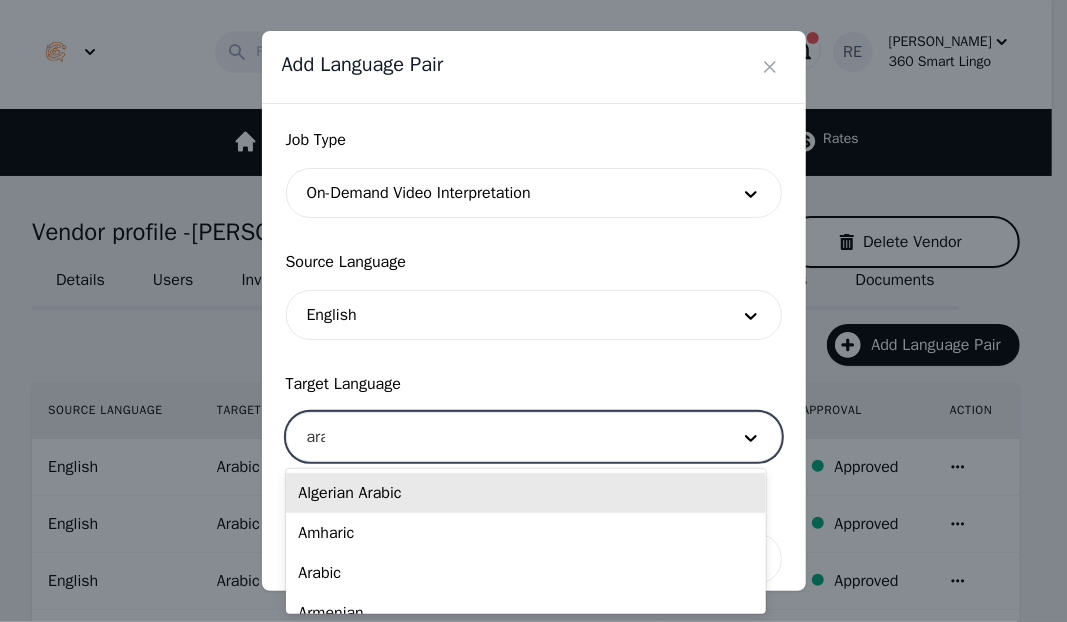 type on "arab" 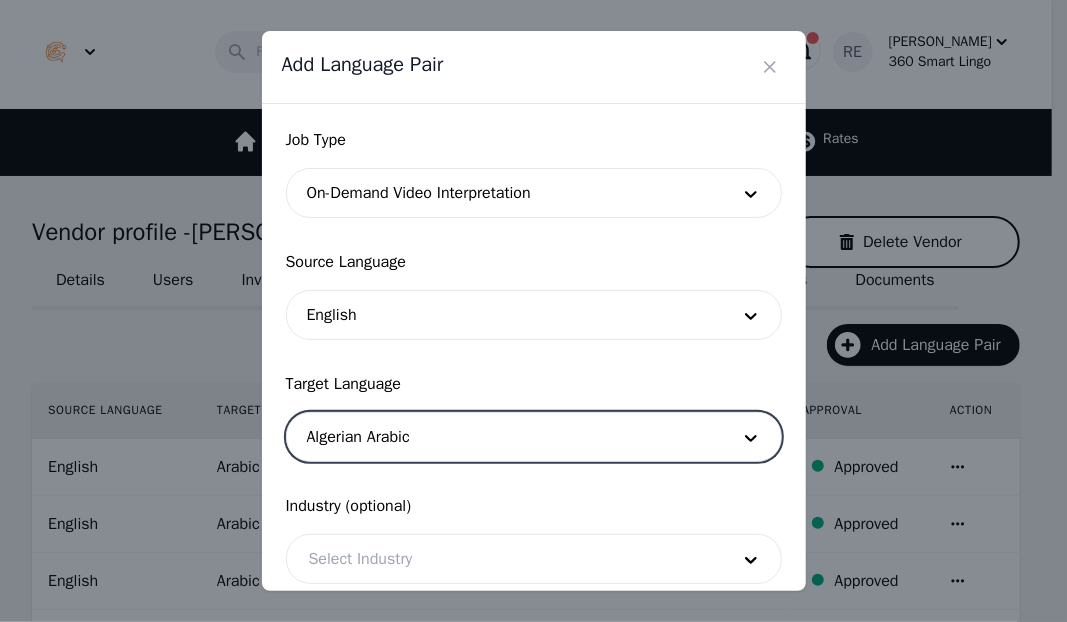 click at bounding box center [504, 437] 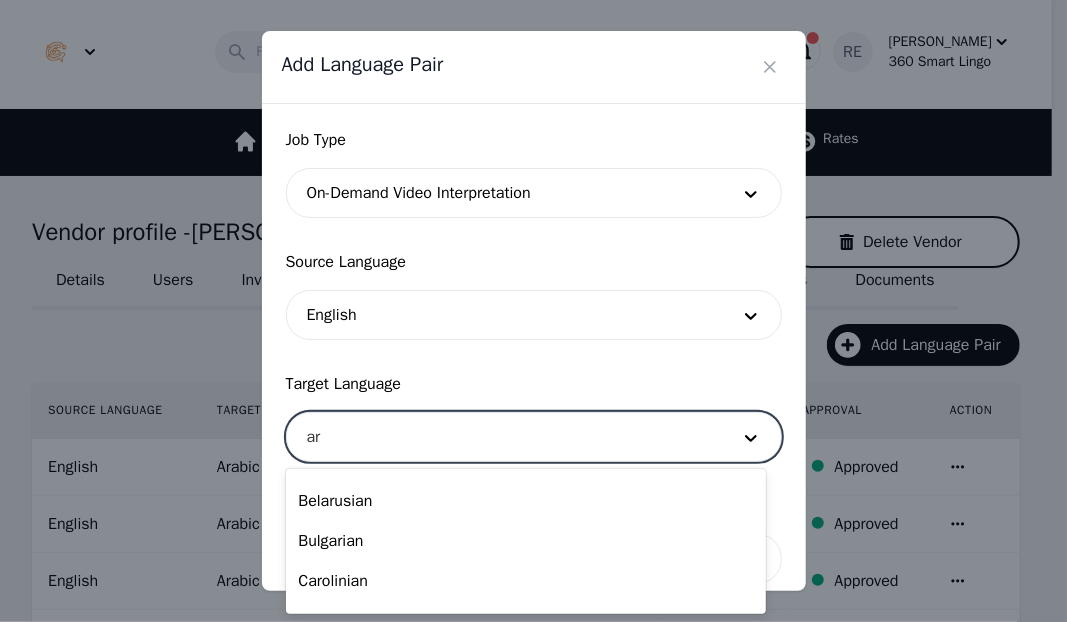 scroll, scrollTop: 0, scrollLeft: 0, axis: both 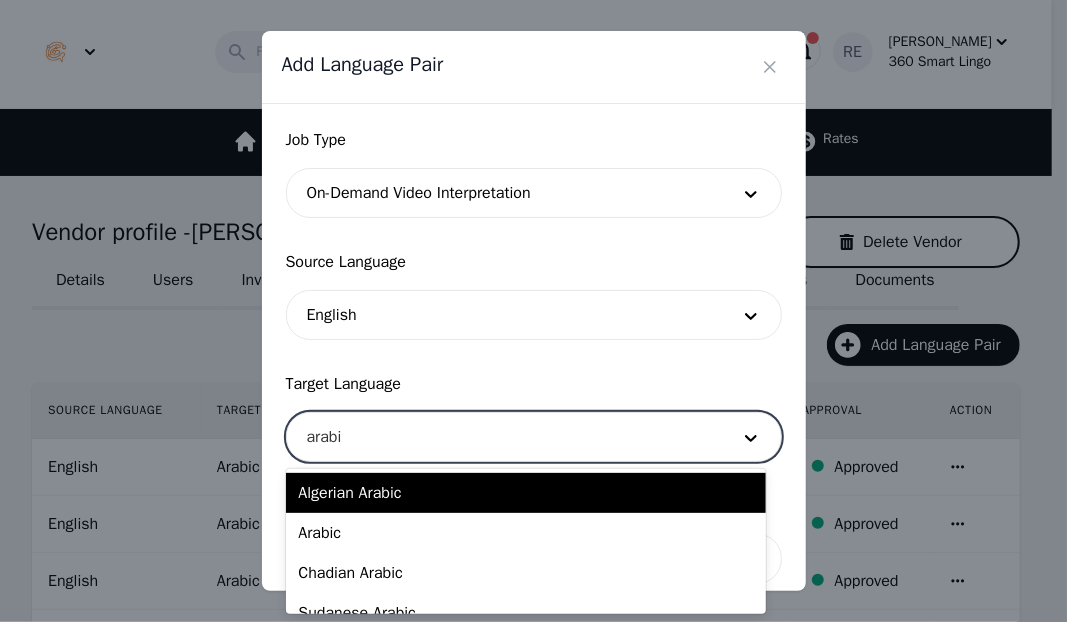 type on "arabic" 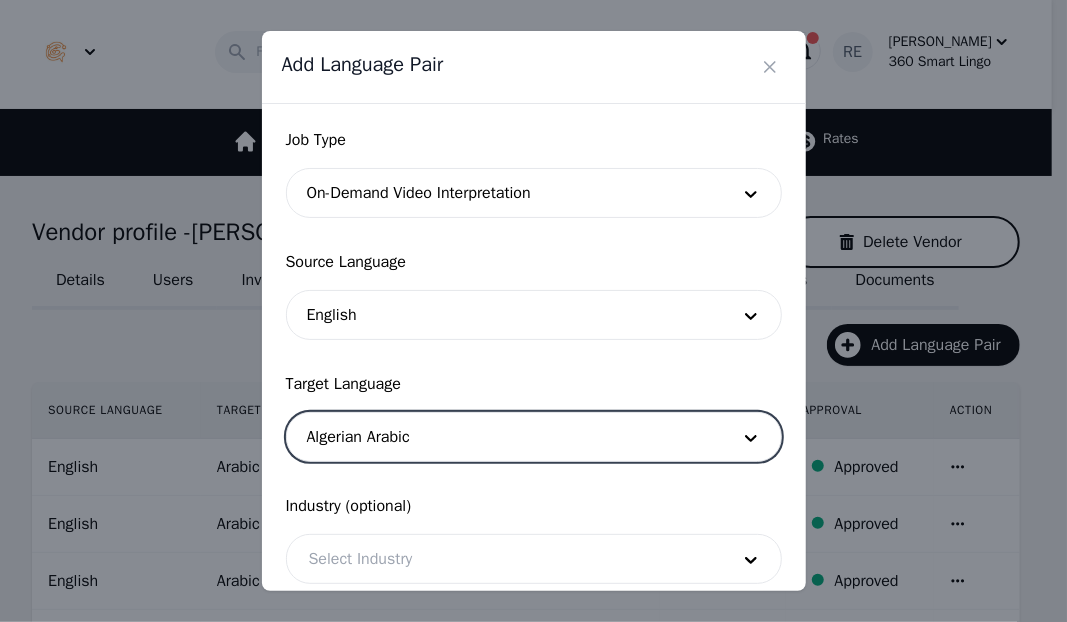 click at bounding box center [504, 437] 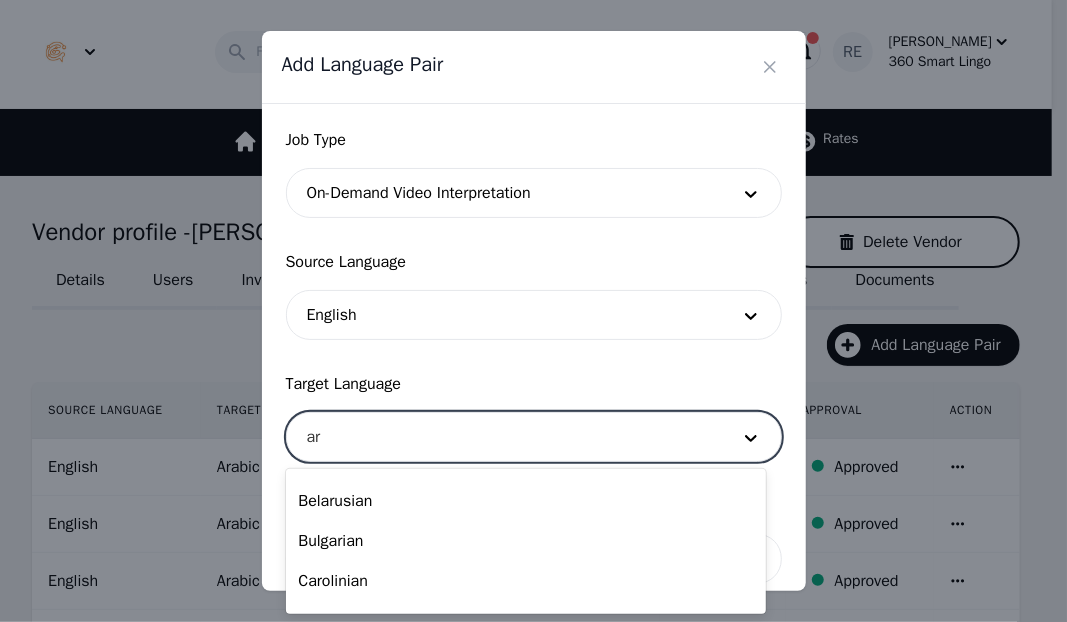 scroll, scrollTop: 0, scrollLeft: 0, axis: both 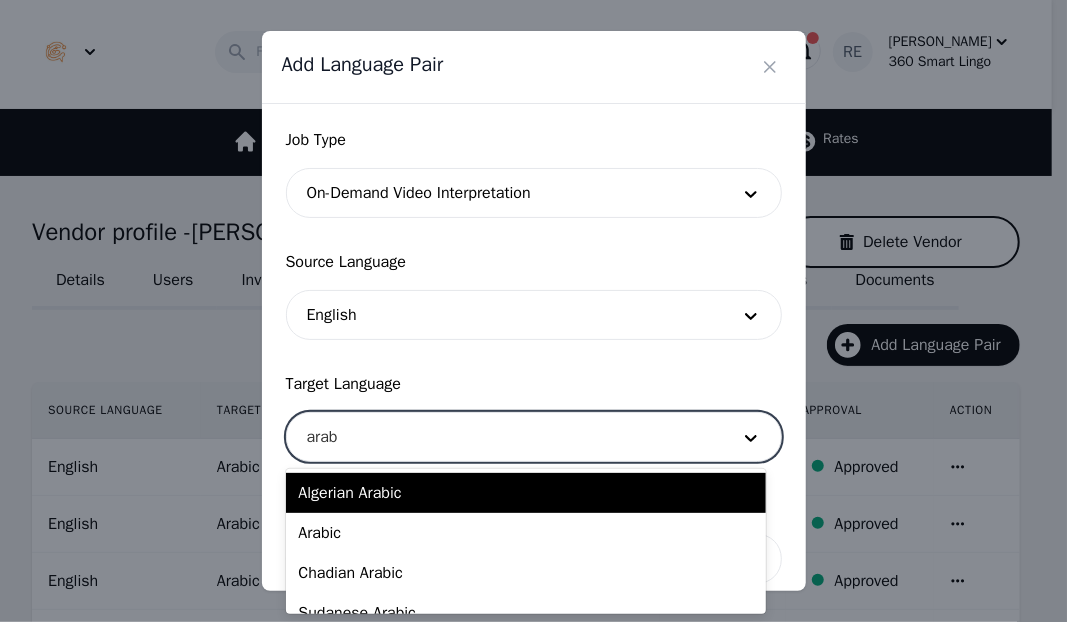type on "arabi" 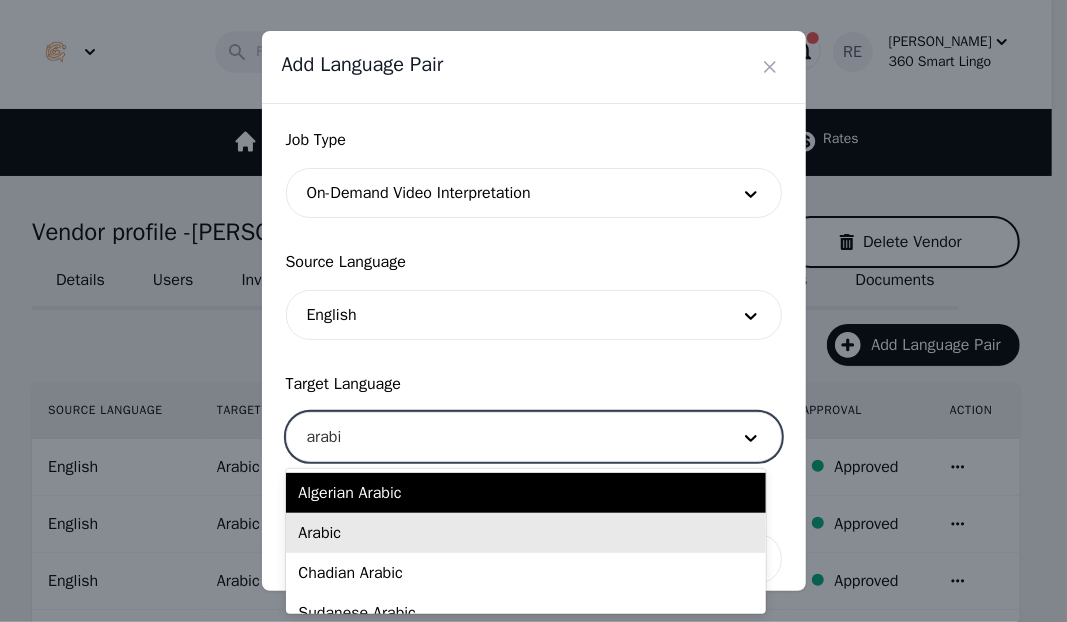 click on "Arabic" at bounding box center [525, 533] 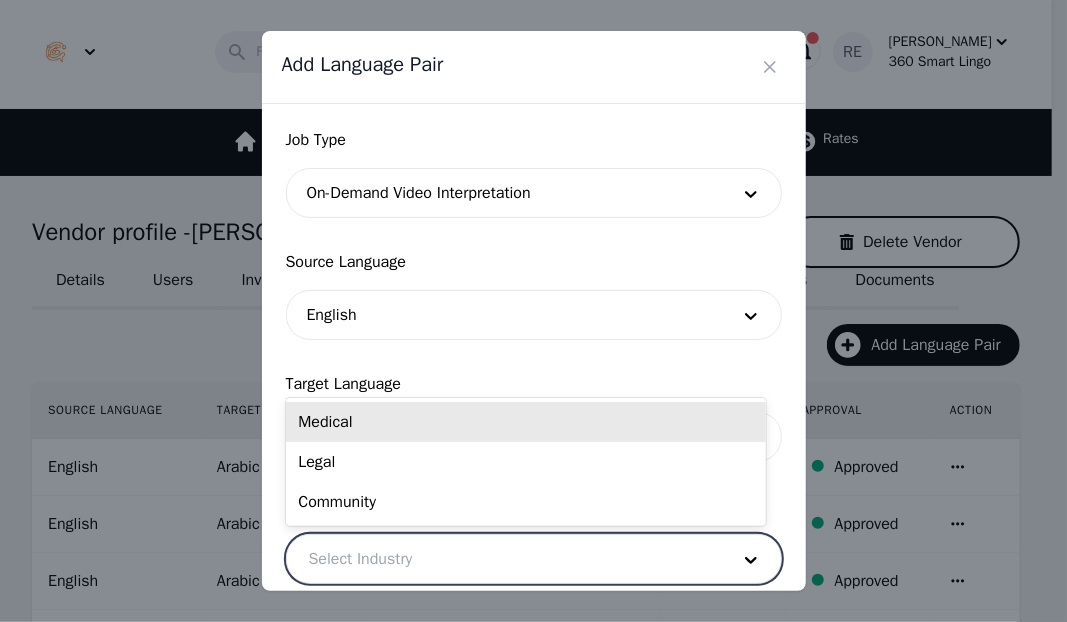 click at bounding box center [504, 559] 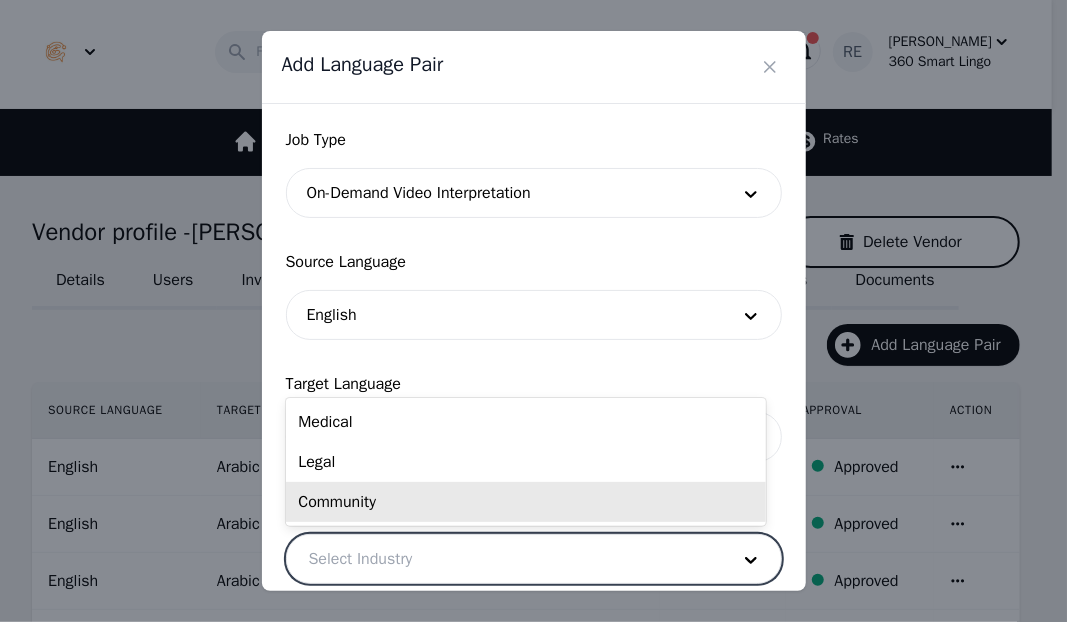 click on "Community" at bounding box center (525, 502) 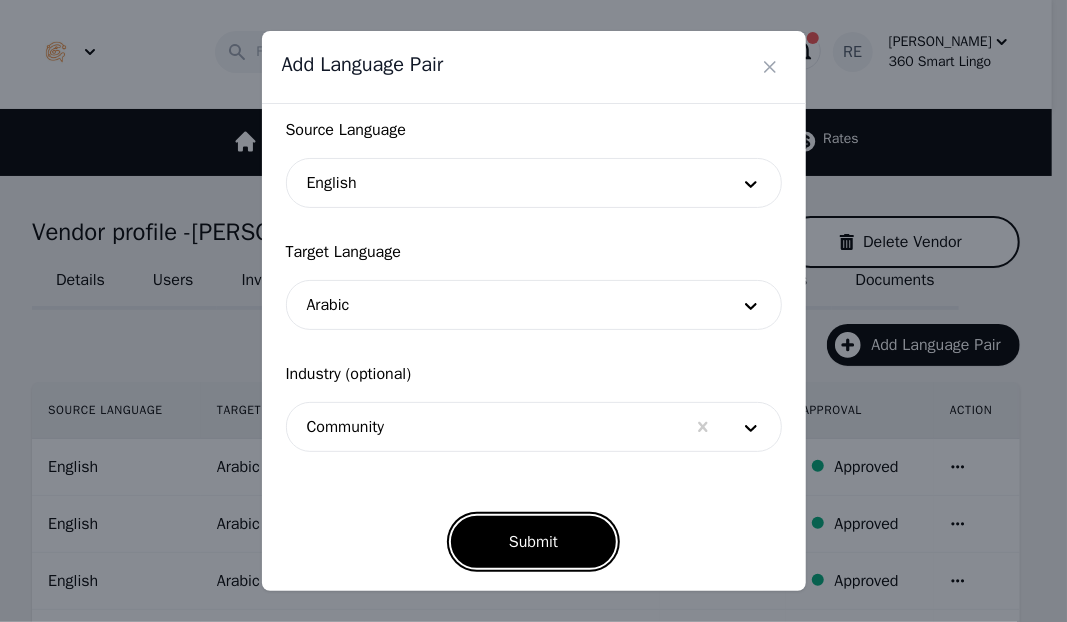 click on "Submit" at bounding box center [533, 542] 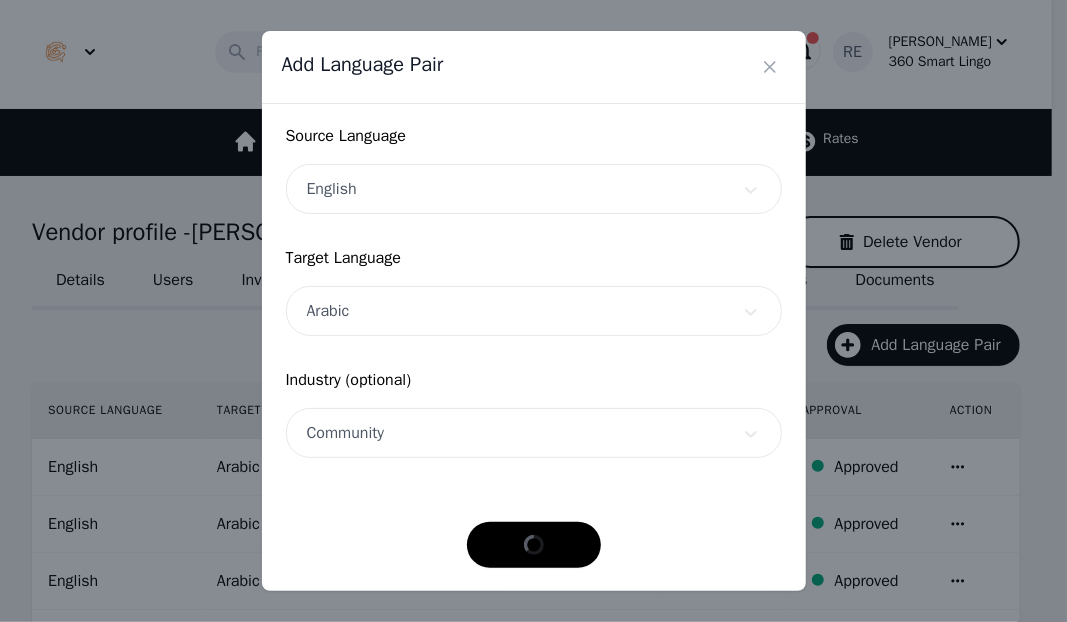 scroll, scrollTop: 132, scrollLeft: 0, axis: vertical 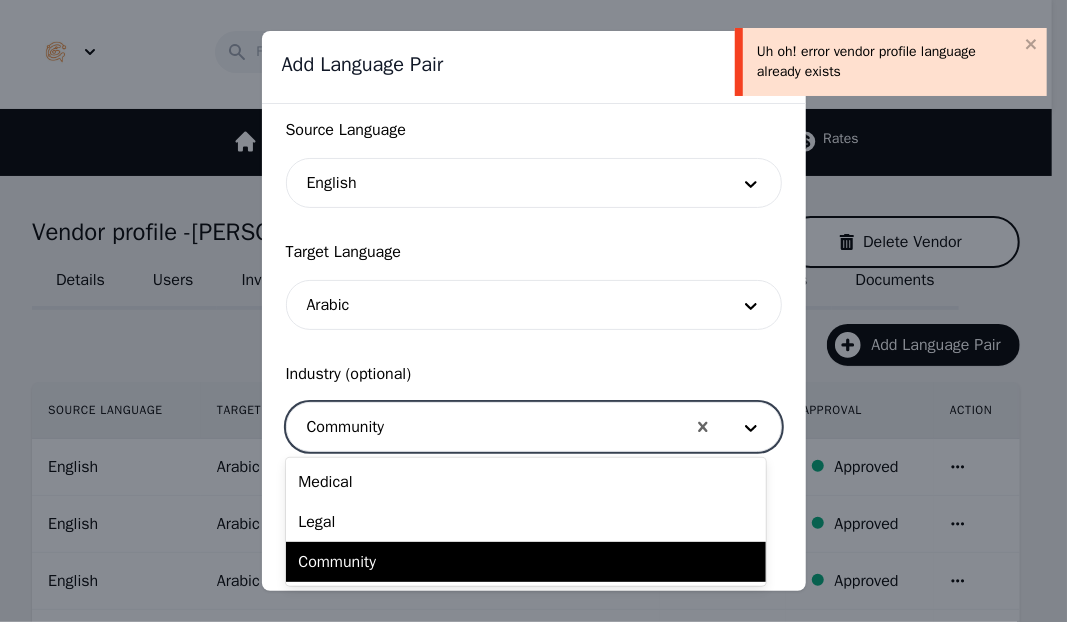 click at bounding box center (486, 427) 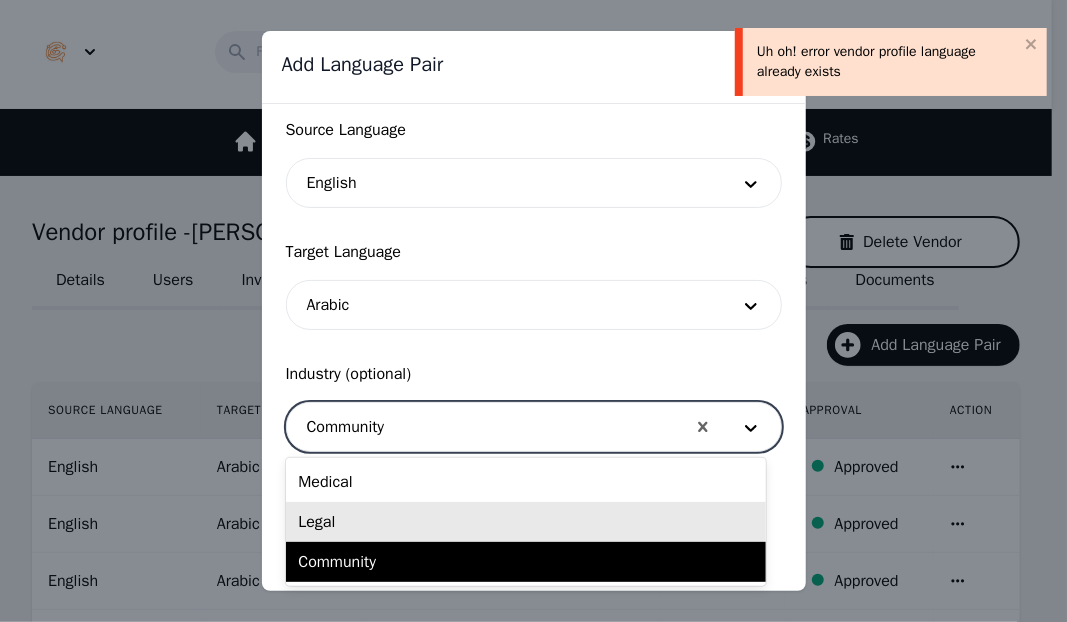 click on "Legal" at bounding box center [525, 522] 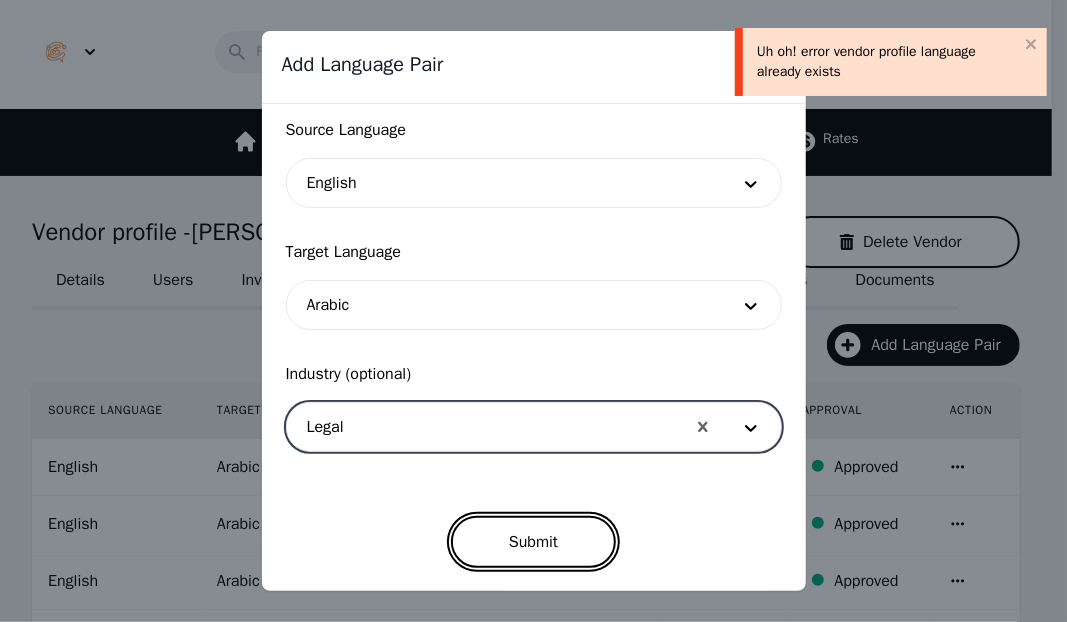 click on "Submit" at bounding box center (533, 542) 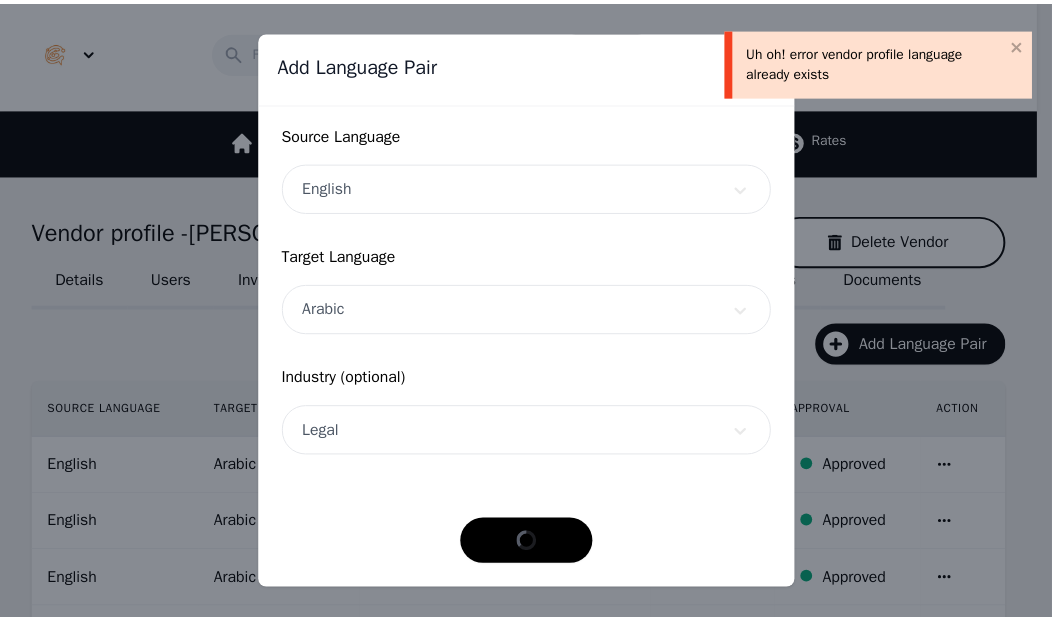 scroll, scrollTop: 126, scrollLeft: 0, axis: vertical 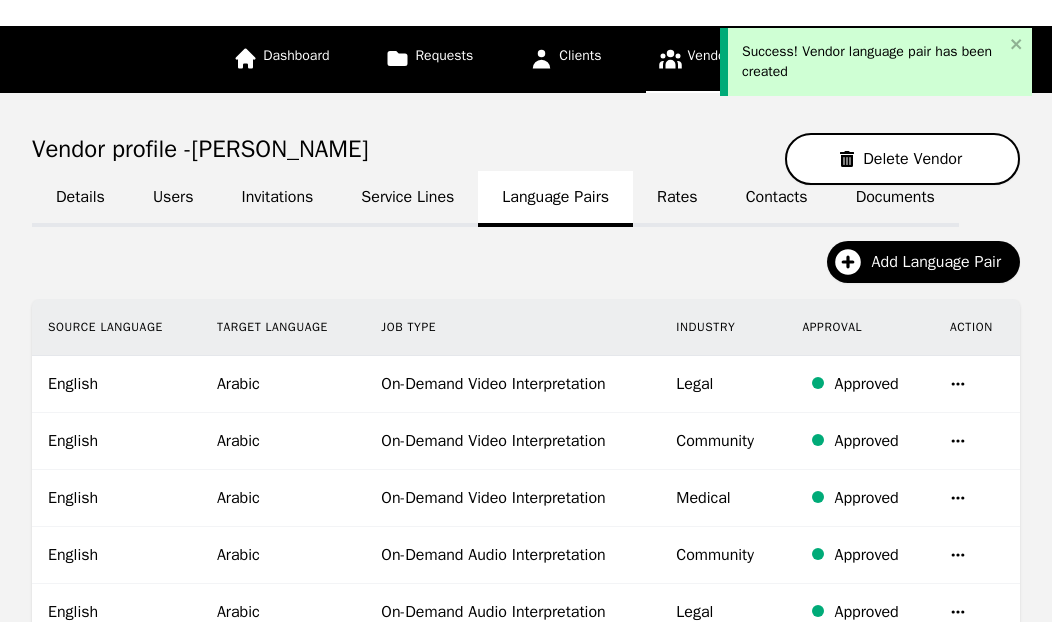 click on "Rates" at bounding box center [677, 199] 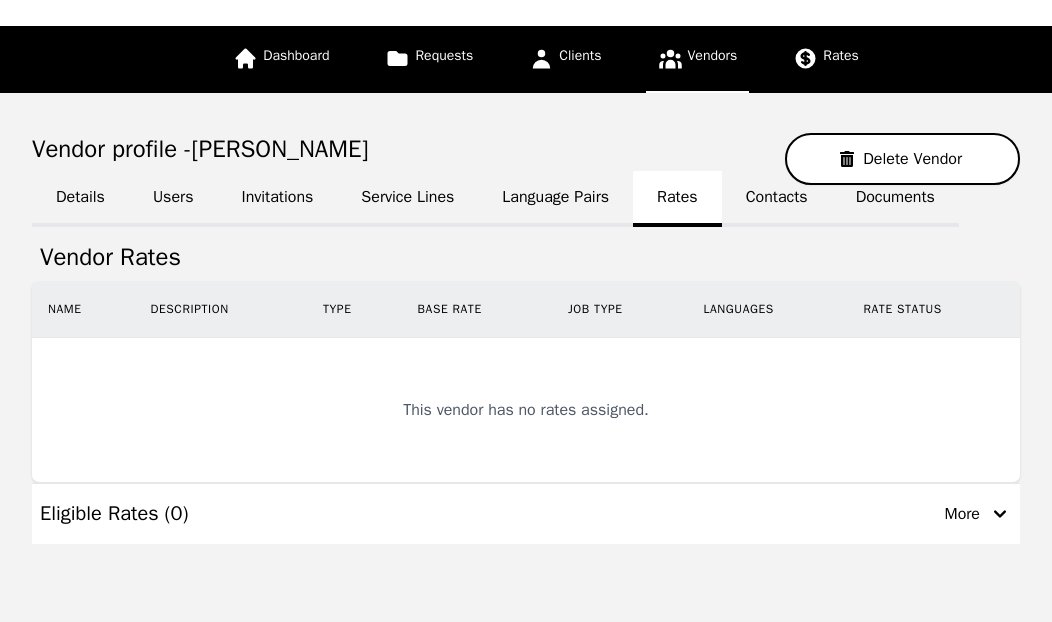 click on "Contacts" at bounding box center [777, 199] 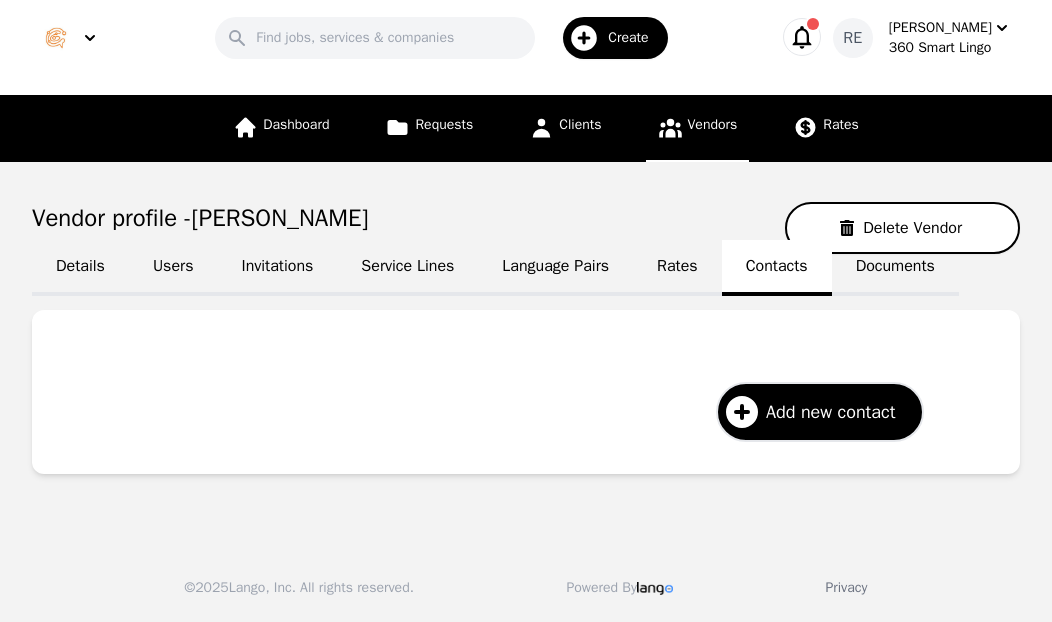 scroll, scrollTop: 18, scrollLeft: 0, axis: vertical 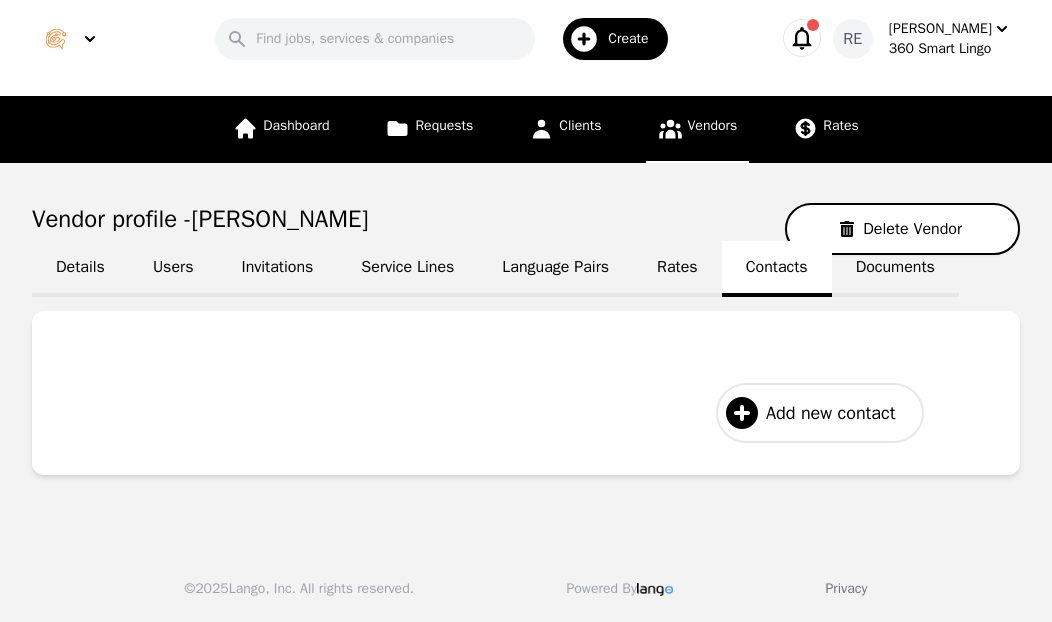 click on "Add new contact" at bounding box center (830, 413) 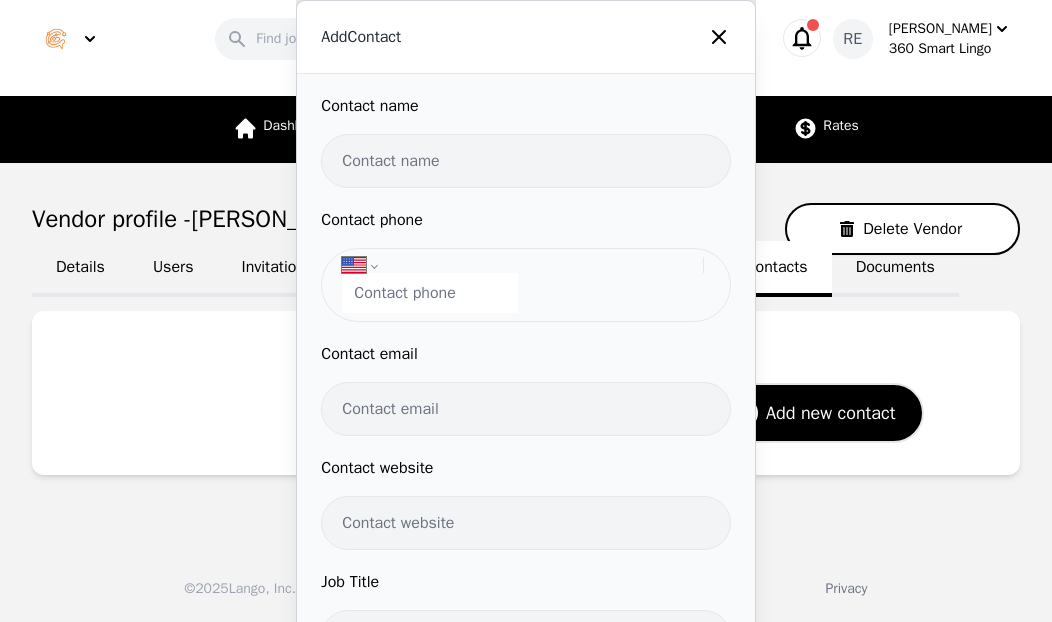 click at bounding box center [525, 161] 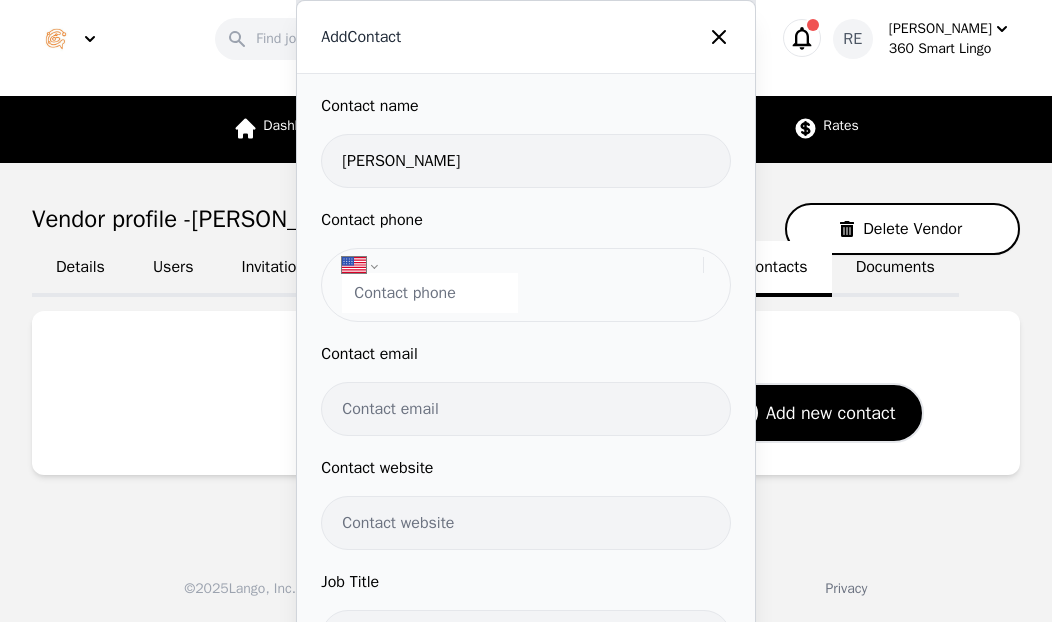 type on "Rana Mahmoud" 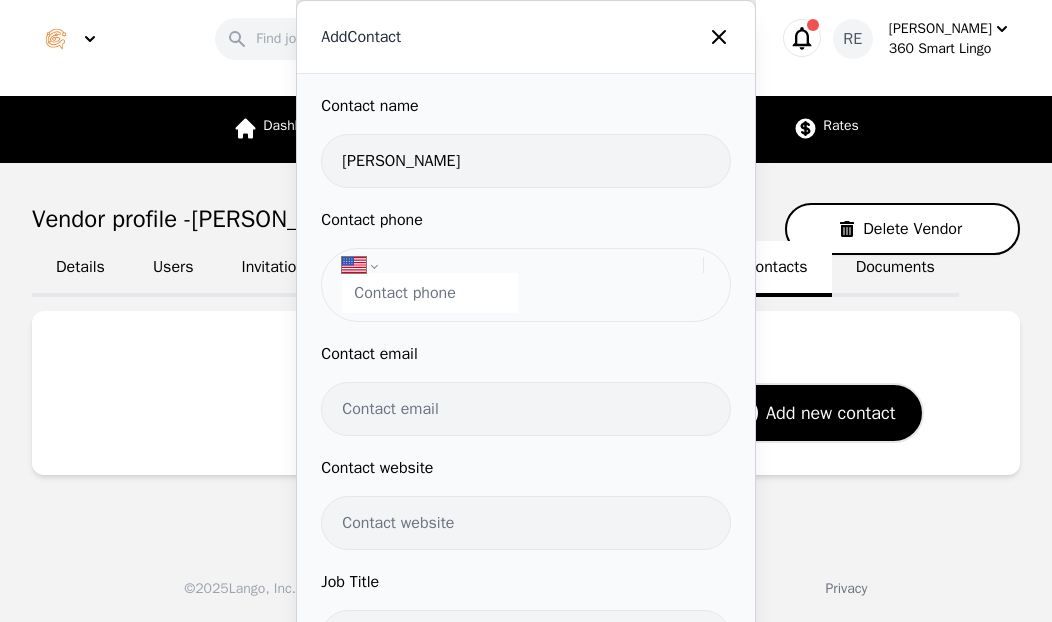click at bounding box center (430, 293) 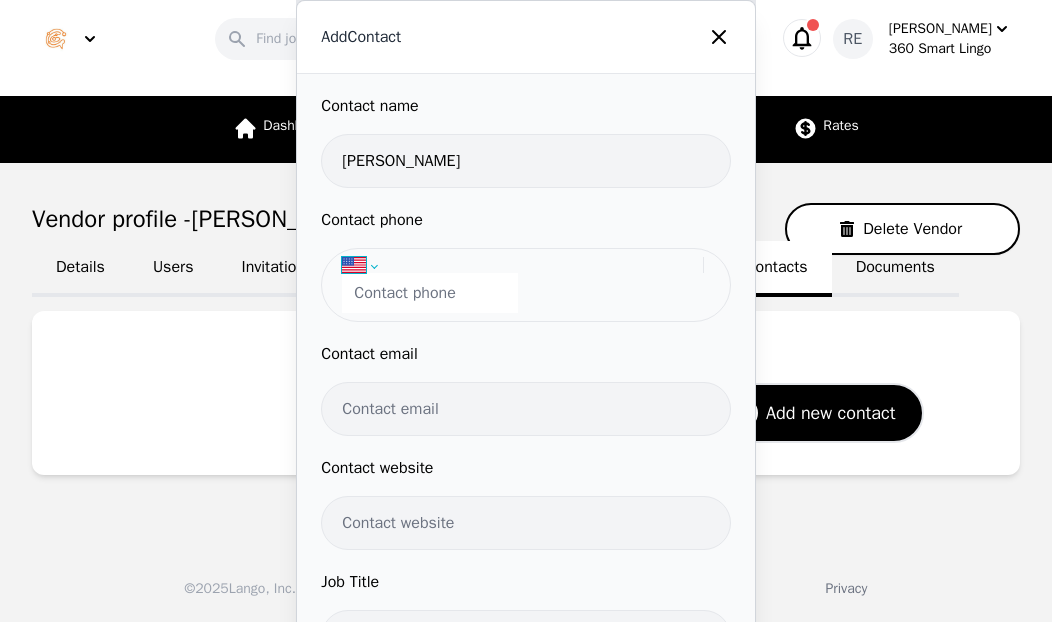 click on "International Afghanistan Åland Islands Albania Algeria American Samoa Andorra Angola Anguilla Antigua and Barbuda Argentina Armenia Aruba Ascension Island Australia Austria Azerbaijan Bahamas Bahrain Bangladesh Barbados Belarus Belgium Belize Benin Bermuda Bhutan Bolivia Bonaire, Sint Eustatius and Saba Bosnia and Herzegovina Botswana Brazil British Indian Ocean Territory Brunei Darussalam Bulgaria Burkina Faso Burundi Cambodia Cameroon Canada Cape Verde Cayman Islands Central African Republic Chad Chile China Christmas Island Cocos (Keeling) Islands Colombia Comoros Congo Congo, Democratic Republic of the Cook Islands Costa Rica Cote d'Ivoire Croatia Cuba Curaçao Cyprus Czech Republic Denmark Djibouti Dominica Dominican Republic Ecuador Egypt El Salvador Equatorial Guinea Eritrea Estonia Ethiopia Falkland Islands Faroe Islands Federated States of Micronesia Fiji Finland France French Guiana French Polynesia Gabon Gambia Georgia Germany Ghana Gibraltar Greece Greenland Grenada Guadeloupe Guam Guatemala" at bounding box center (522, 265) 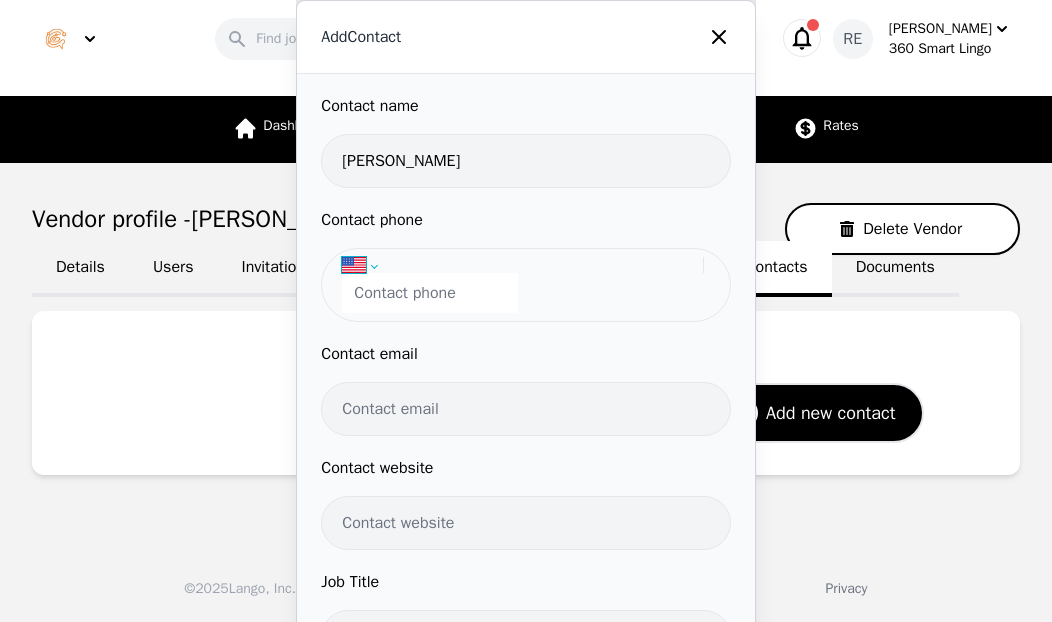 select on "EG" 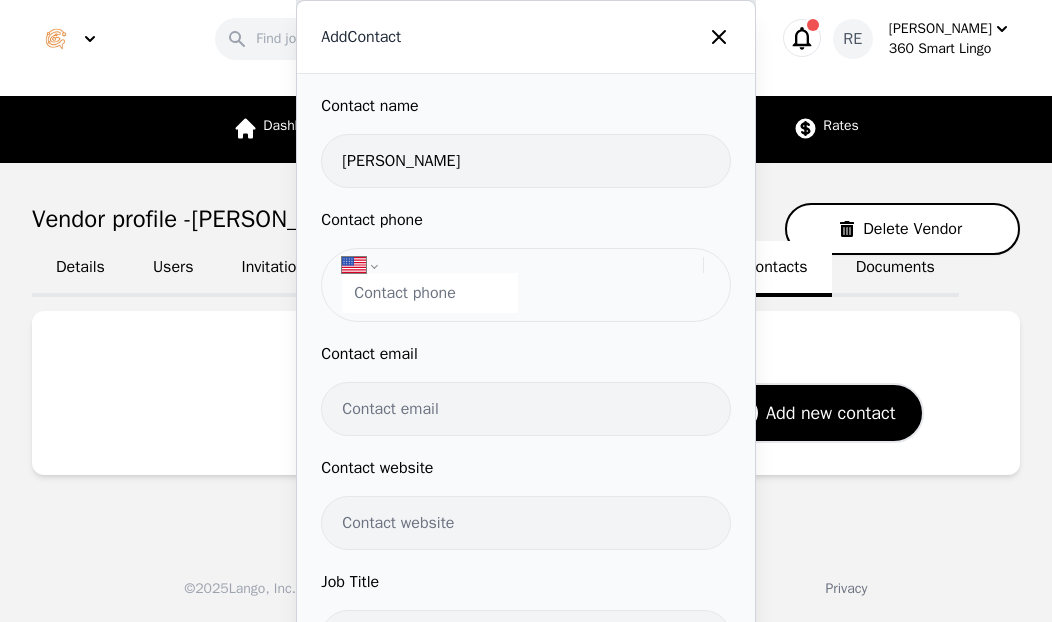 click on "International Afghanistan Åland Islands Albania Algeria American Samoa Andorra Angola Anguilla Antigua and Barbuda Argentina Armenia Aruba Ascension Island Australia Austria Azerbaijan Bahamas Bahrain Bangladesh Barbados Belarus Belgium Belize Benin Bermuda Bhutan Bolivia Bonaire, Sint Eustatius and Saba Bosnia and Herzegovina Botswana Brazil British Indian Ocean Territory Brunei Darussalam Bulgaria Burkina Faso Burundi Cambodia Cameroon Canada Cape Verde Cayman Islands Central African Republic Chad Chile China Christmas Island Cocos (Keeling) Islands Colombia Comoros Congo Congo, Democratic Republic of the Cook Islands Costa Rica Cote d'Ivoire Croatia Cuba Curaçao Cyprus Czech Republic Denmark Djibouti Dominica Dominican Republic Ecuador Egypt El Salvador Equatorial Guinea Eritrea Estonia Ethiopia Falkland Islands Faroe Islands Federated States of Micronesia Fiji Finland France French Guiana French Polynesia Gabon Gambia Georgia Germany Ghana Gibraltar Greece Greenland Grenada Guadeloupe Guam Guatemala" at bounding box center (522, 265) 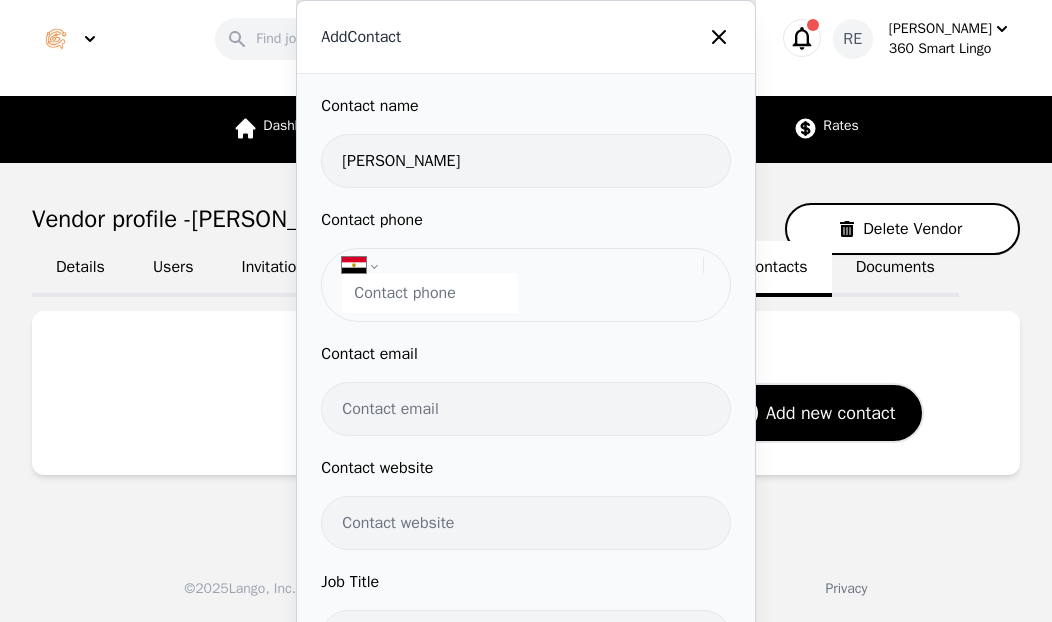click at bounding box center (430, 293) 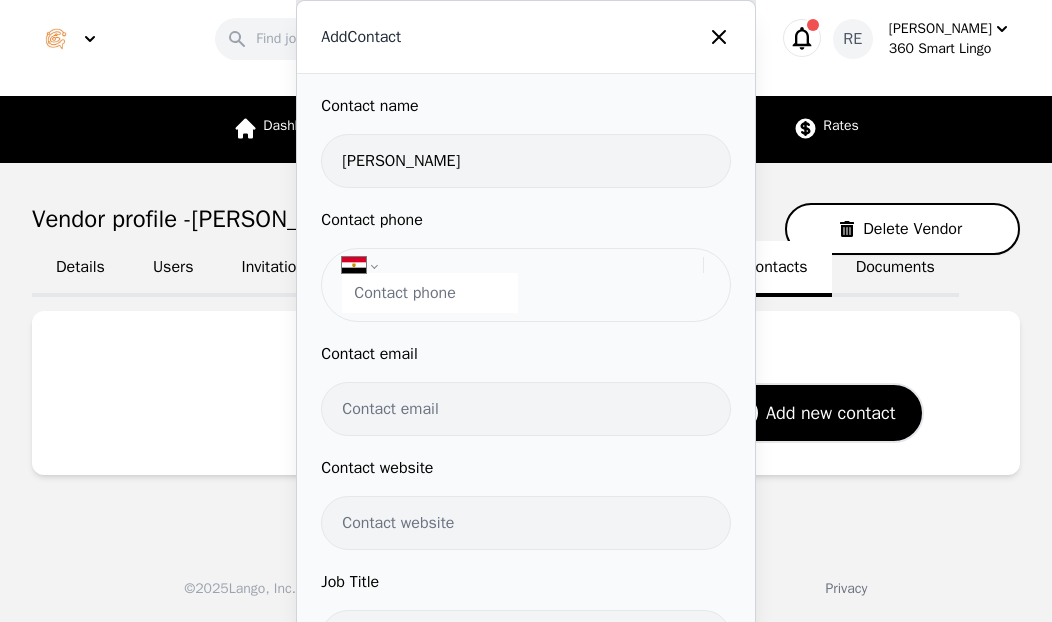 paste on "+20 15 55618864" 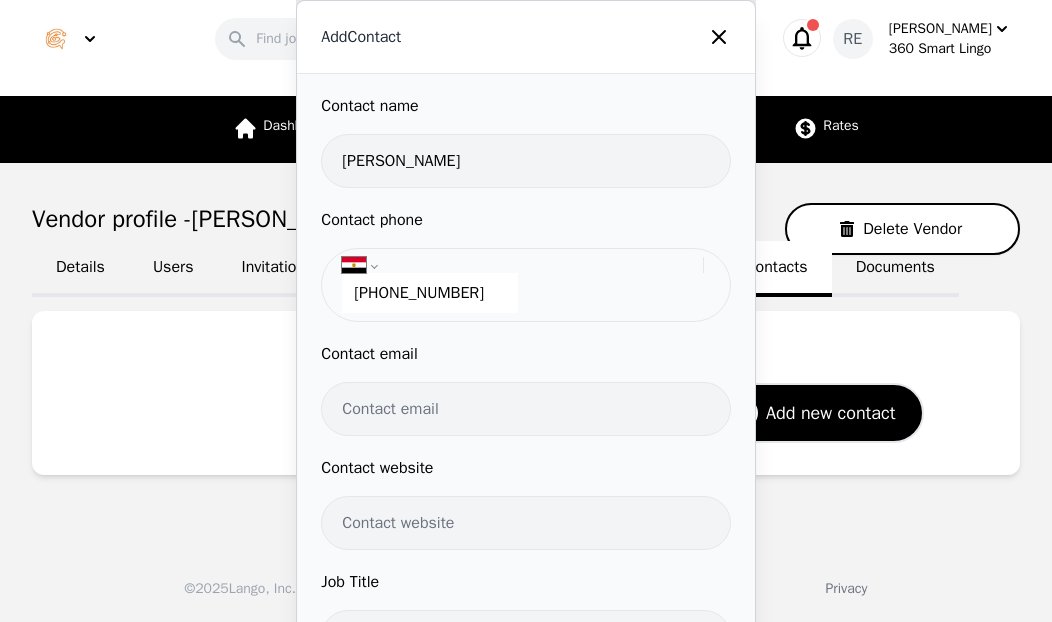 type on "+20 15 55618864" 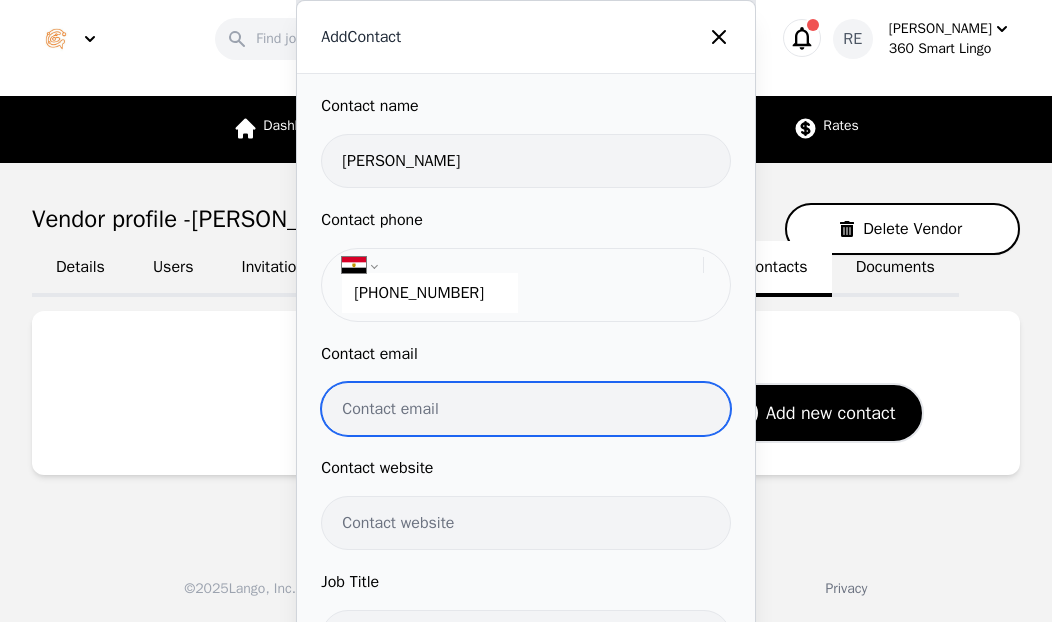 click at bounding box center [525, 409] 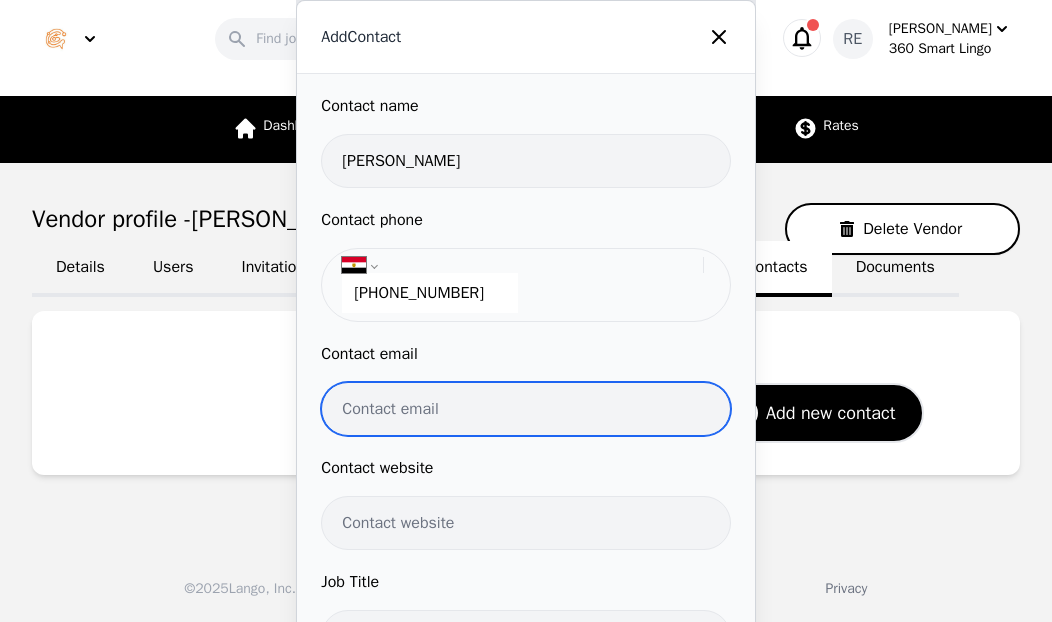 paste on "rana.ar.360sl@gmail.com" 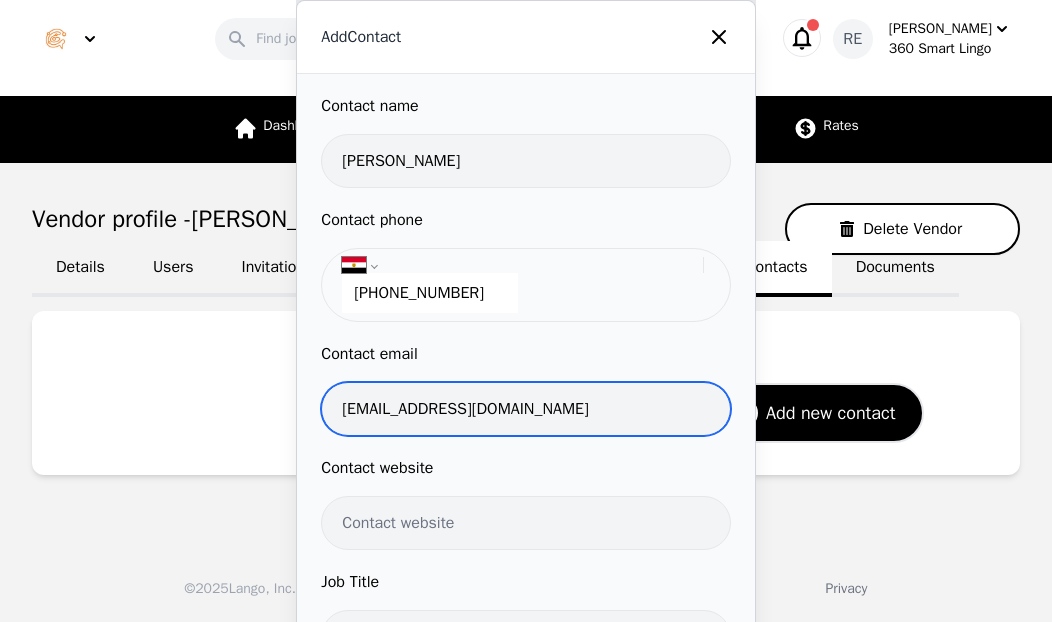 type on "rana.ar.360sl@gmail.com" 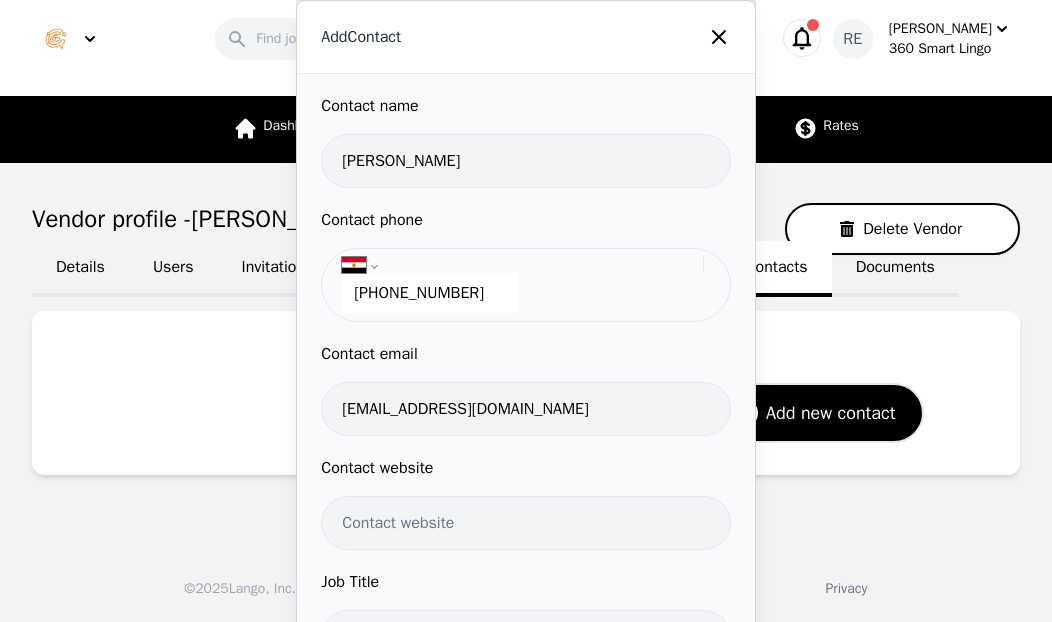 drag, startPoint x: 724, startPoint y: 464, endPoint x: 700, endPoint y: 467, distance: 24.186773 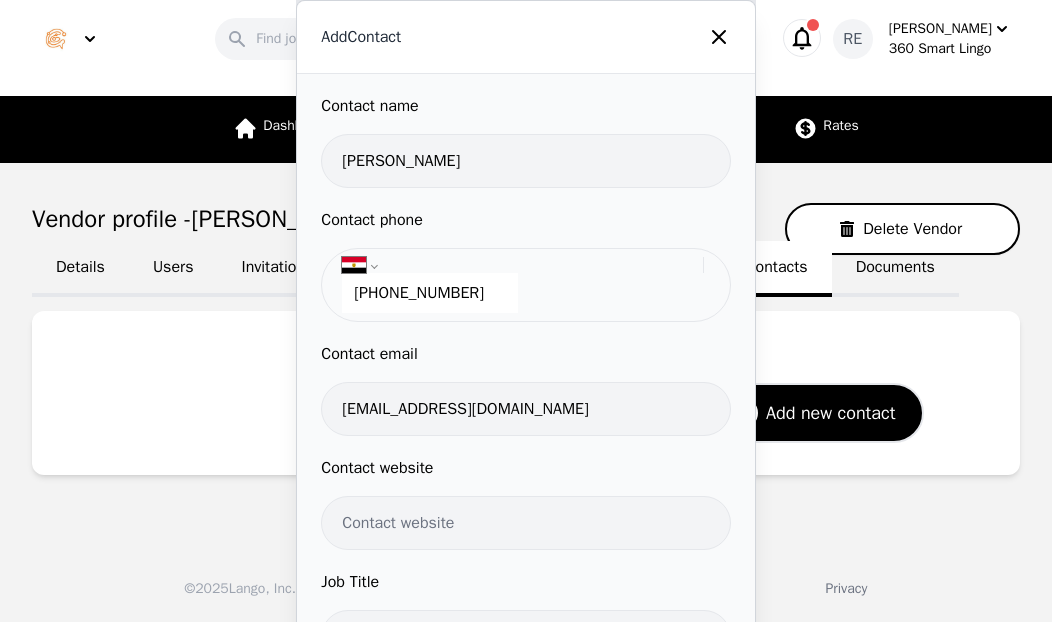 click on "Contact website" at bounding box center [525, 468] 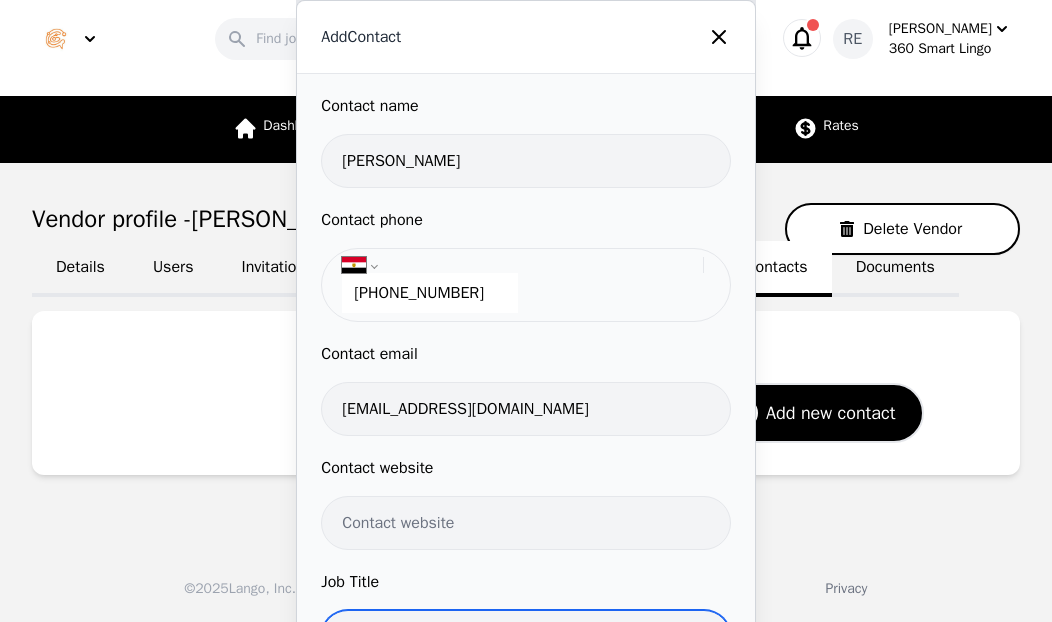 click at bounding box center [525, 637] 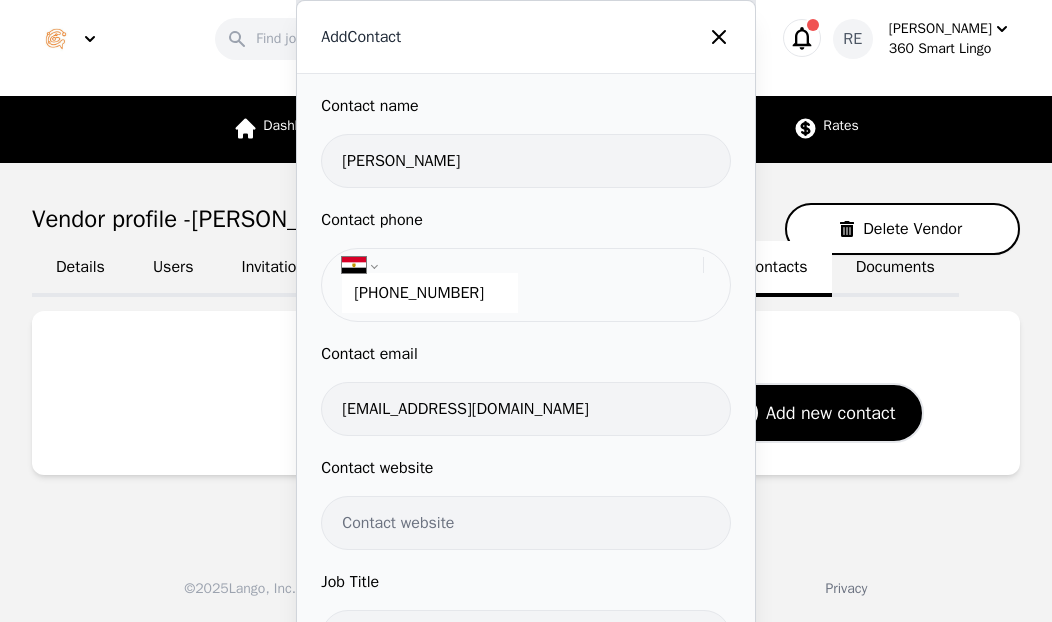 scroll, scrollTop: 0, scrollLeft: 0, axis: both 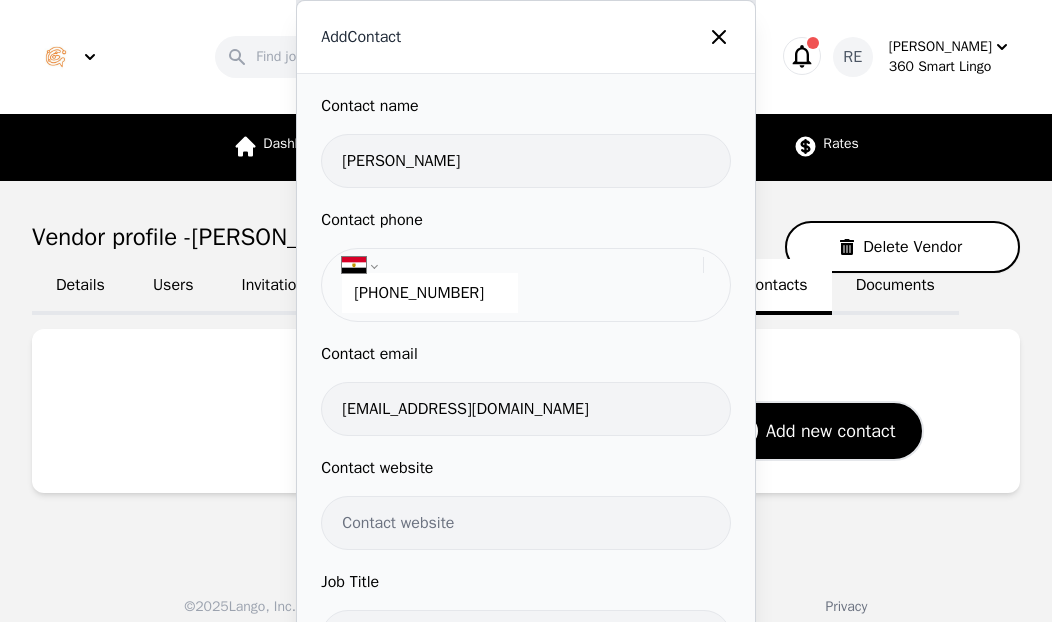 drag, startPoint x: 486, startPoint y: 4, endPoint x: 495, endPoint y: -97, distance: 101.4002 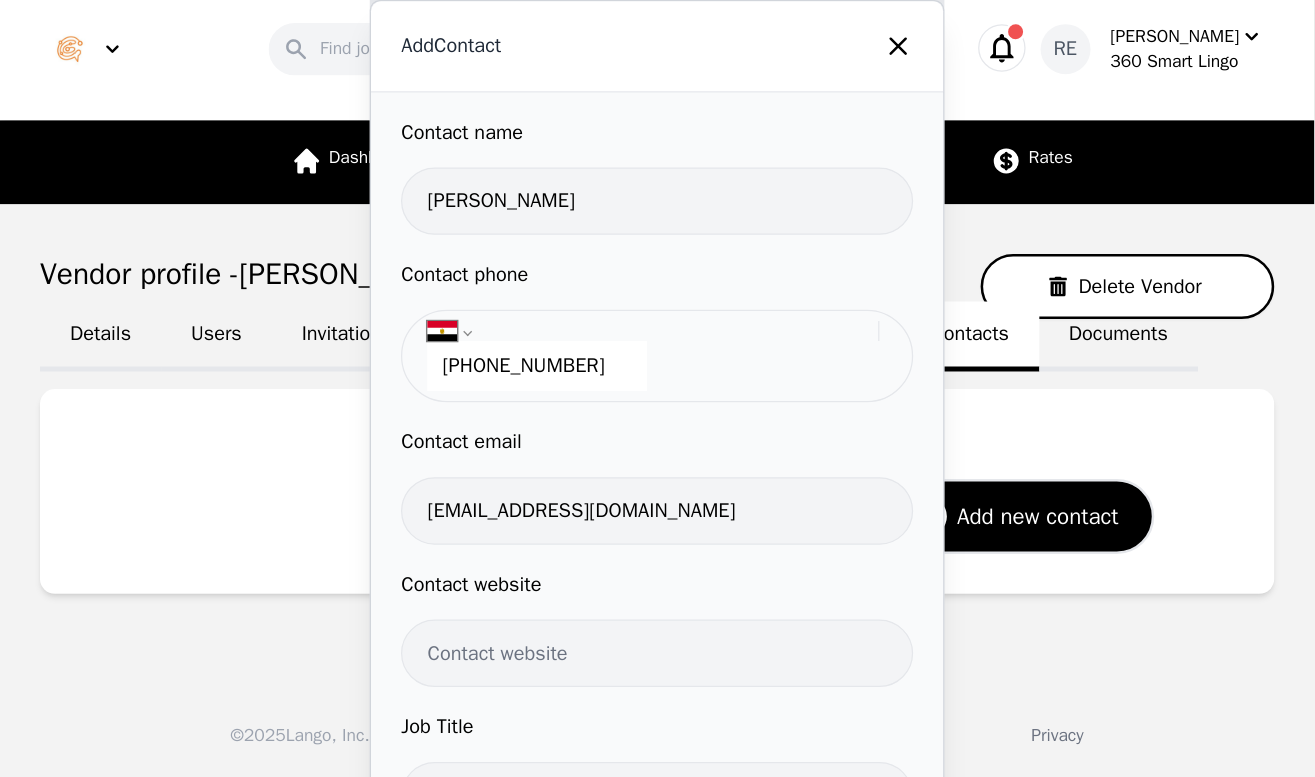 scroll, scrollTop: 0, scrollLeft: 0, axis: both 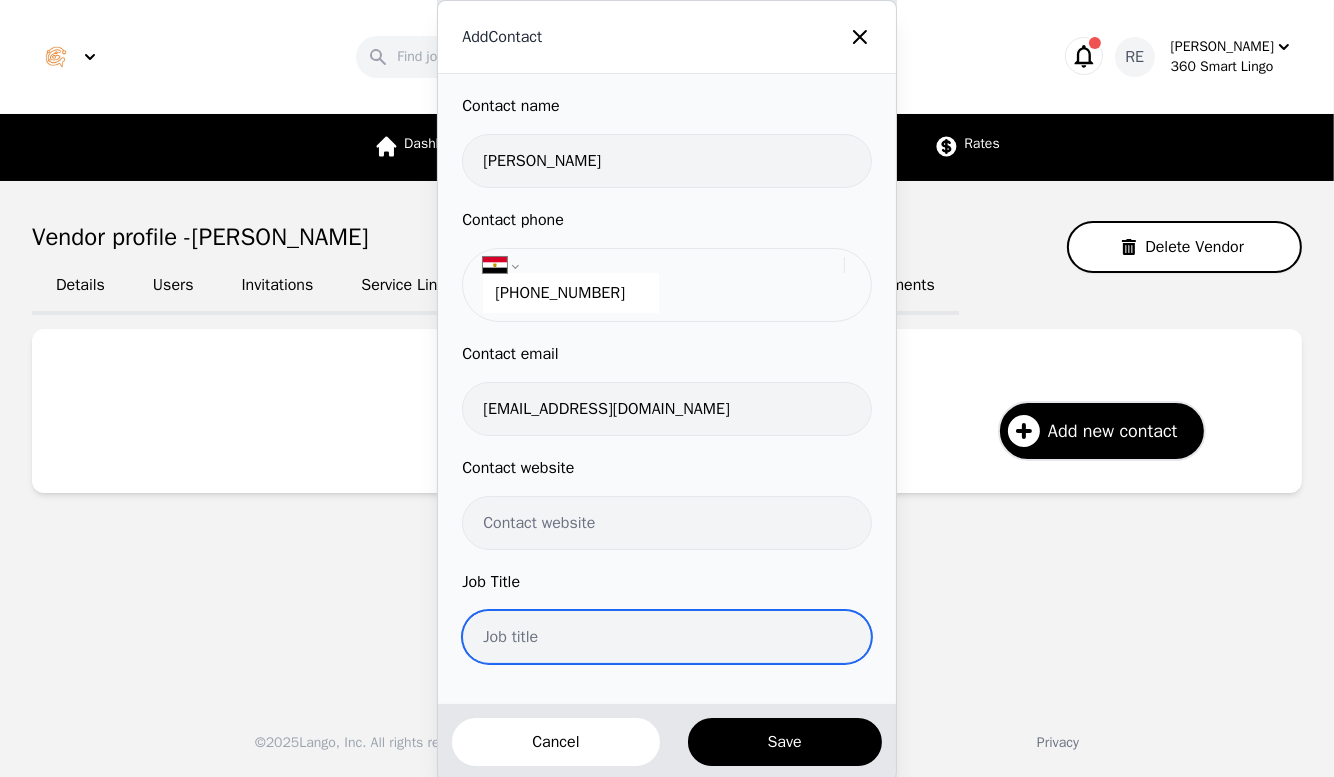 click at bounding box center (666, 637) 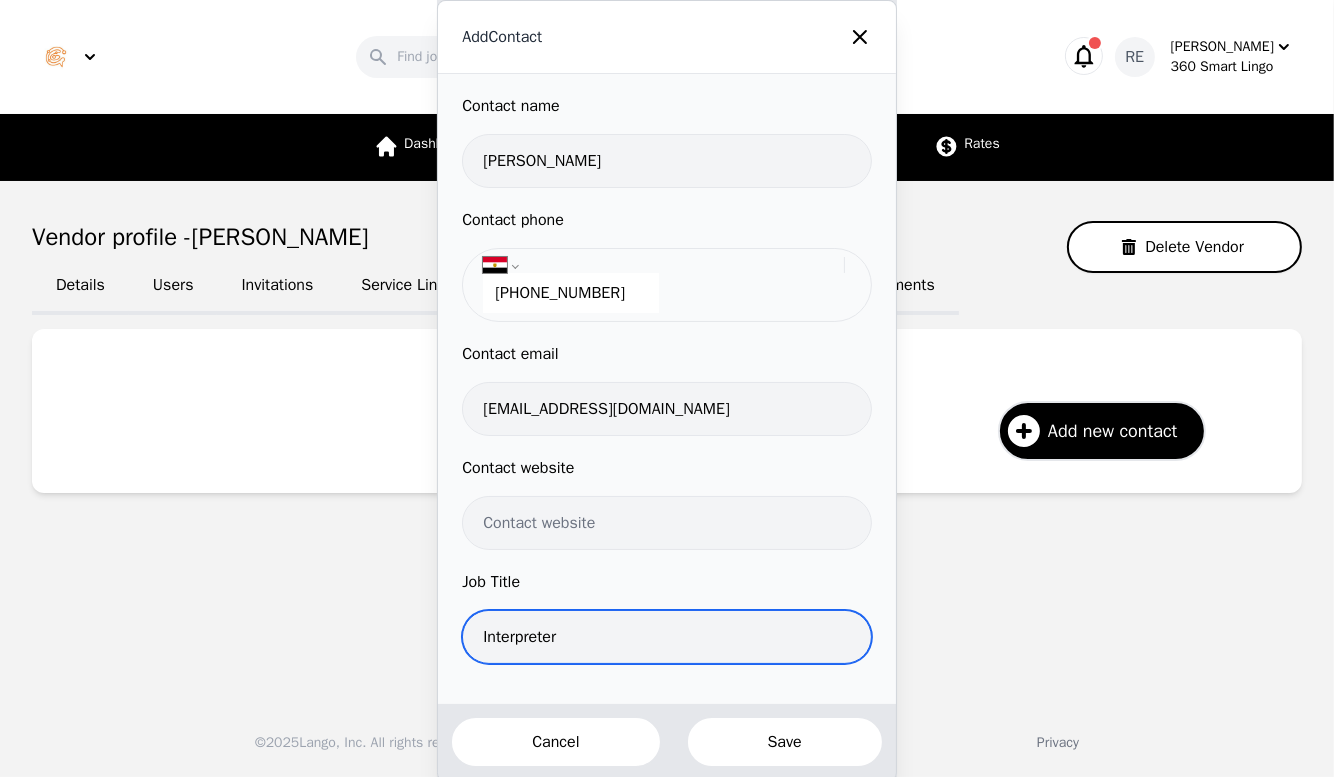type on "Interpreter" 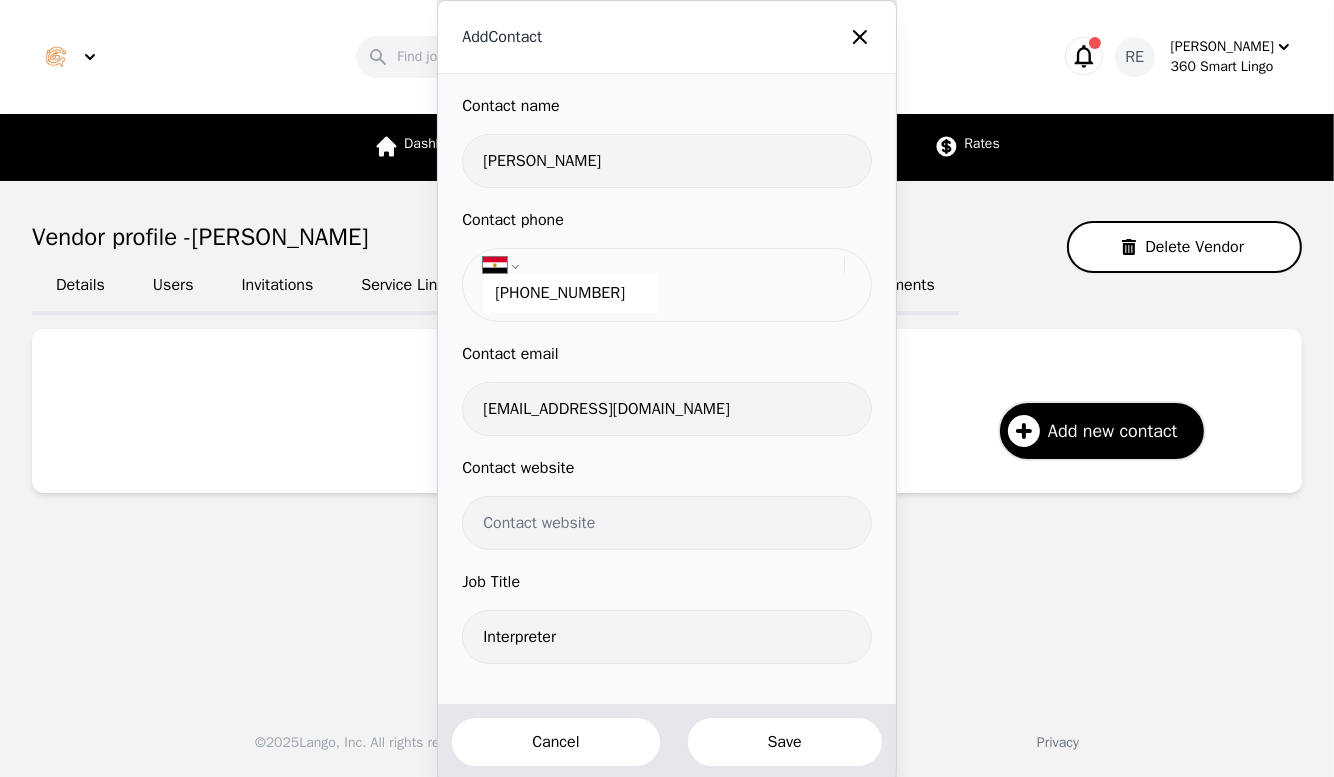 click on "Save" at bounding box center (785, 742) 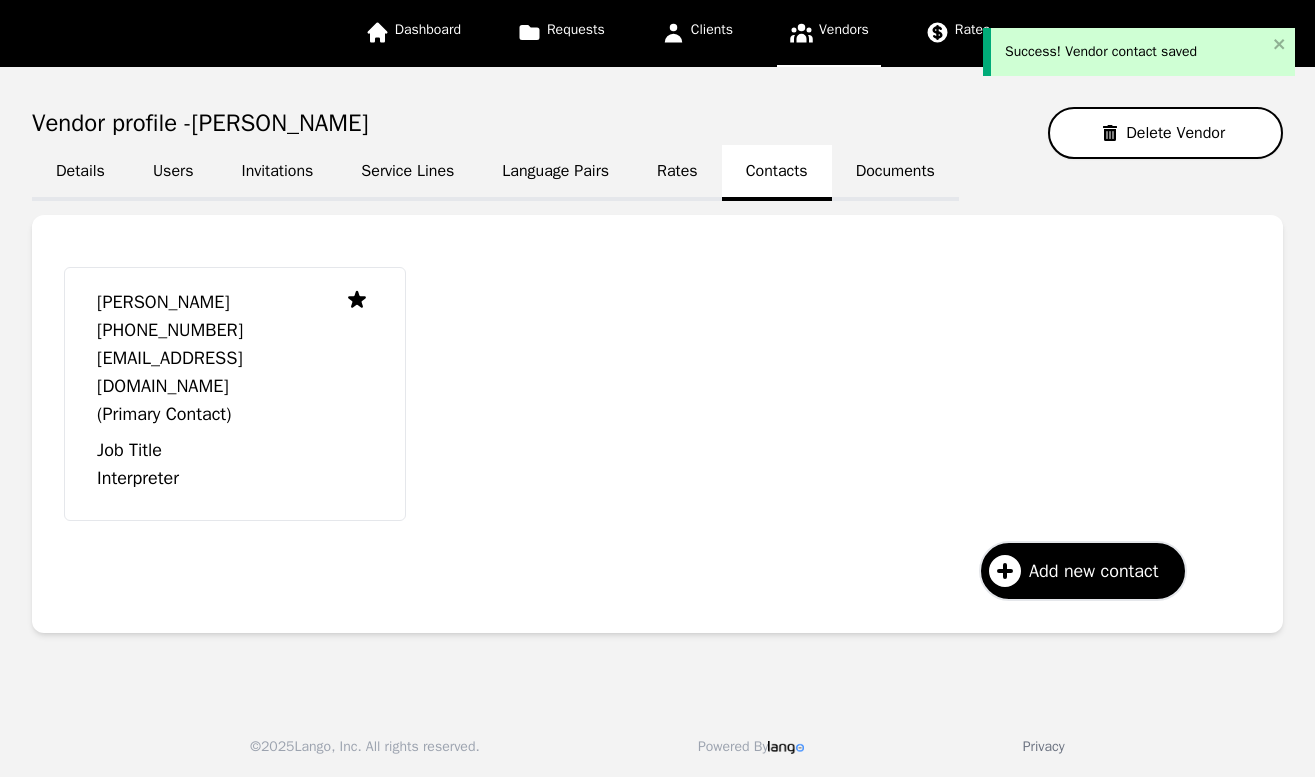 scroll, scrollTop: 86, scrollLeft: 0, axis: vertical 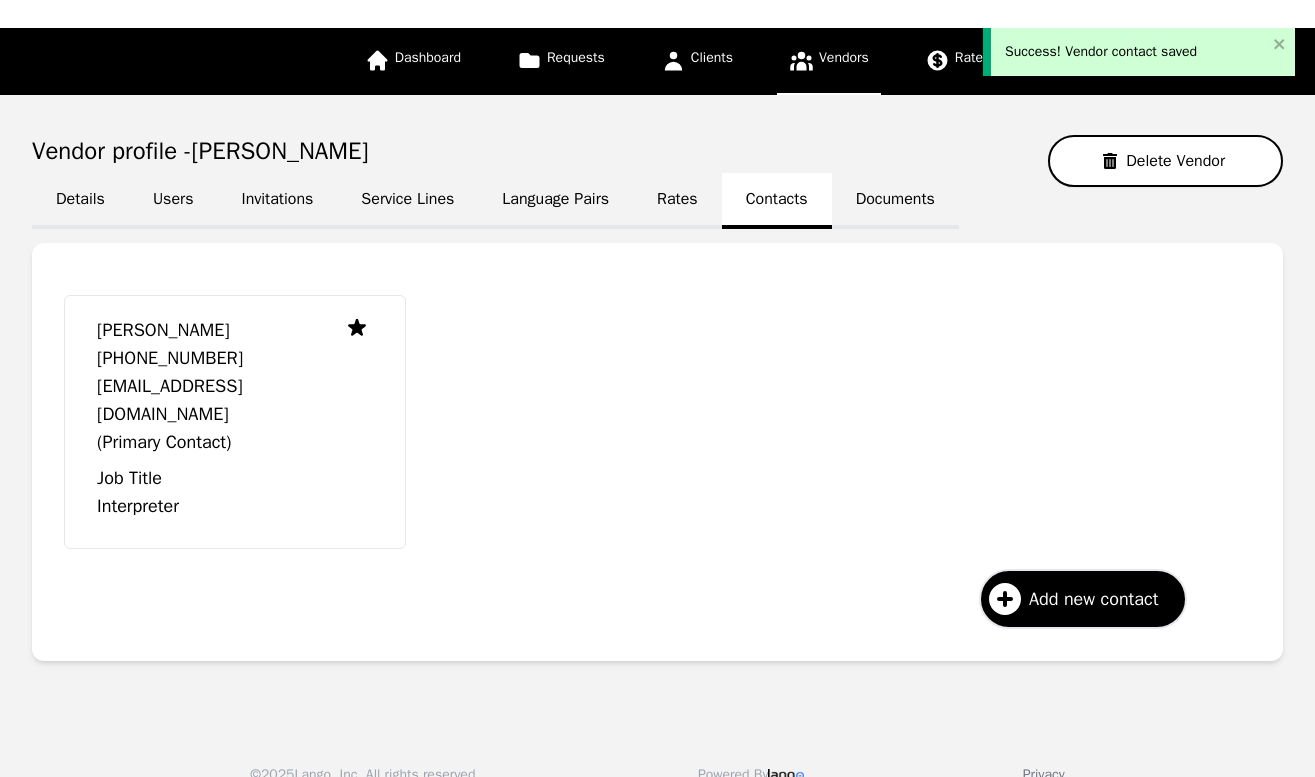 click on "Documents" at bounding box center (895, 201) 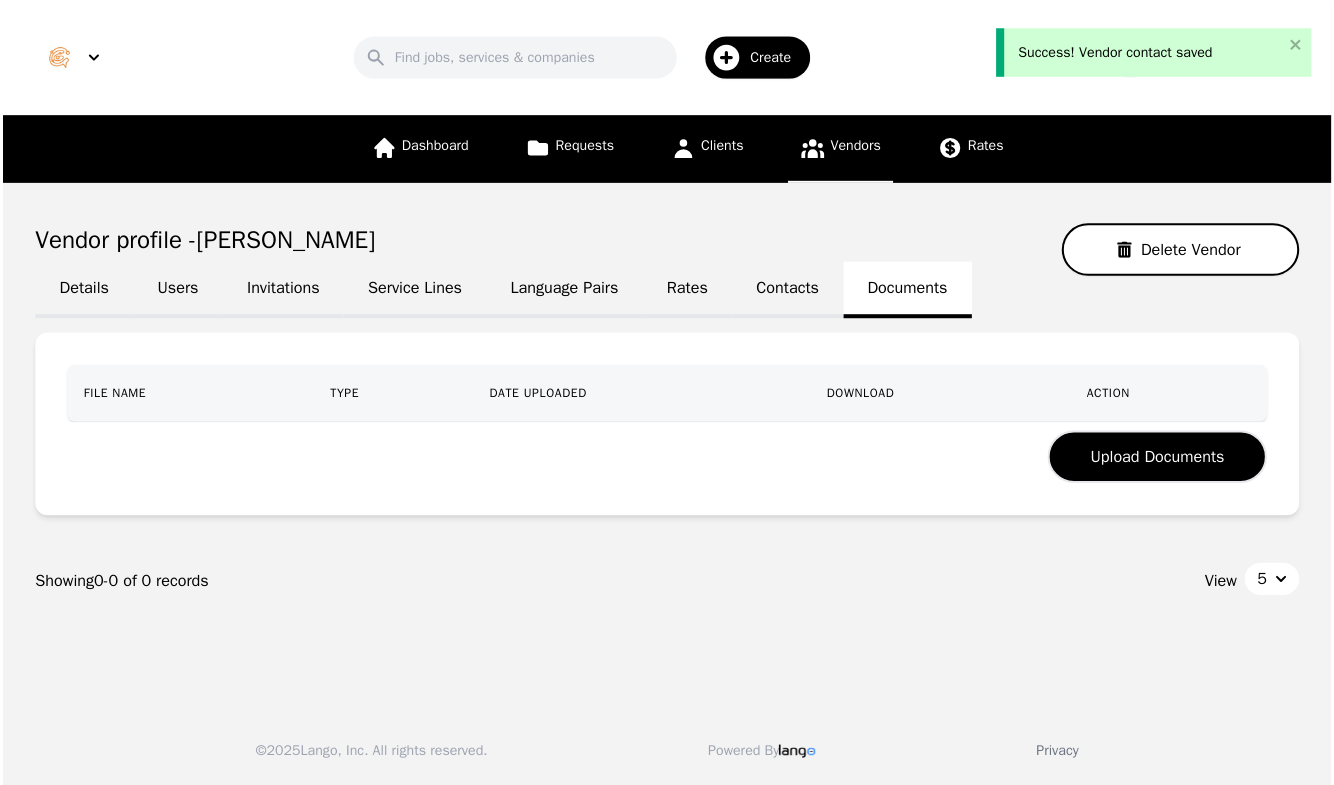 scroll, scrollTop: 0, scrollLeft: 0, axis: both 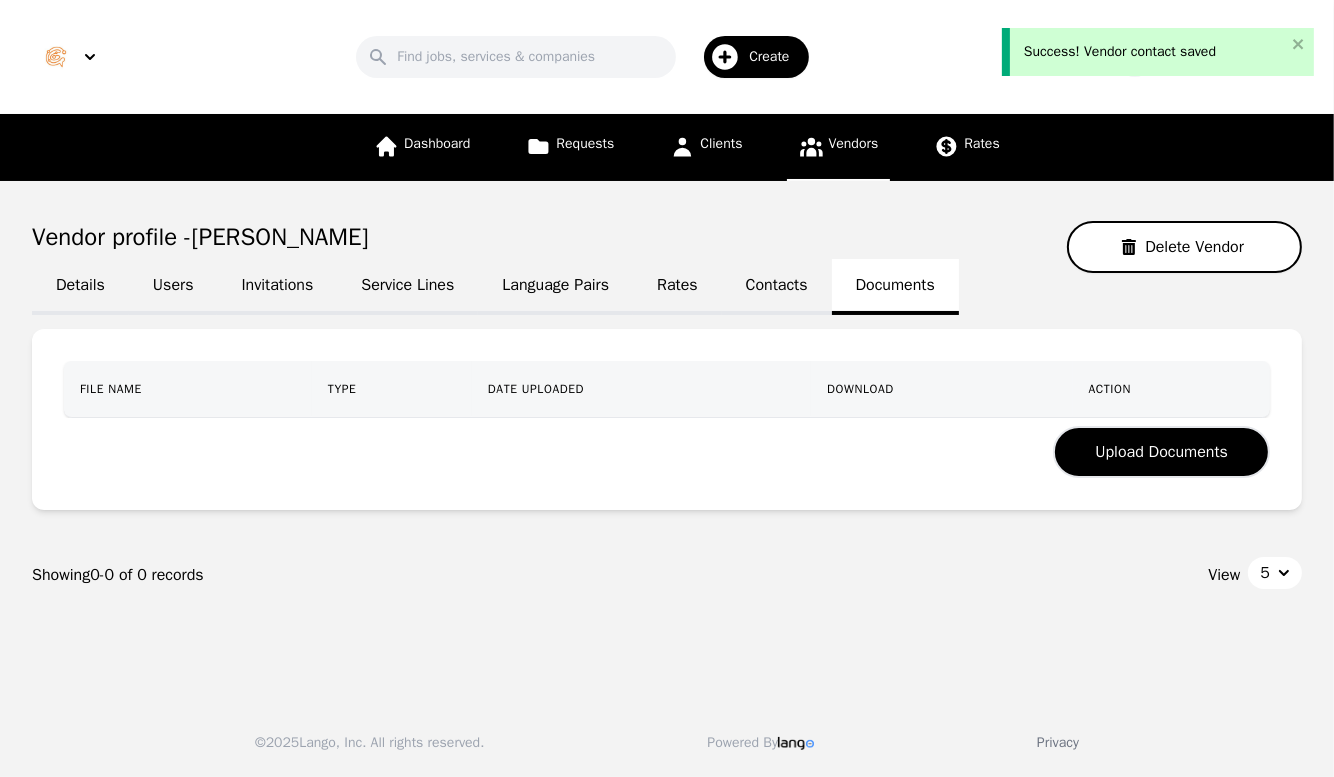 click on "Vendor profile -  Rana  Mahmoud   Delete Vendor Details Users Invitations Service Lines Language Pairs Rates Contacts Documents FILE NAME TYPE DATE UPLOADED DOWNLOAD Action Upload Documents Showing  0-0    of   0   records View 5" at bounding box center (667, 433) 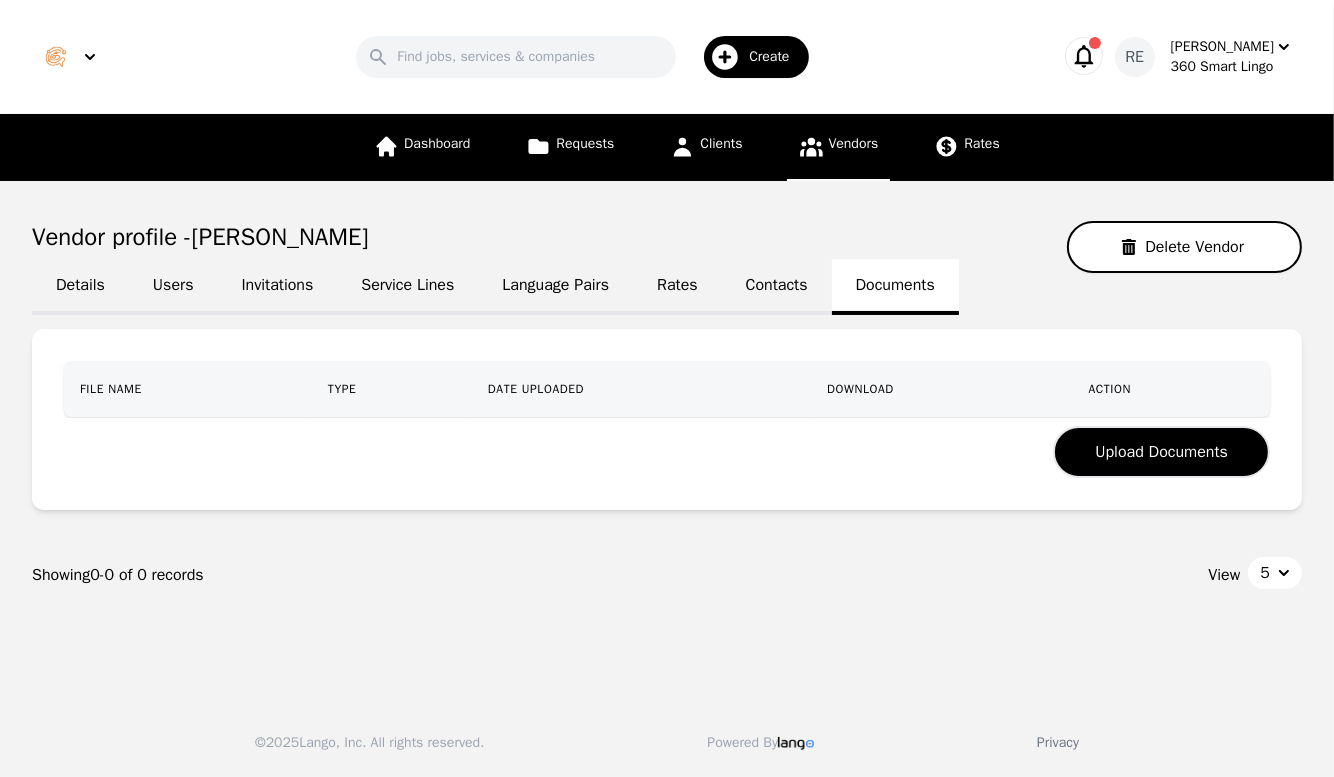 click on "View 5" at bounding box center [984, 574] 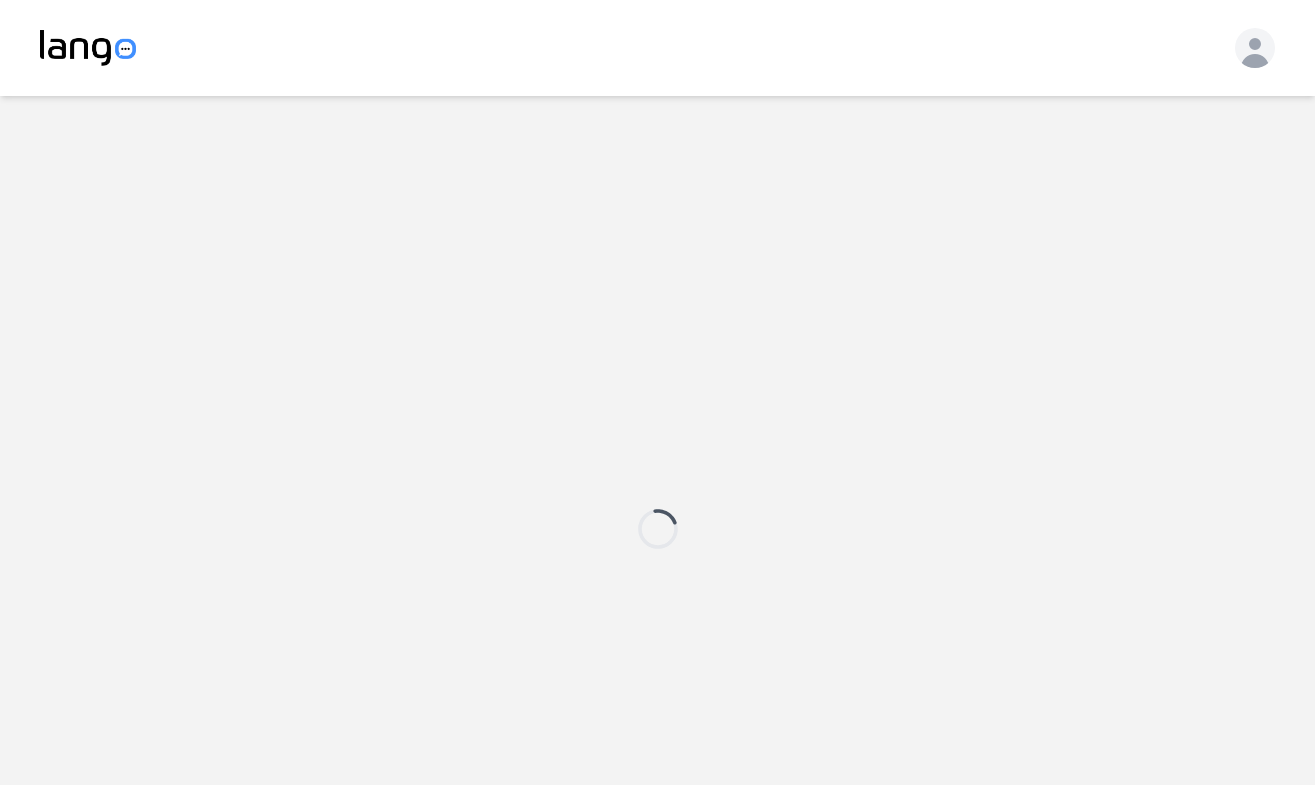 scroll, scrollTop: 0, scrollLeft: 0, axis: both 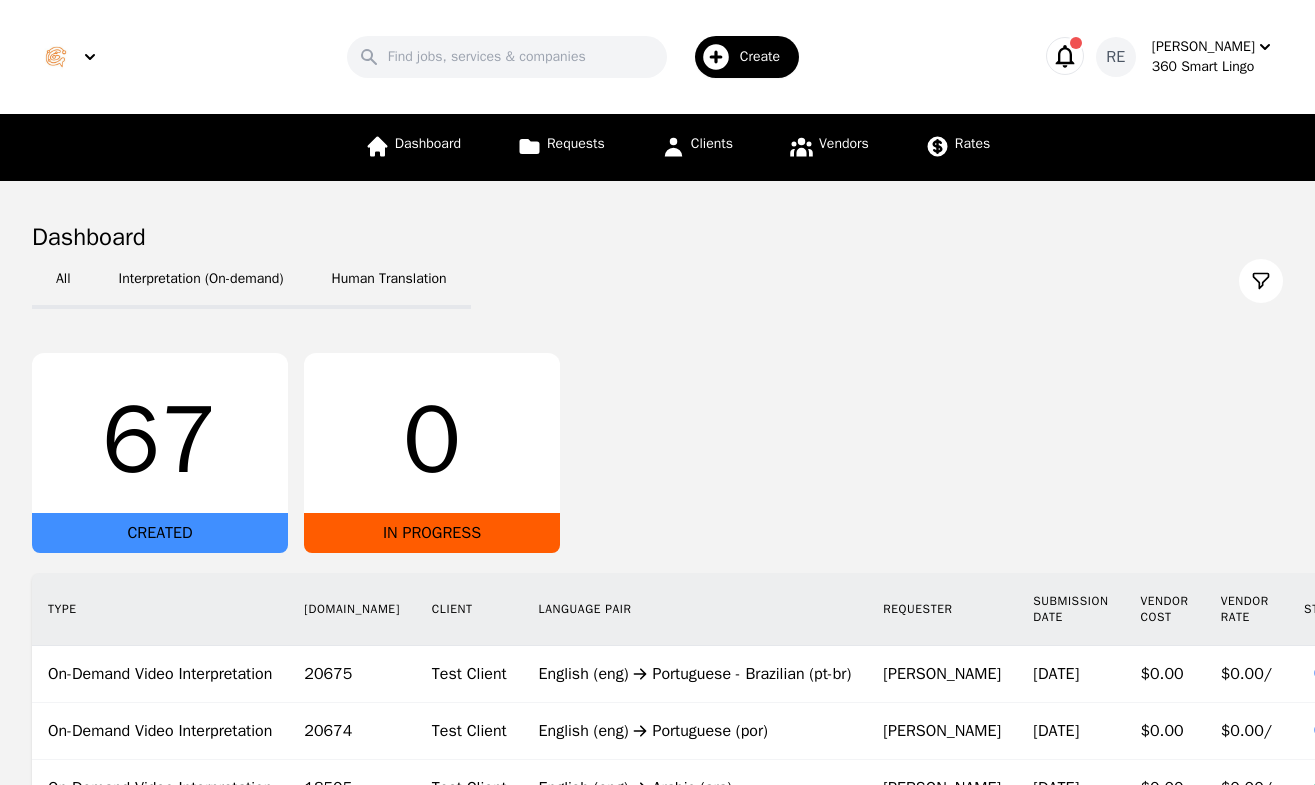 click on "Create" at bounding box center [747, 57] 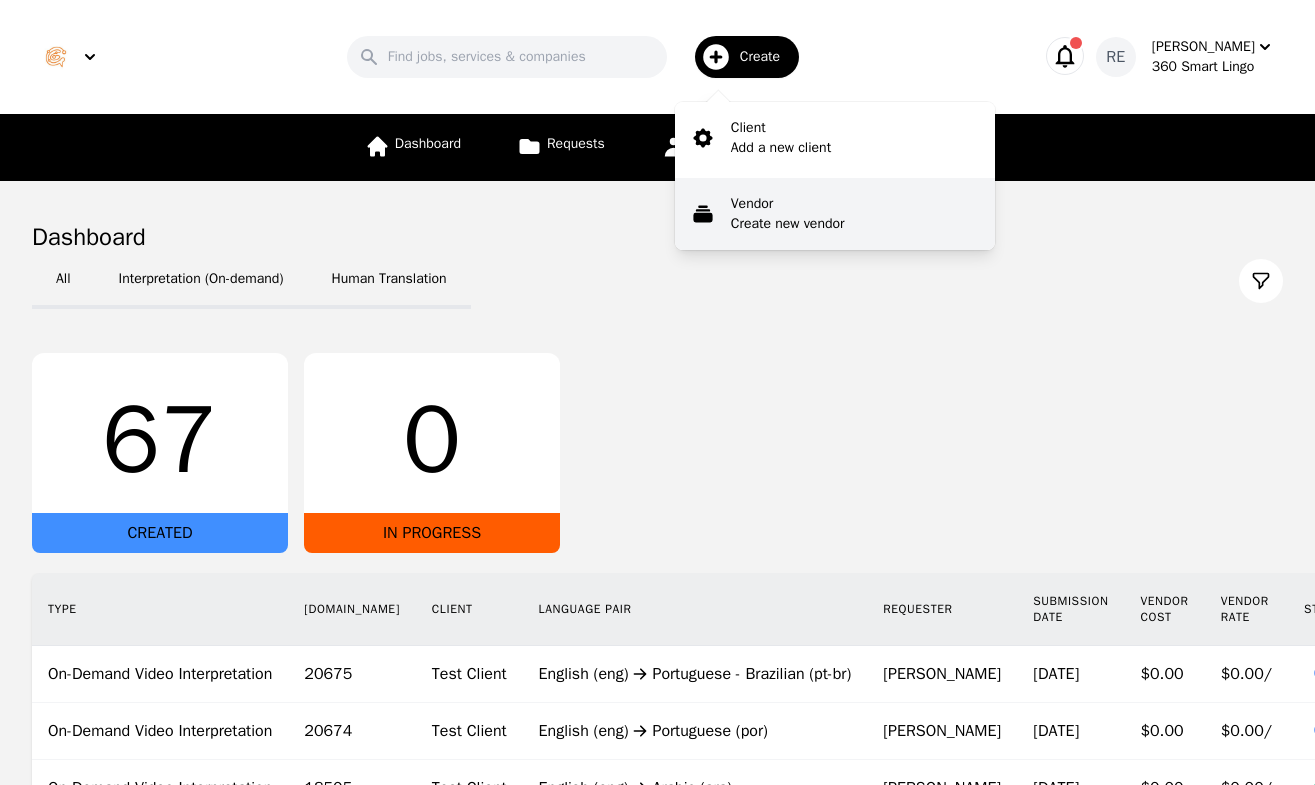 click on "Vendor" at bounding box center [788, 204] 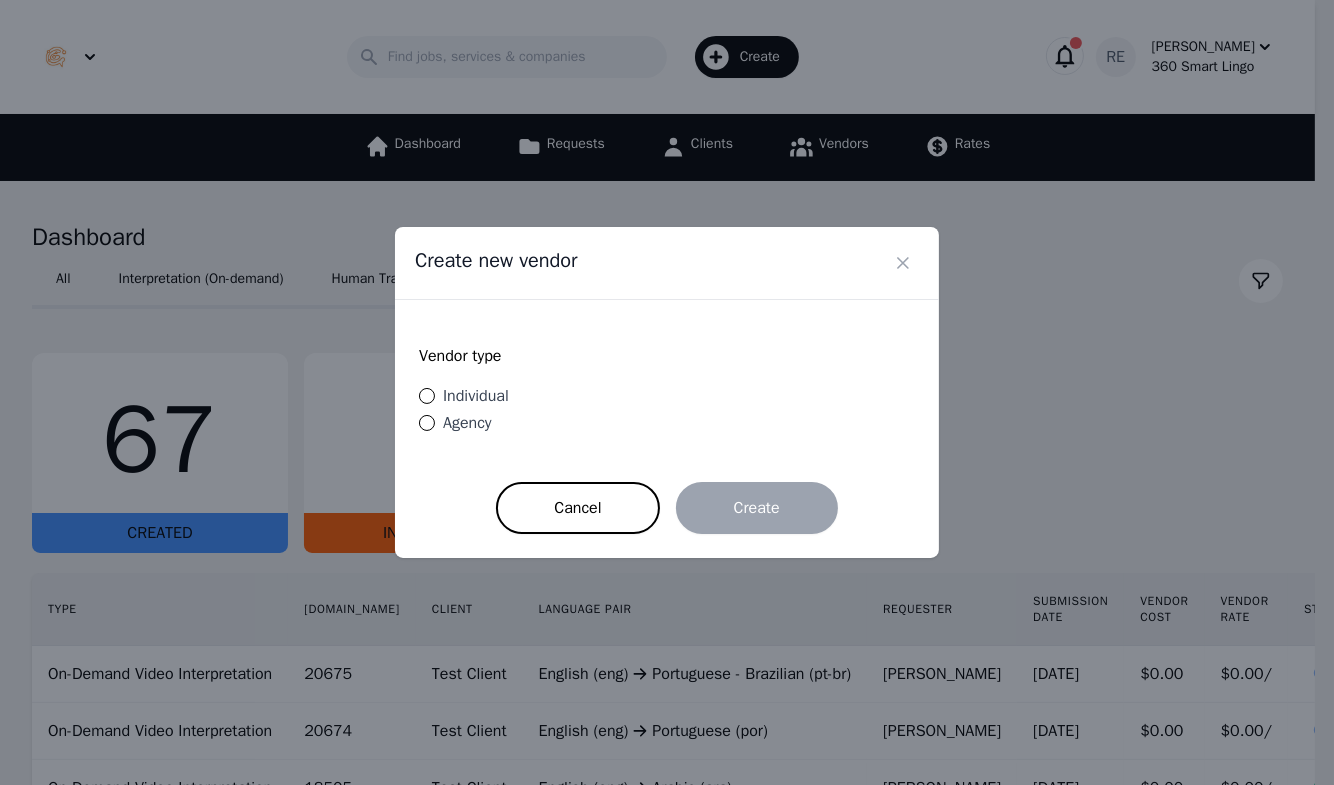 click on "Individual" at bounding box center [476, 396] 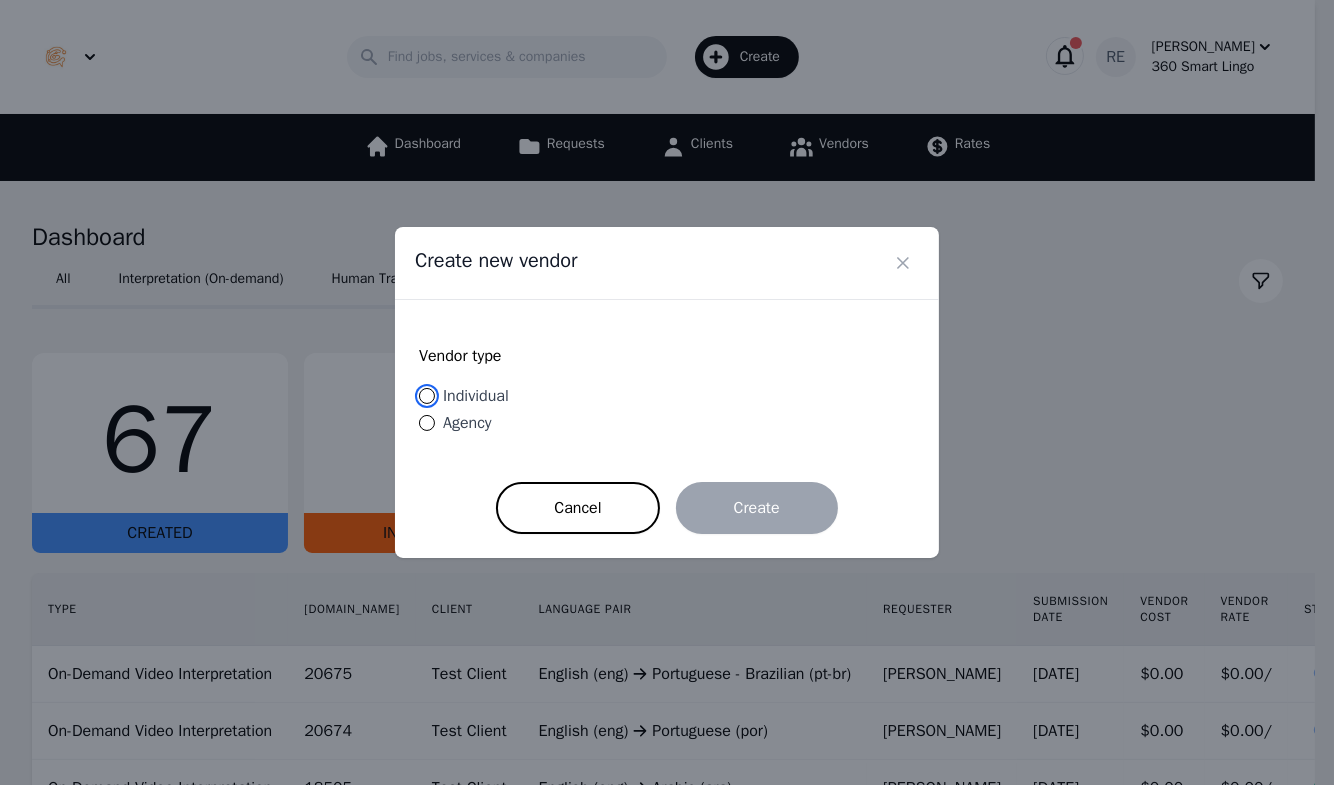 click on "Individual" at bounding box center [427, 396] 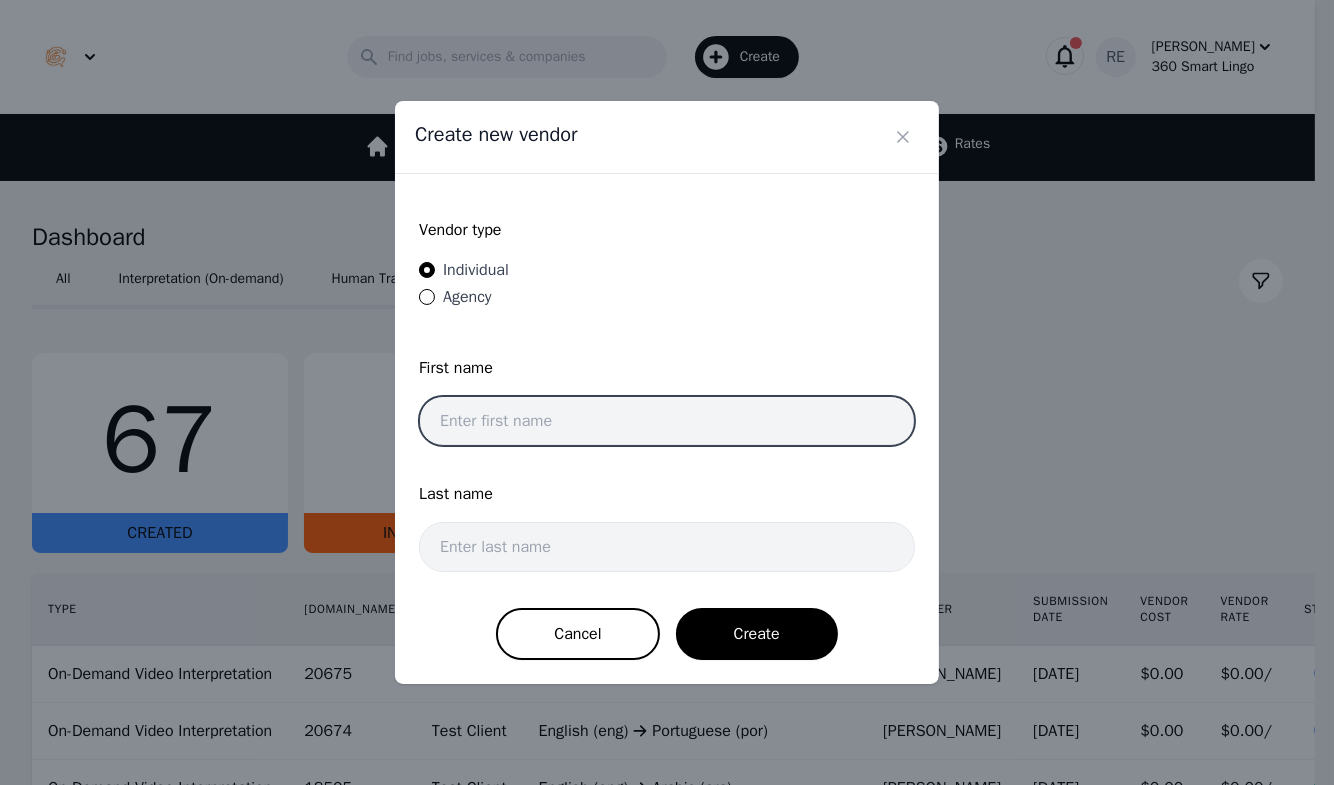 click at bounding box center (667, 421) 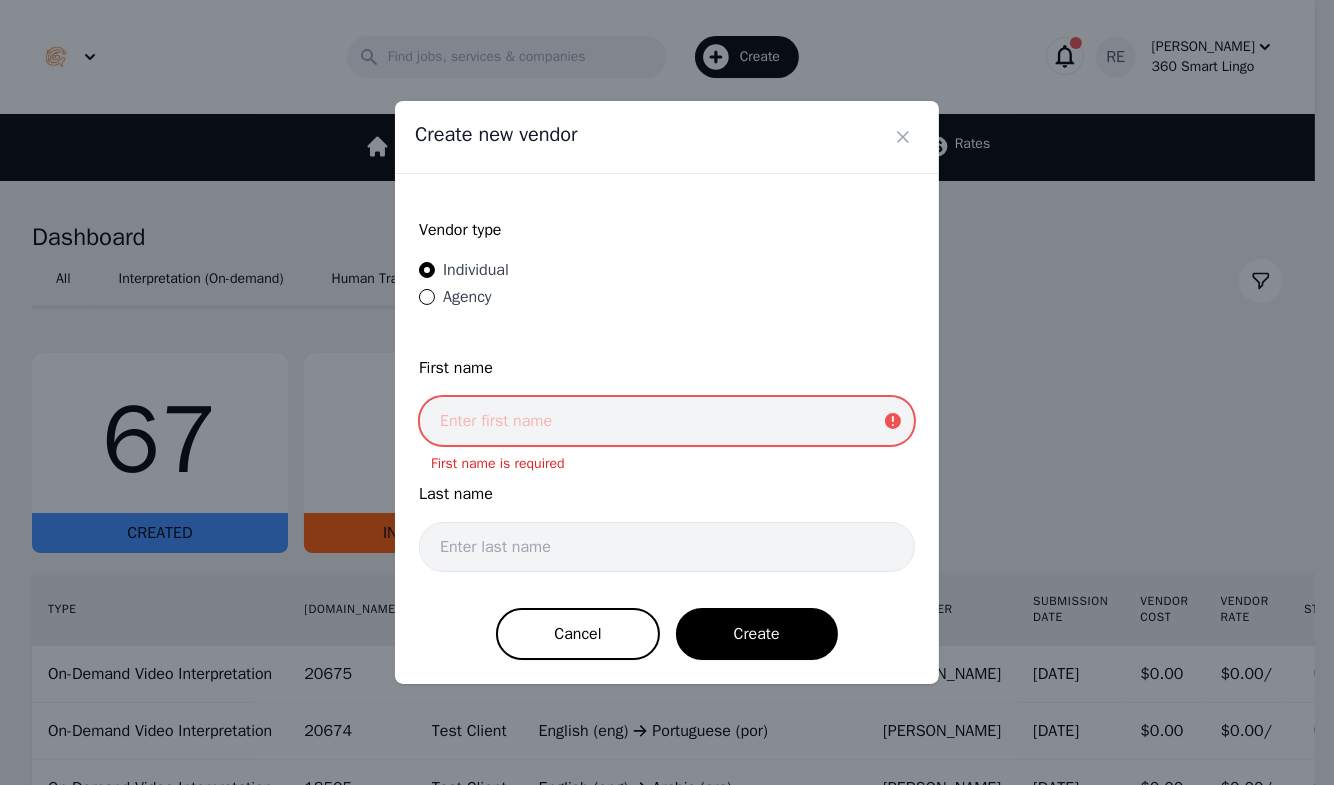 click at bounding box center [667, 421] 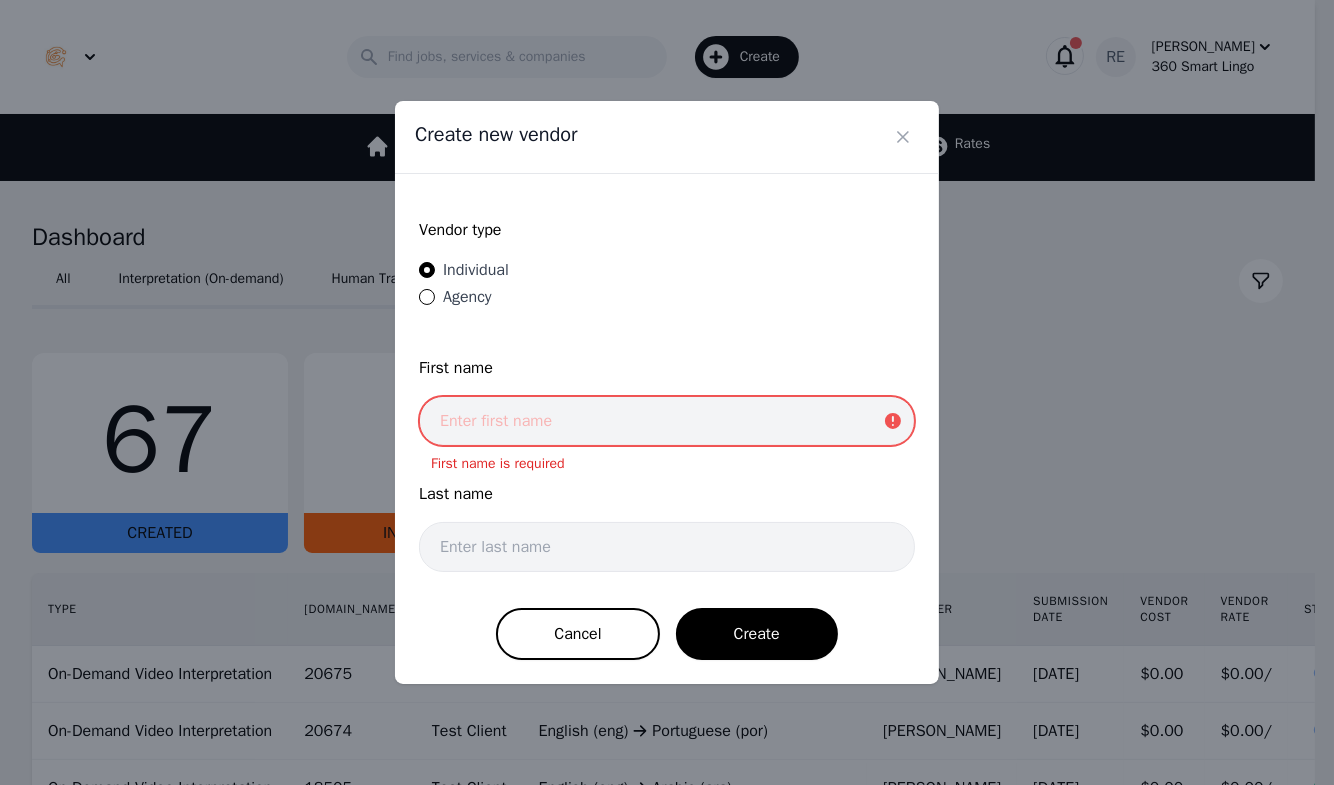 click at bounding box center [667, 421] 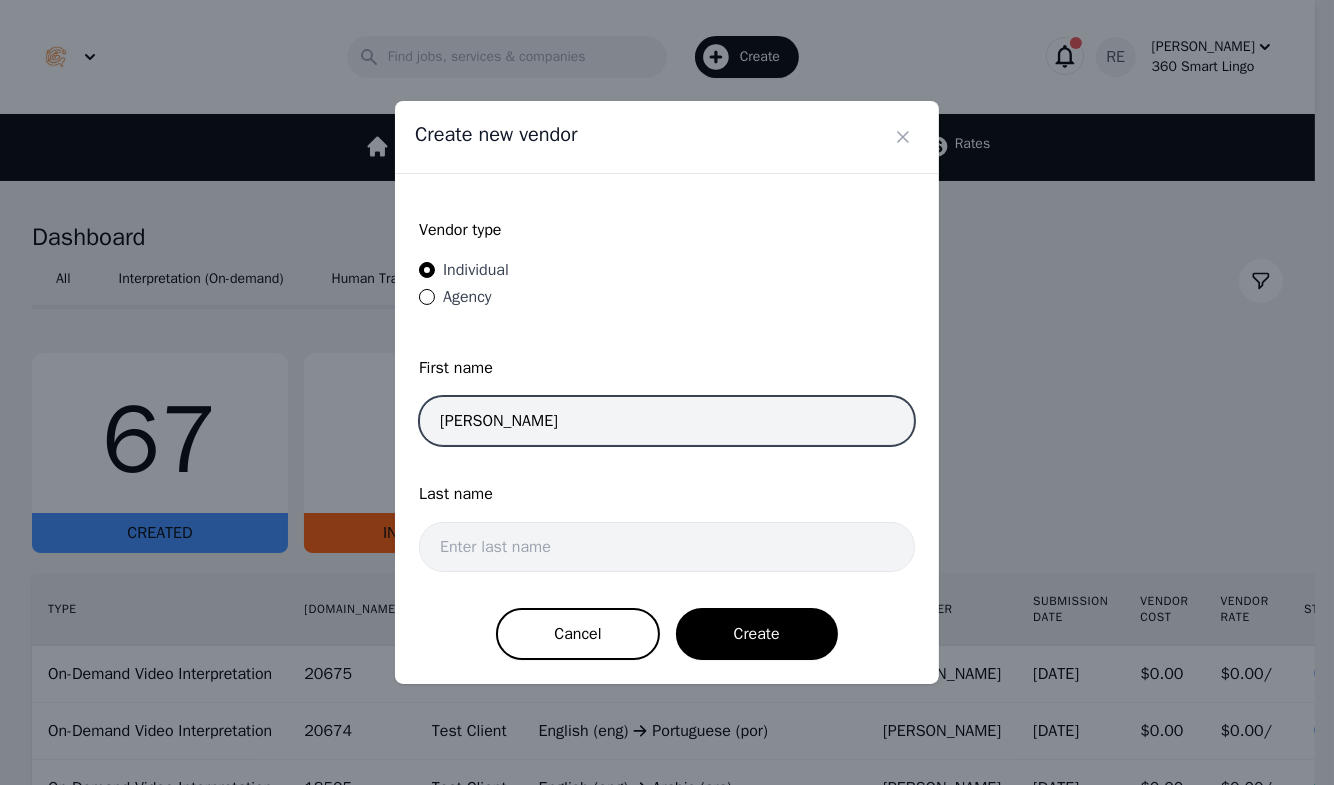 type on "Kady Chessy" 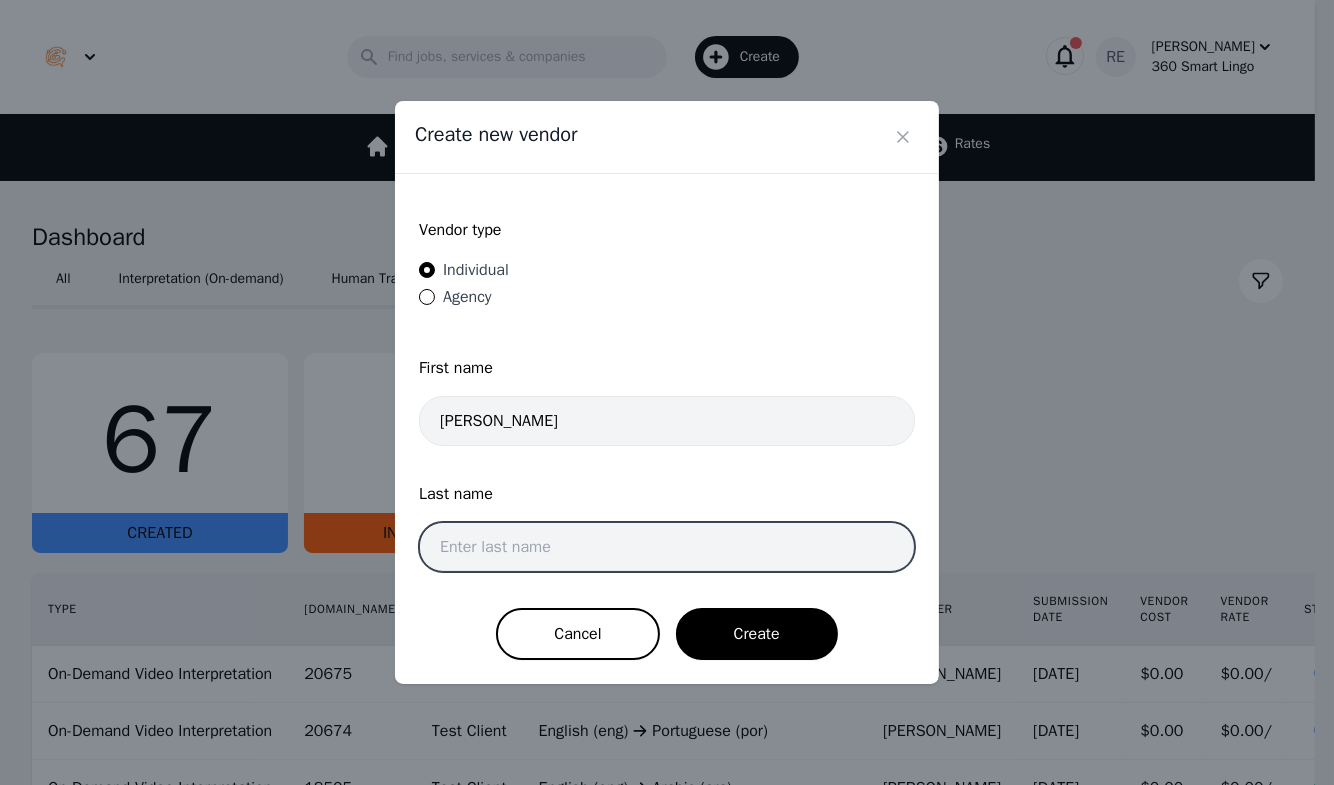 click at bounding box center (667, 547) 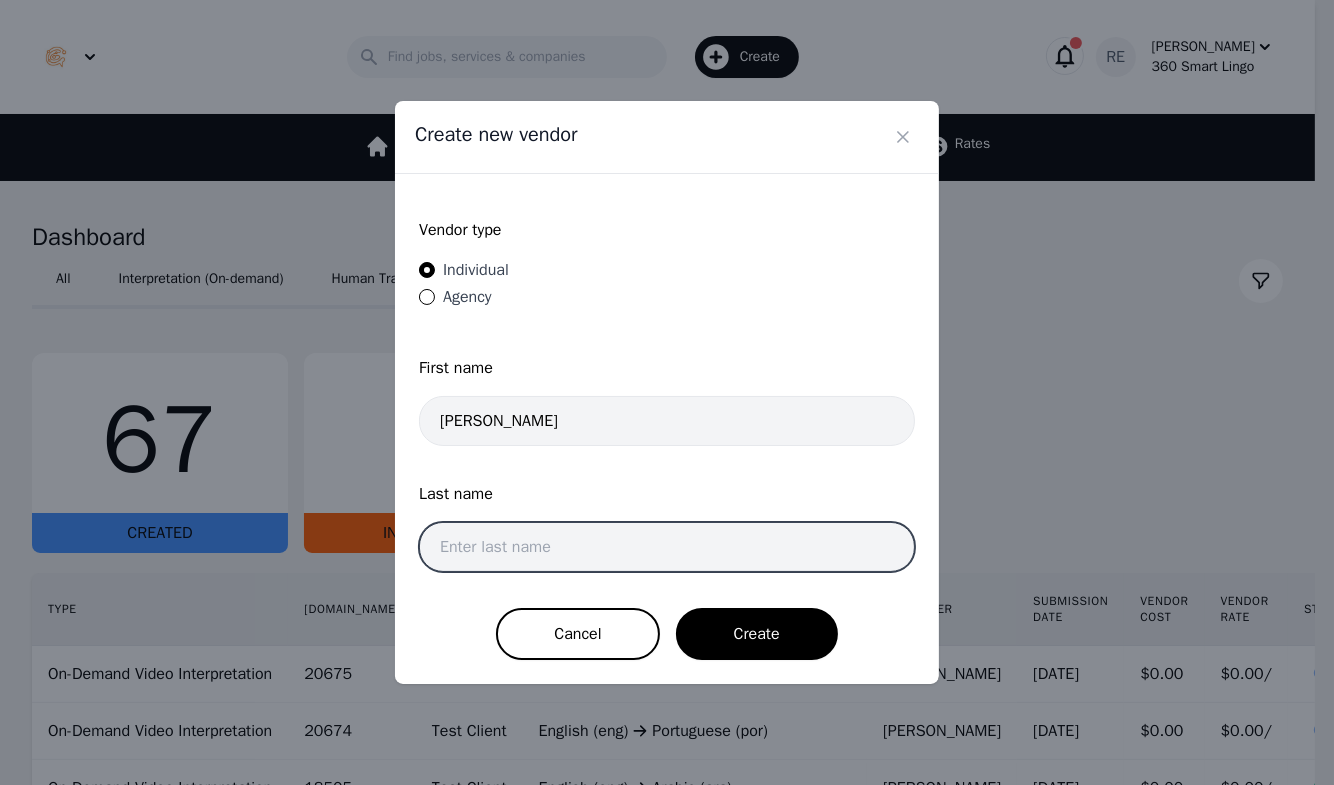 paste on "Teta Nderibanga" 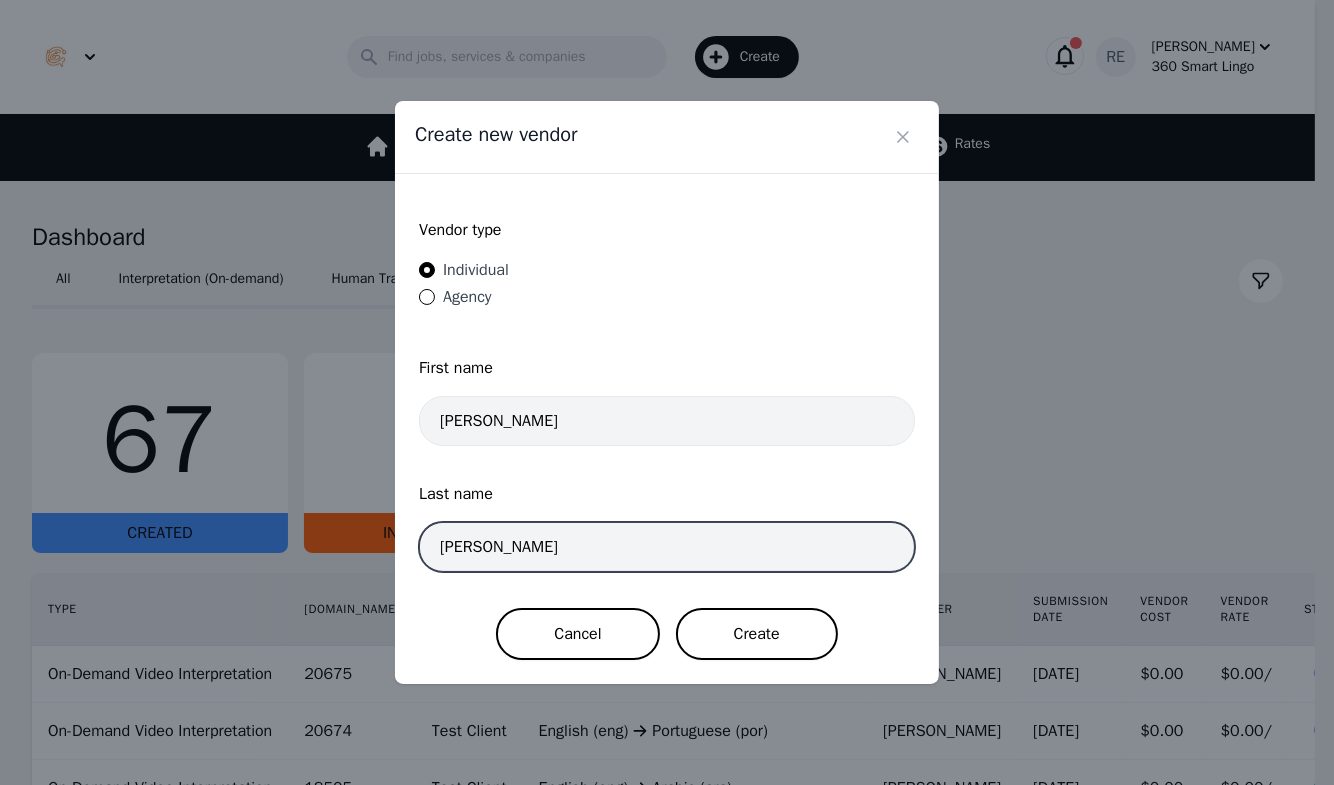 type on "Teta Nderibanga" 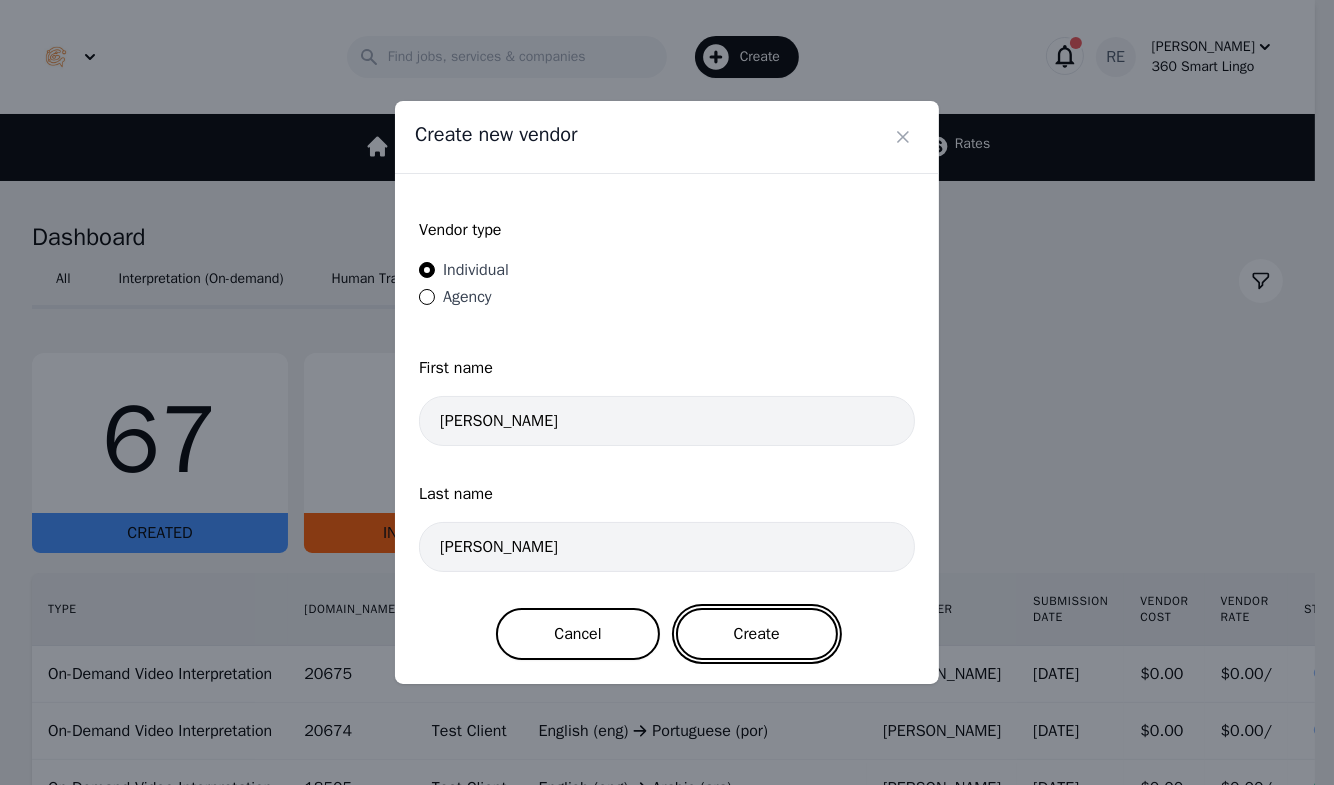 click on "Create" at bounding box center (757, 634) 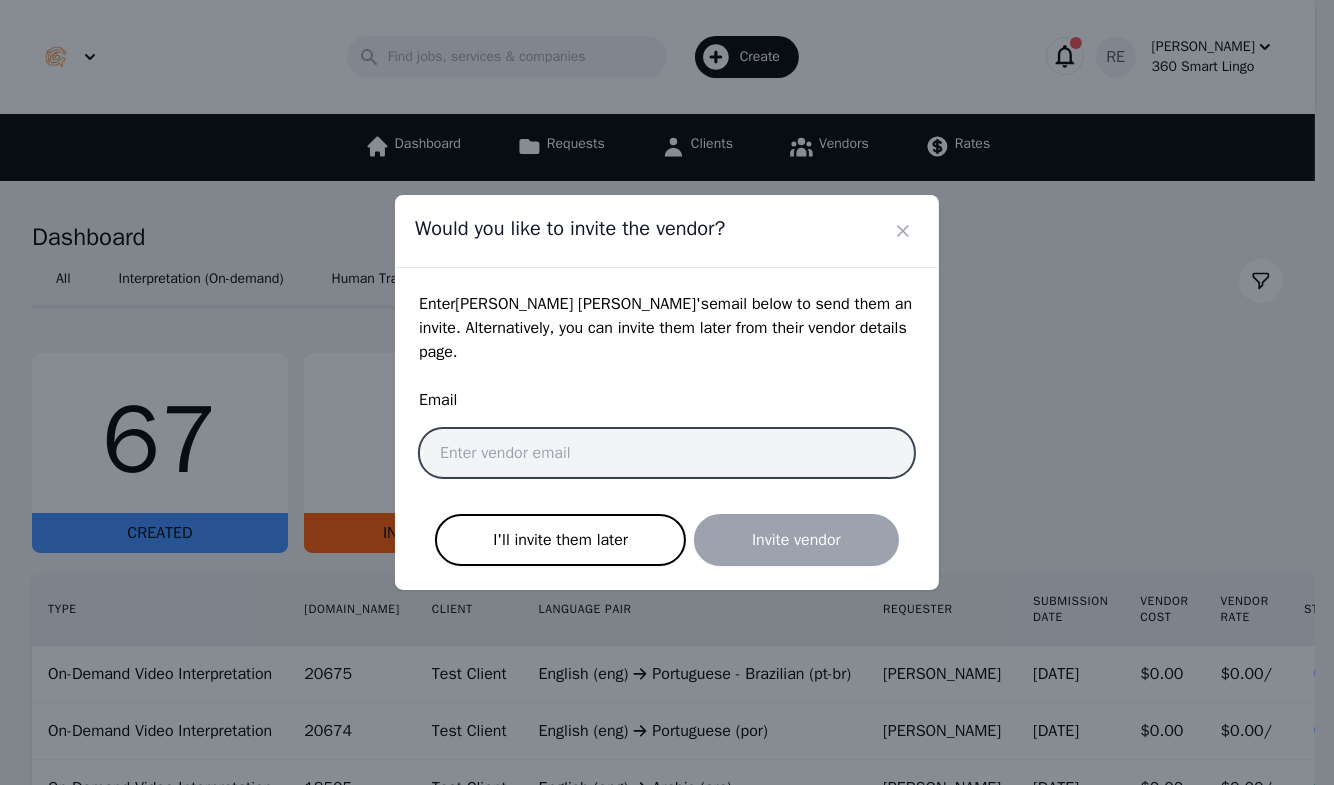 click at bounding box center [667, 453] 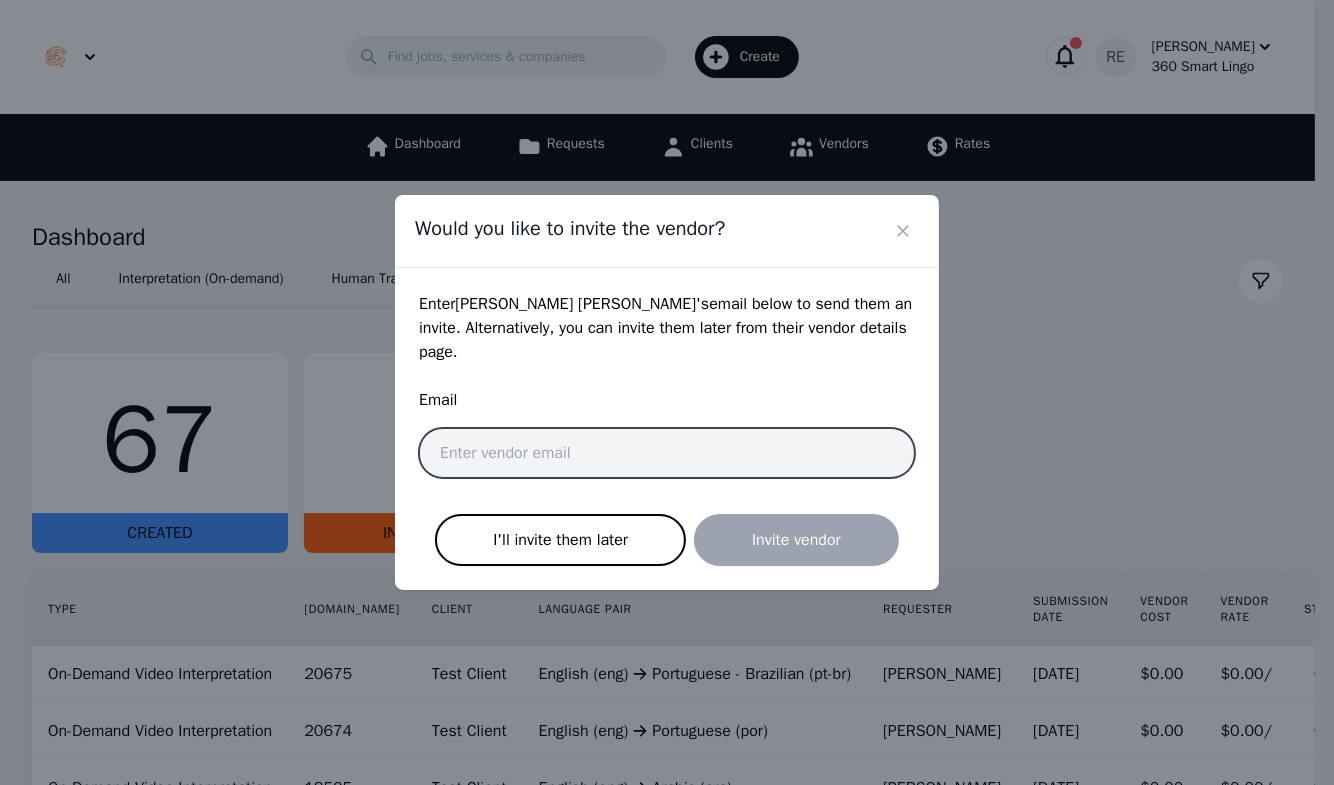 paste on "tetachessy08@gmail.com" 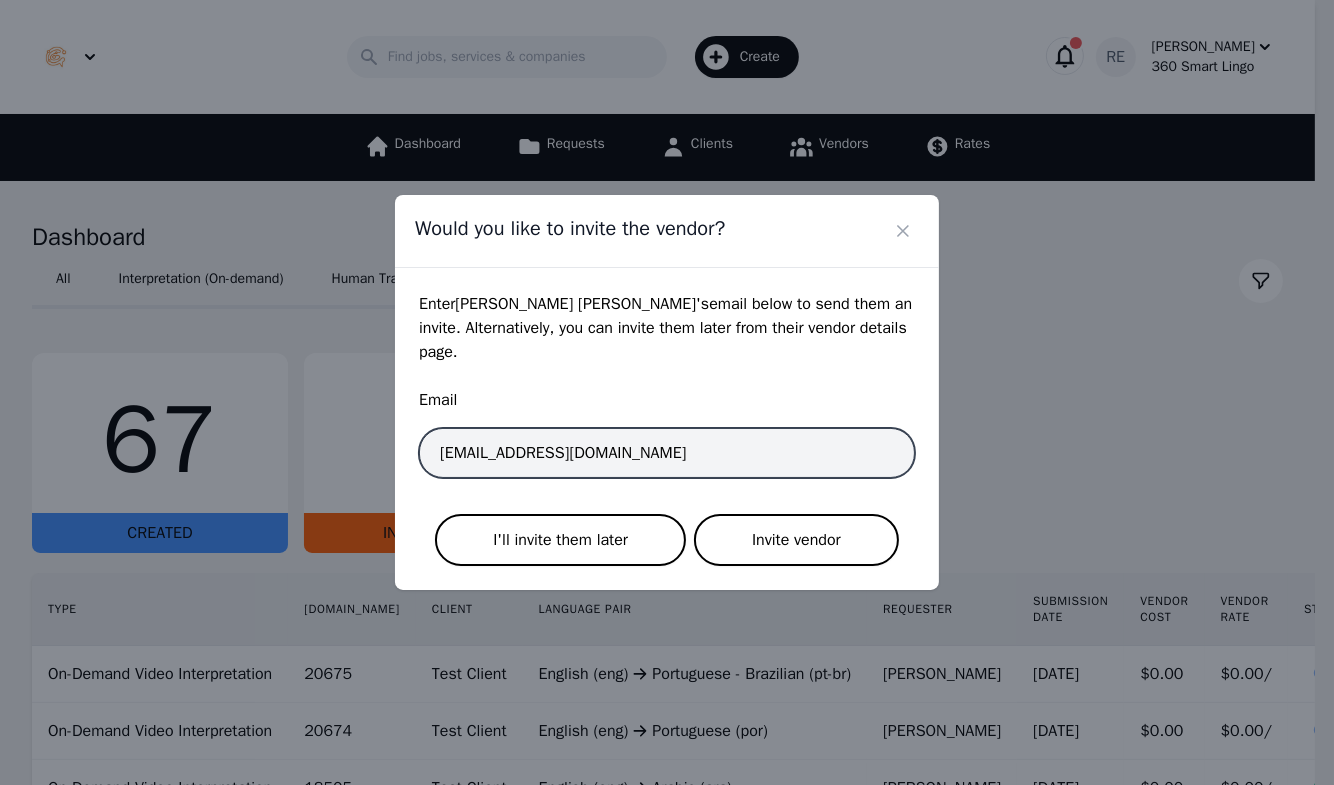 type on "tetachessy08@gmail.com" 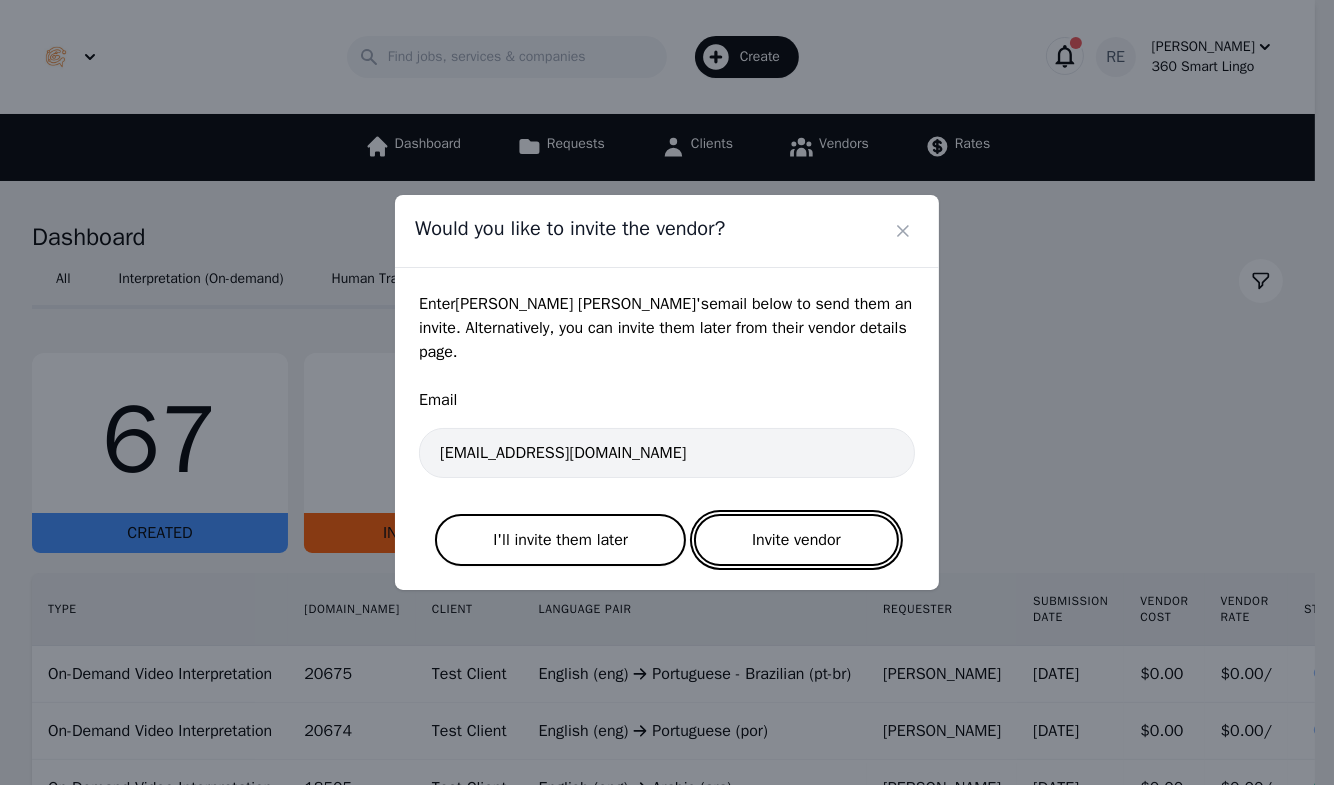 click on "Invite vendor" at bounding box center [796, 540] 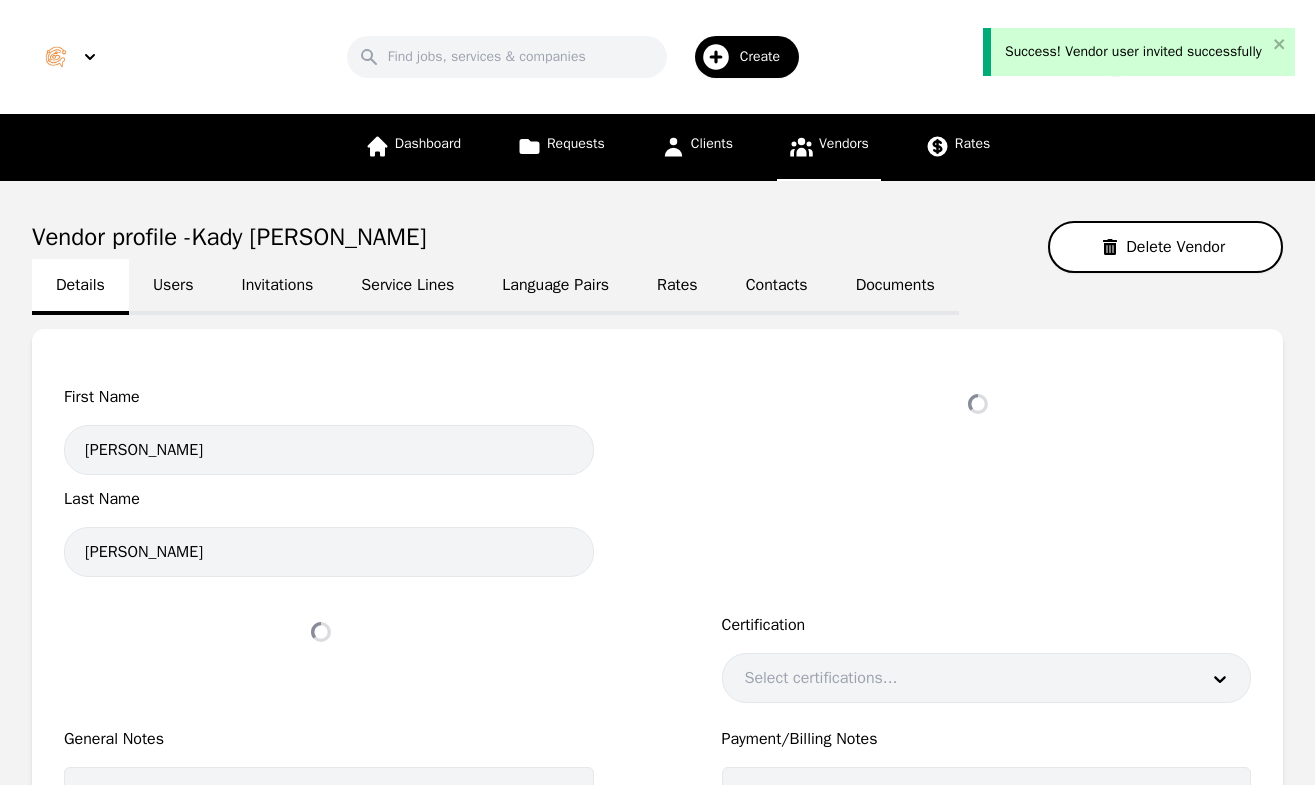 select on "active" 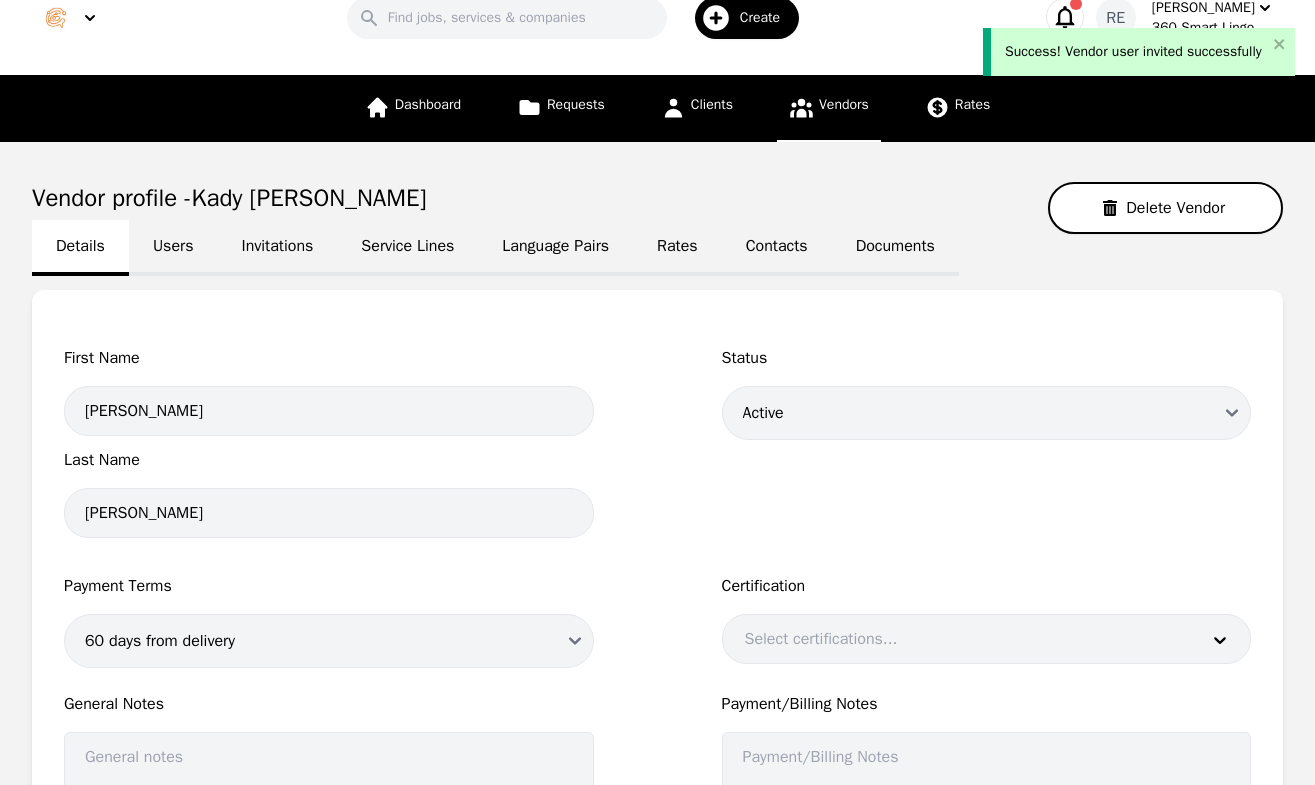 scroll, scrollTop: 0, scrollLeft: 0, axis: both 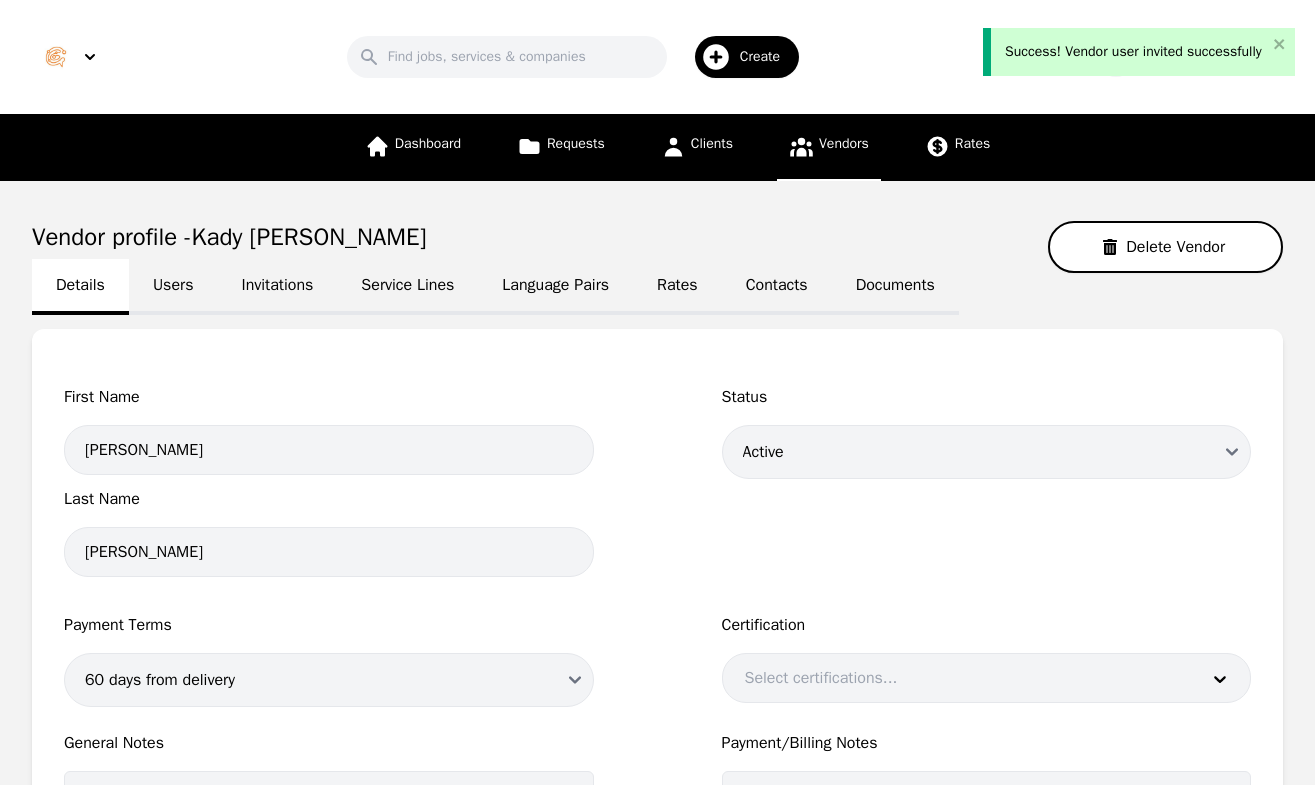 click on "Users" at bounding box center (173, 287) 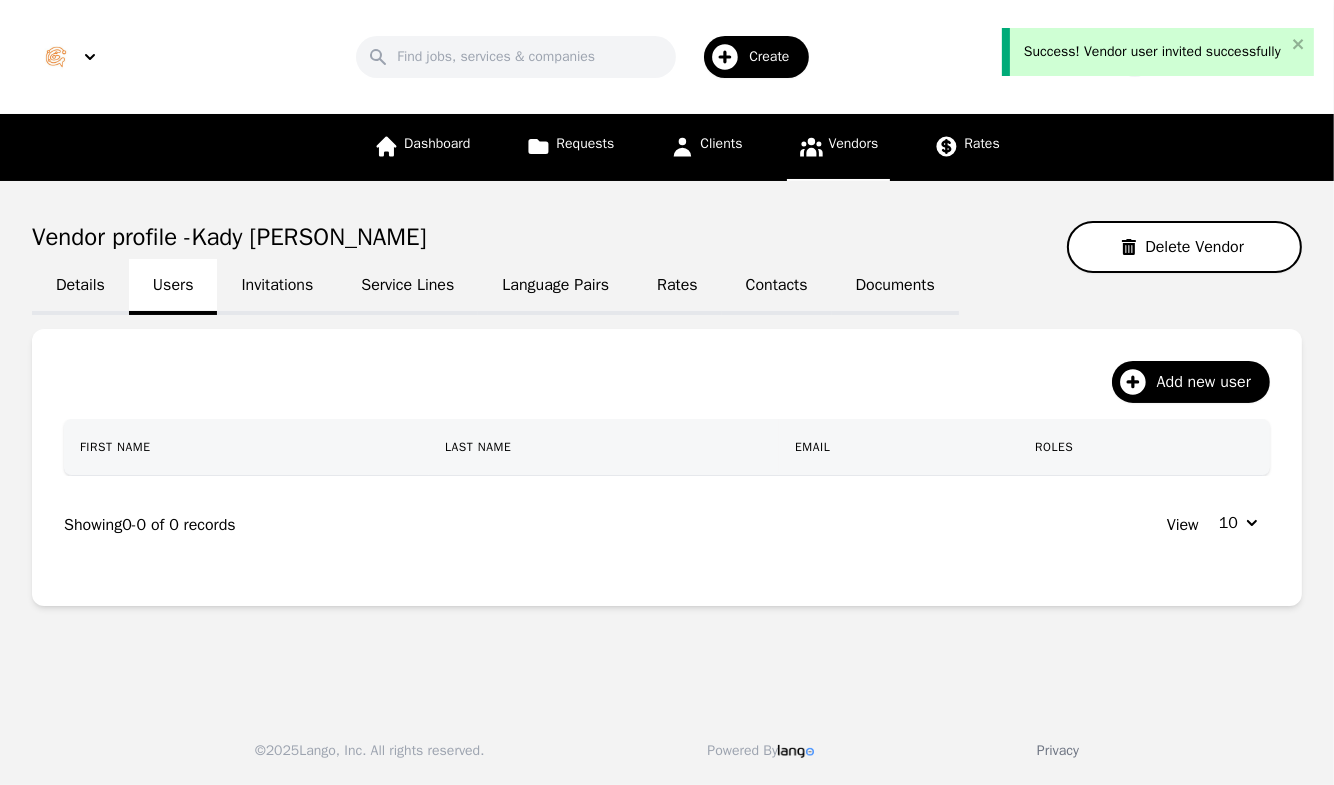 click on "Invitations" at bounding box center [277, 287] 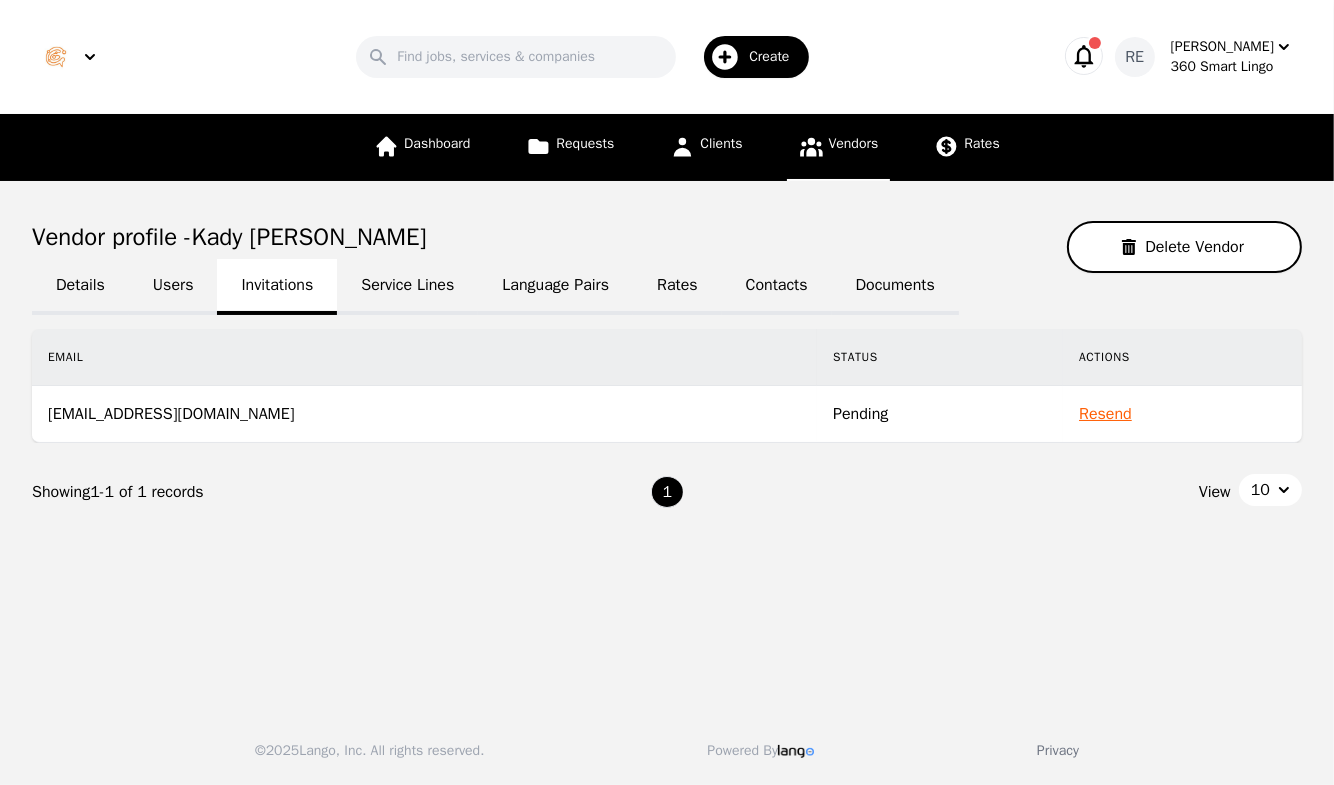 click on "Service Lines" at bounding box center [407, 287] 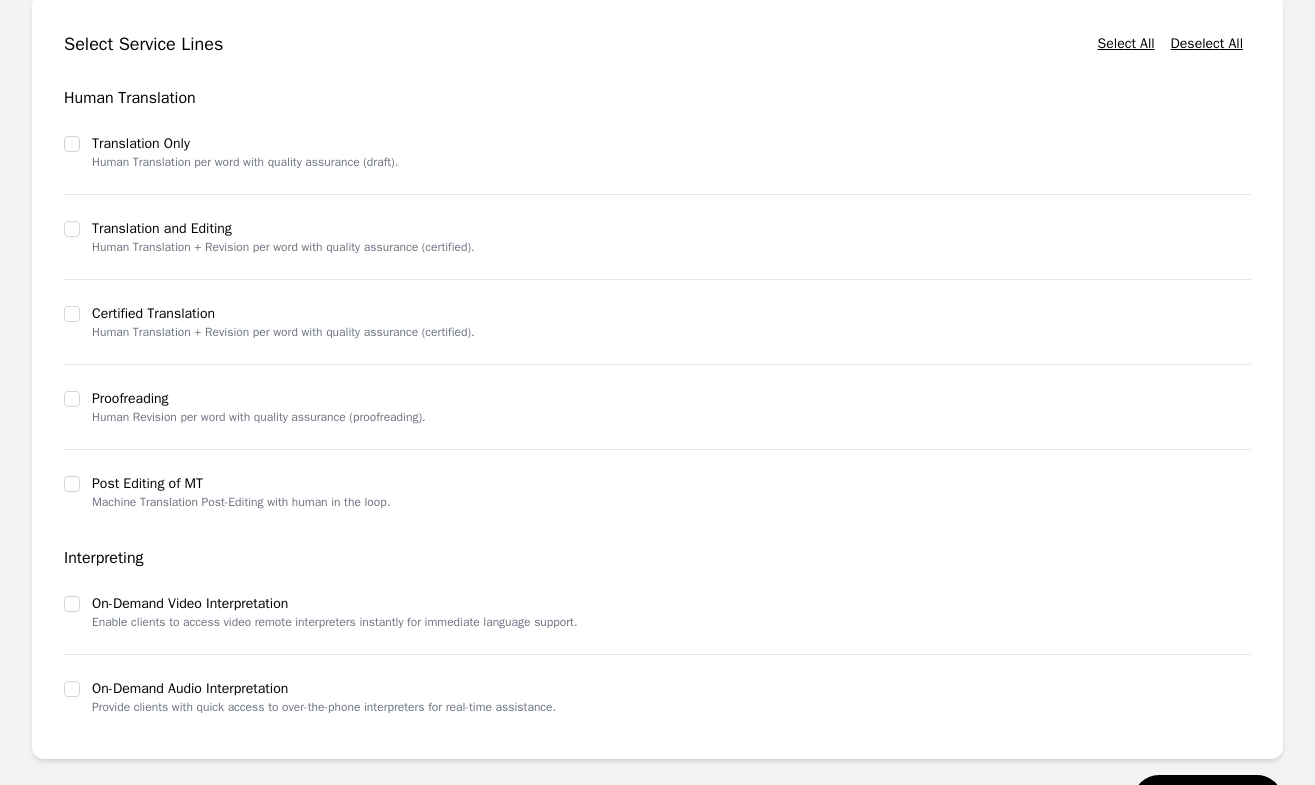 scroll, scrollTop: 375, scrollLeft: 0, axis: vertical 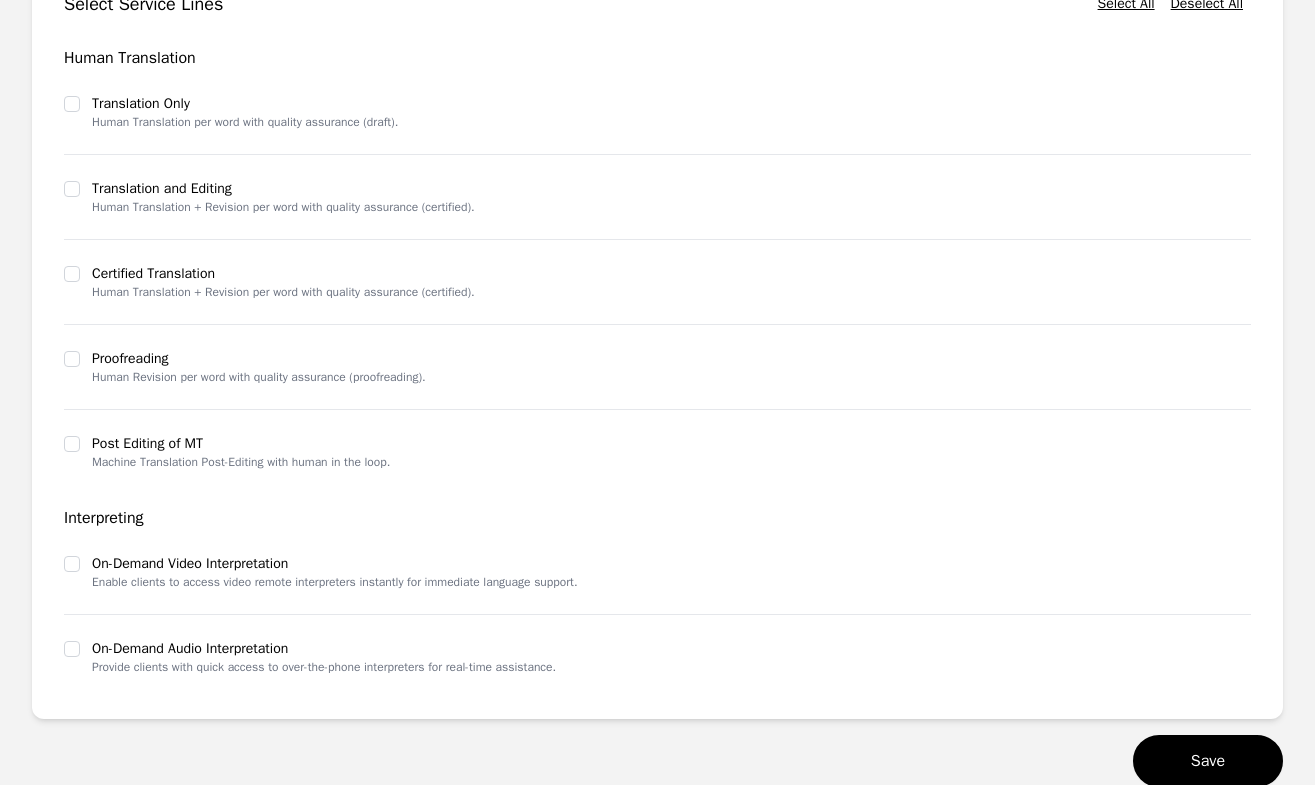 click on "Enable clients to access video remote interpreters instantly for immediate language support." at bounding box center [335, 582] 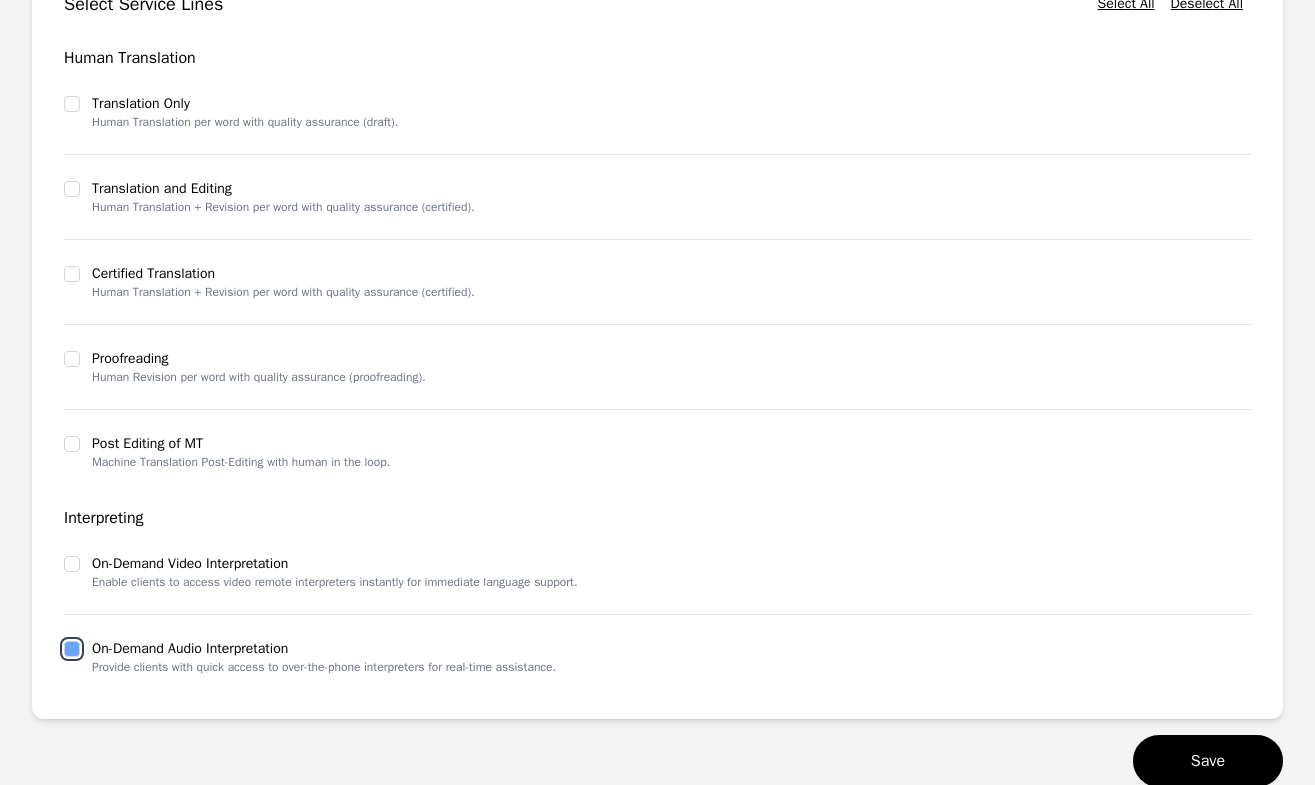 click at bounding box center (72, 649) 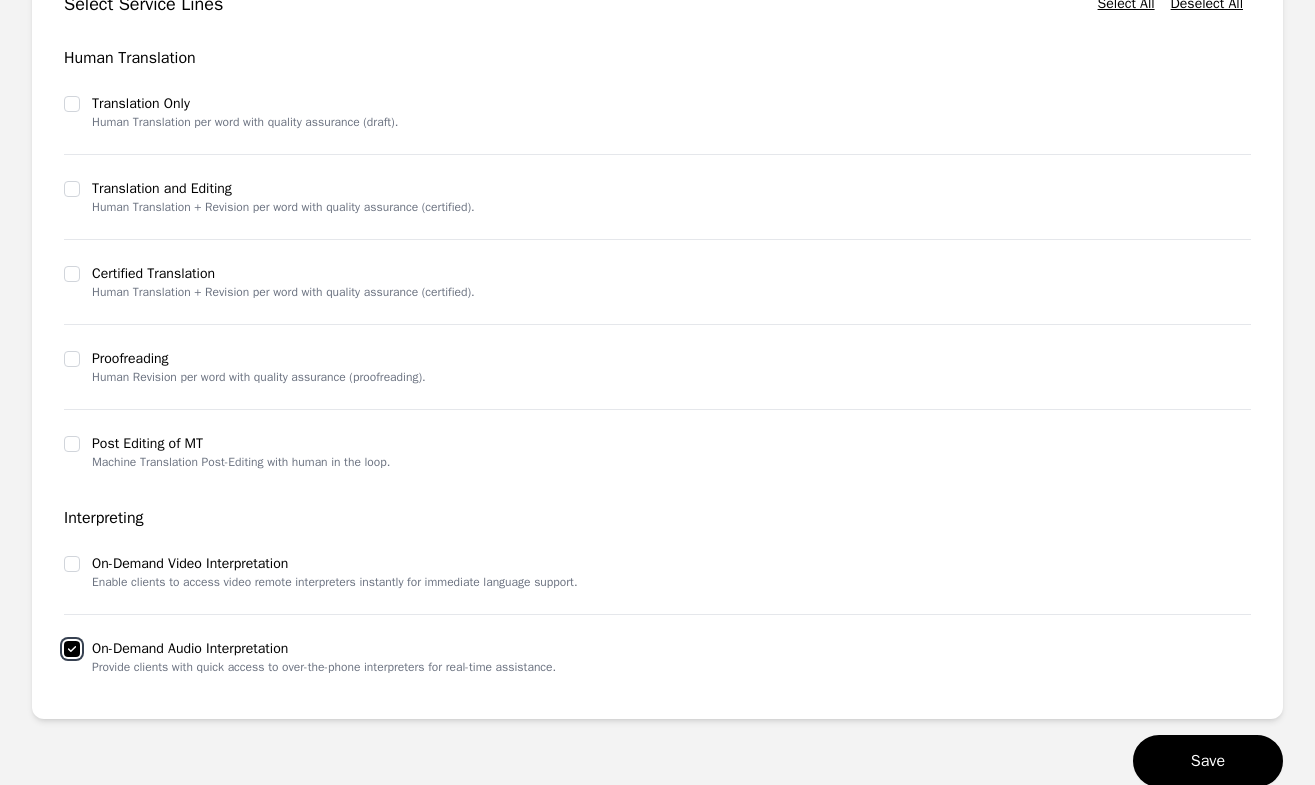 checkbox on "true" 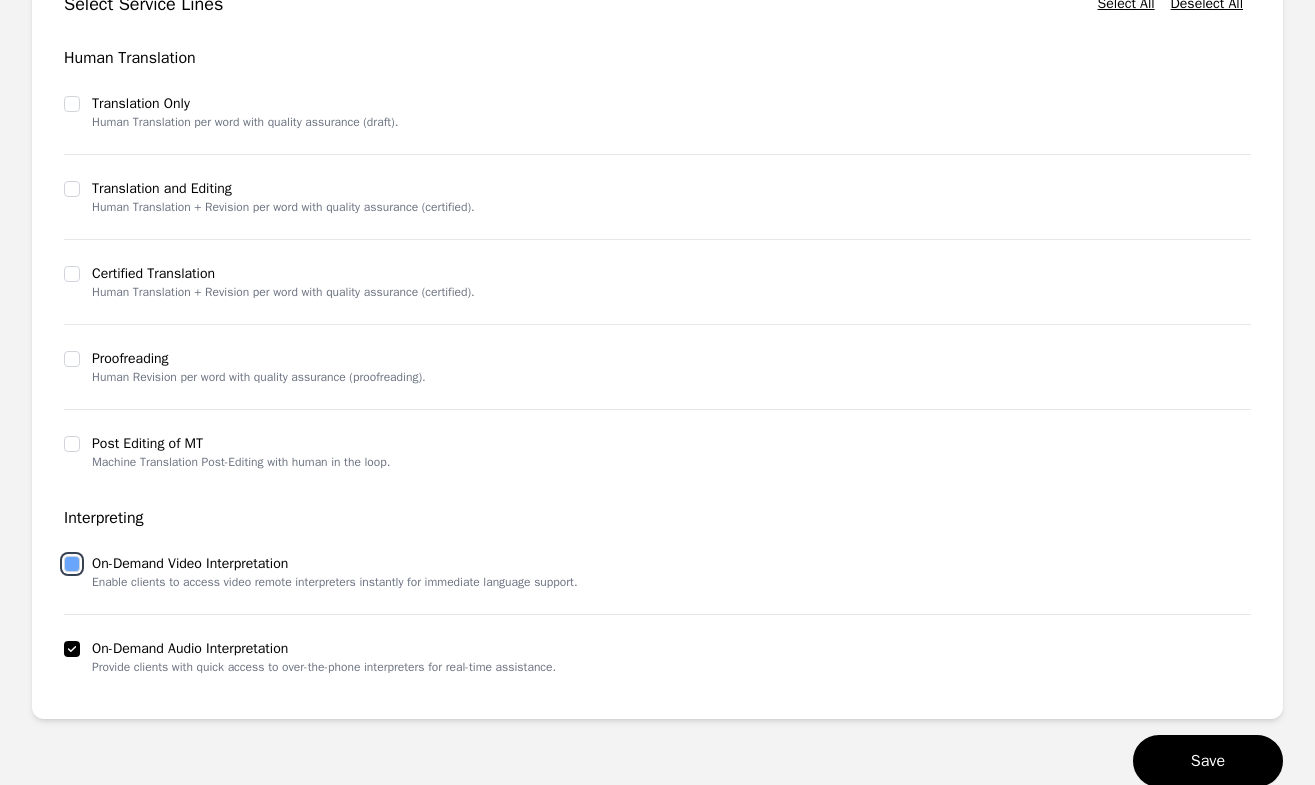 click at bounding box center [72, 564] 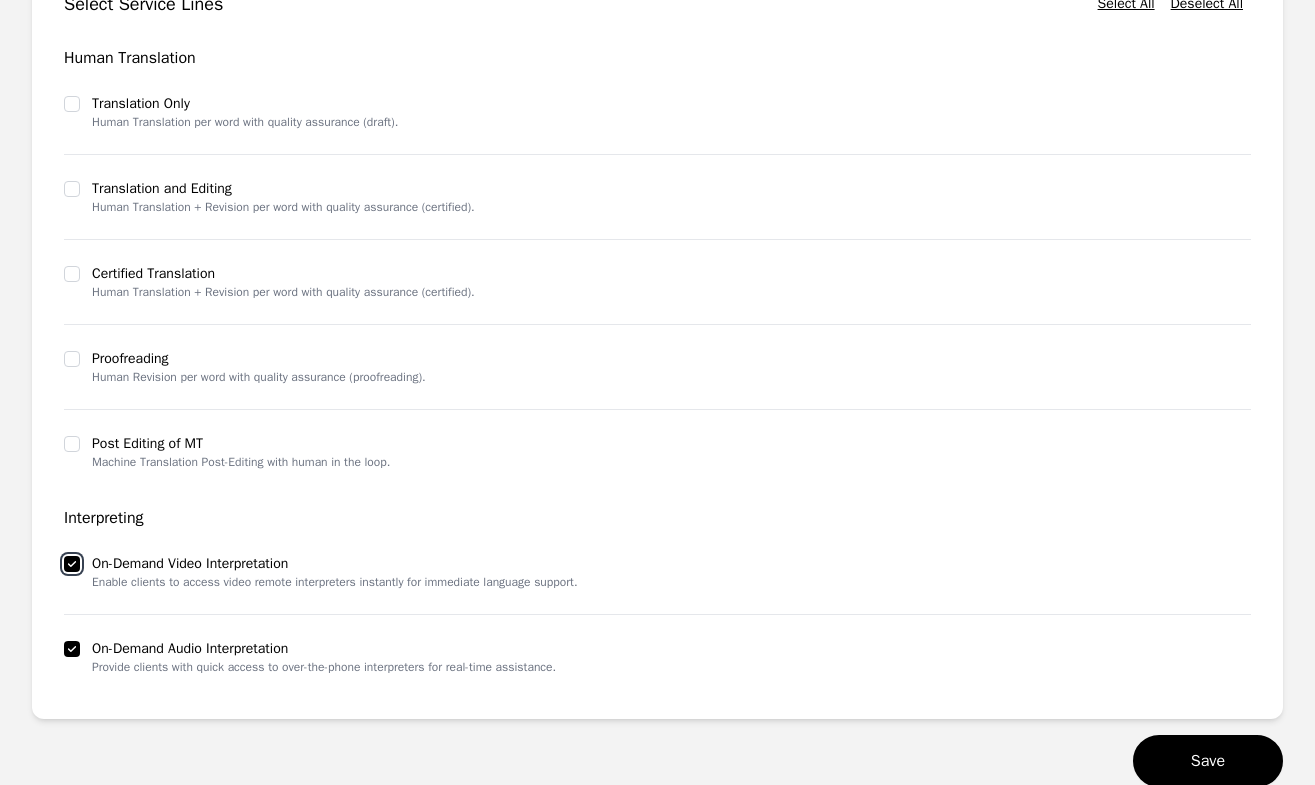 checkbox on "true" 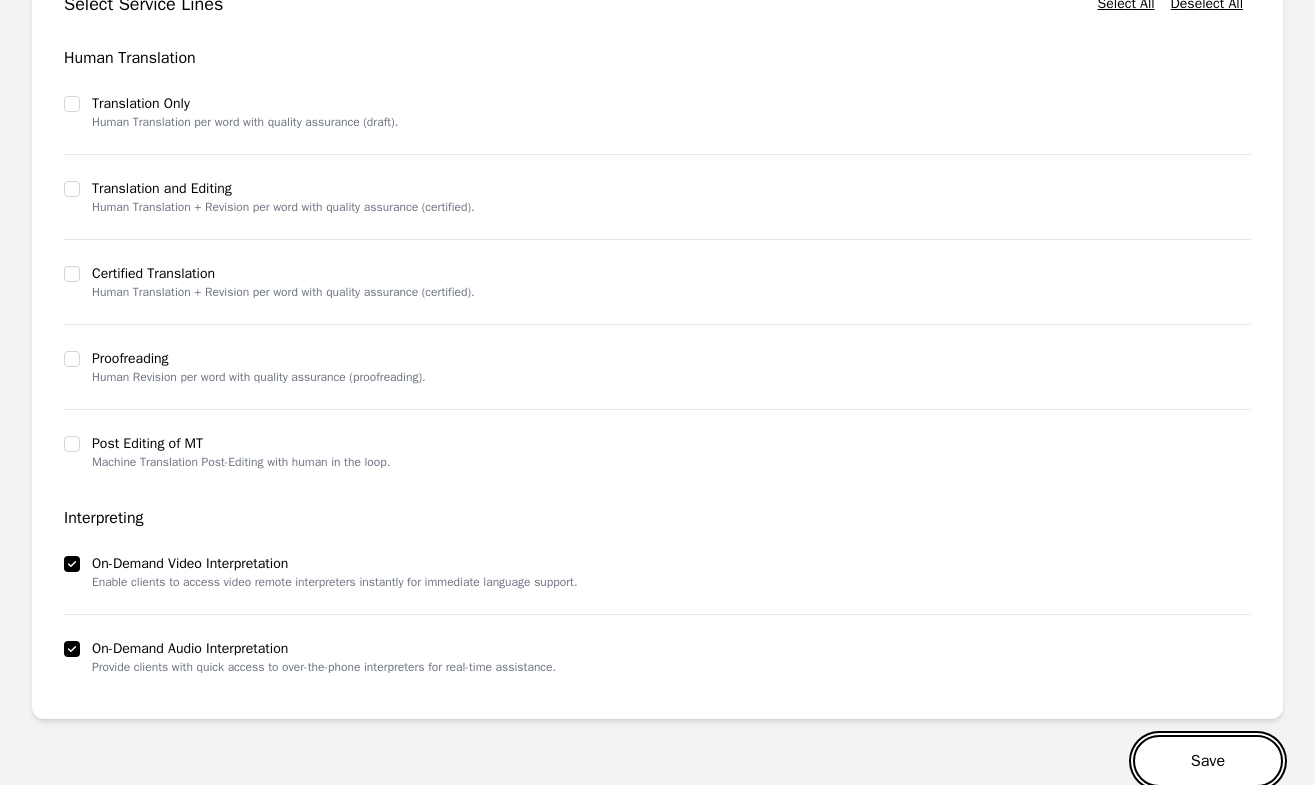 click on "Save" at bounding box center [1208, 761] 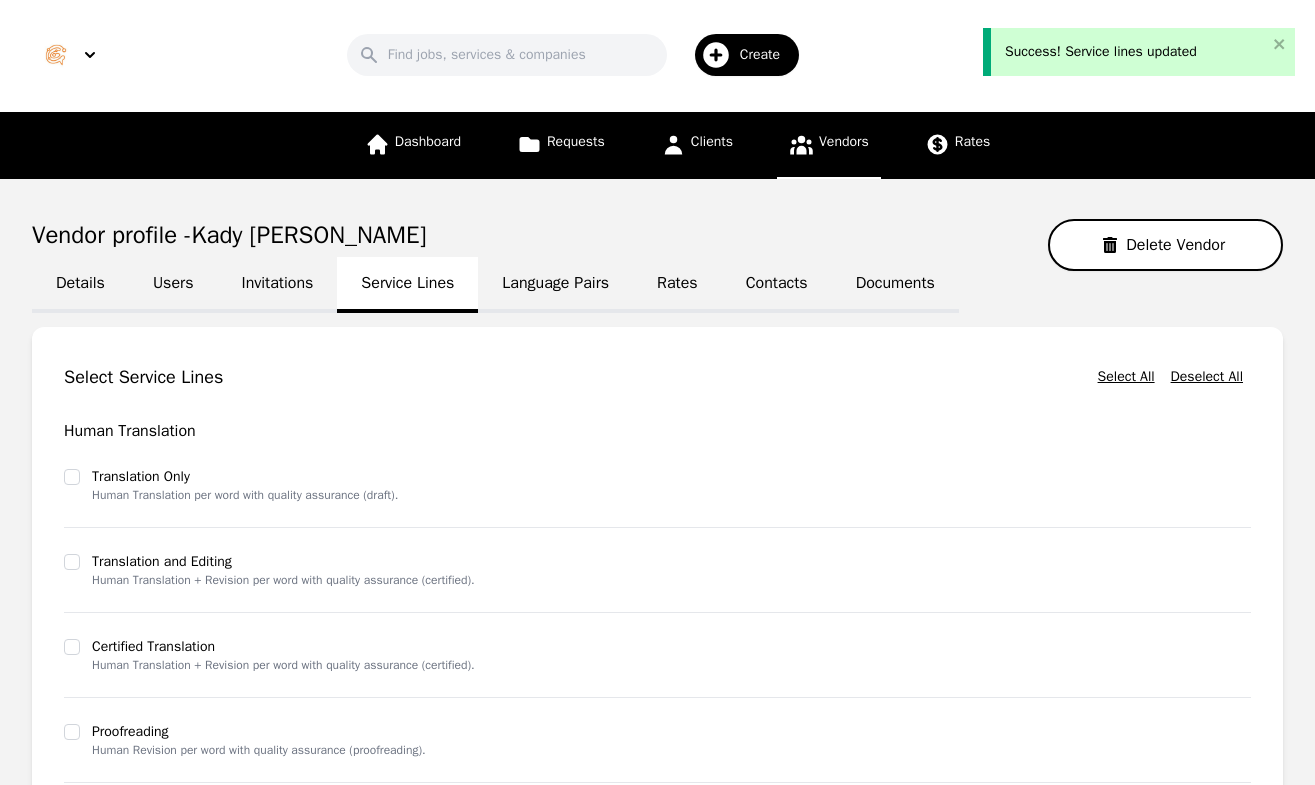 scroll, scrollTop: 0, scrollLeft: 0, axis: both 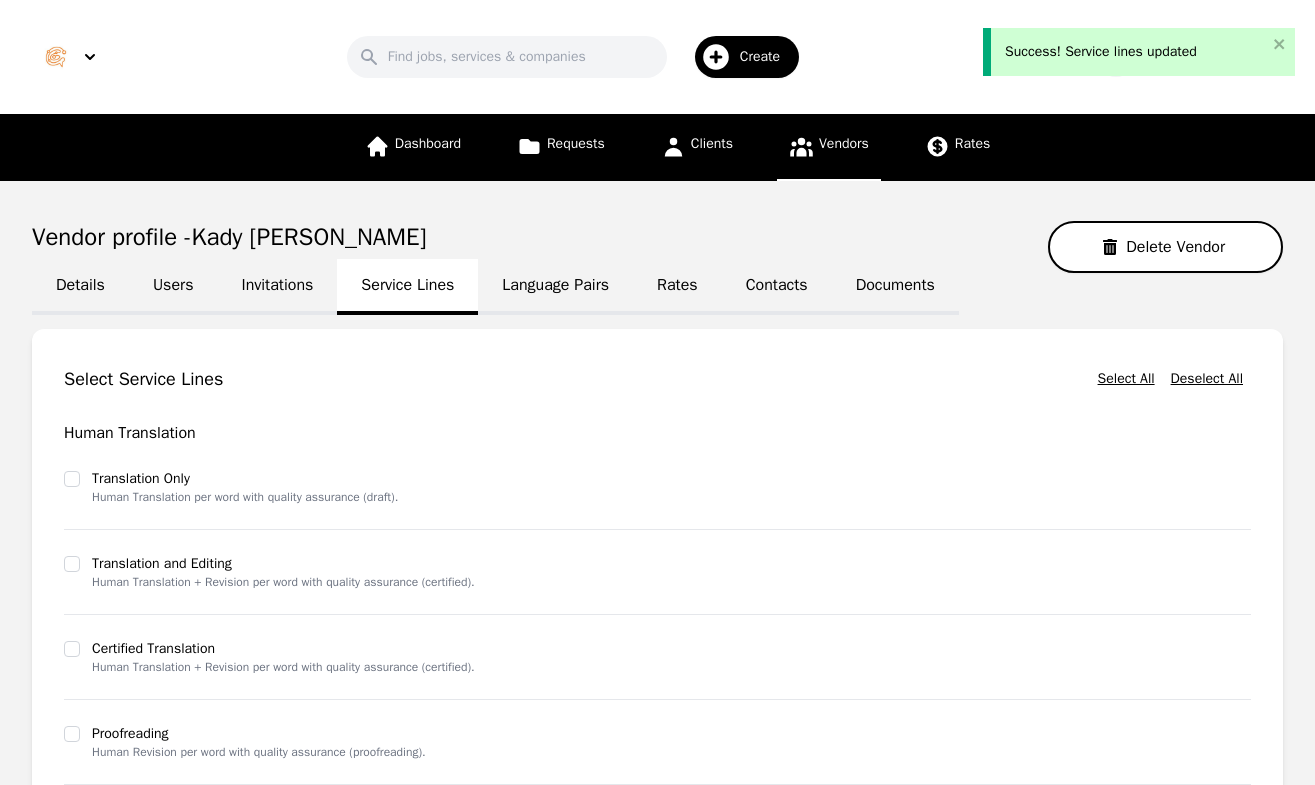 click on "Language Pairs" at bounding box center (555, 287) 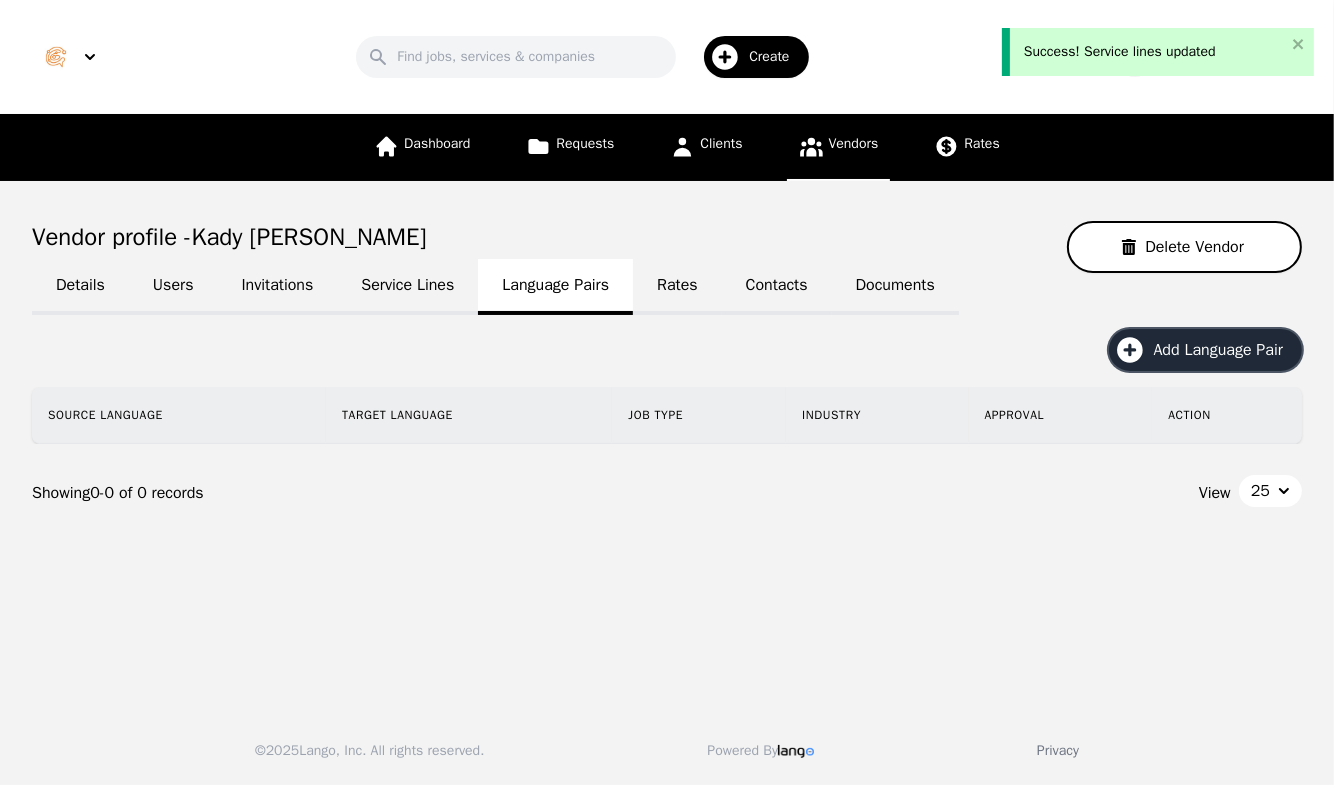 click on "Add Language Pair" at bounding box center [1205, 350] 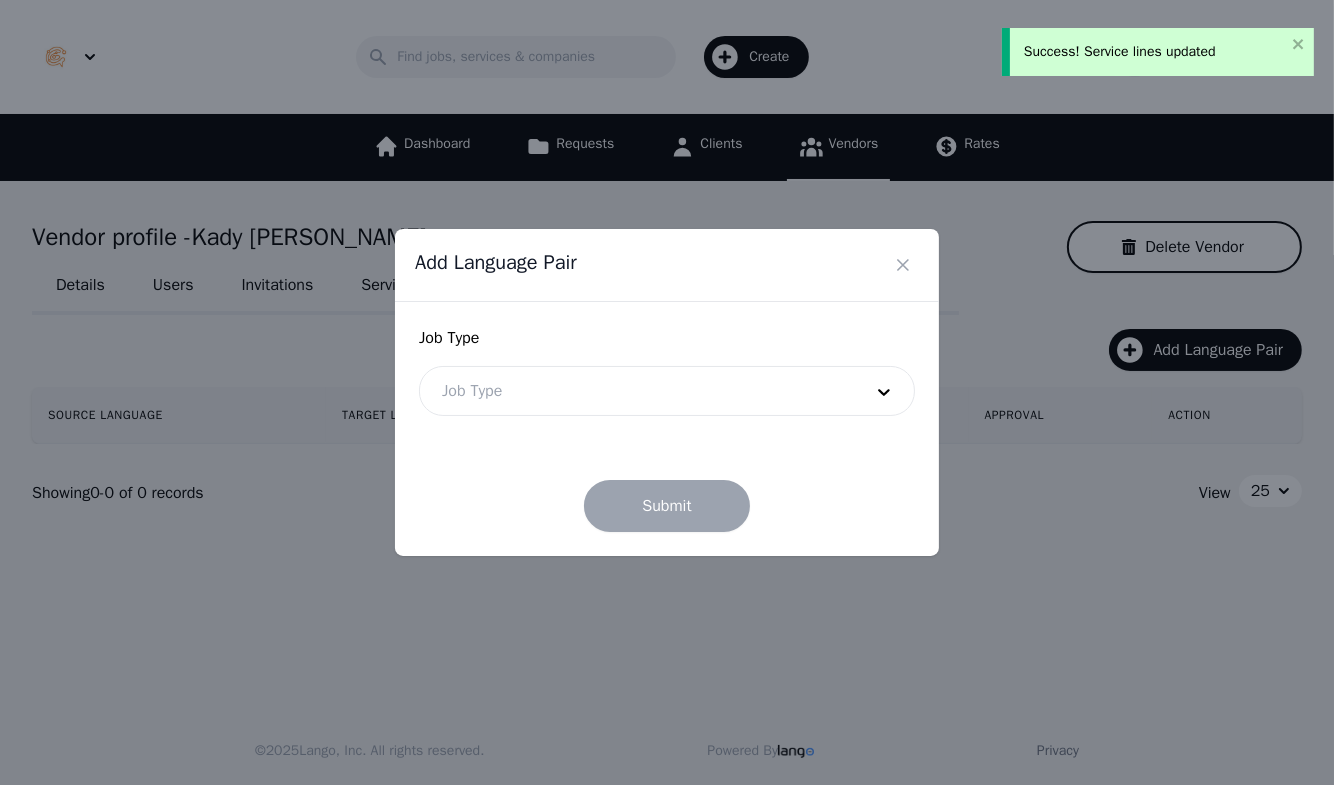 click on "Job Type Job Type   Submit" at bounding box center [667, 429] 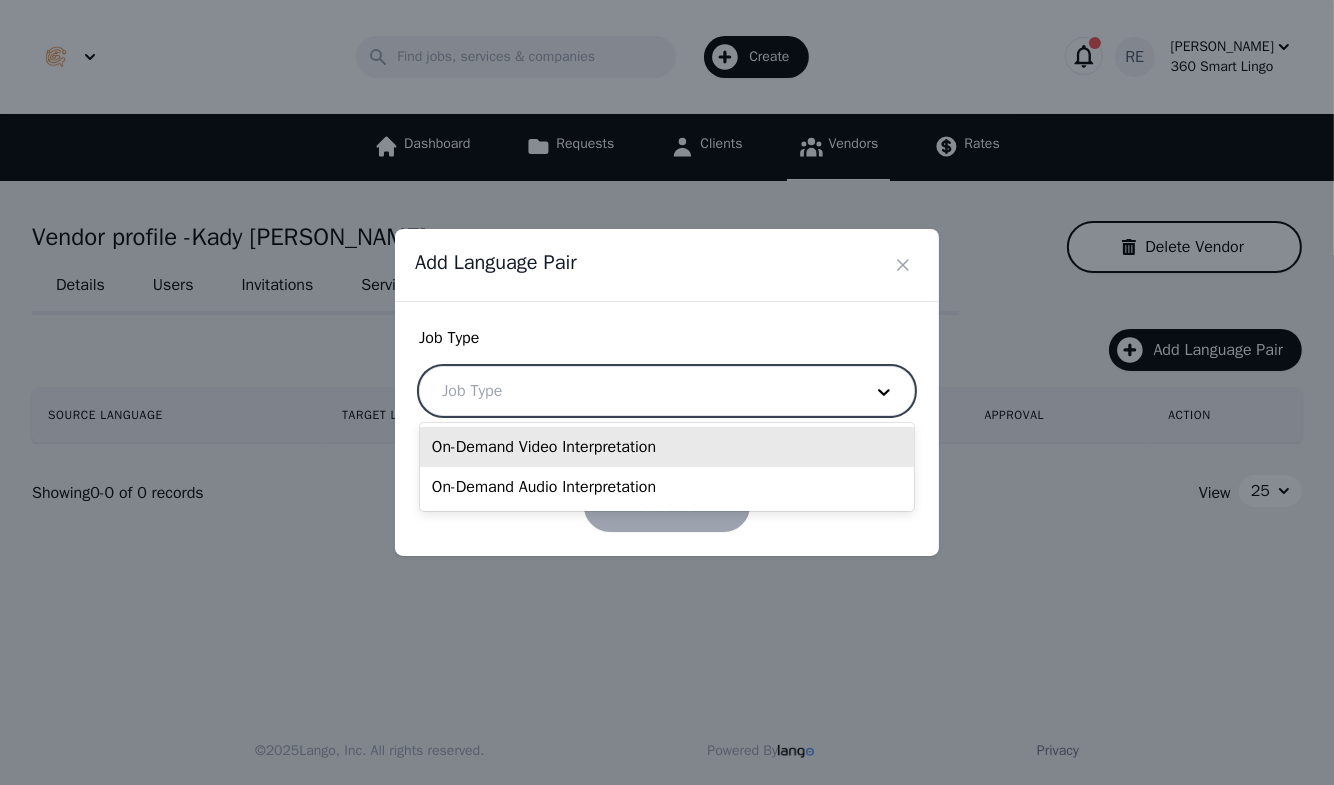click on "On-Demand Video Interpretation" at bounding box center (667, 447) 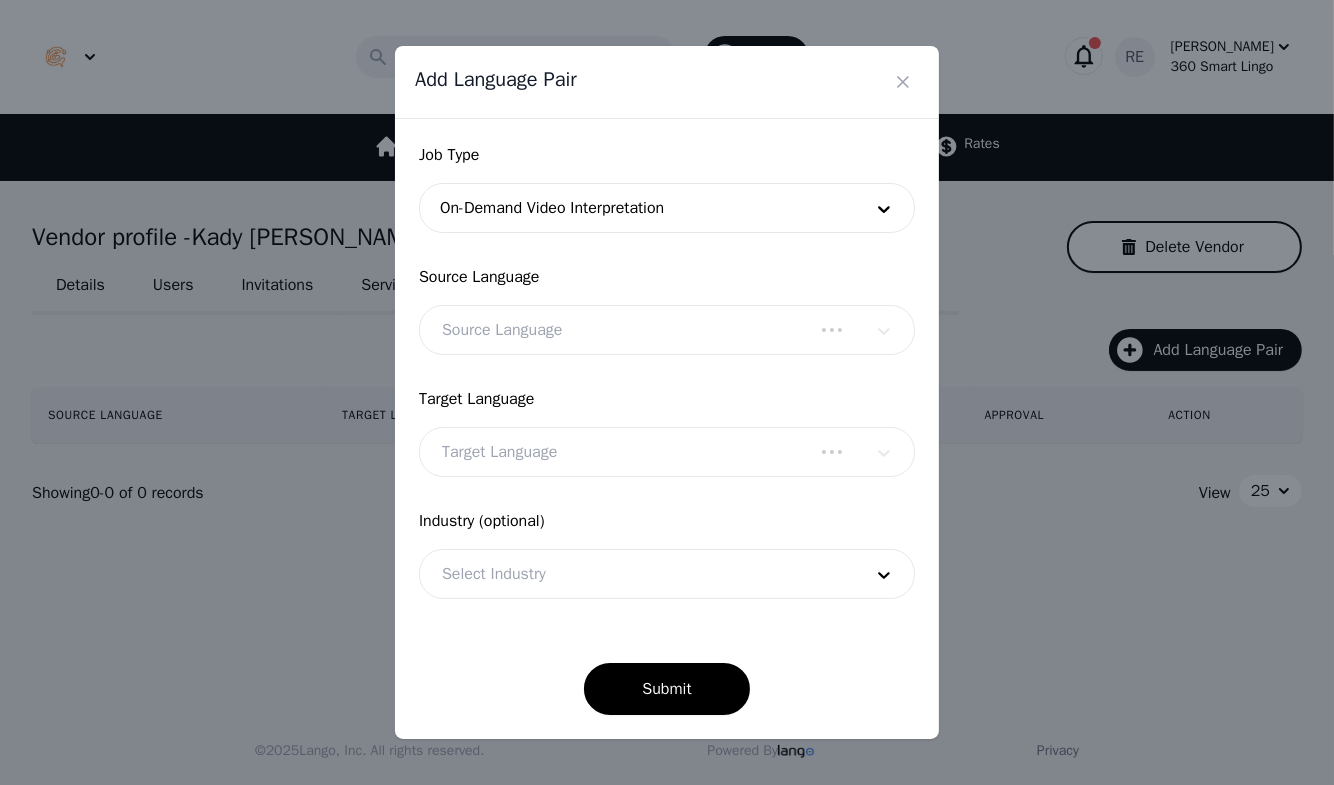 click on "Source Language" at bounding box center (667, 330) 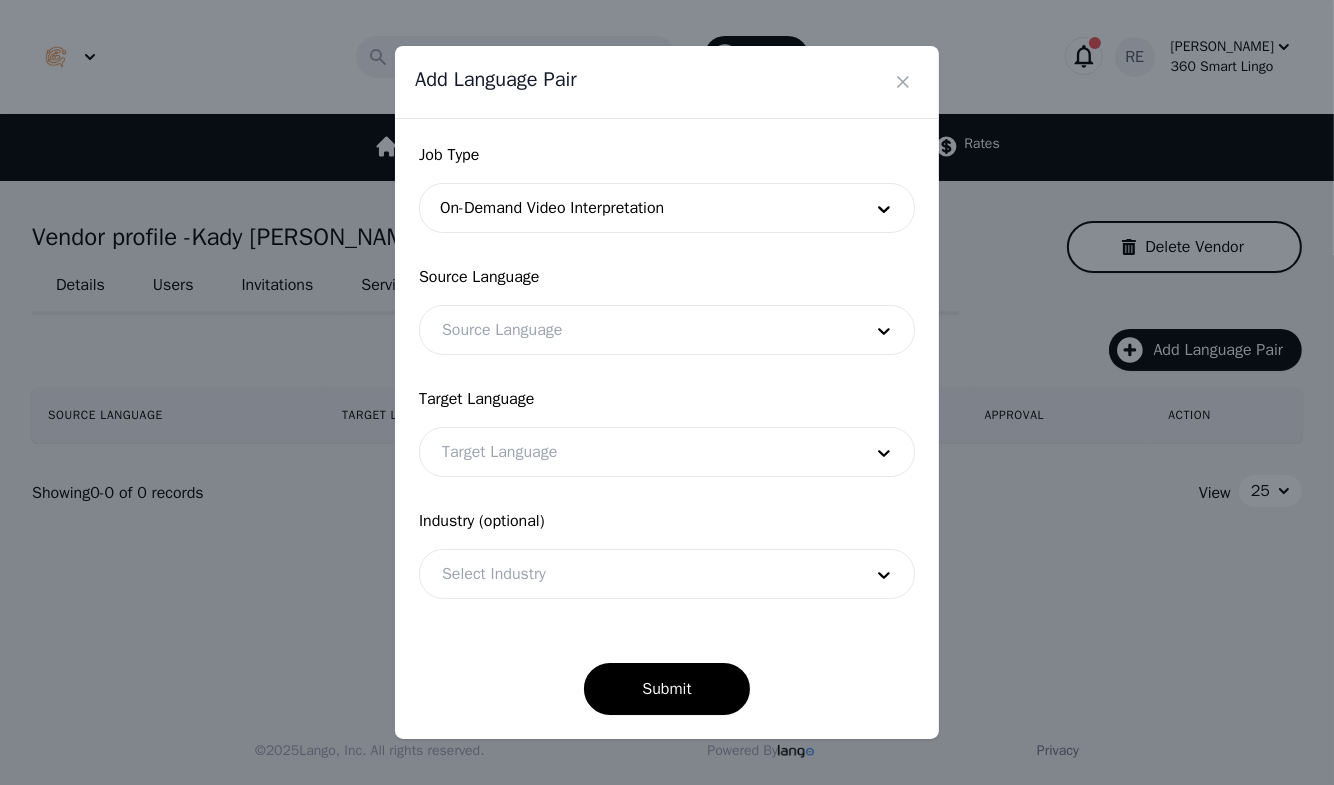 click at bounding box center [637, 330] 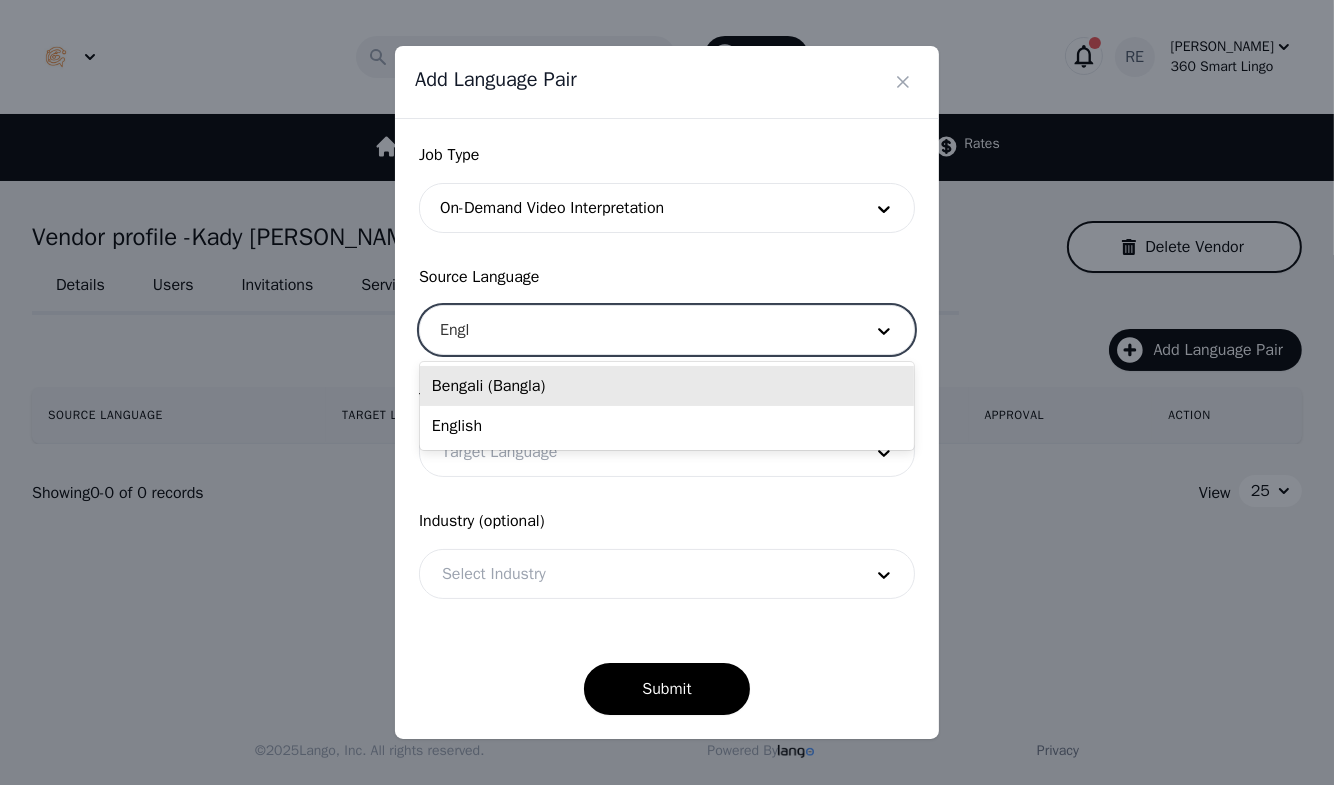 type on "Engli" 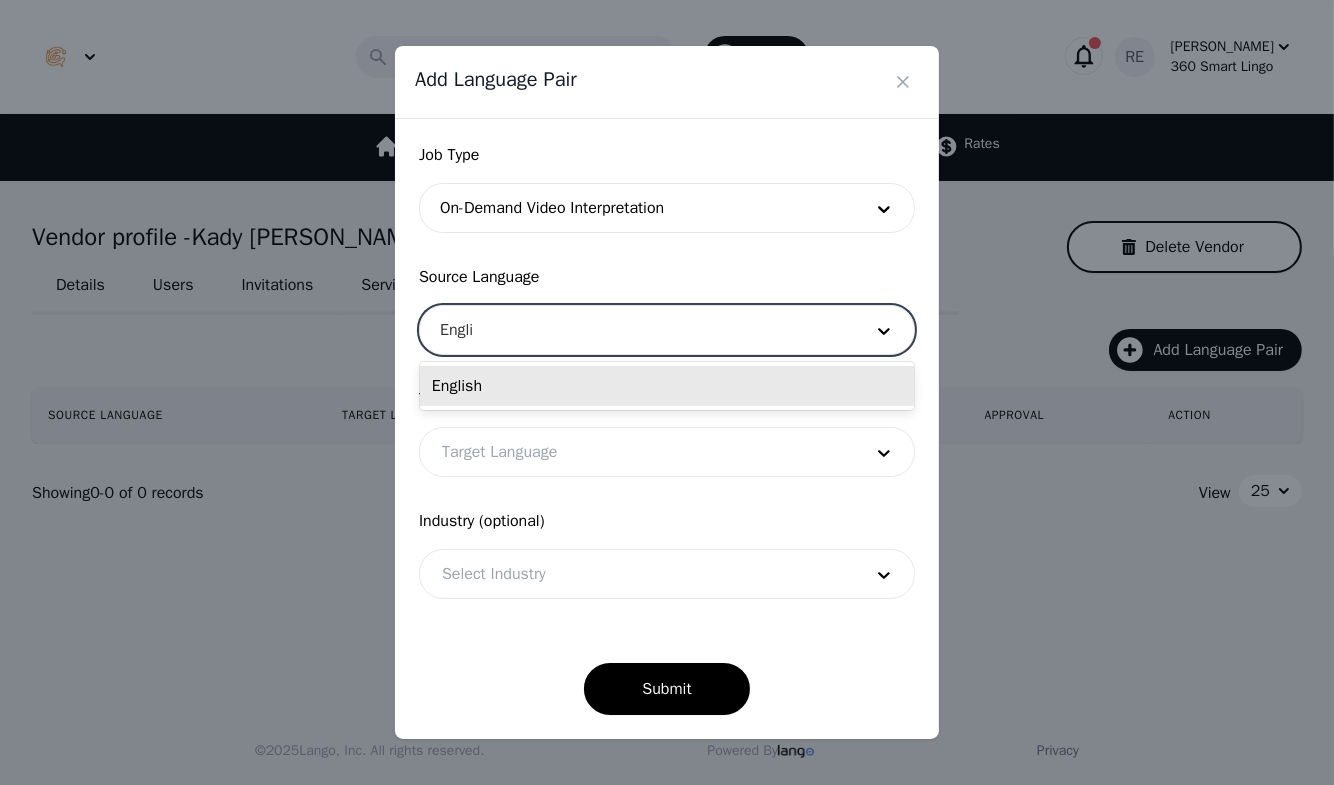 click on "English" at bounding box center [667, 386] 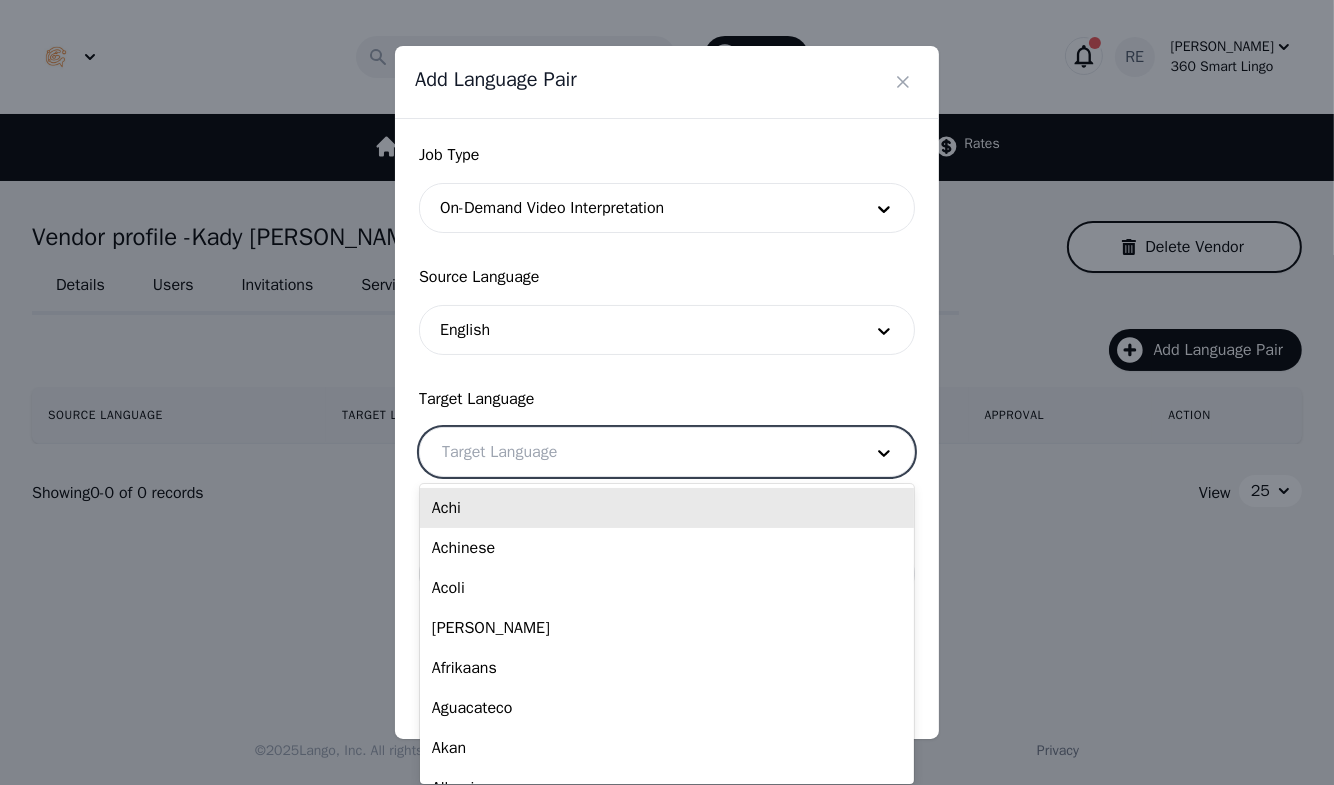 click at bounding box center [637, 452] 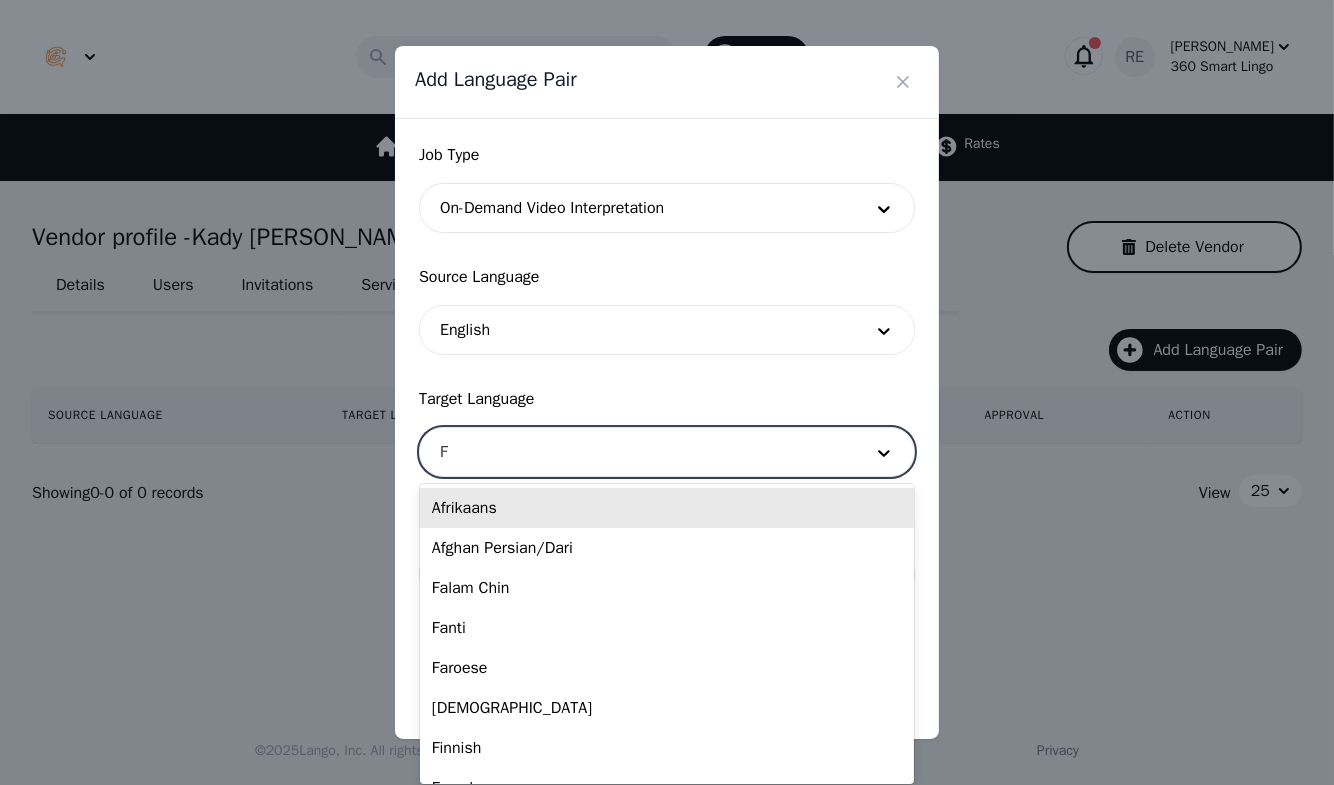 type on "FR" 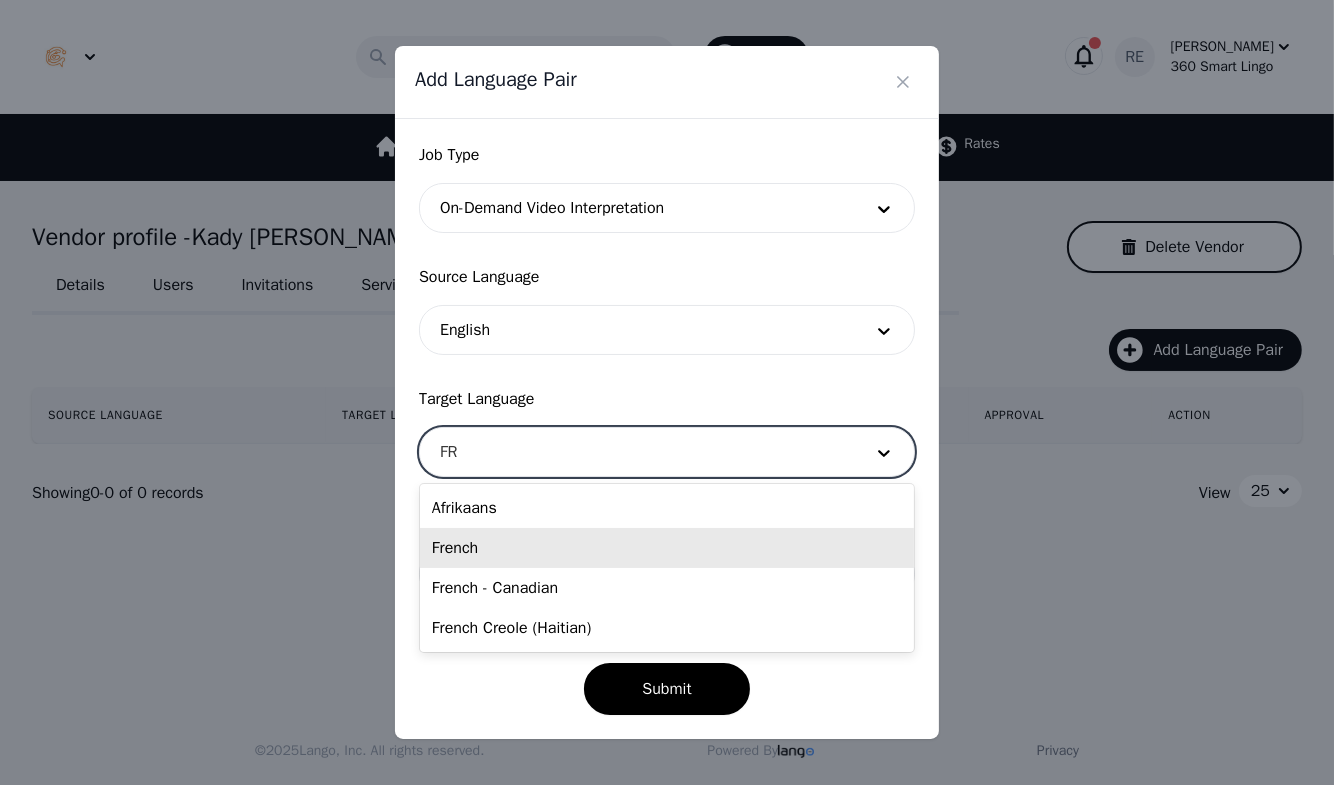 type 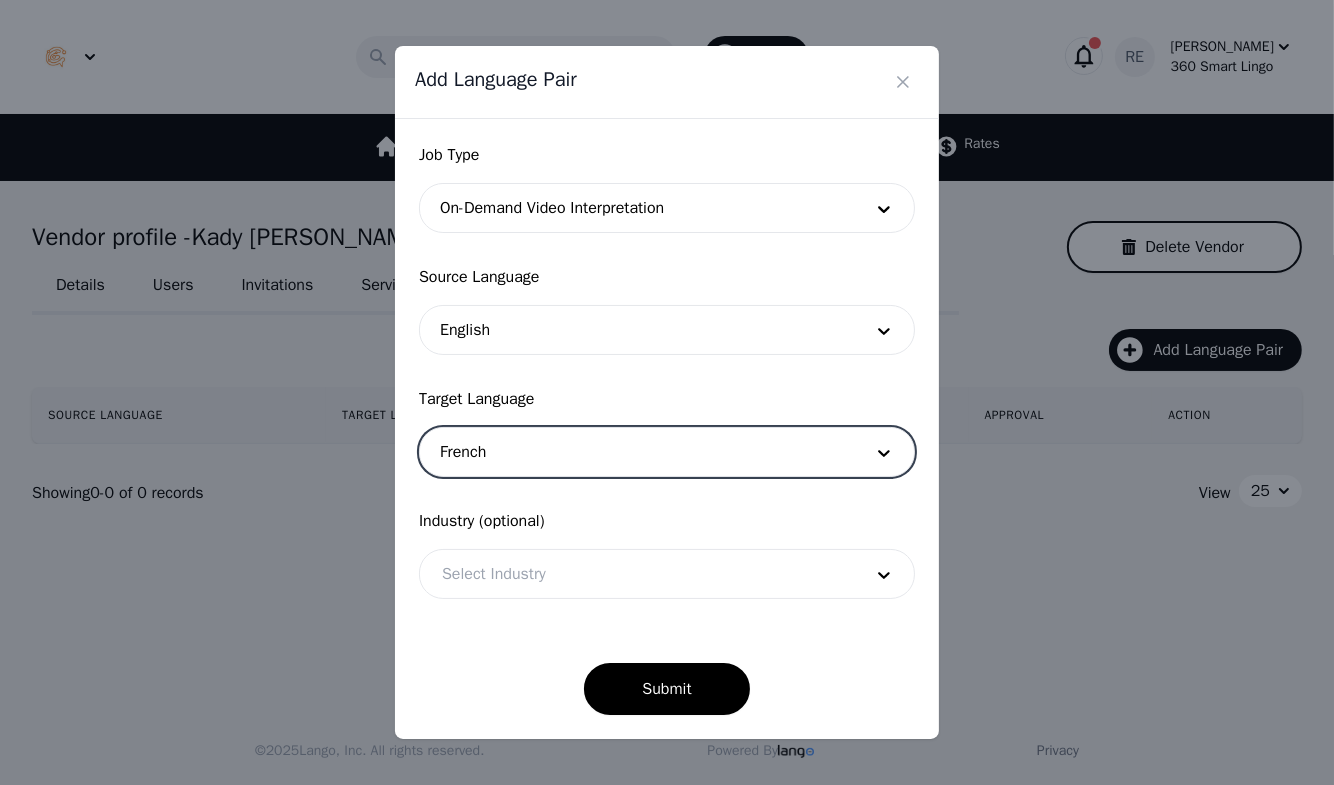 click at bounding box center (637, 574) 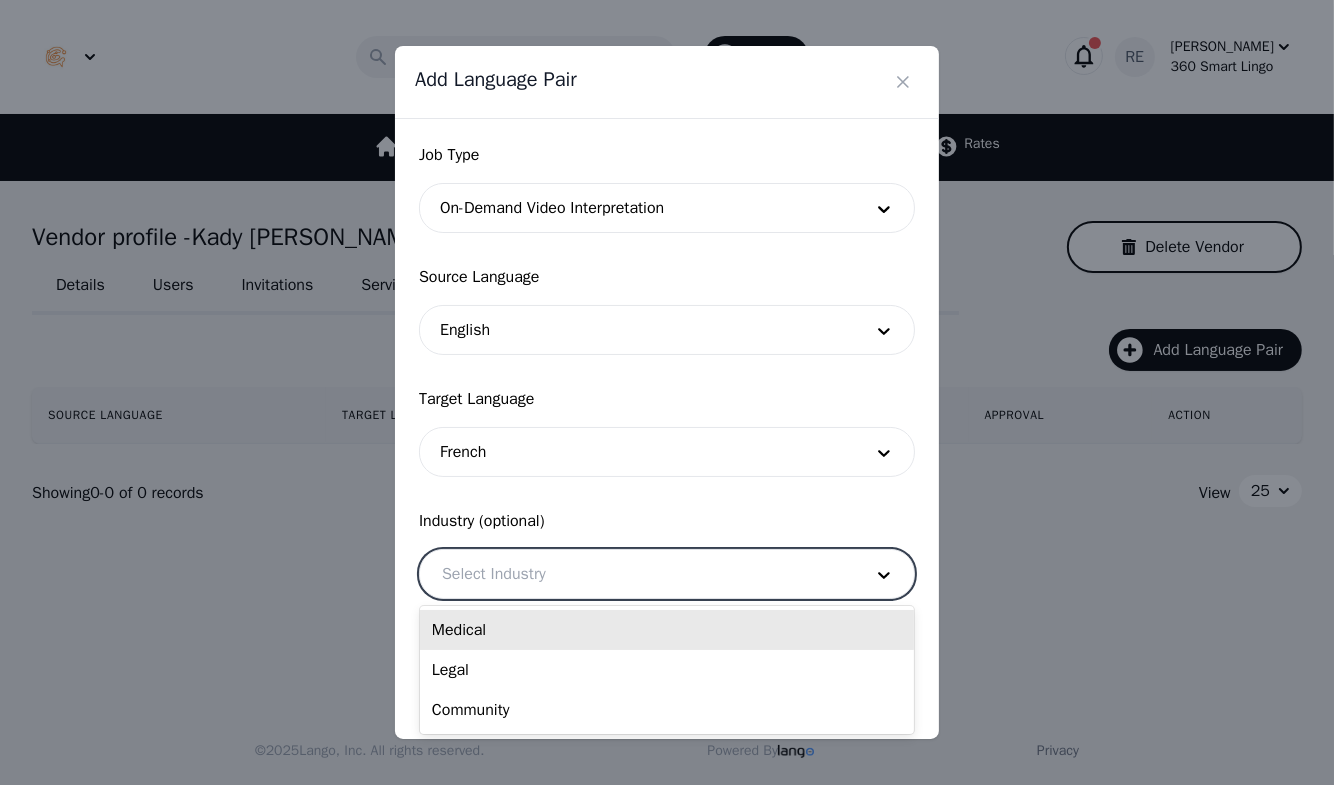 click on "Medical" at bounding box center [667, 630] 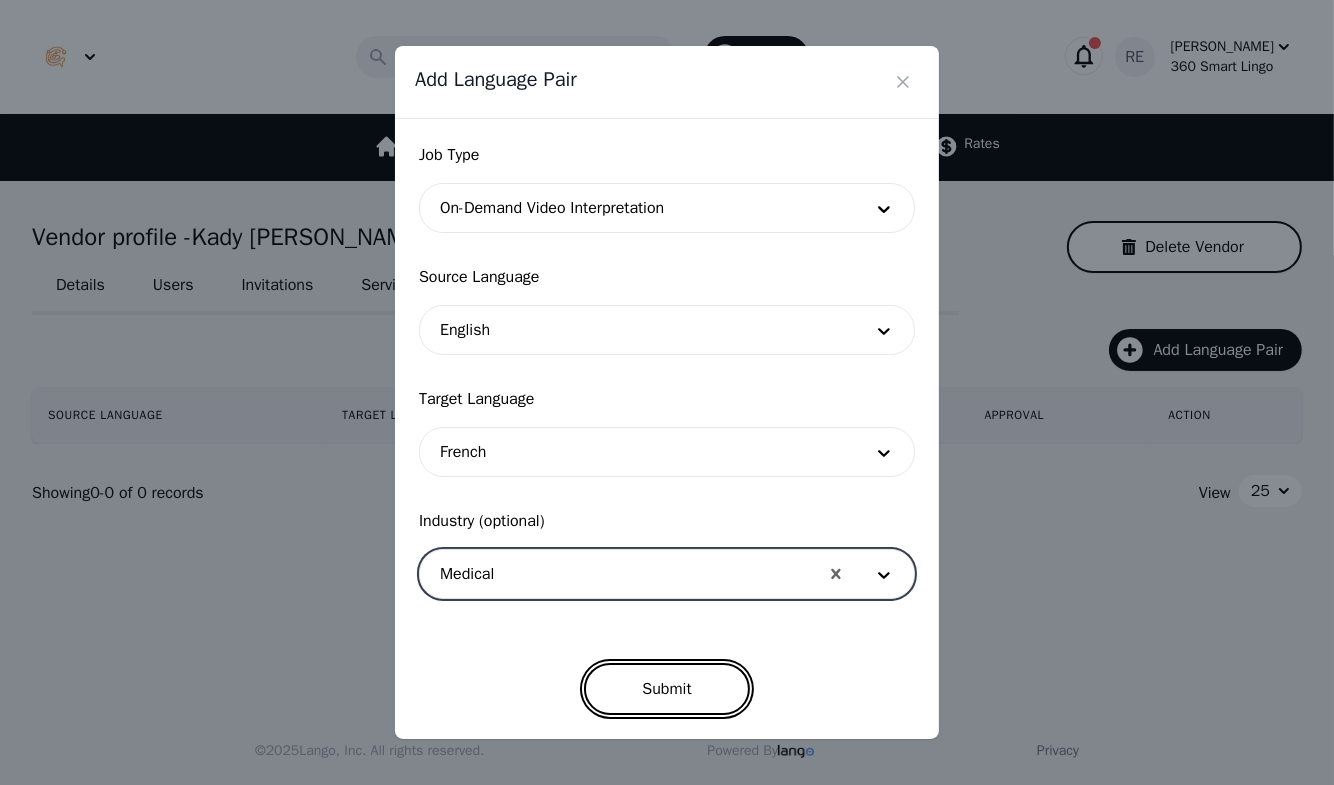 click on "Submit" at bounding box center (666, 689) 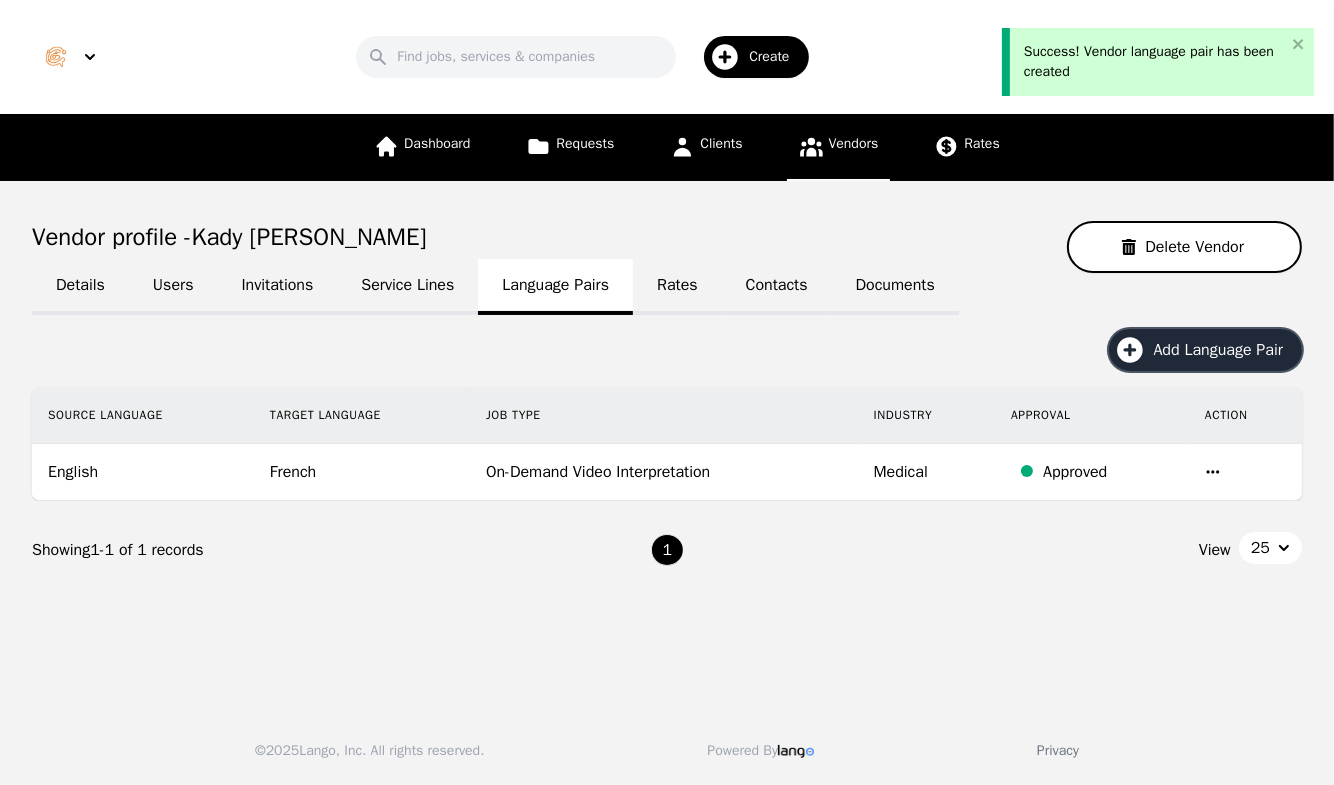 click on "Add Language Pair" at bounding box center [1225, 350] 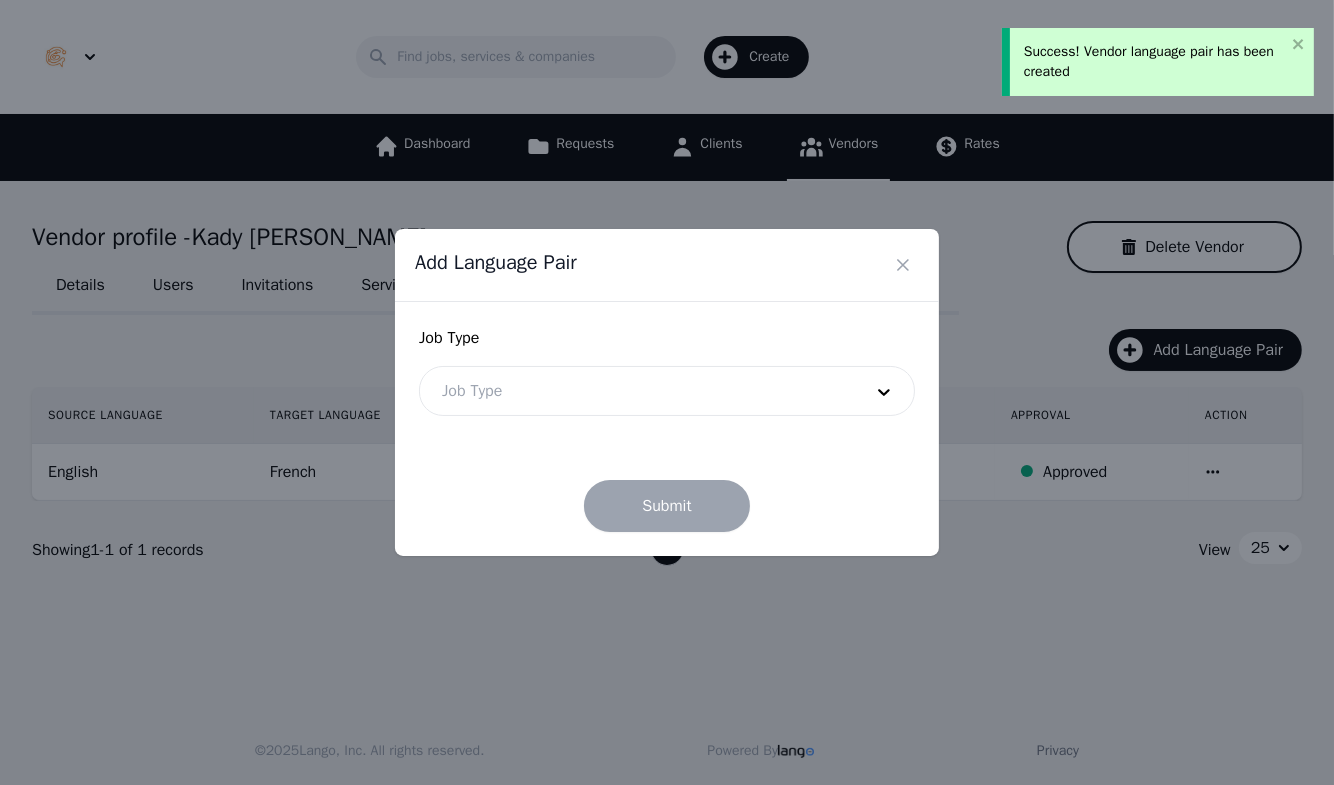 click at bounding box center (637, 391) 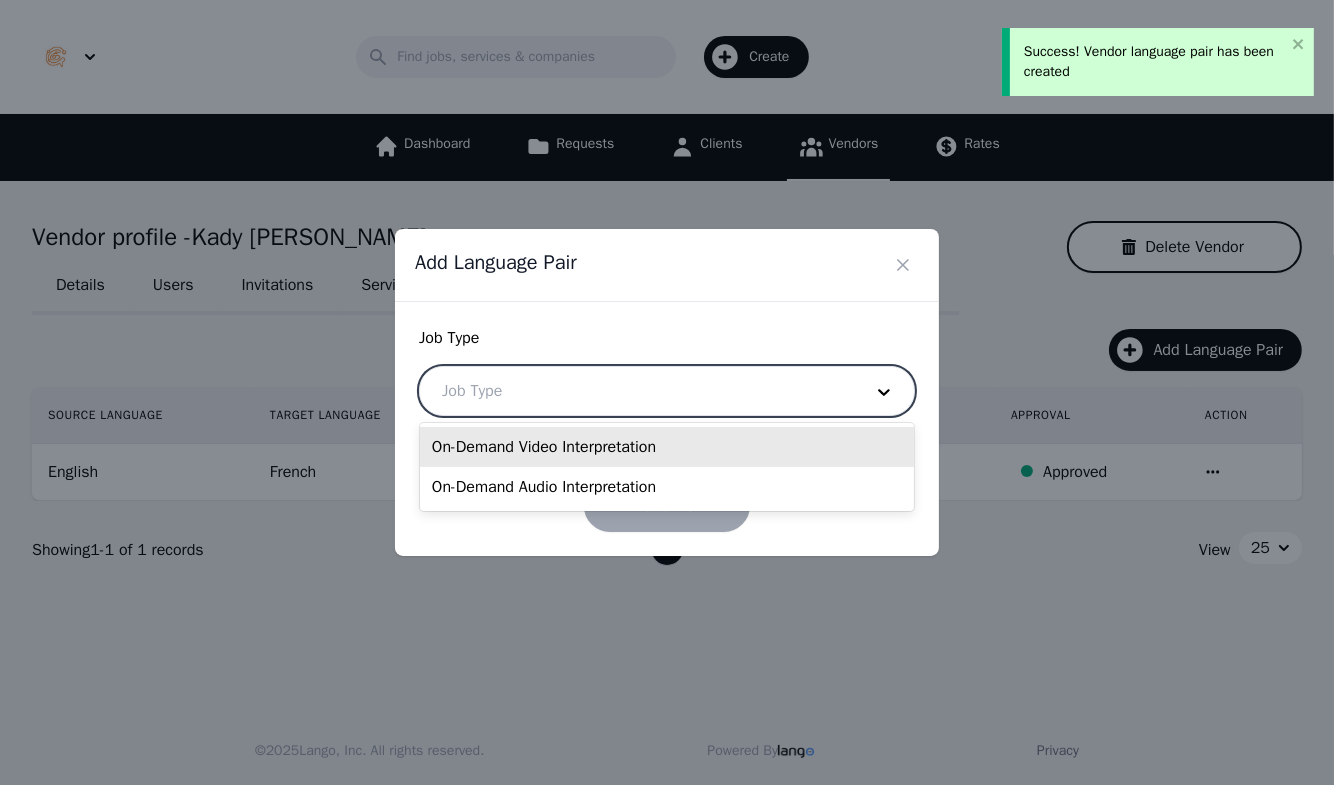 click on "On-Demand Video Interpretation" at bounding box center [667, 447] 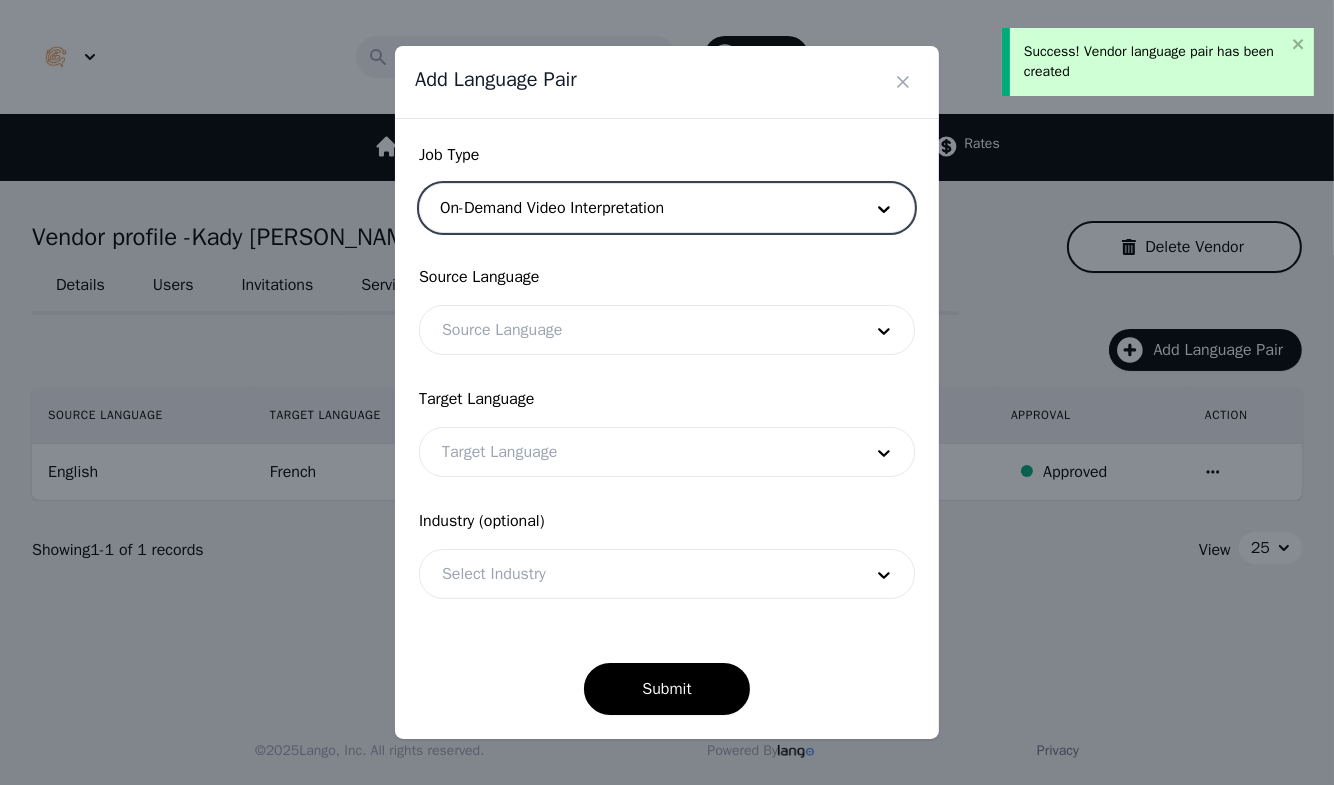 click at bounding box center [637, 330] 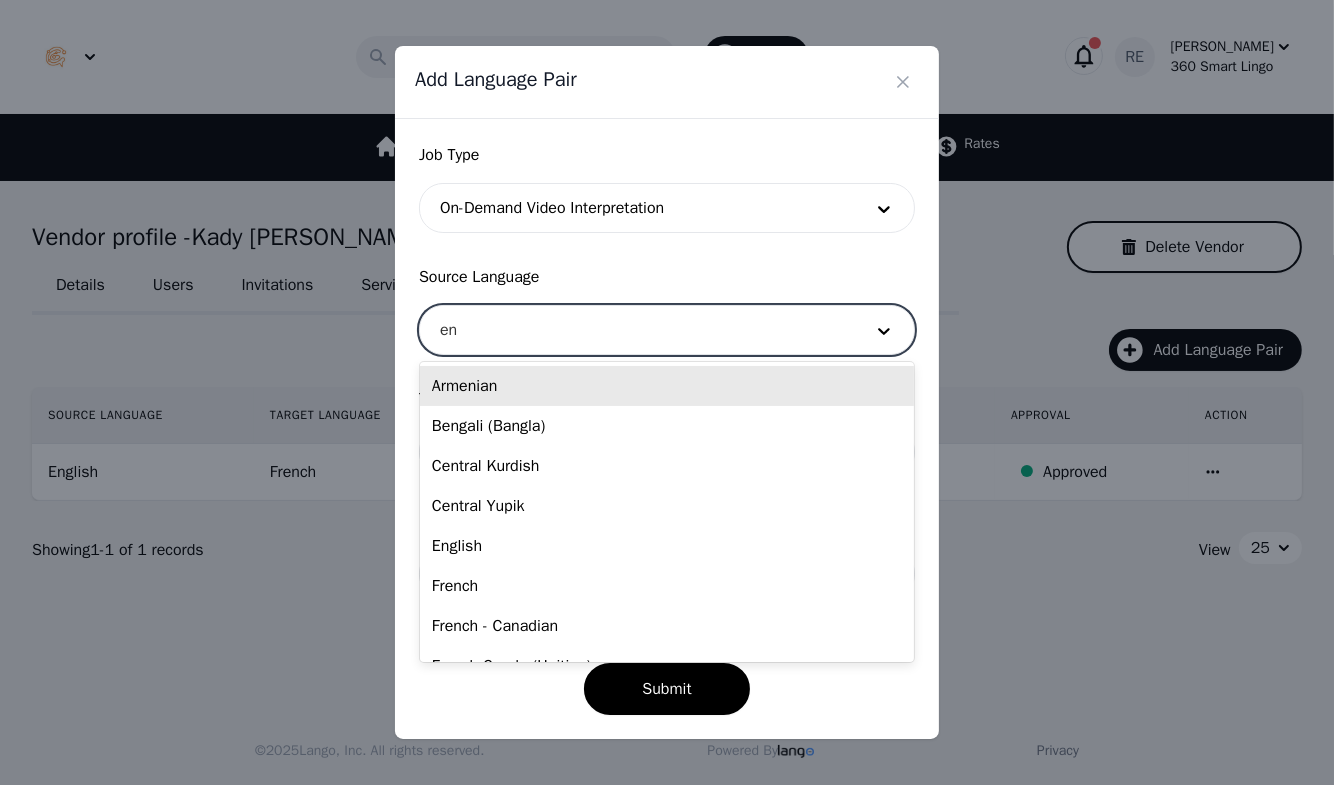 type on "eng" 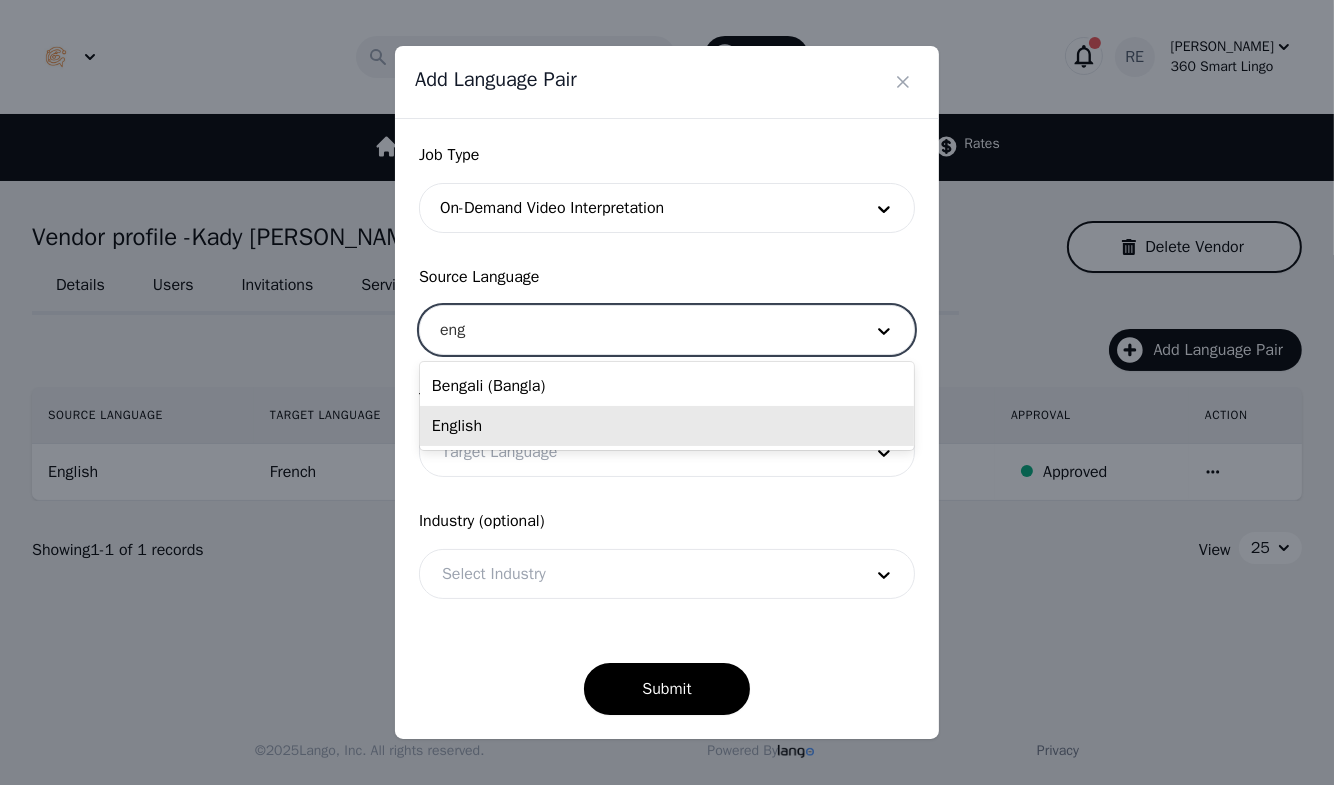 type 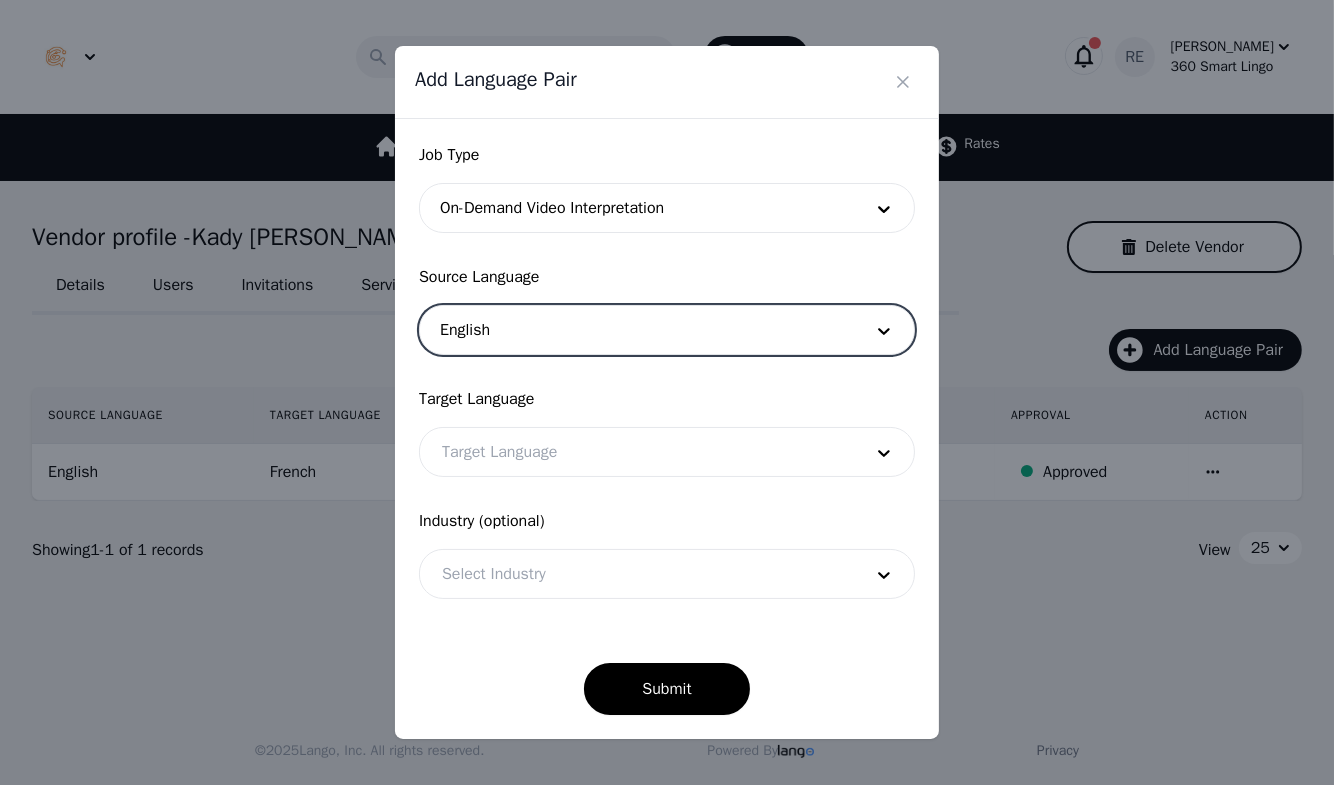 click at bounding box center (637, 452) 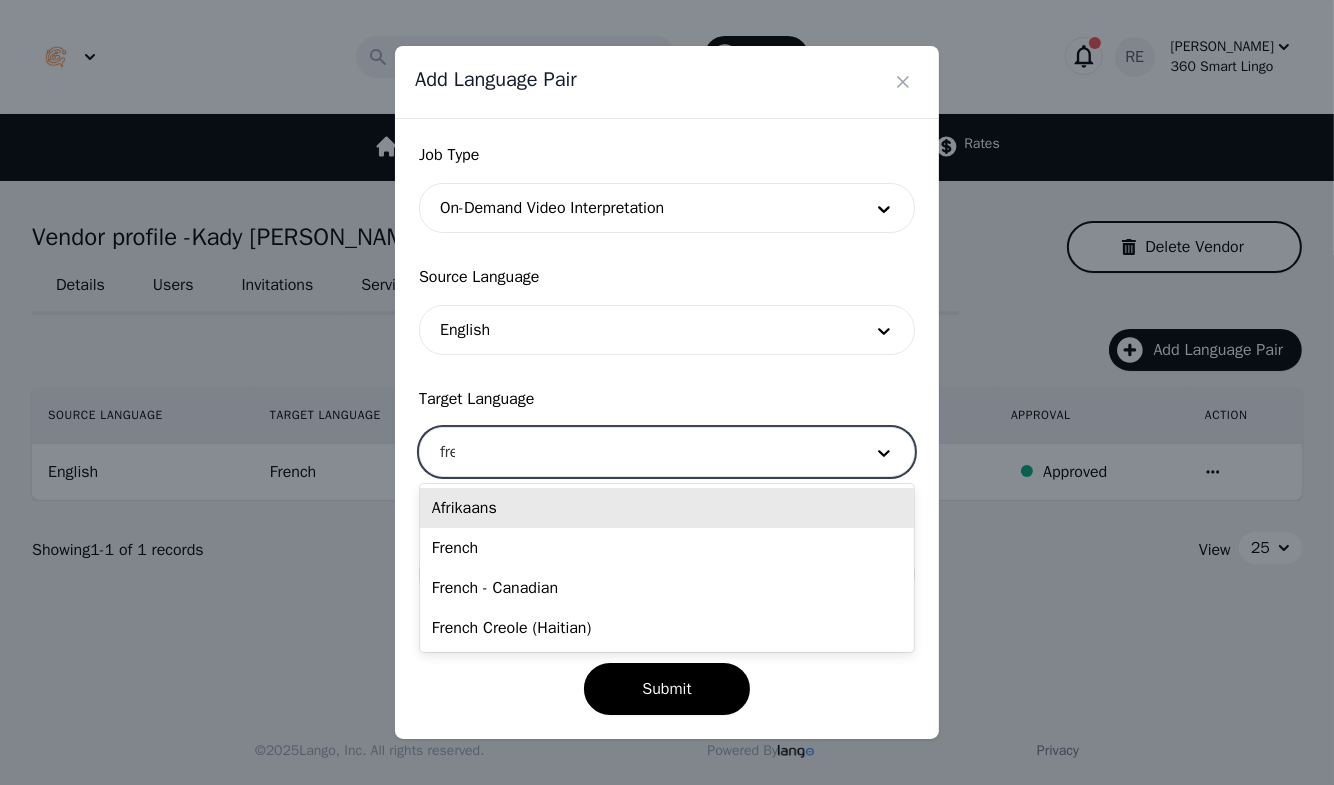 type on "fren" 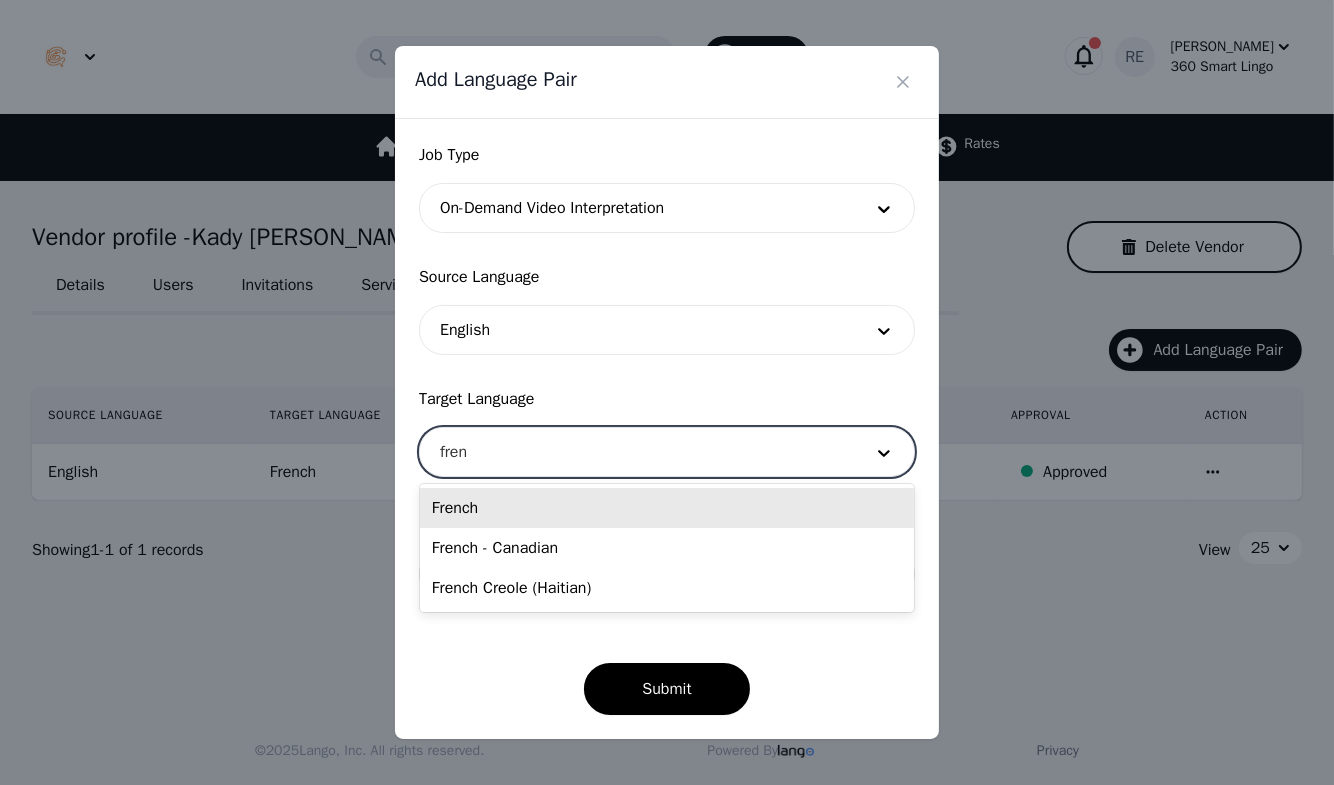 type 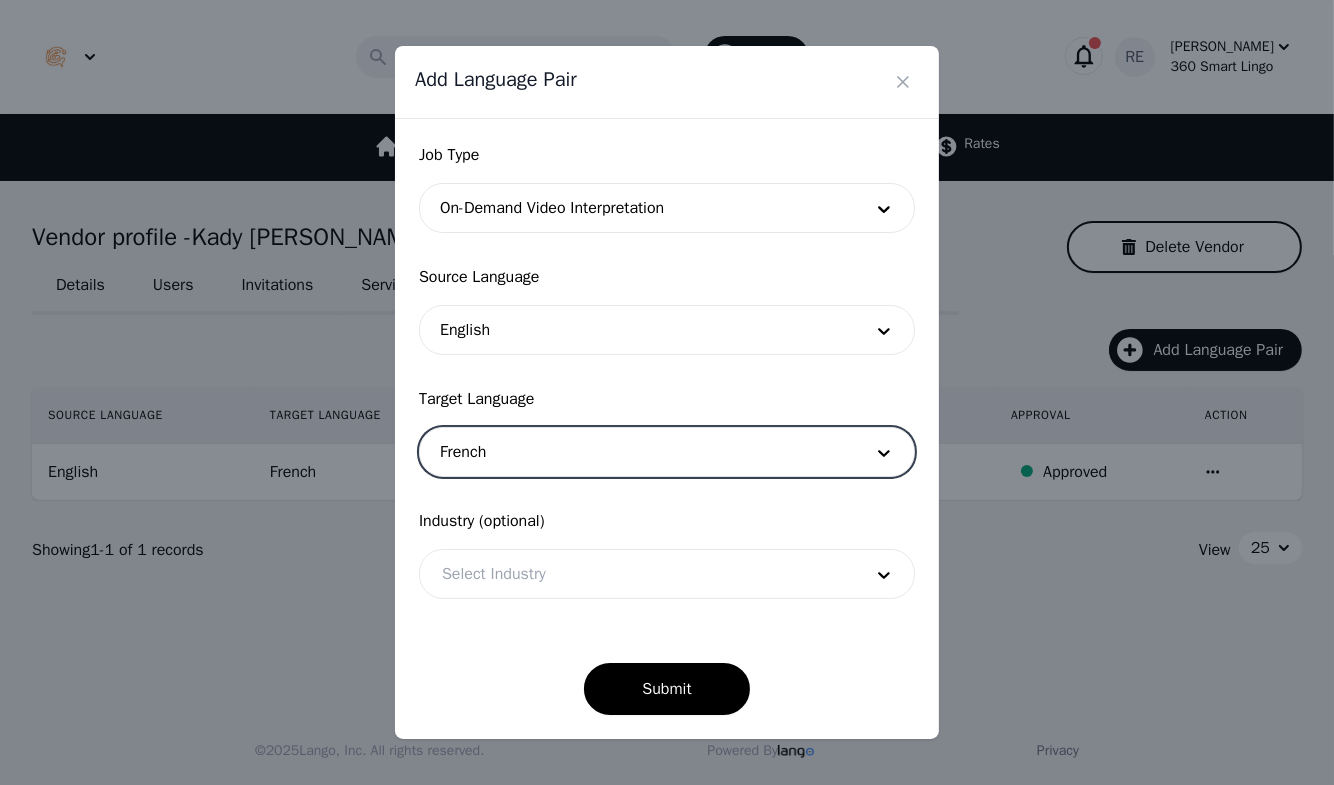 click at bounding box center [637, 574] 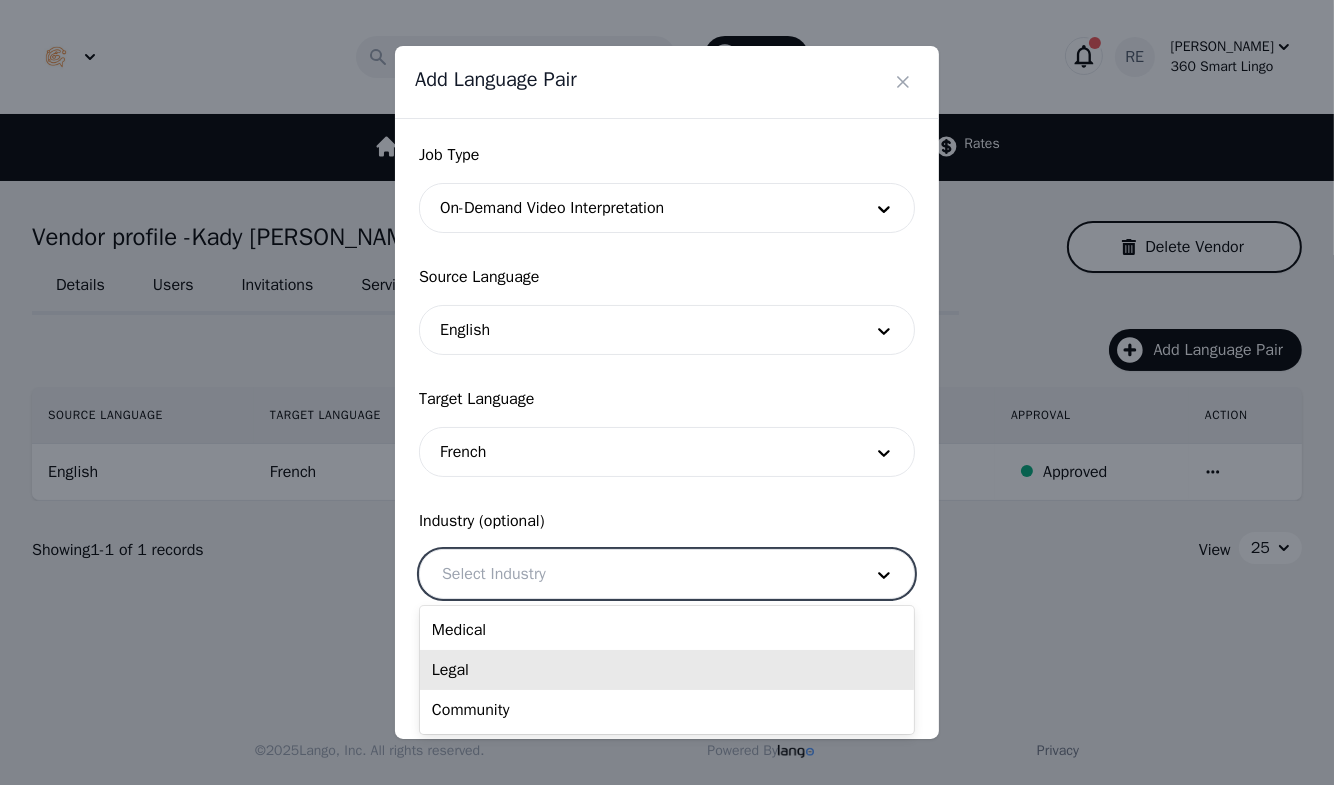 click on "Legal" at bounding box center (667, 670) 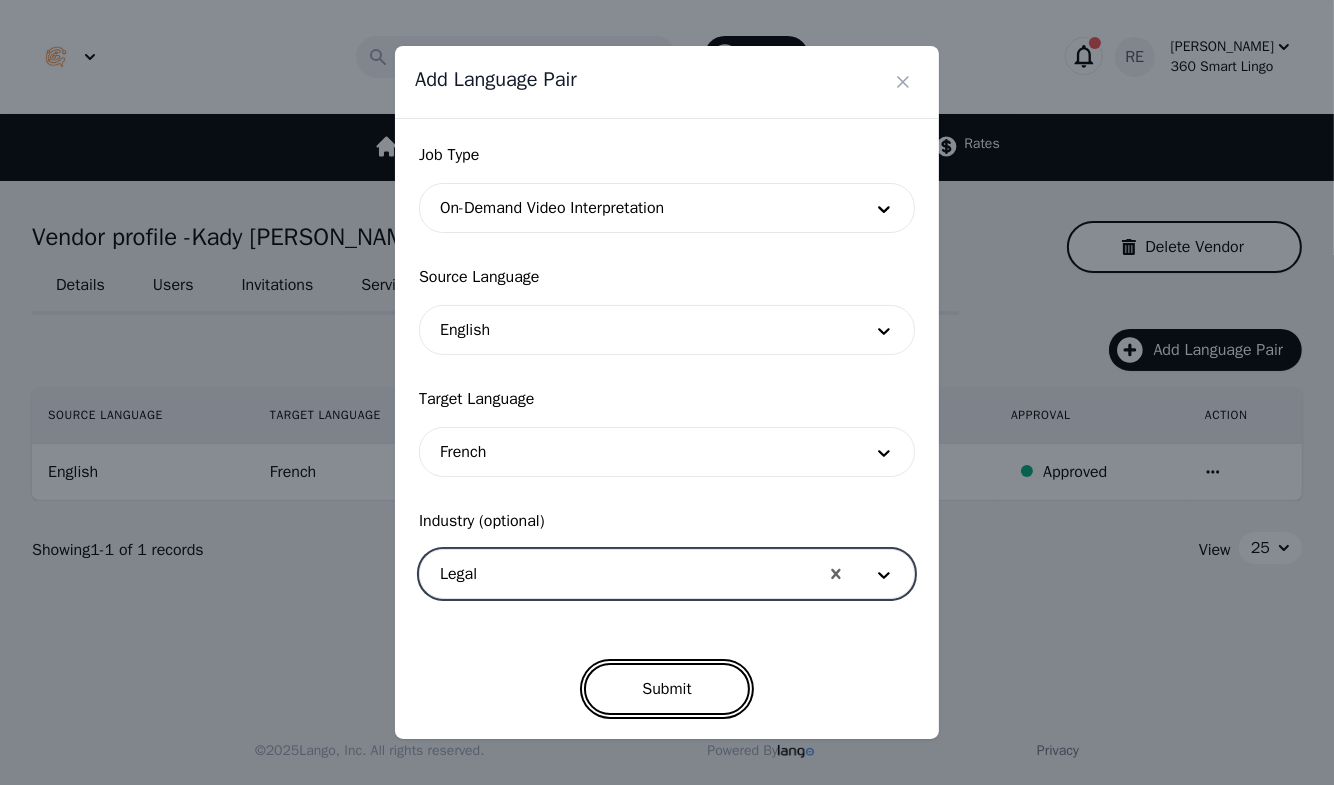 click on "Submit" at bounding box center [666, 689] 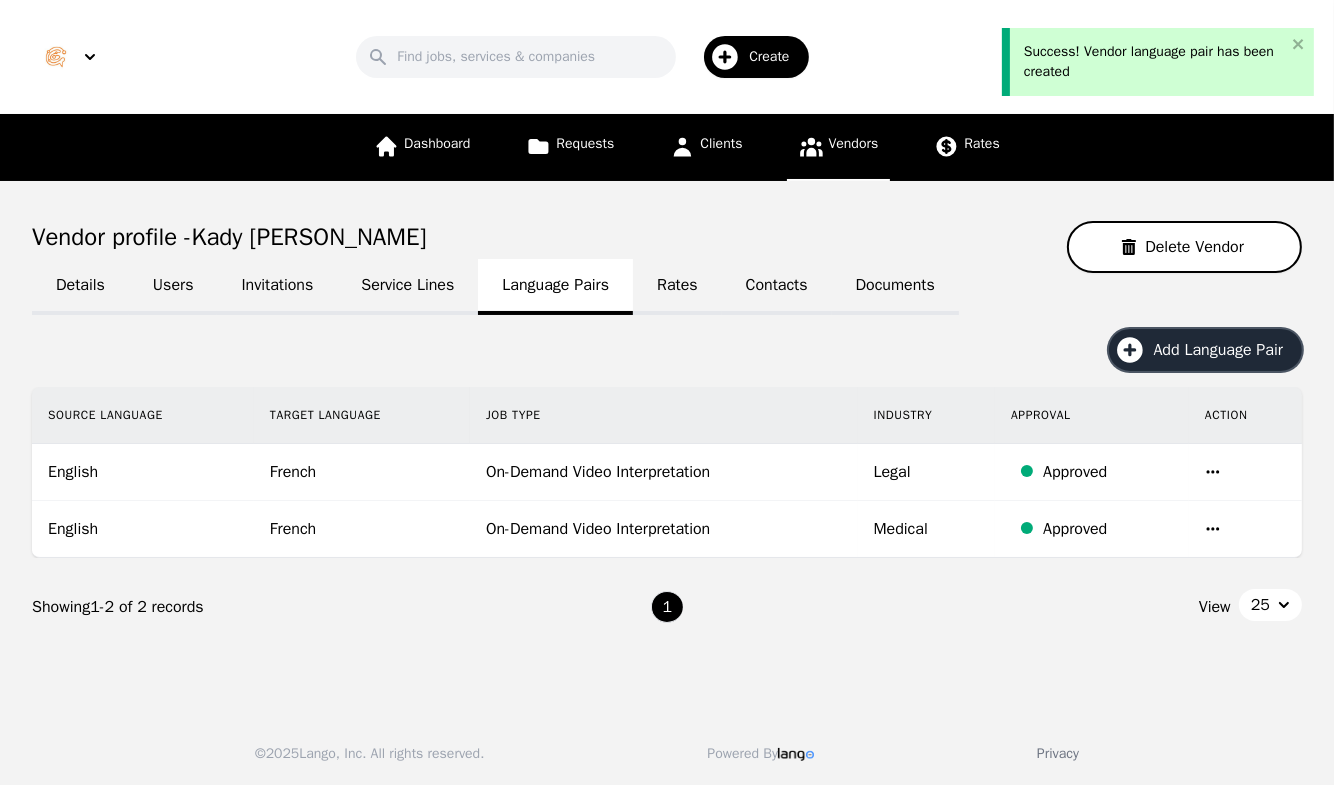 click on "Add Language Pair" at bounding box center (1225, 350) 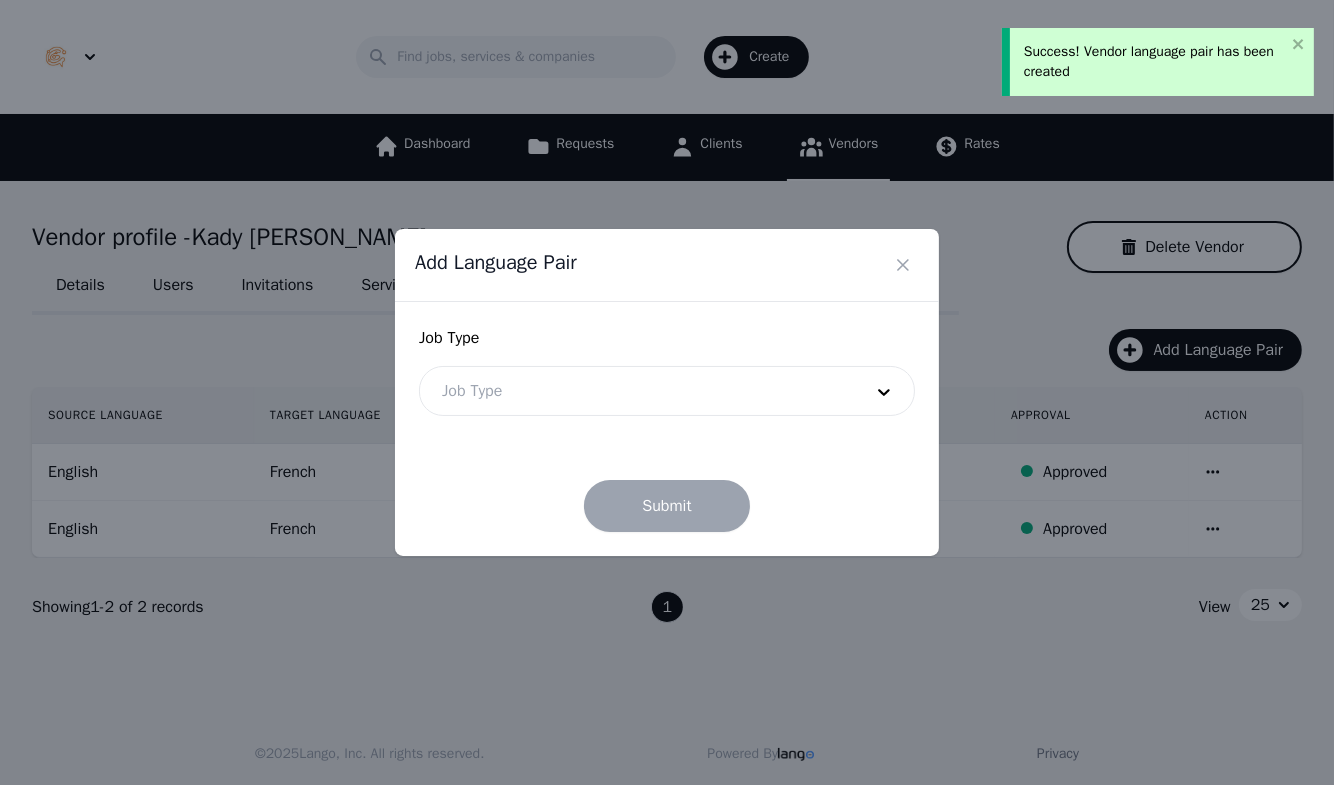 click at bounding box center [637, 391] 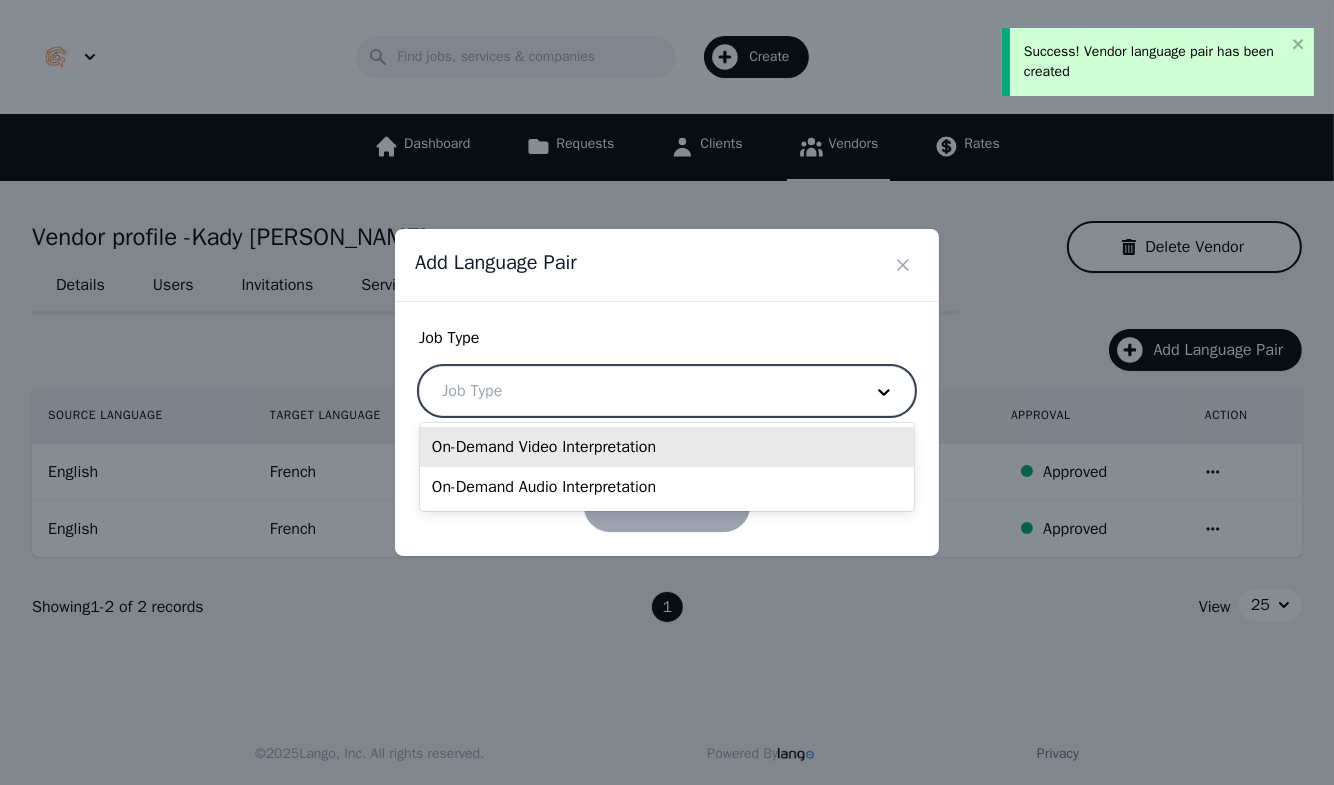 click on "On-Demand Video Interpretation" at bounding box center [667, 447] 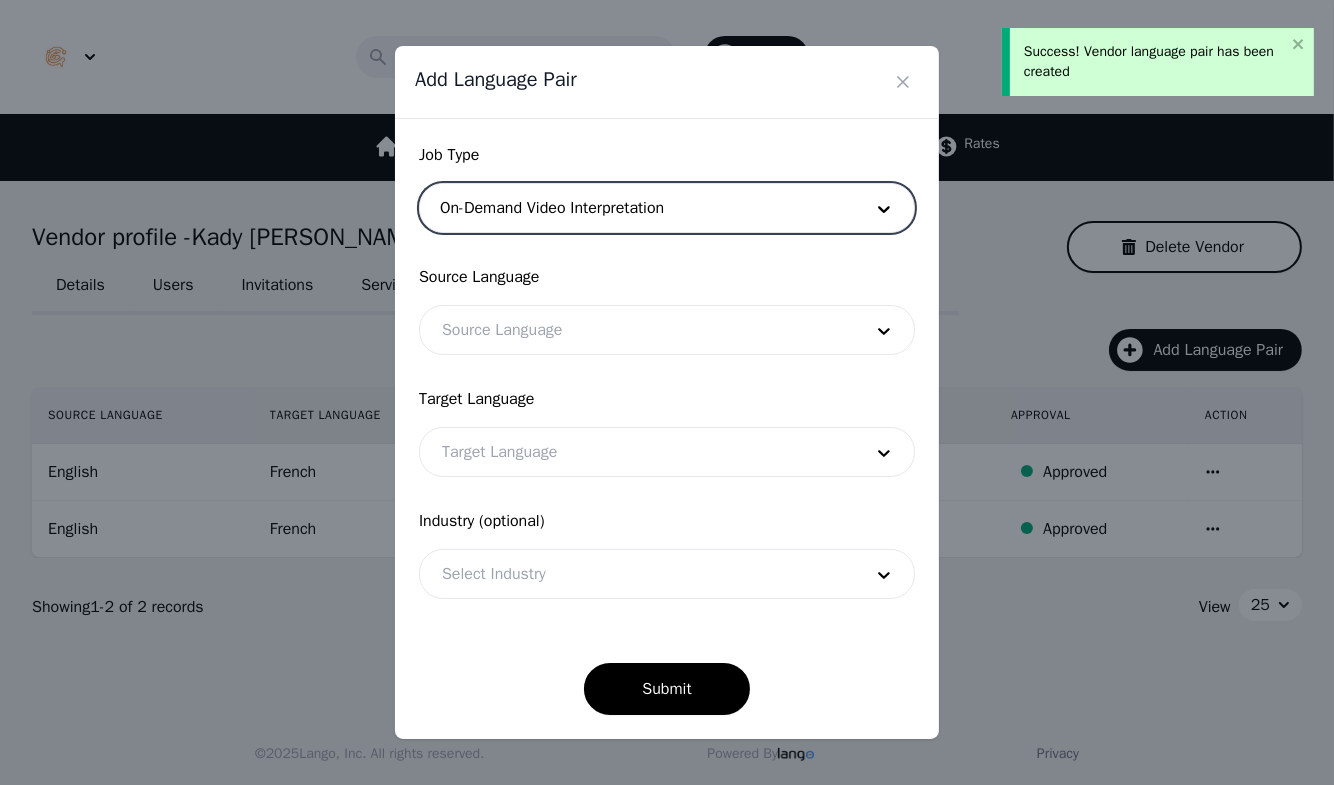 click at bounding box center (637, 330) 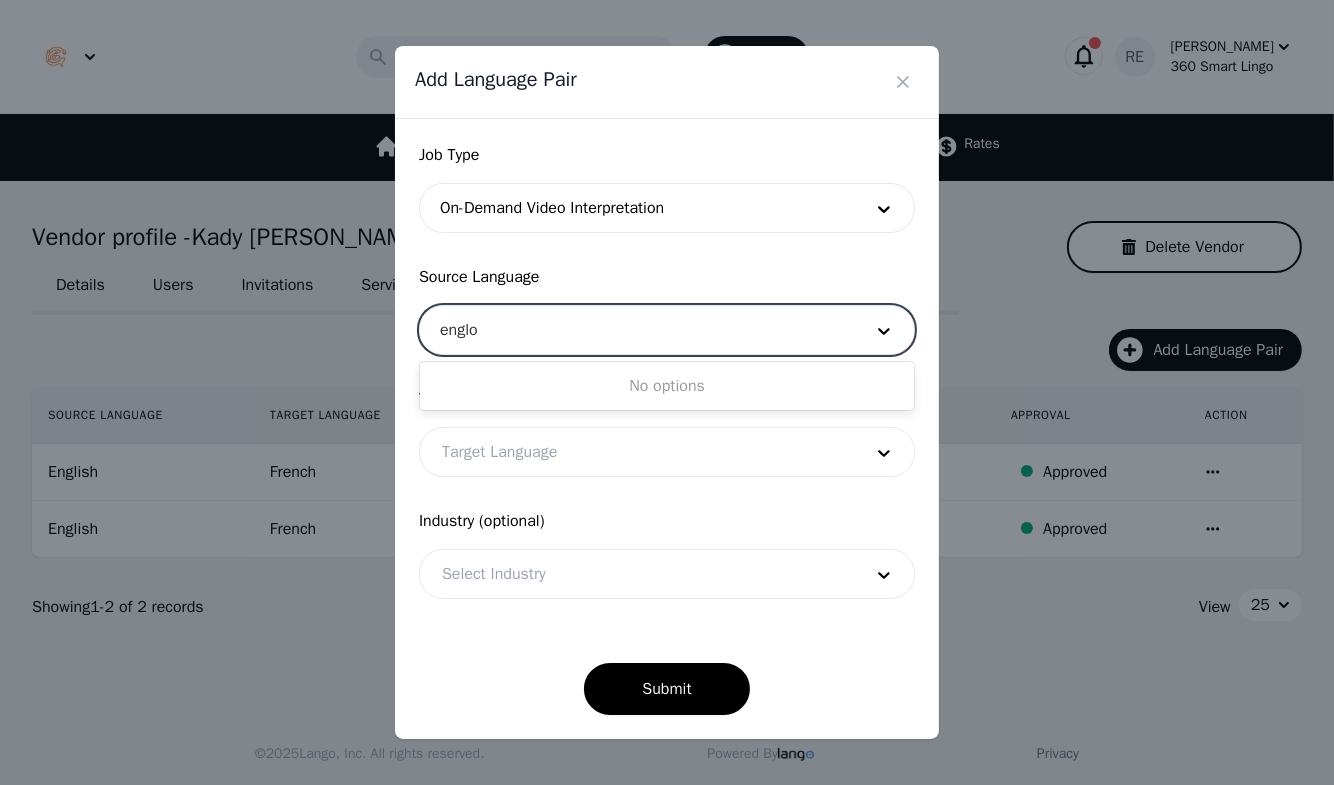 type on "engl" 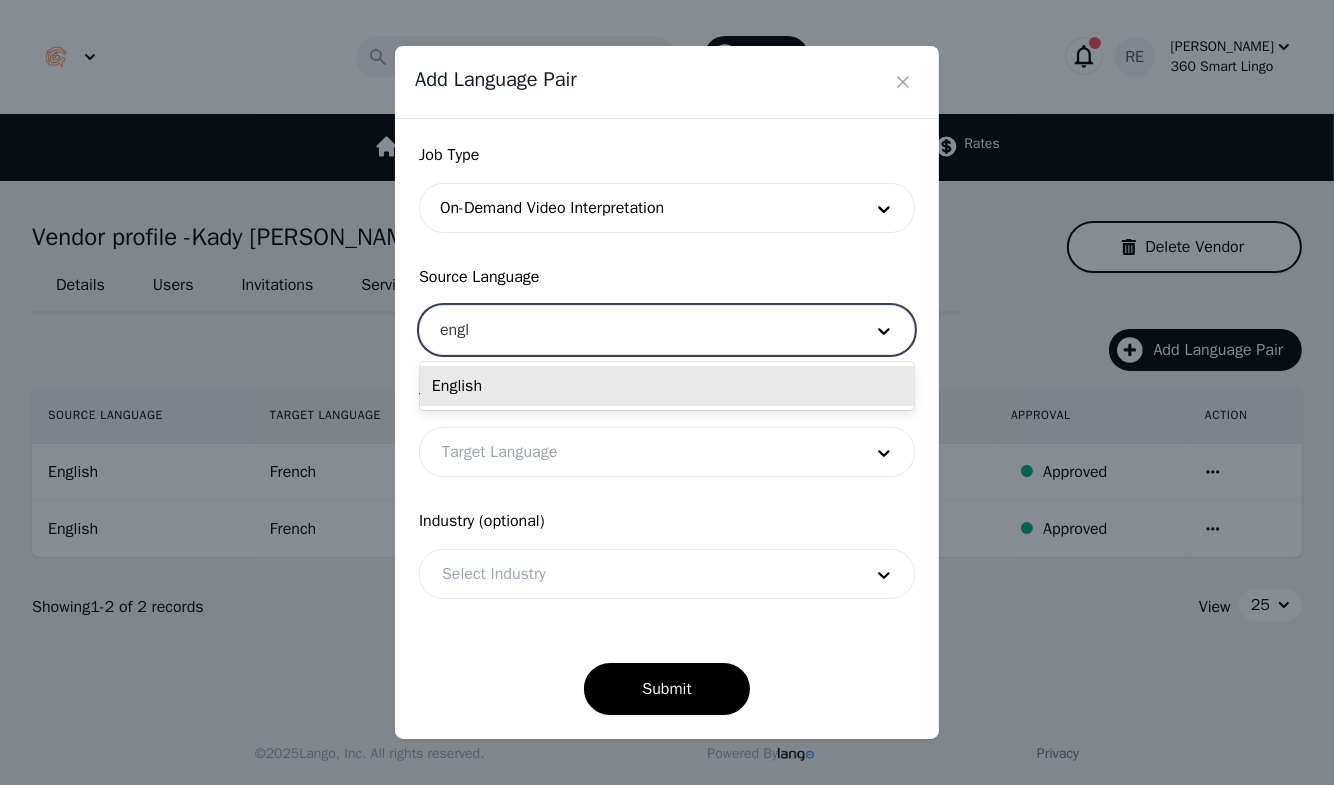 type 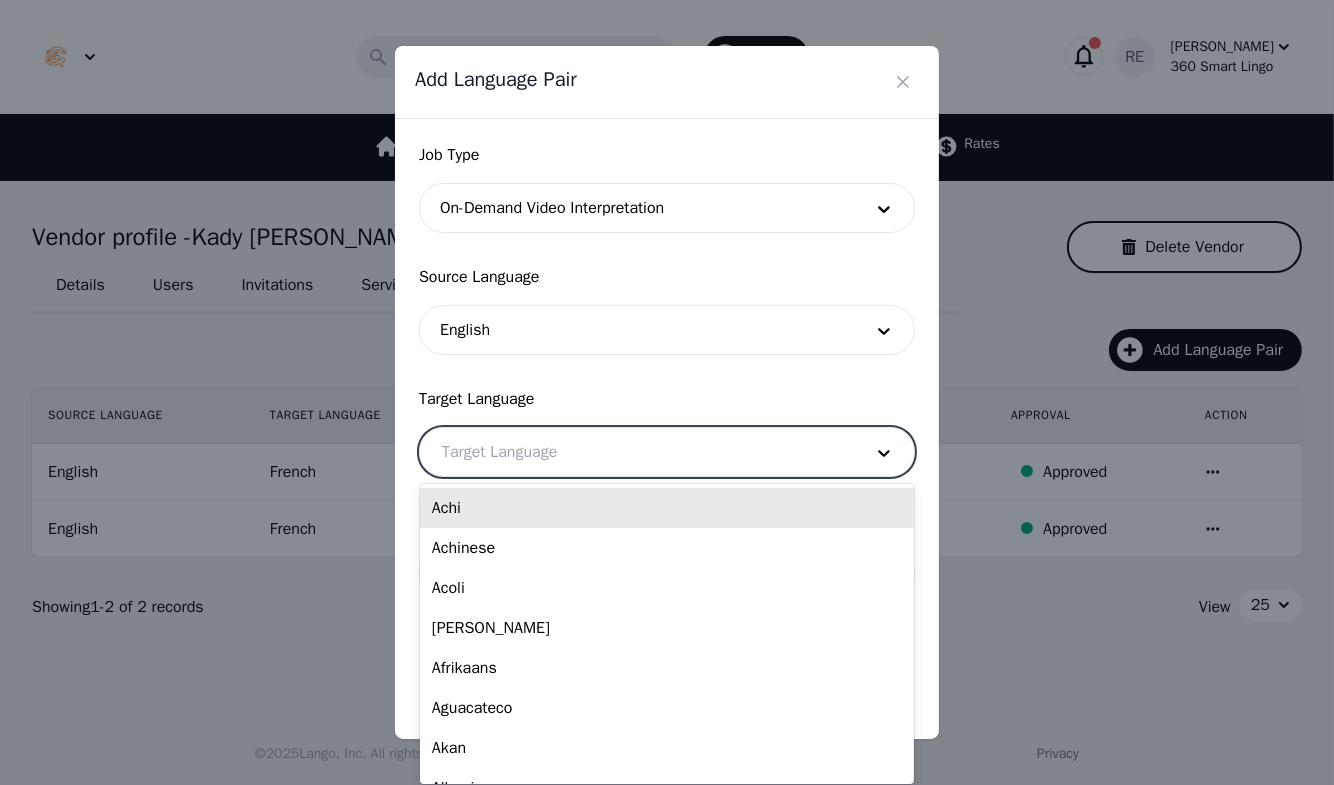 click at bounding box center (637, 452) 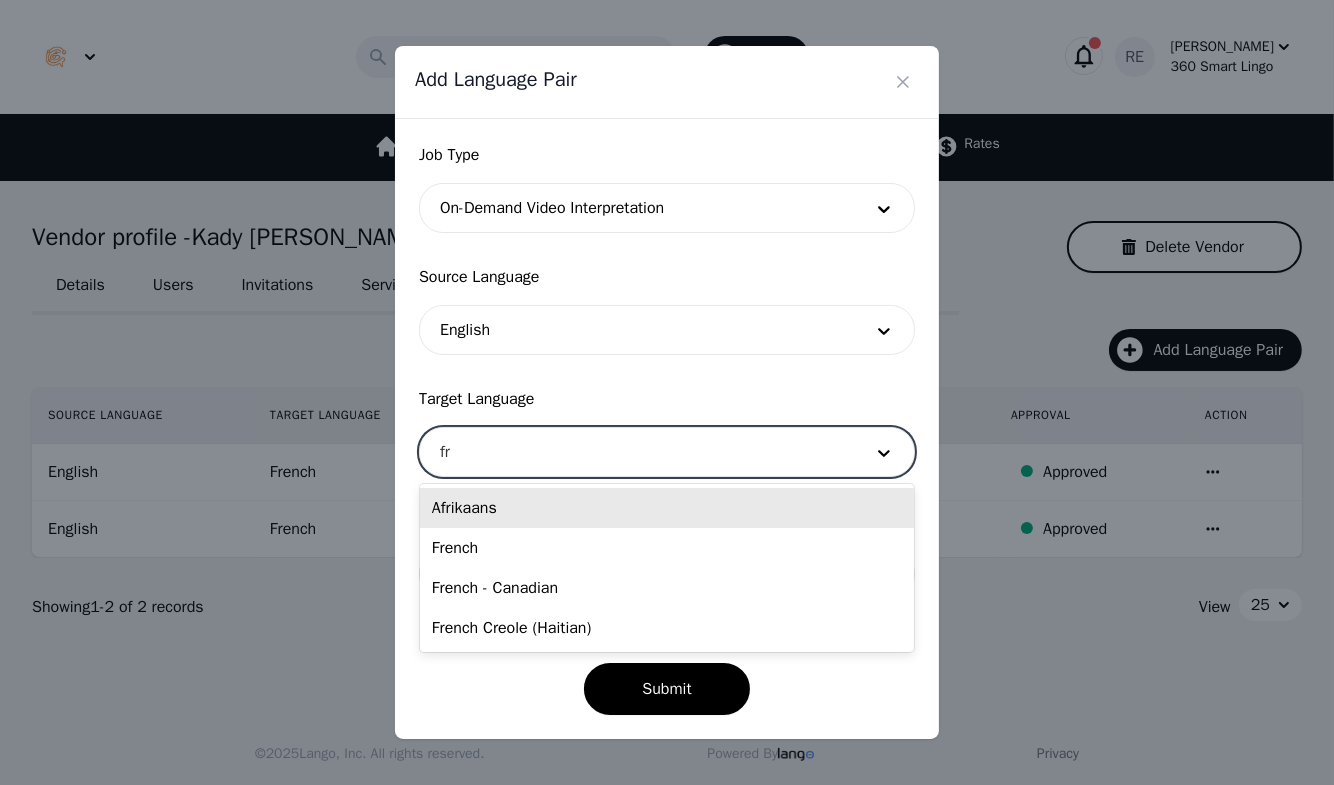 type on "fre" 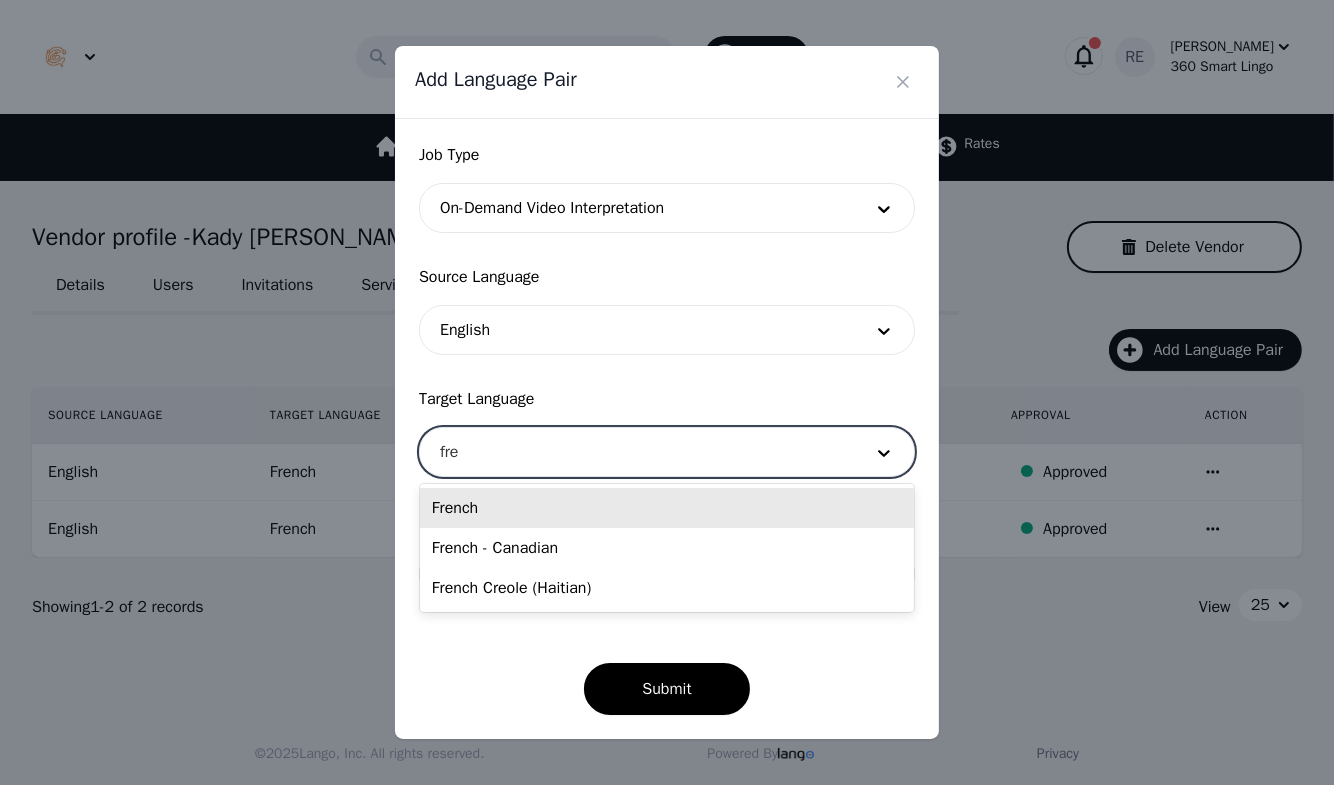 type 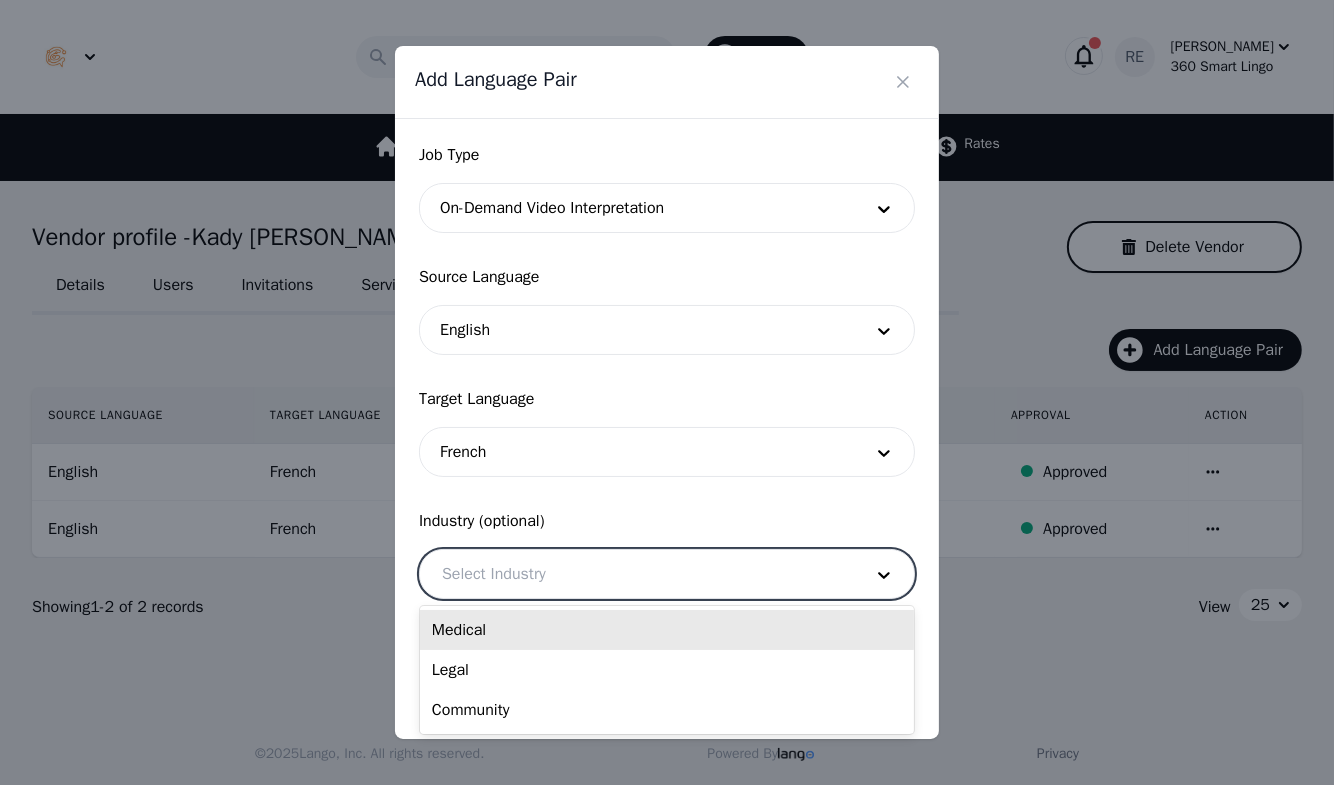 click at bounding box center (637, 574) 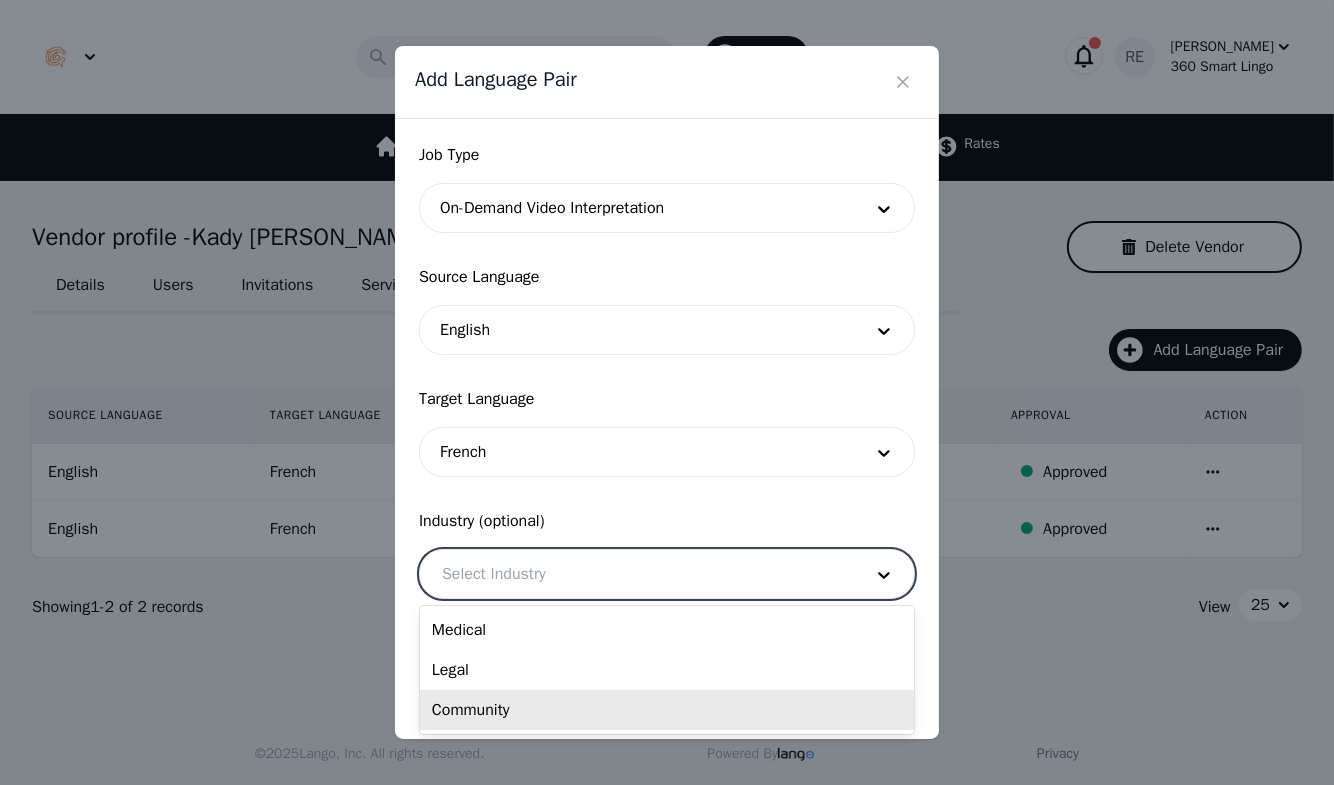 click on "Community" at bounding box center (667, 710) 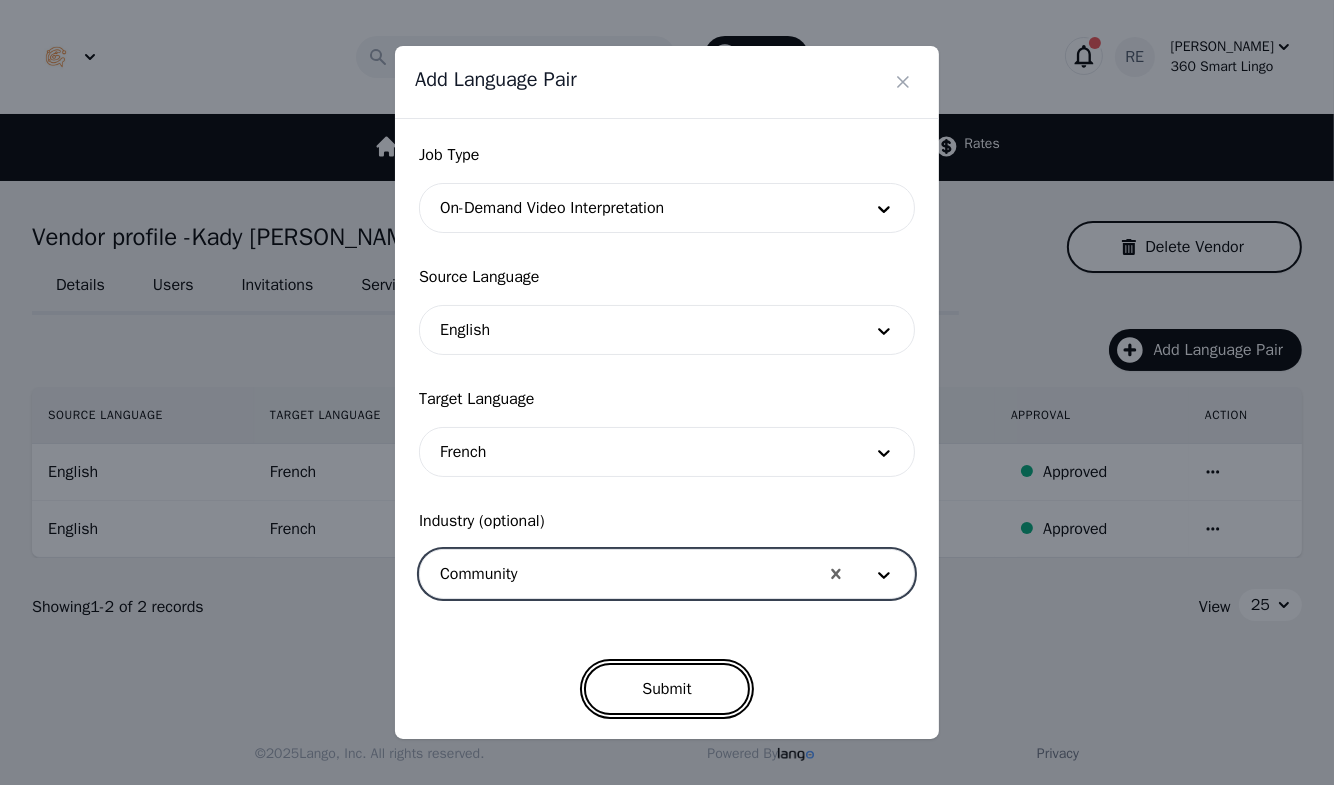 click on "Submit" at bounding box center [666, 689] 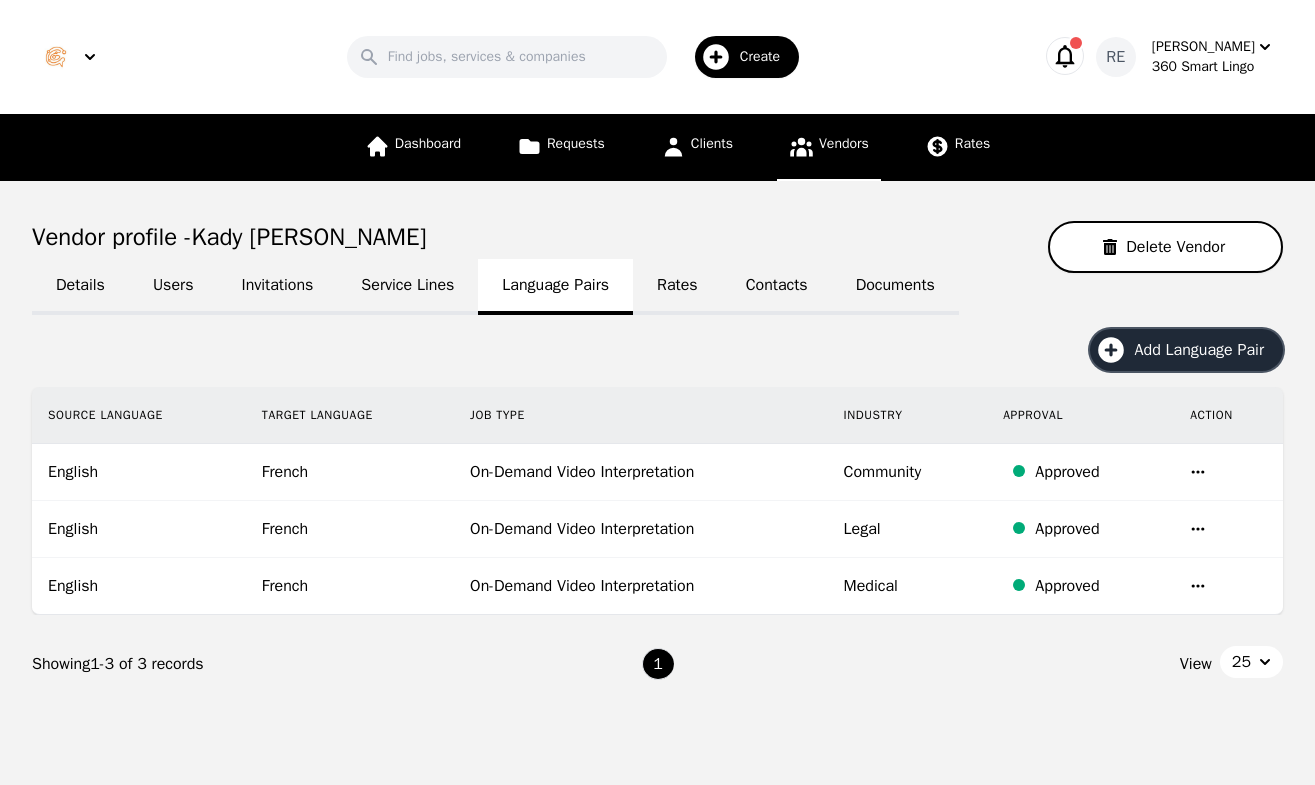 click on "Add Language Pair" at bounding box center (1186, 350) 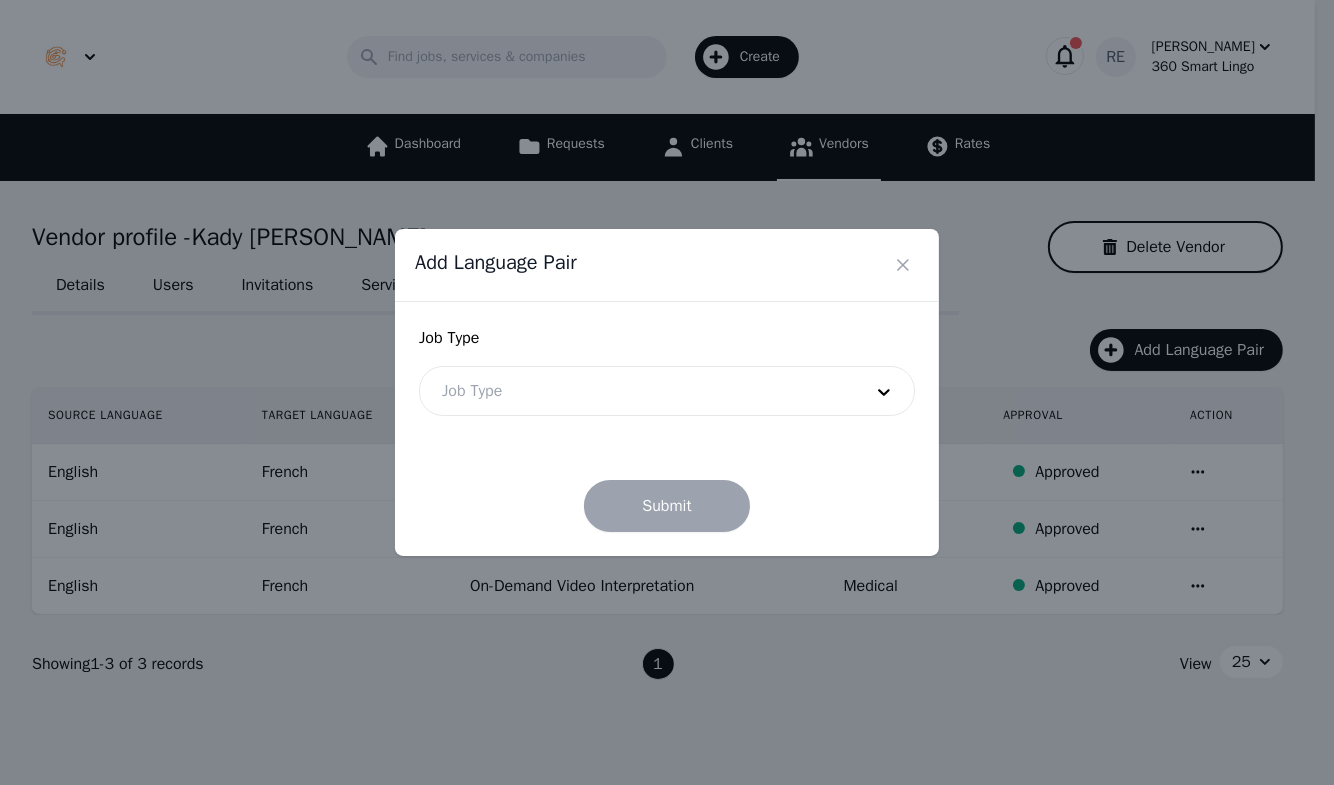 click at bounding box center (637, 391) 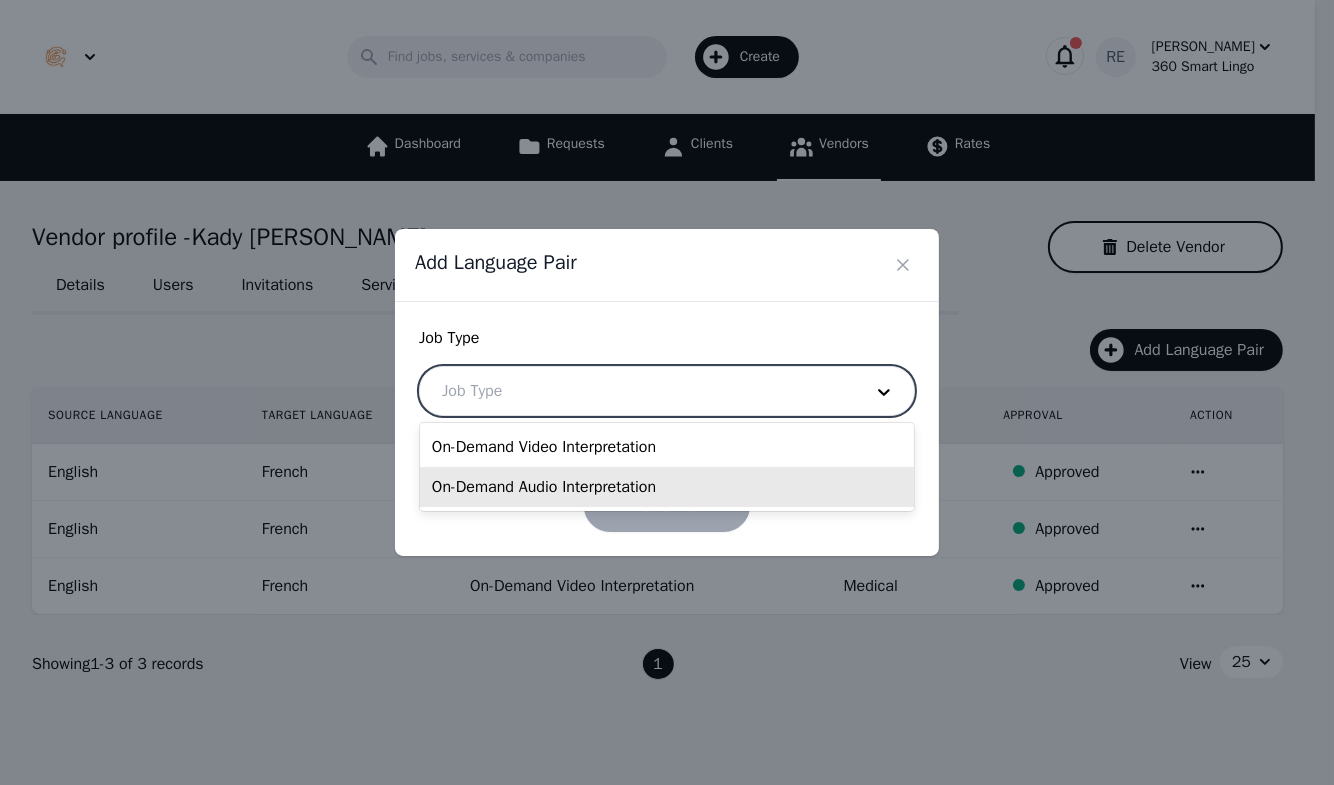 click on "On-Demand Audio Interpretation" at bounding box center (667, 487) 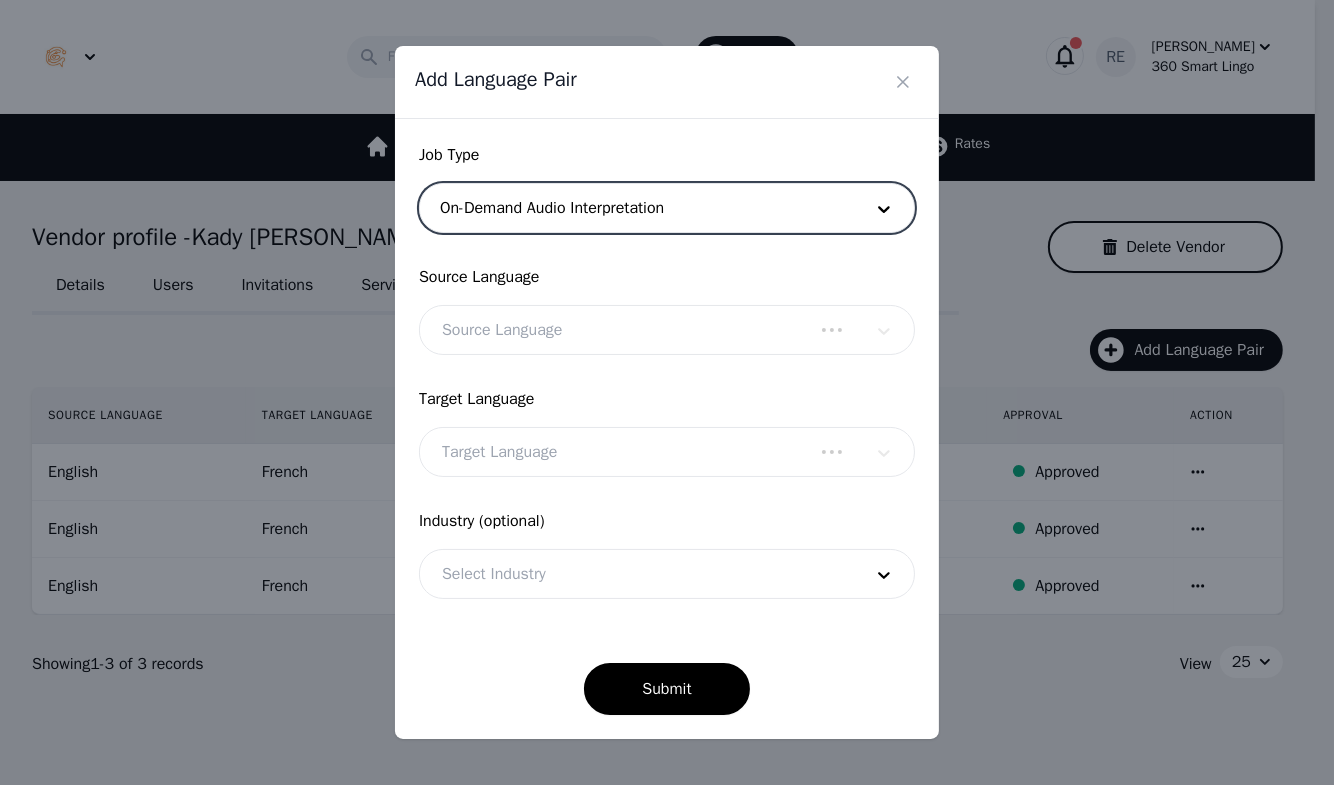 click on "Source Language" at bounding box center (667, 330) 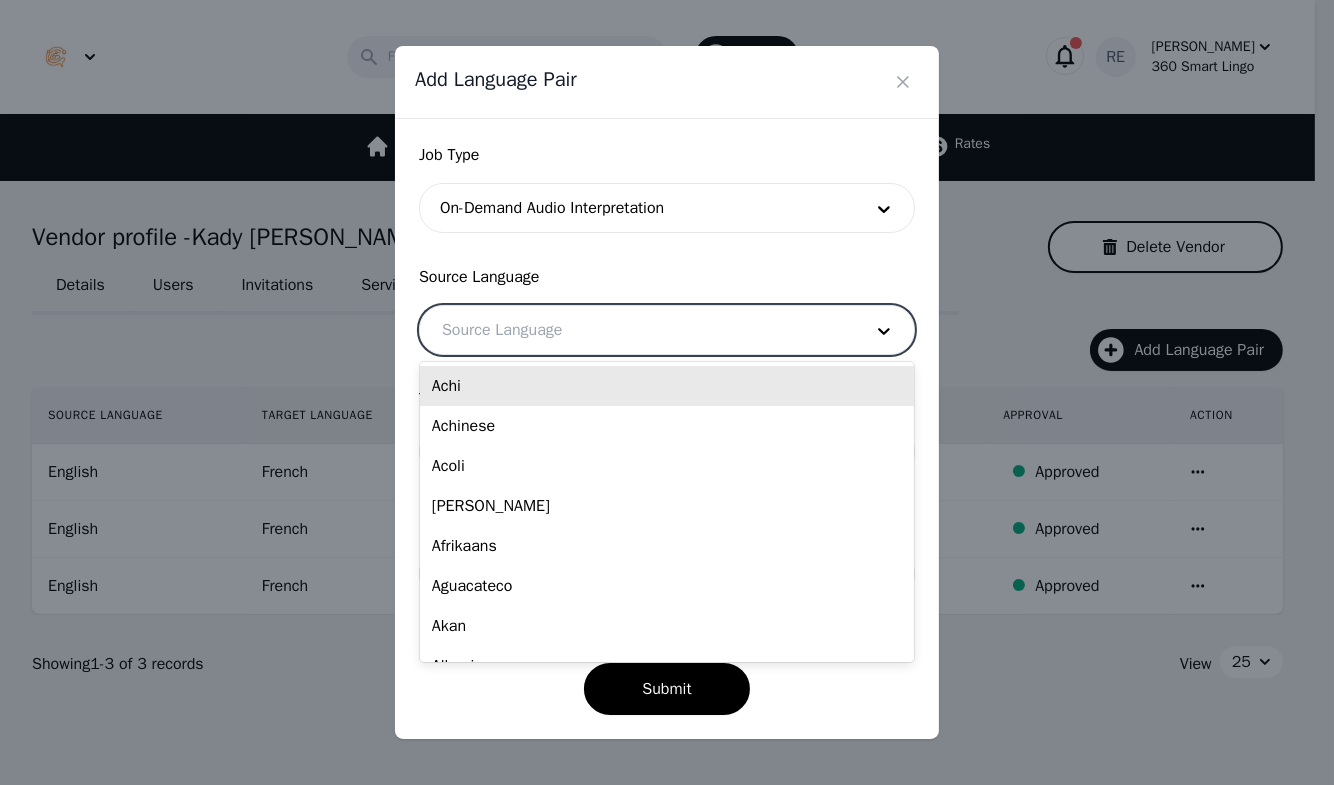 click at bounding box center [637, 330] 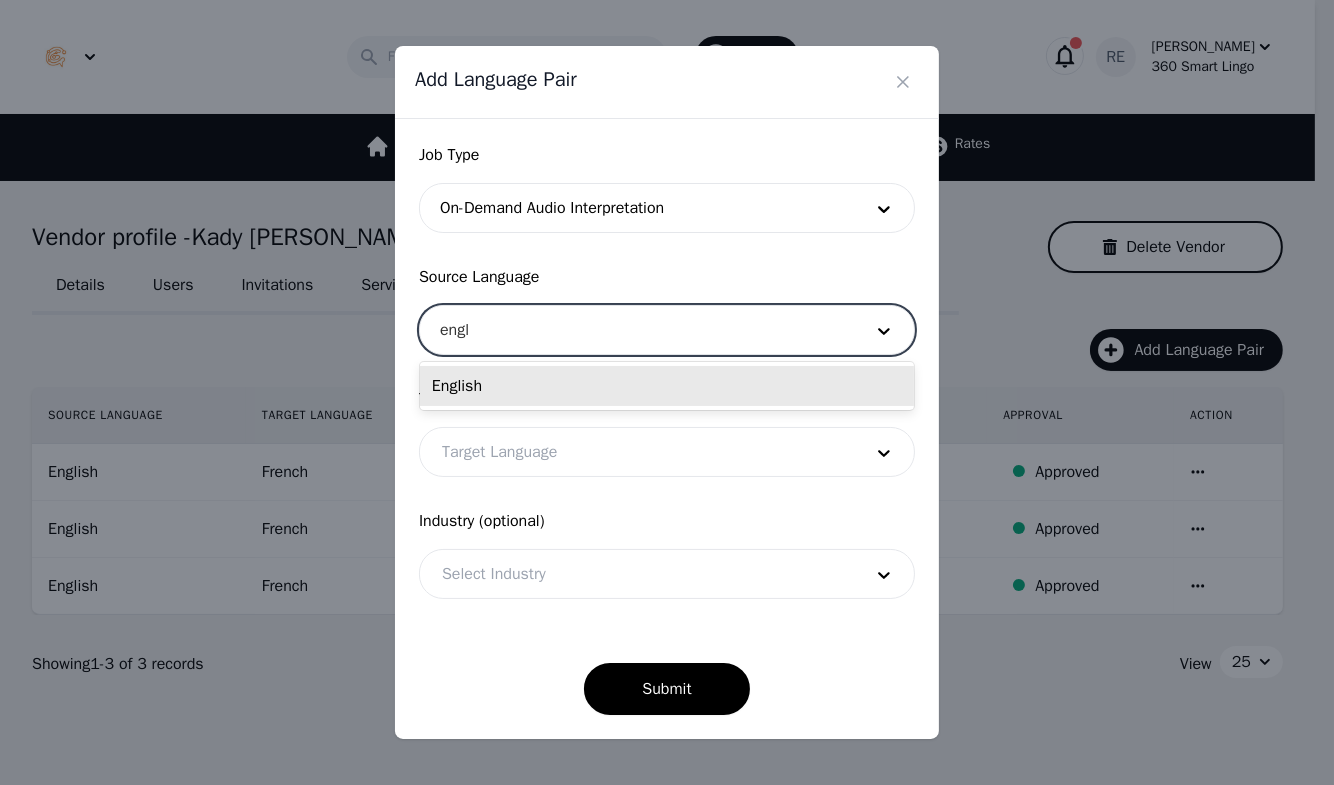 type on "engli" 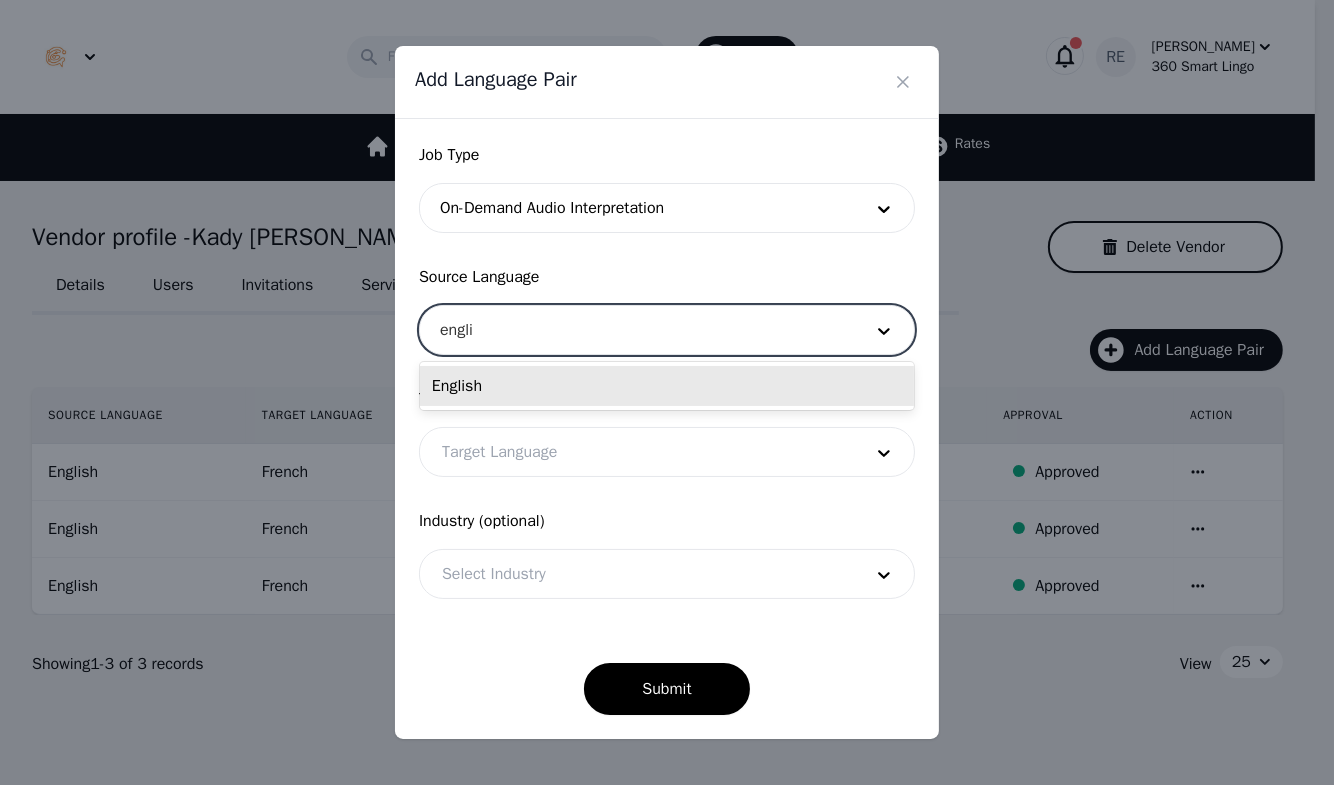 type 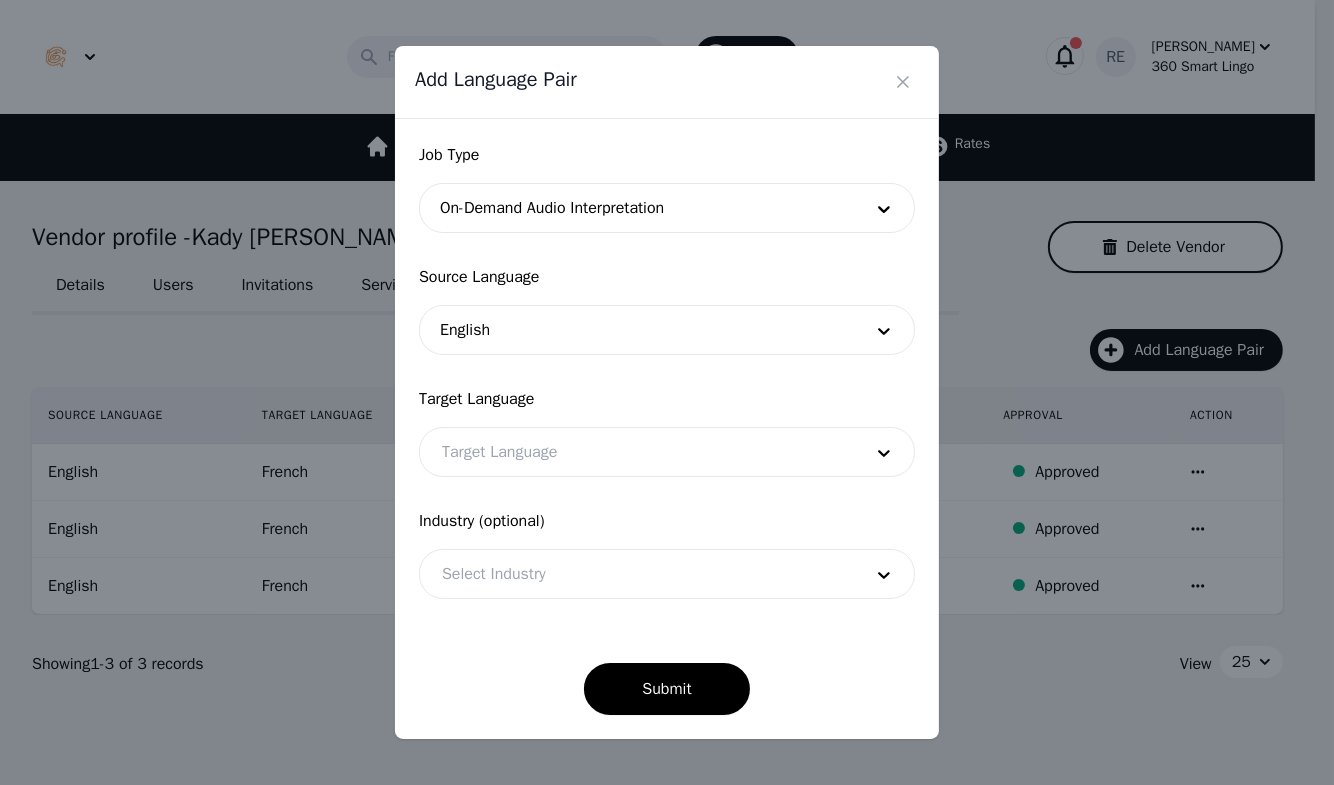 click on "Job Type On-Demand Audio Interpretation Source Language English Target Language Target Language Industry (optional) Select Industry   Submit" at bounding box center [667, 429] 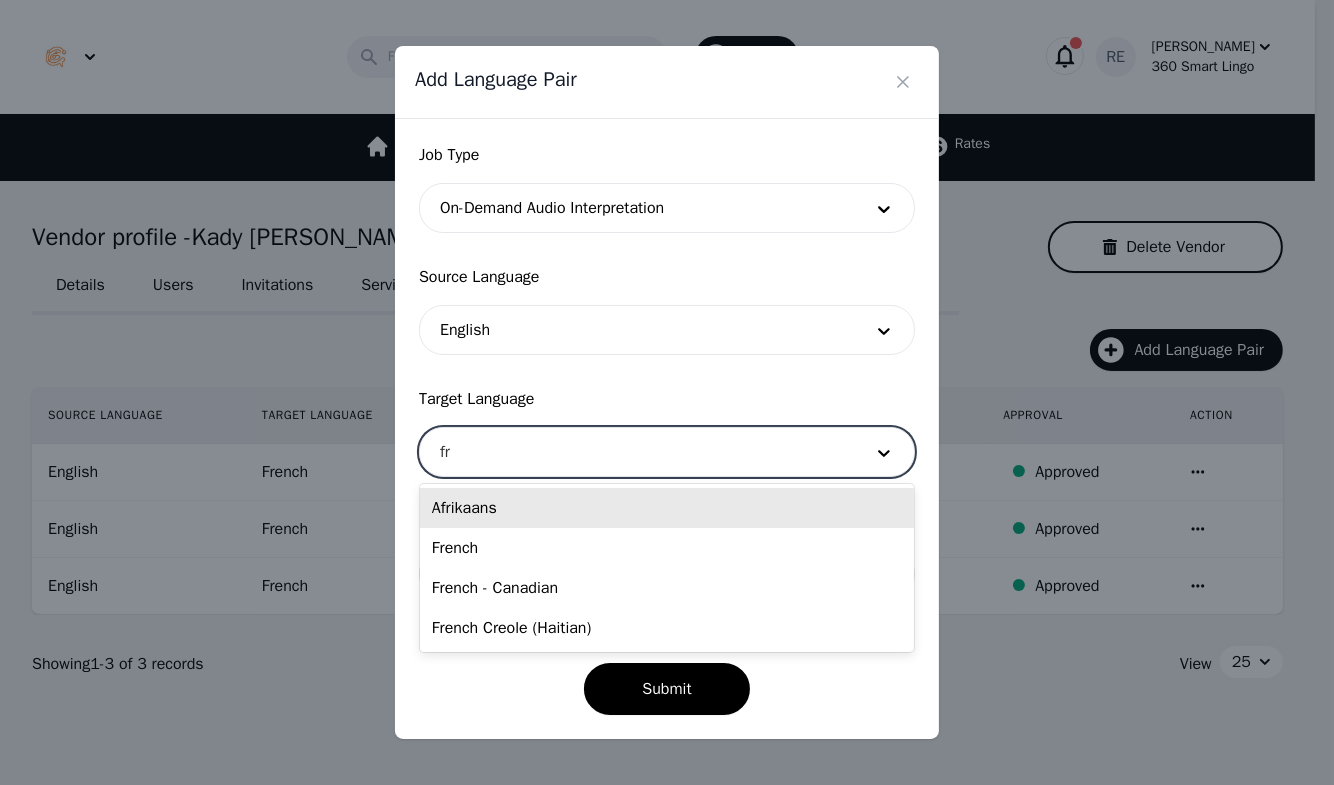 type on "fre" 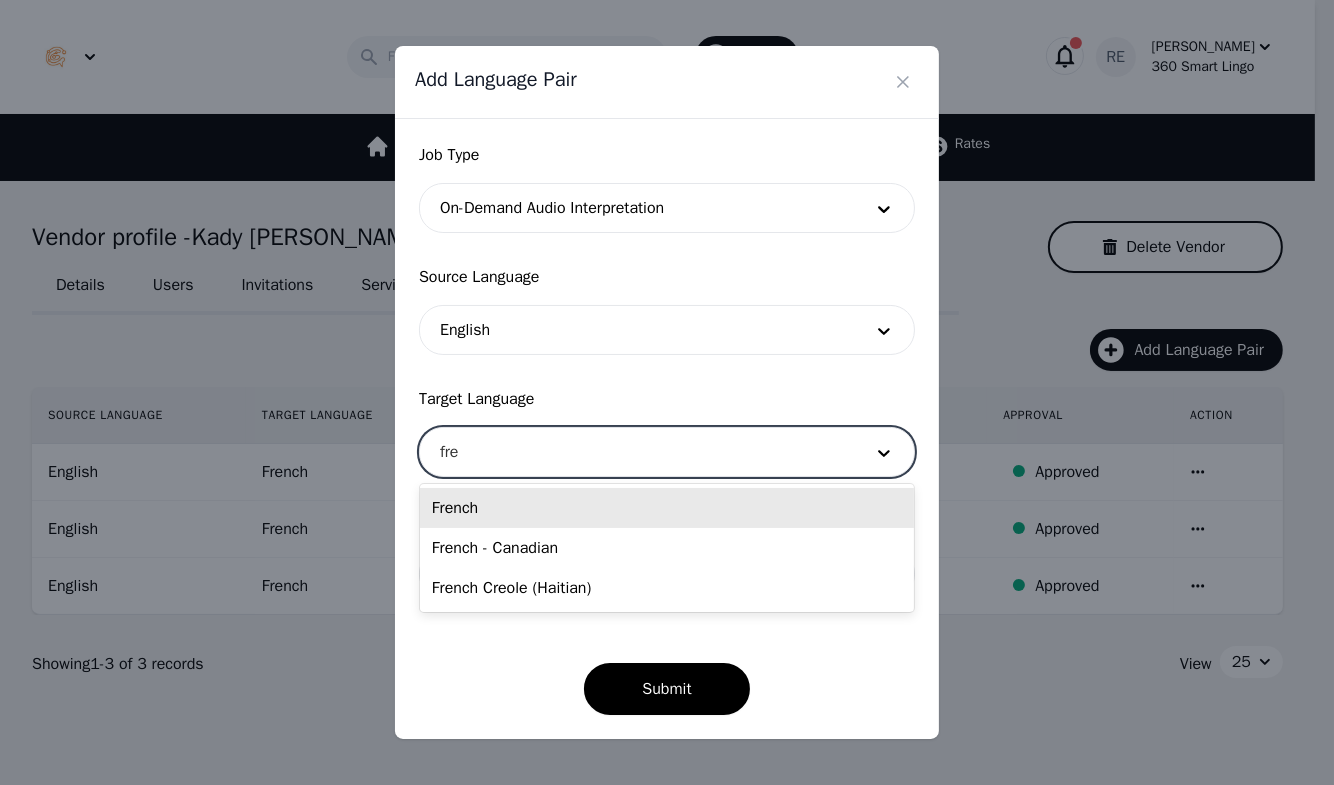 click on "French" at bounding box center (667, 508) 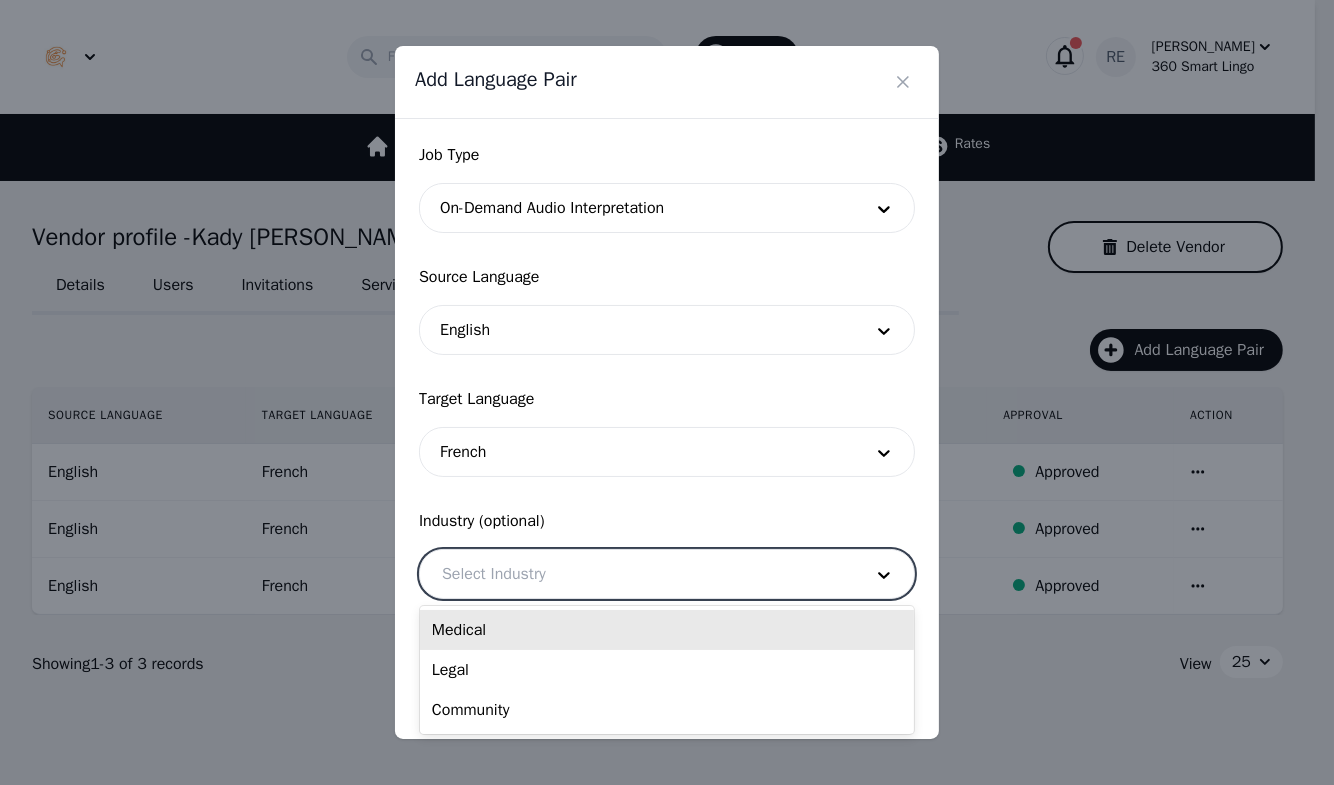 click at bounding box center [637, 574] 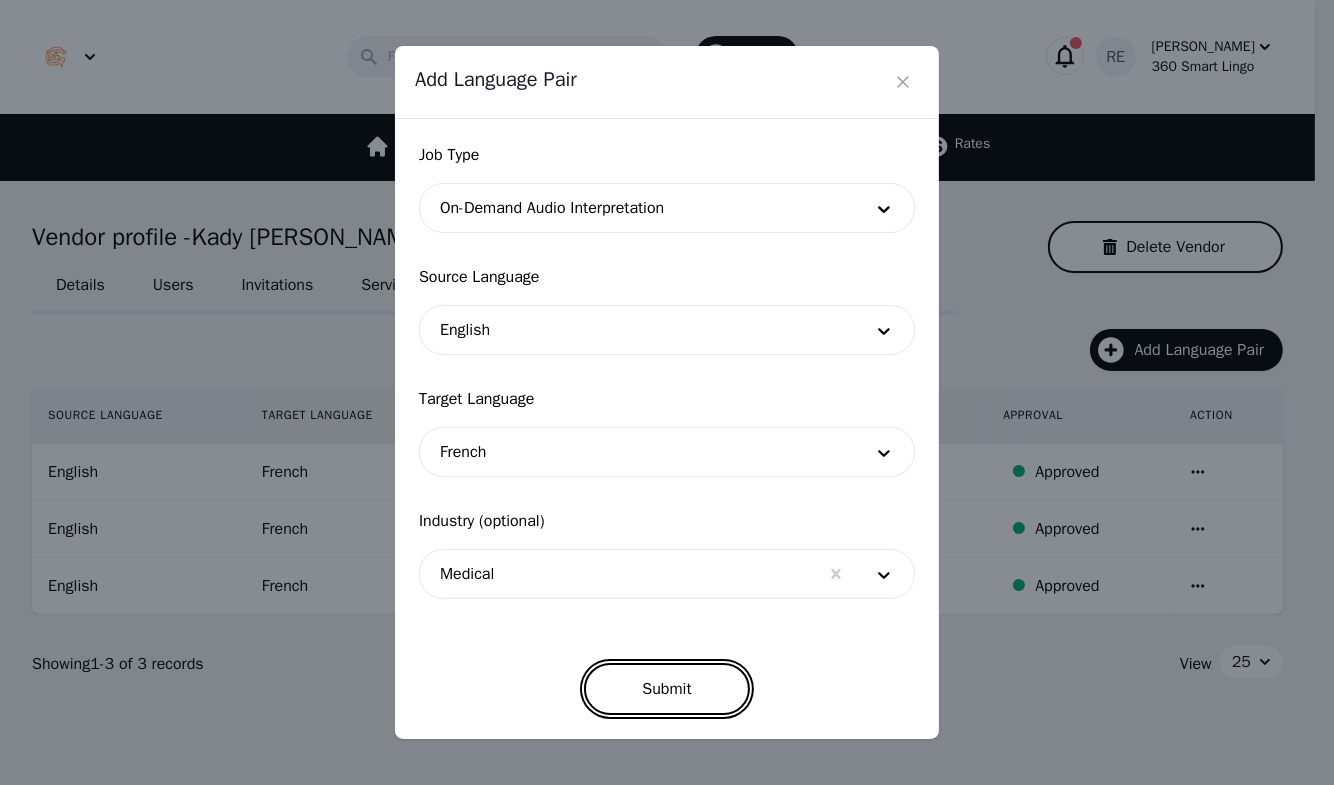 click on "Submit" at bounding box center (666, 689) 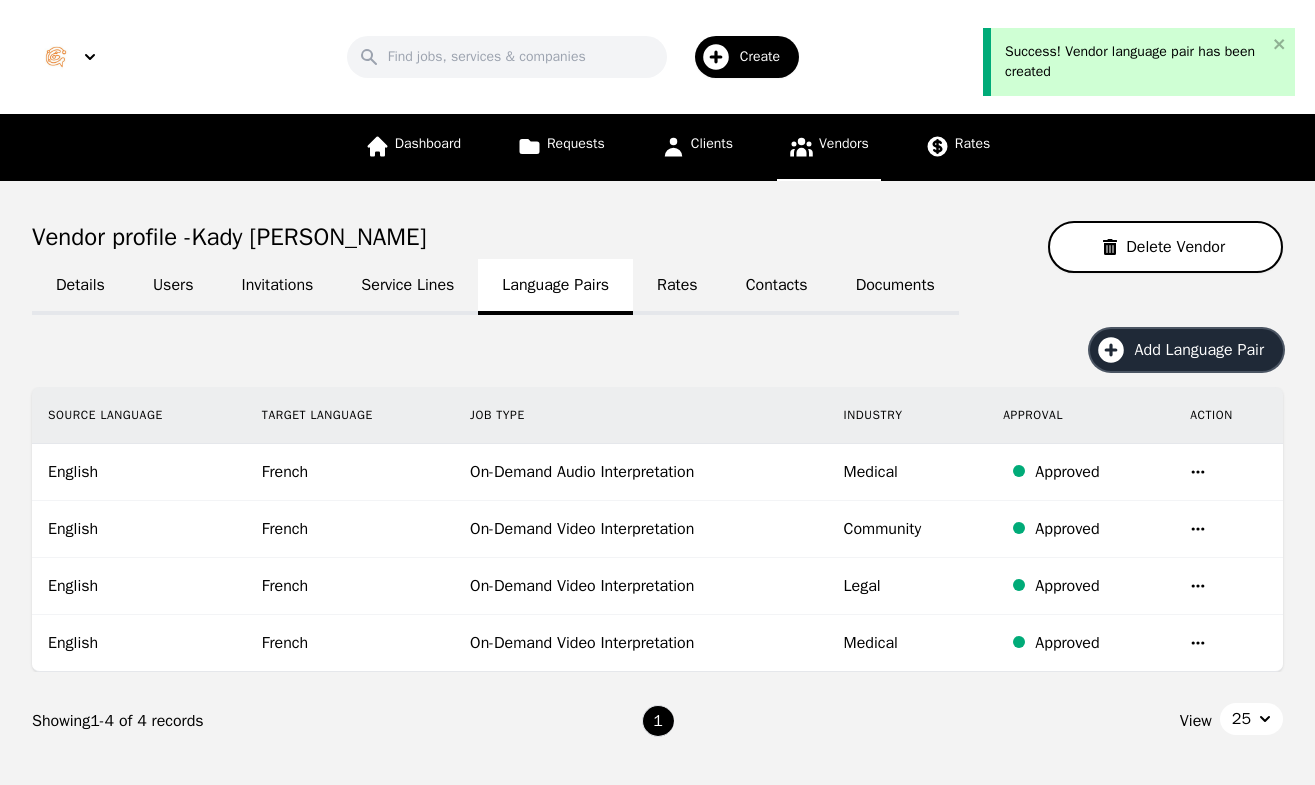 click on "Add Language Pair" at bounding box center [1186, 350] 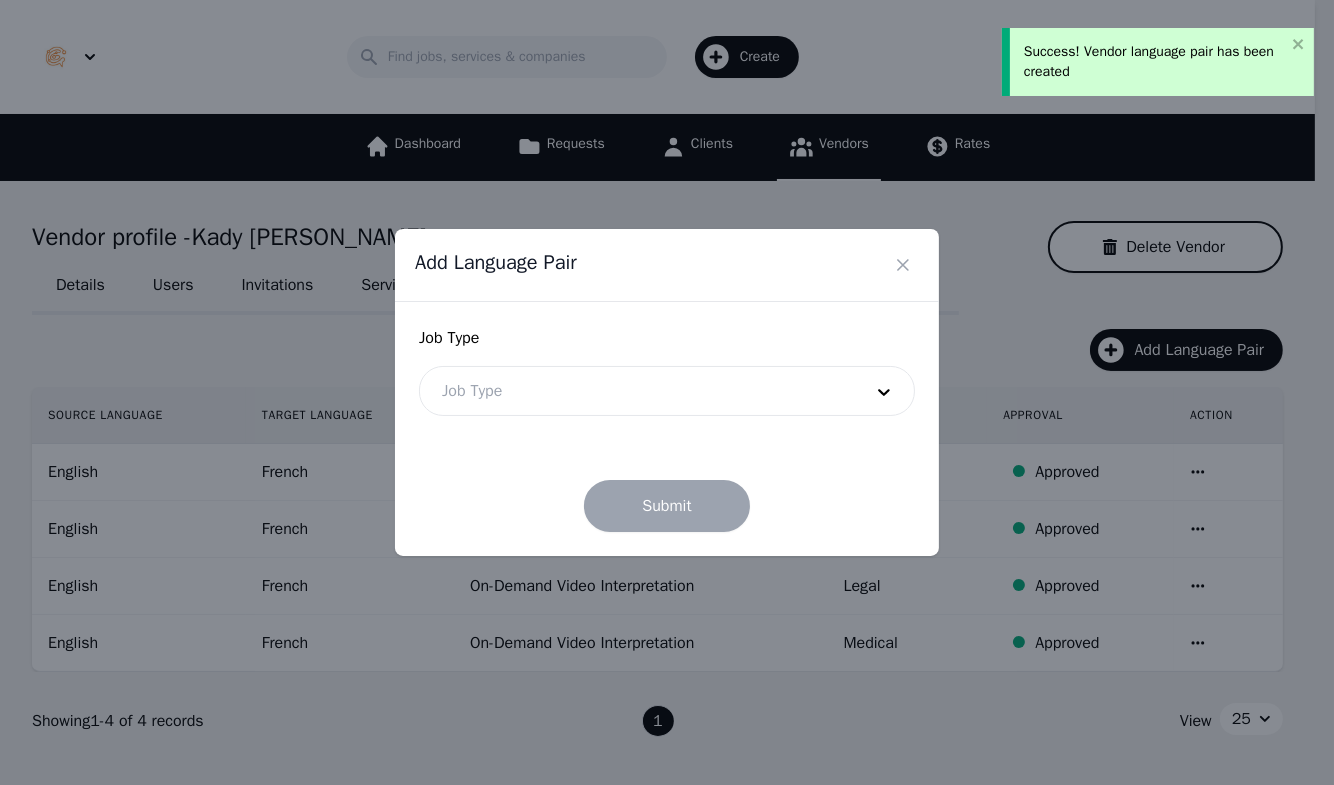 click at bounding box center [637, 391] 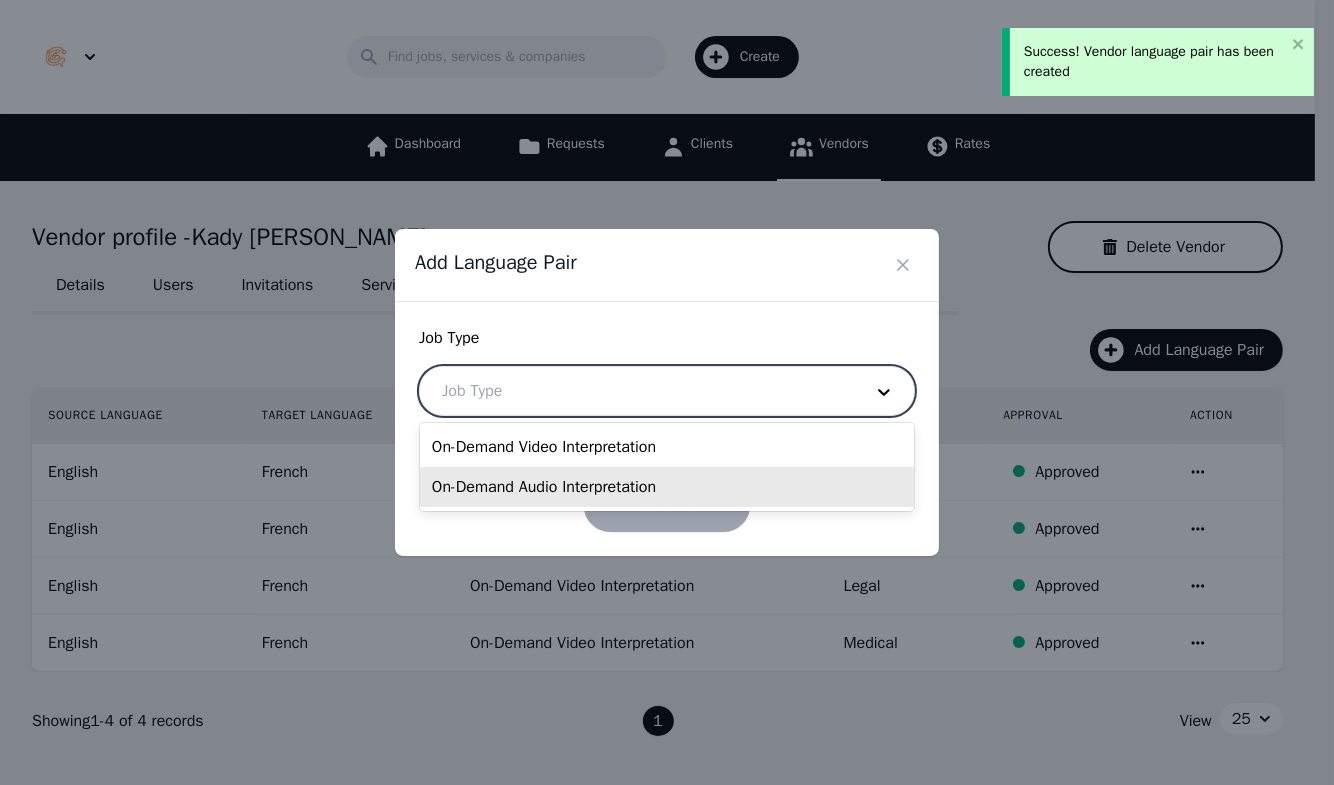 click on "On-Demand Audio Interpretation" at bounding box center [667, 487] 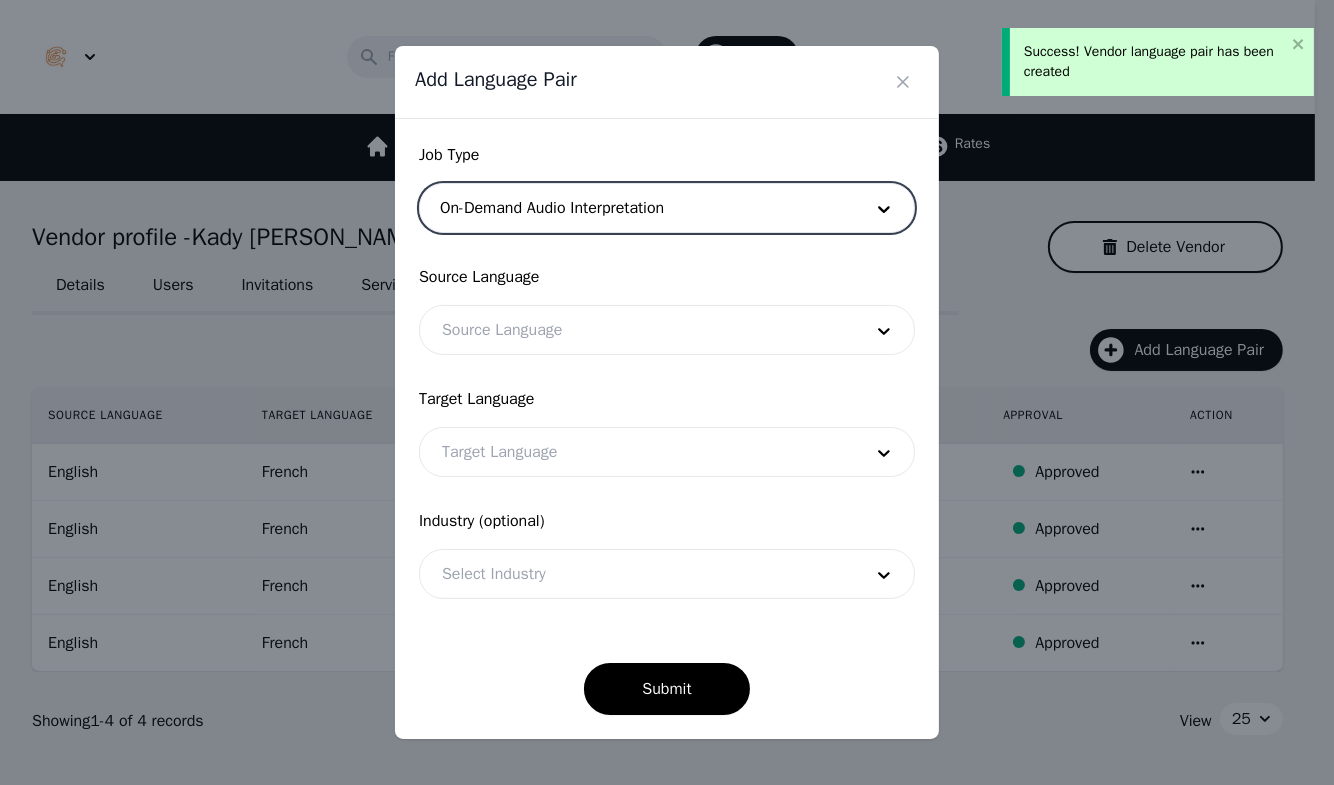 click at bounding box center (637, 330) 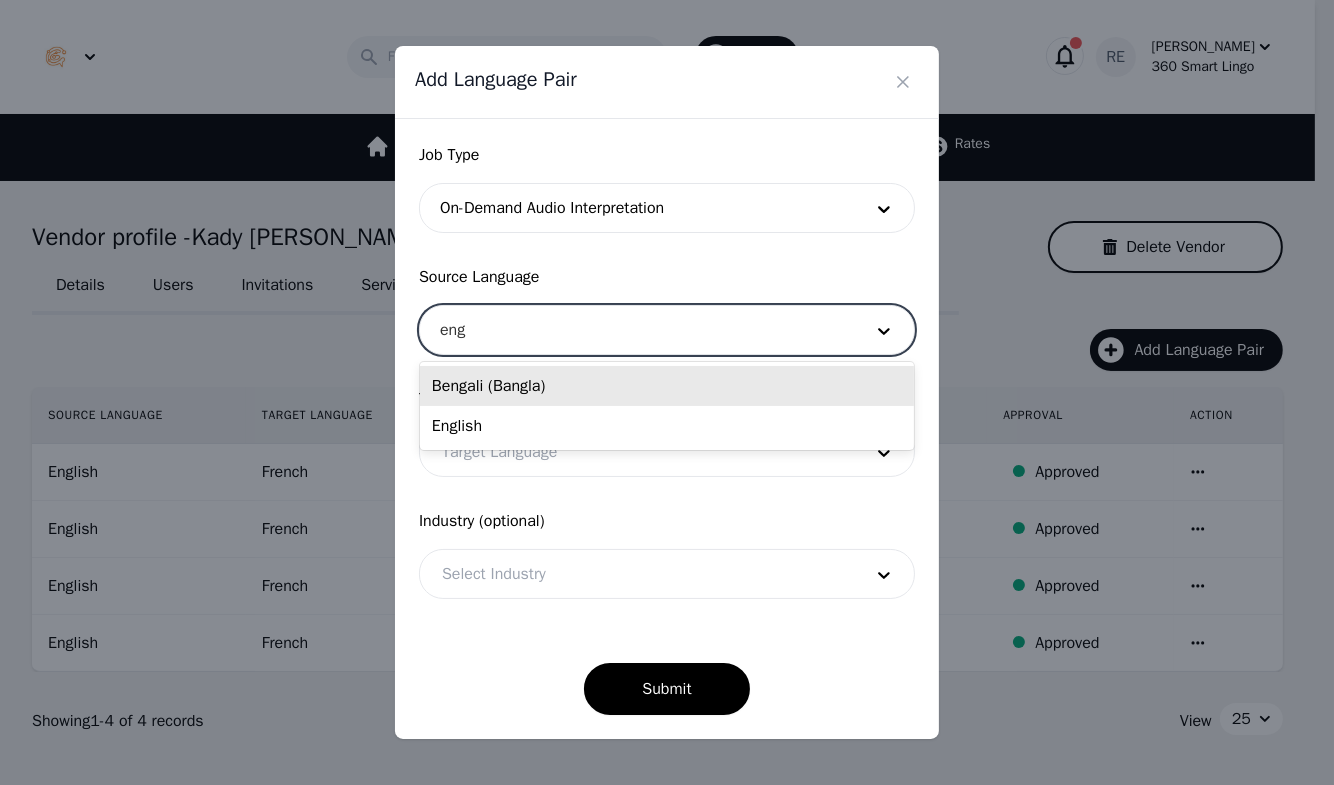 type on "engl" 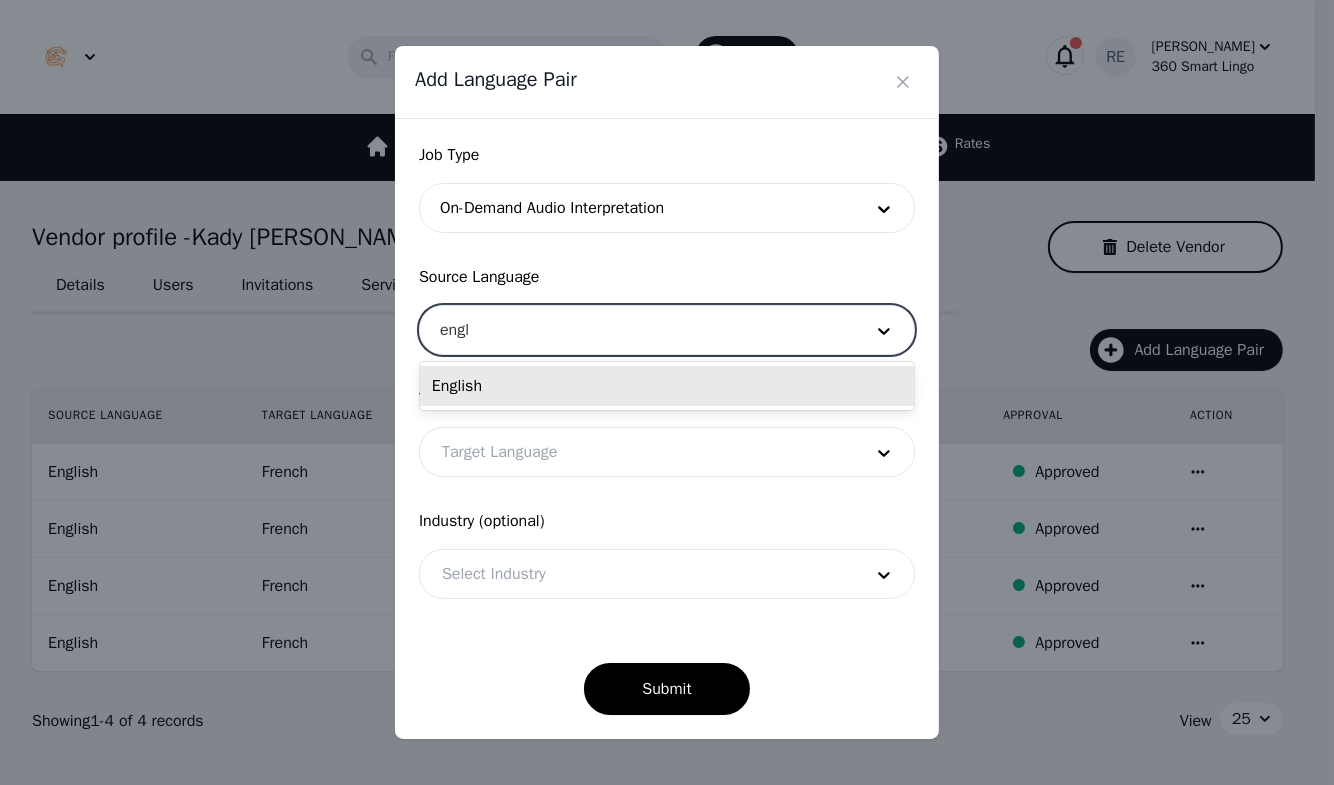 click on "English" at bounding box center [667, 386] 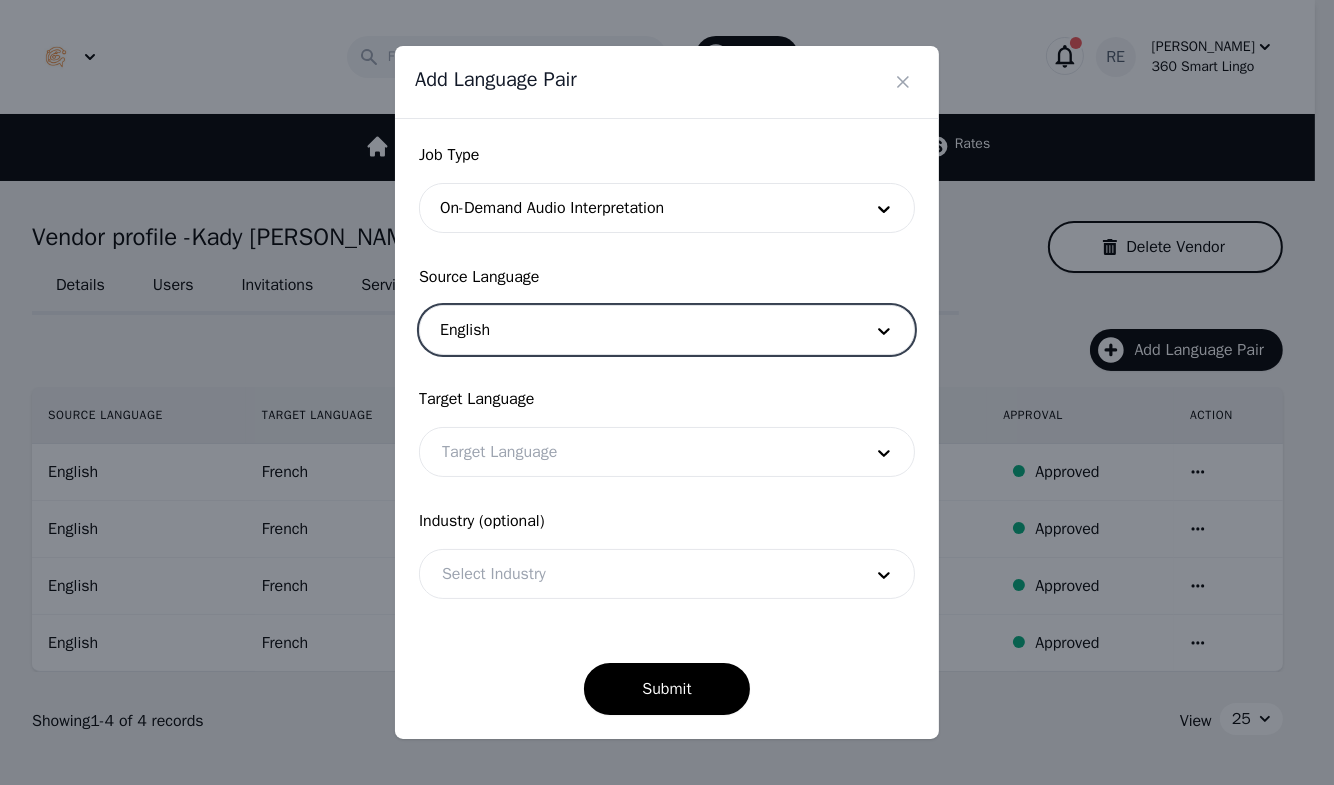 click at bounding box center [637, 452] 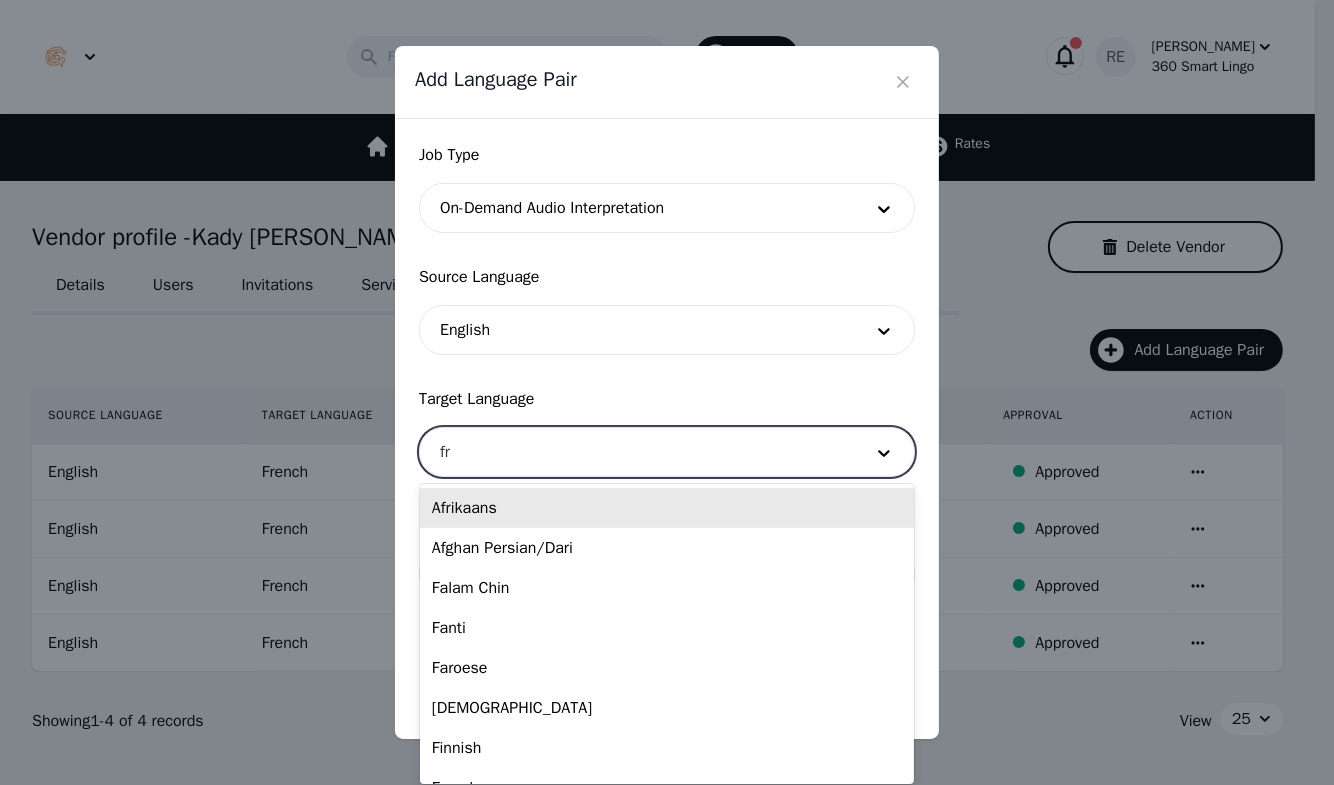 type on "fre" 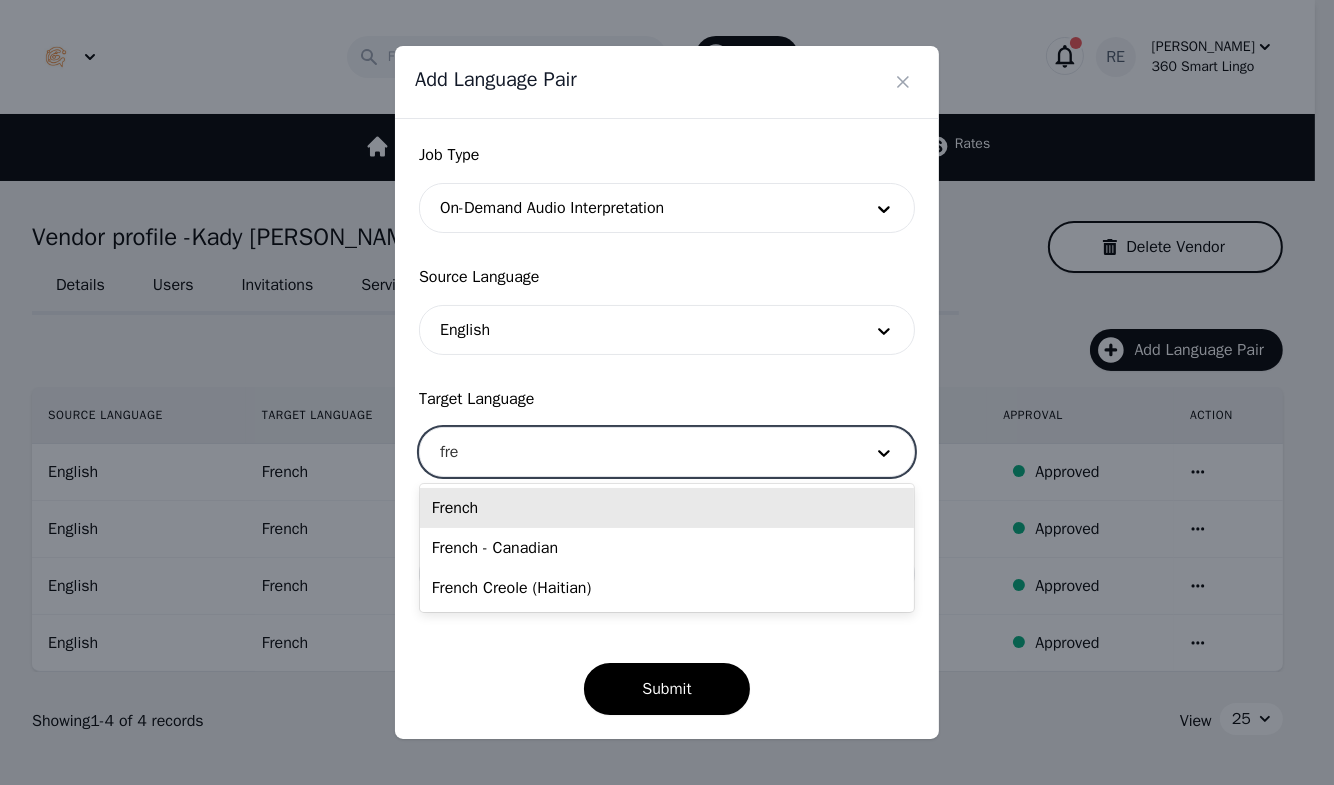 type 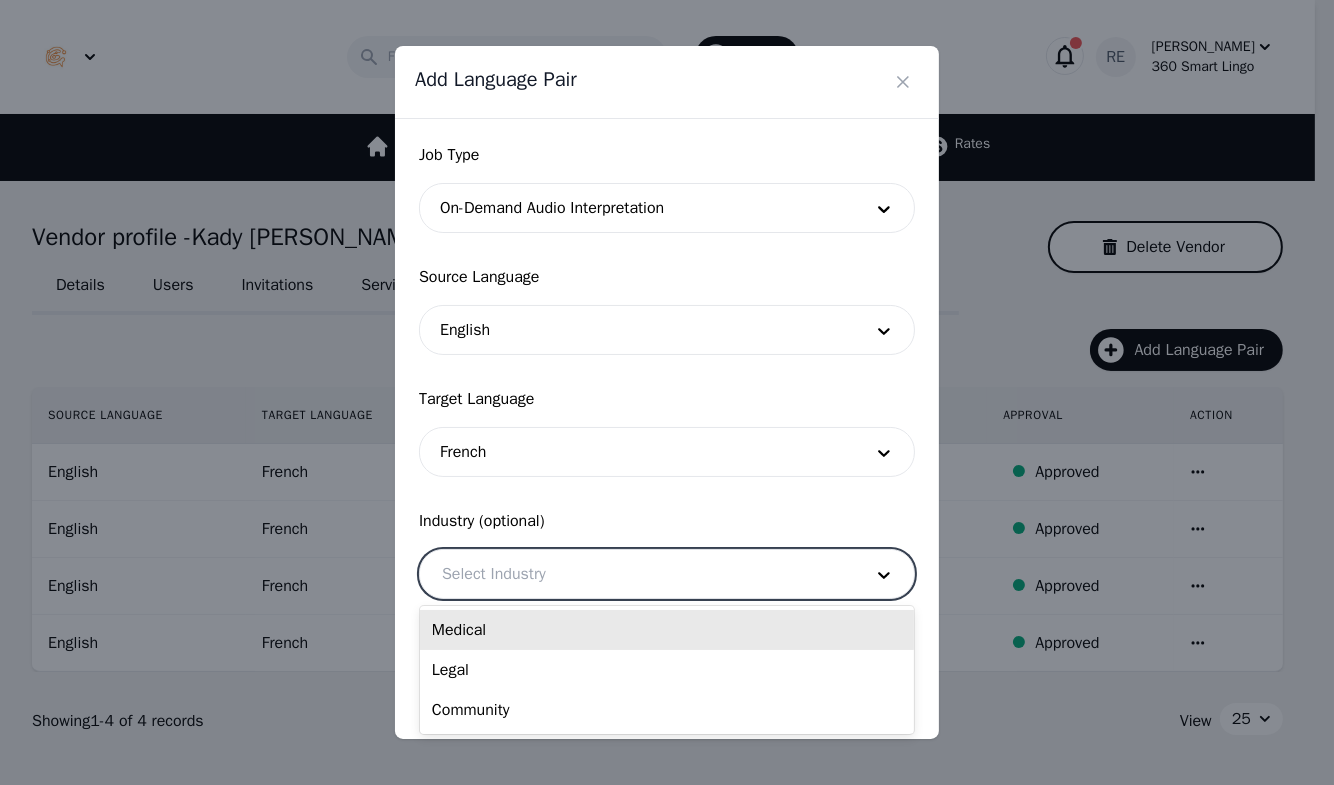 click at bounding box center (637, 574) 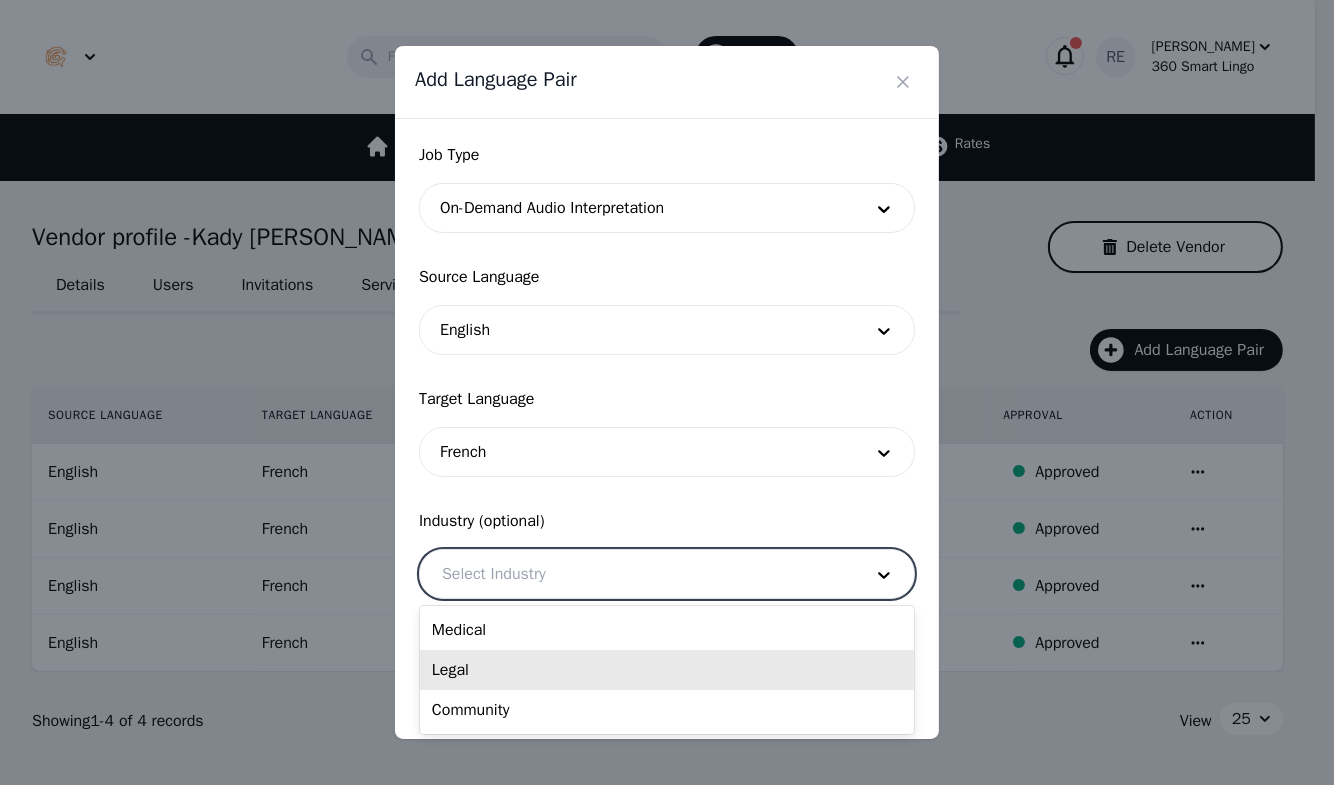 click on "Legal" at bounding box center [667, 670] 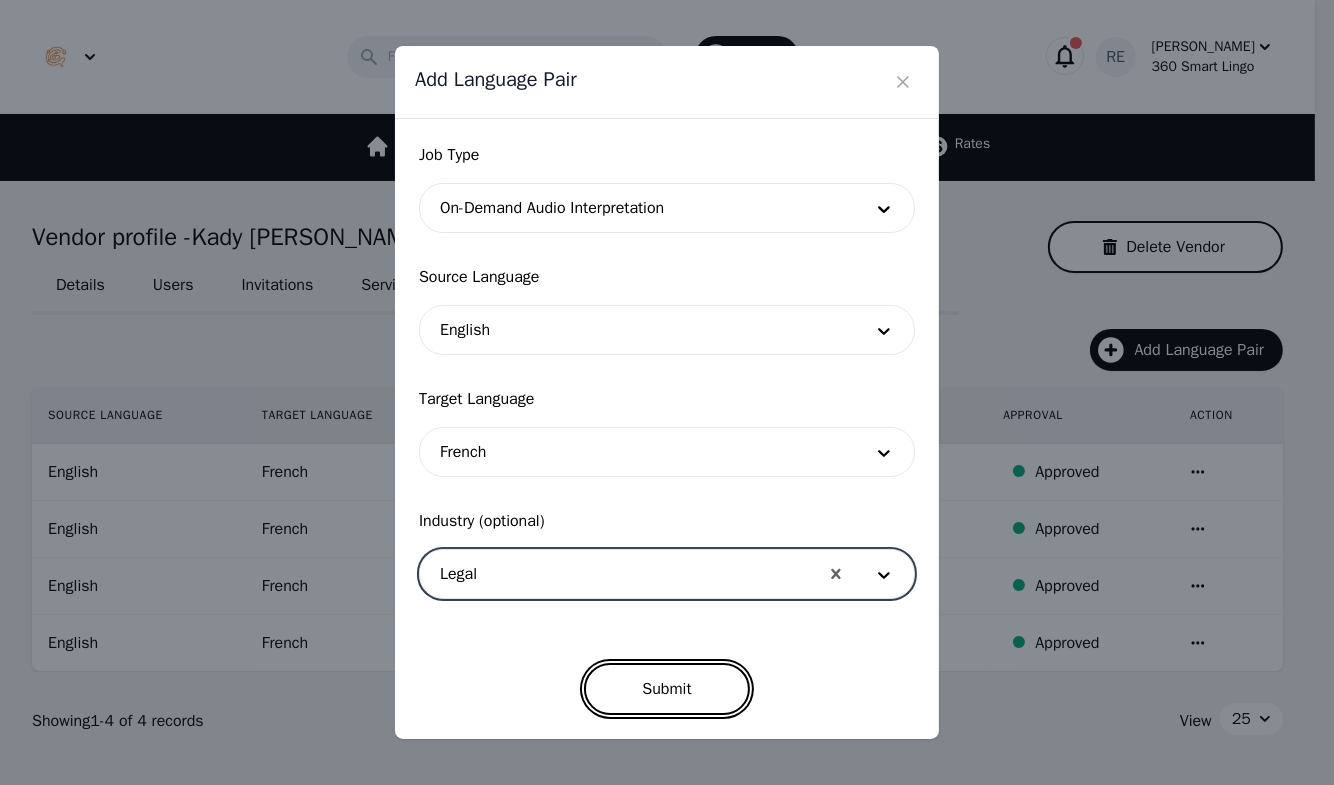 click on "Submit" at bounding box center (666, 689) 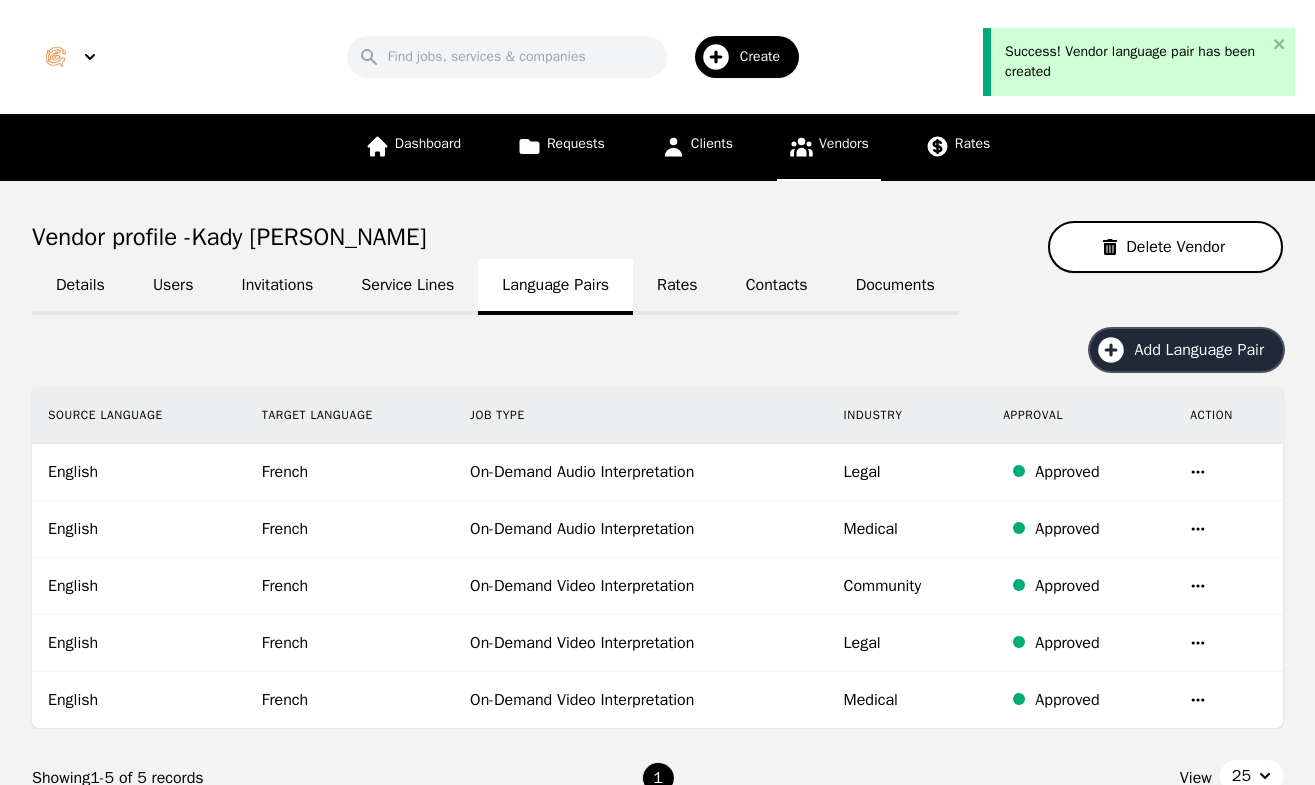 click on "Add Language Pair" at bounding box center [1206, 350] 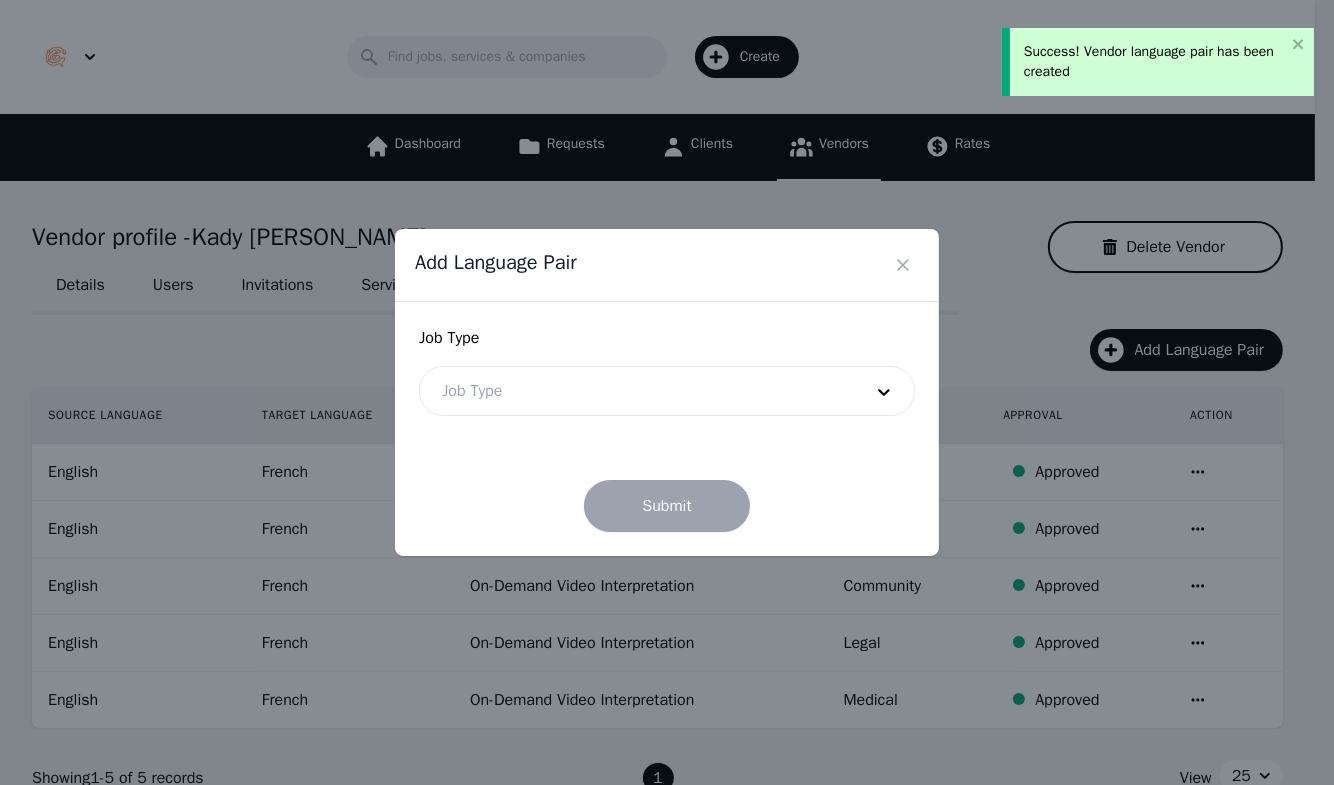 click at bounding box center (637, 391) 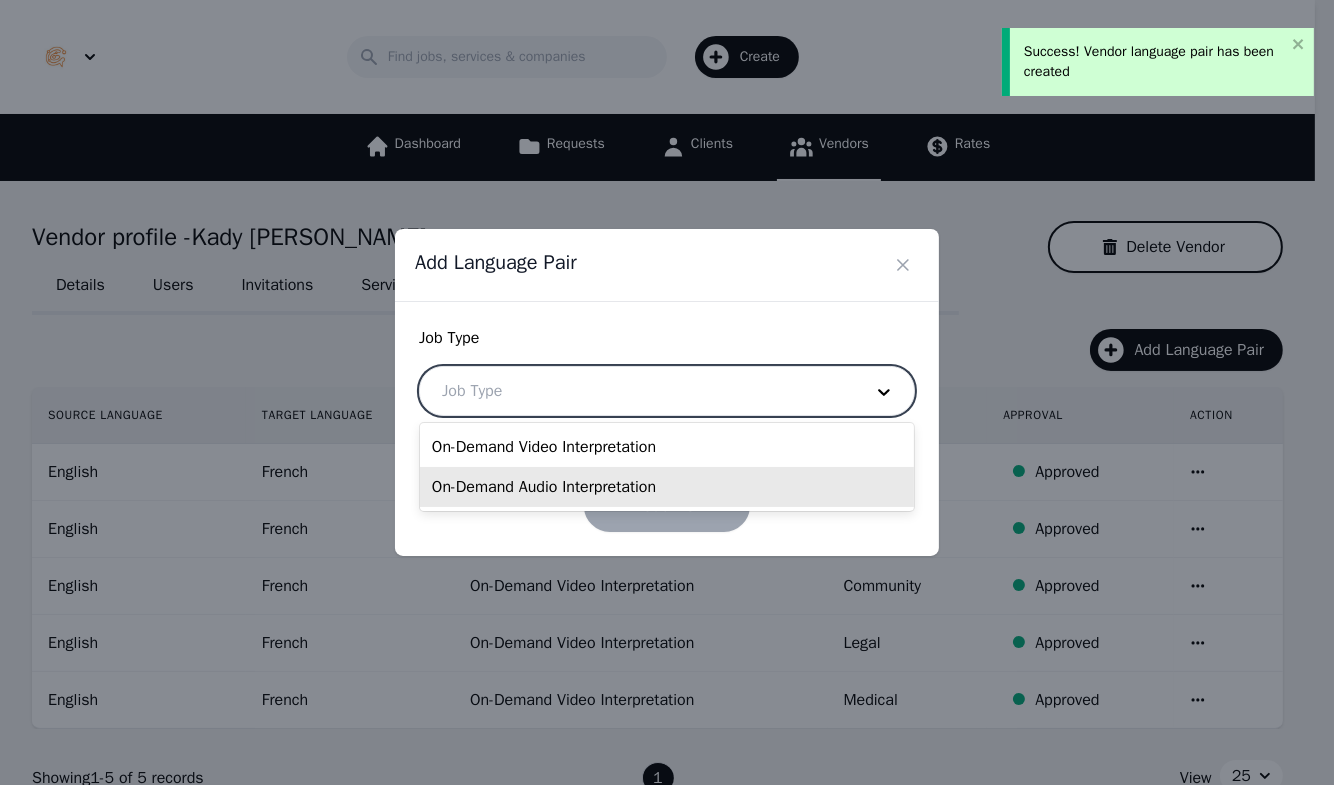 click on "On-Demand Audio Interpretation" at bounding box center [667, 487] 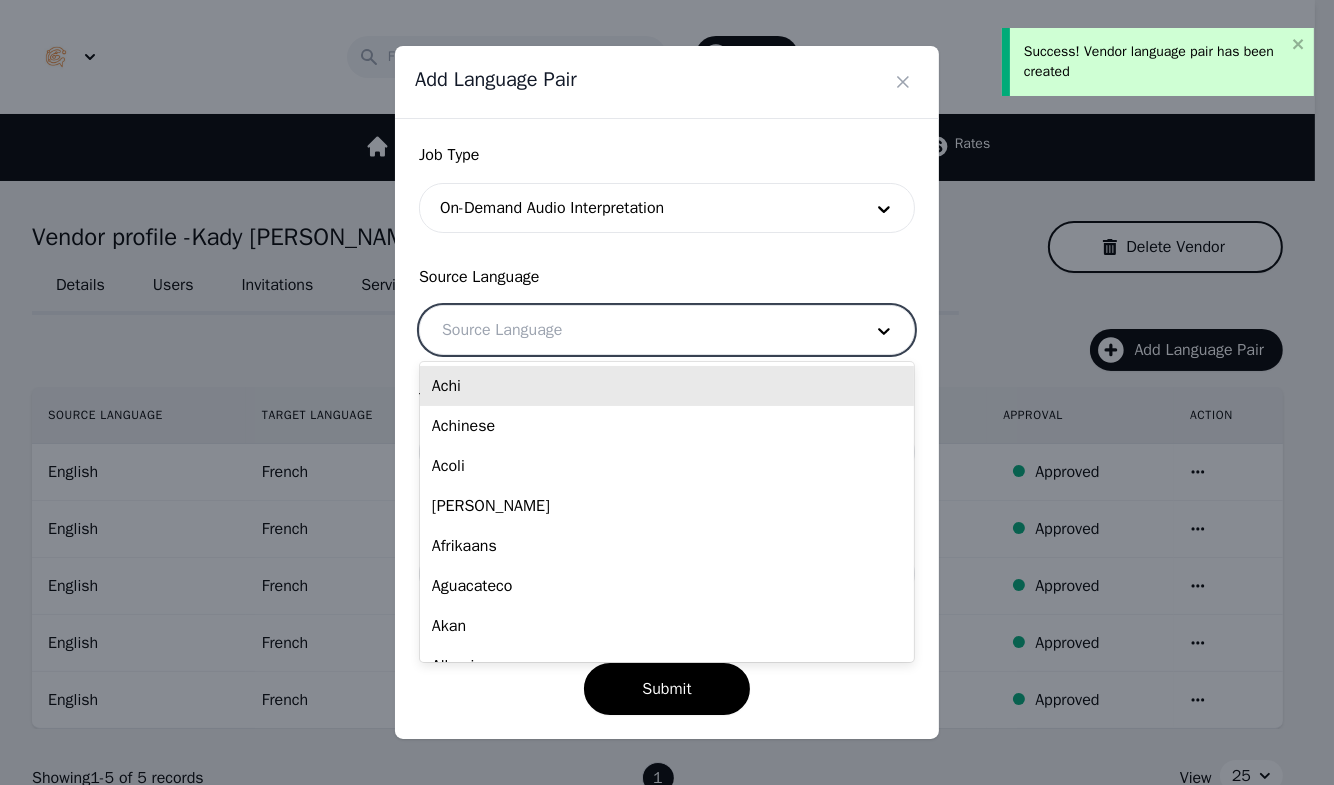 click at bounding box center (637, 330) 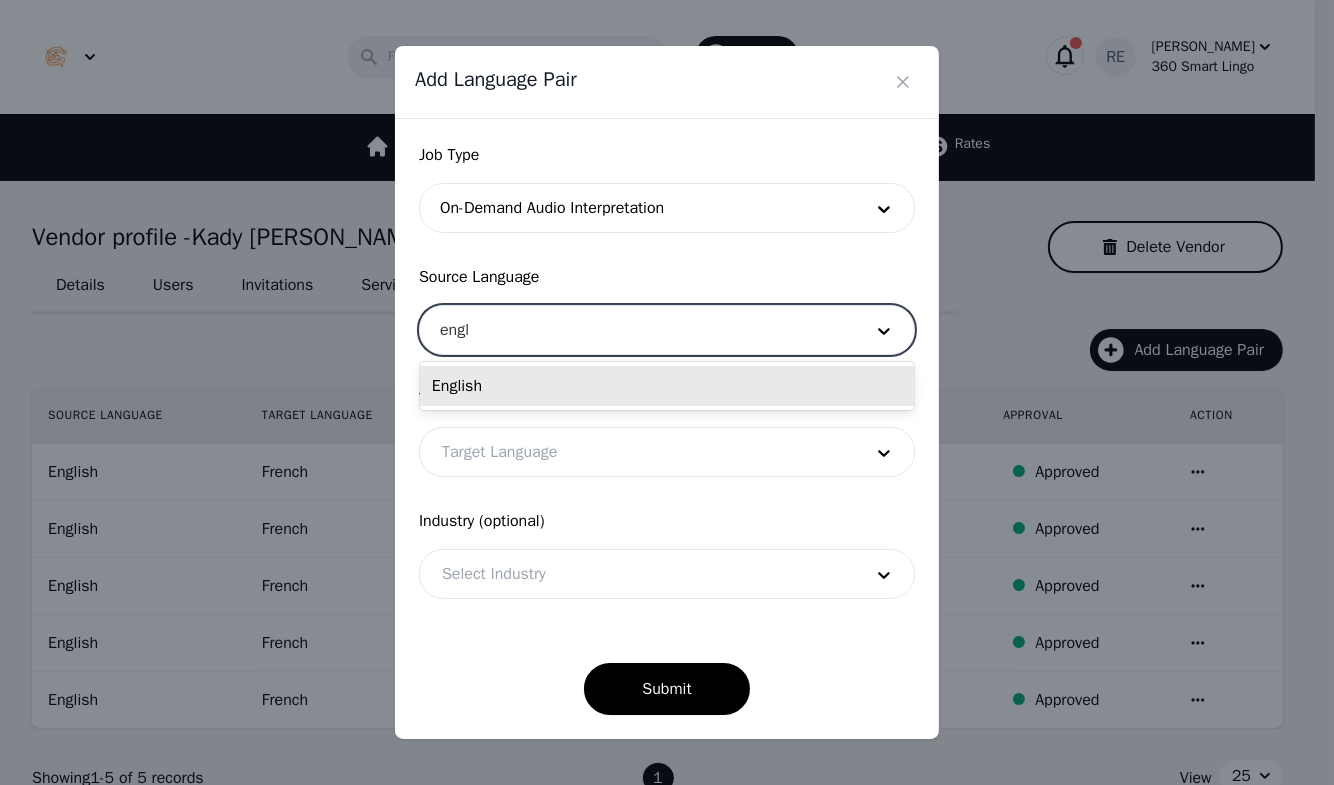 type on "engli" 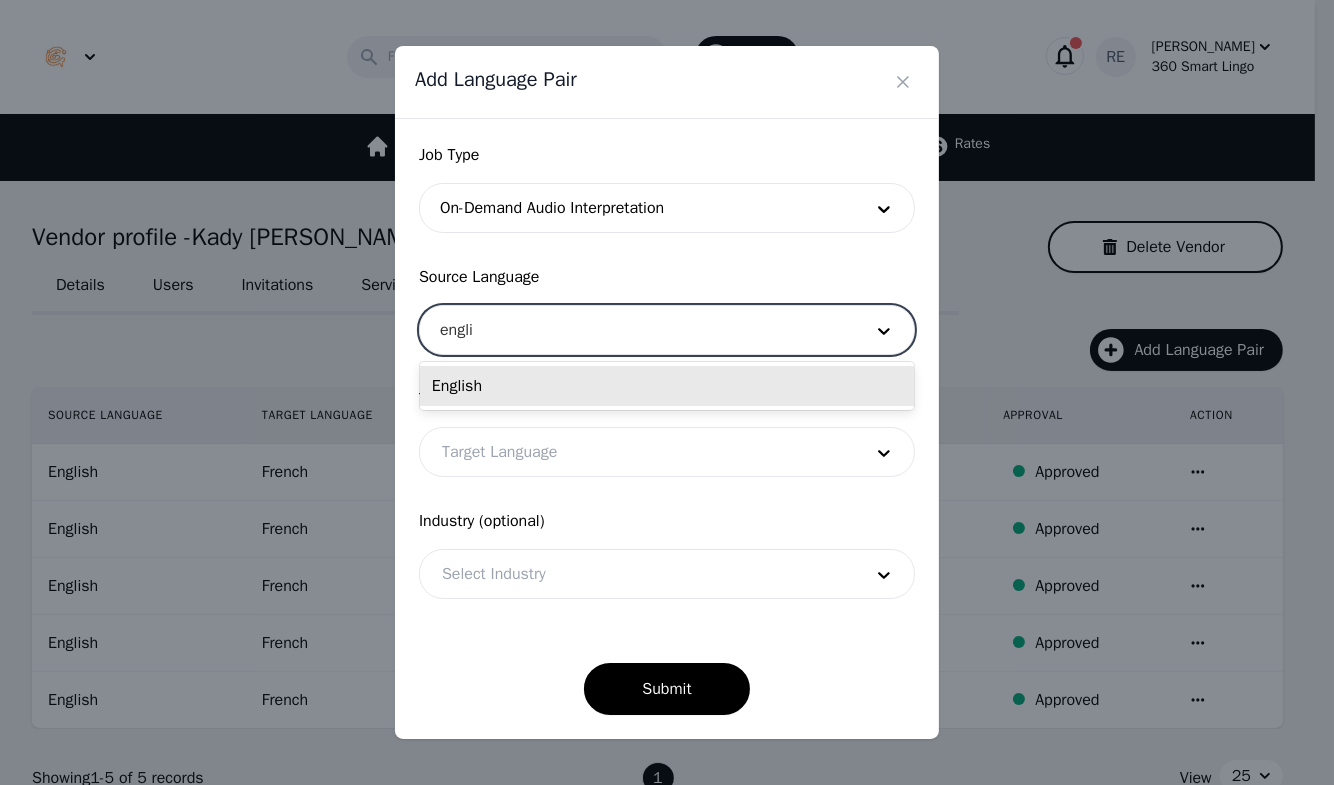 click on "English" at bounding box center (667, 386) 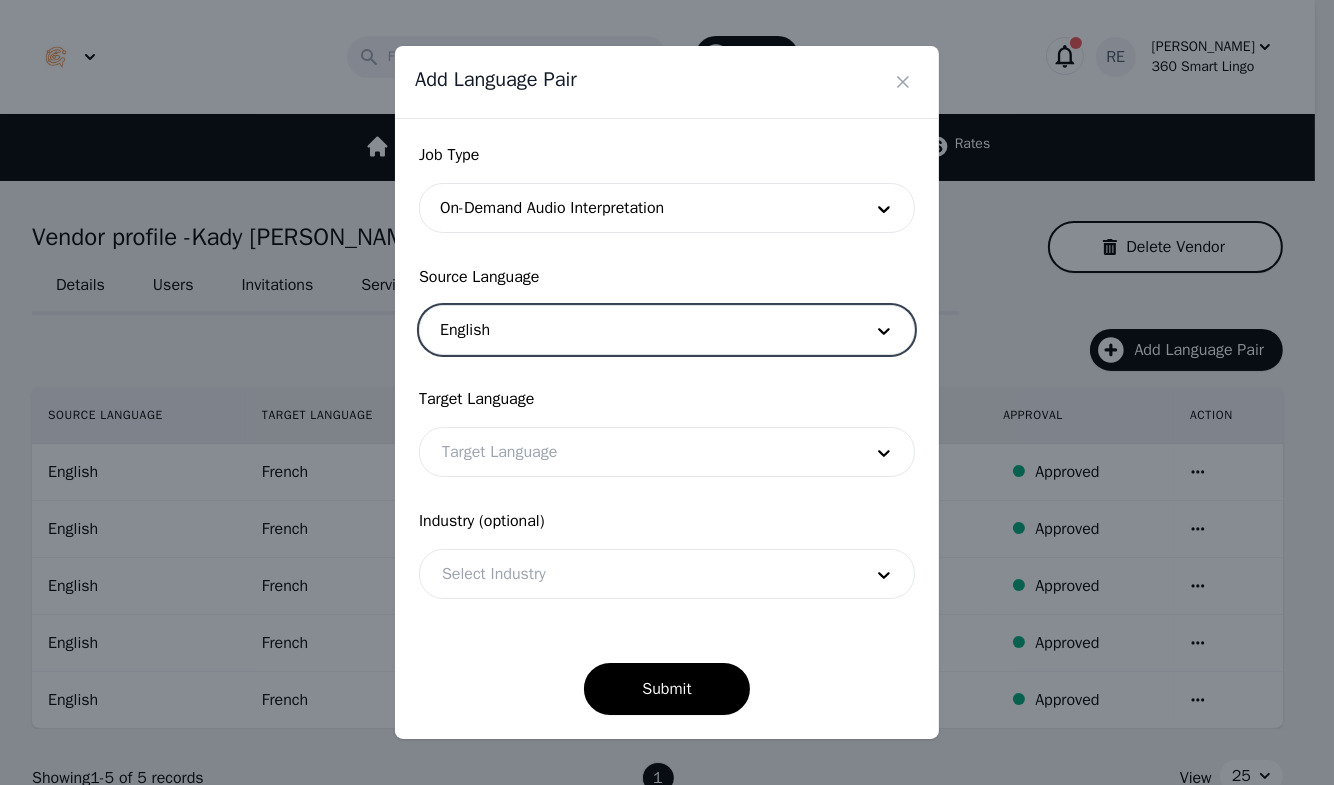 click at bounding box center (637, 452) 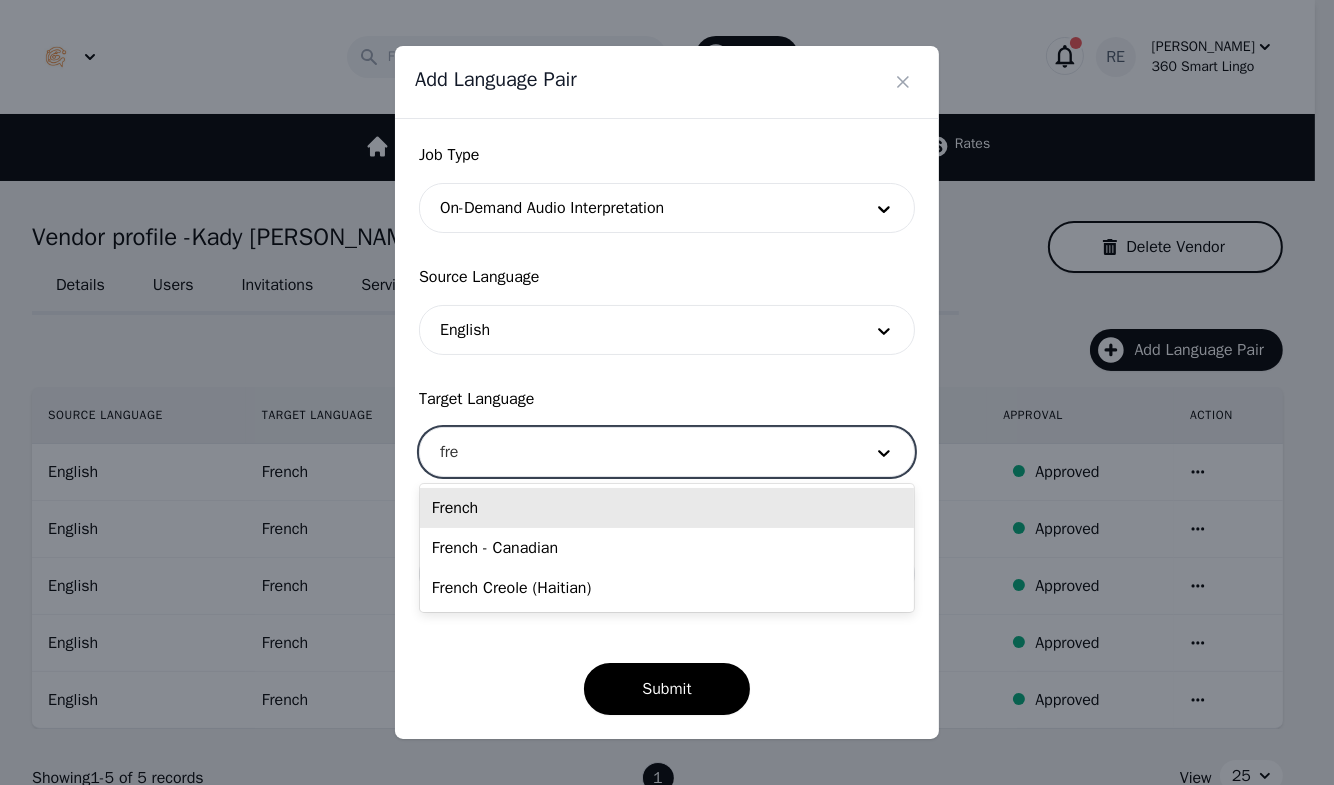 type on "fren" 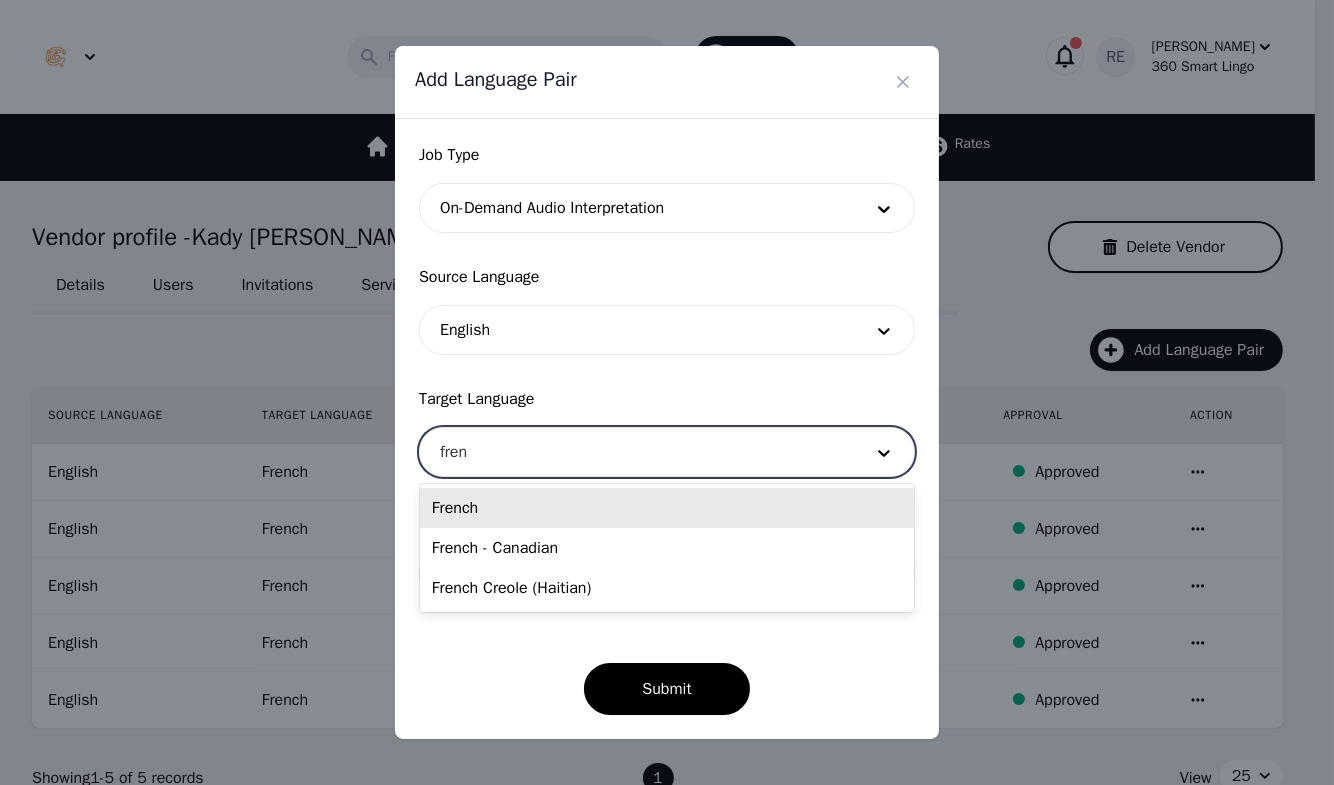 type 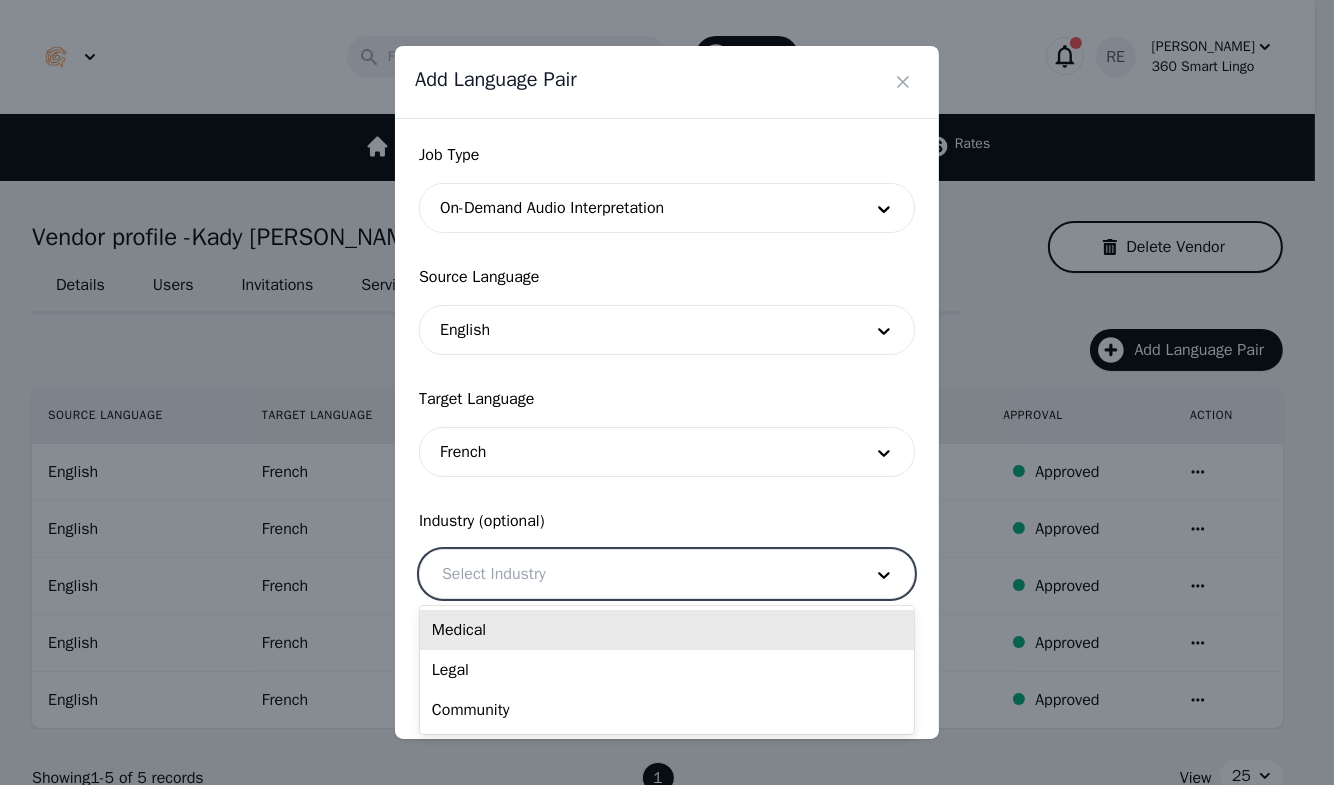 click at bounding box center [637, 574] 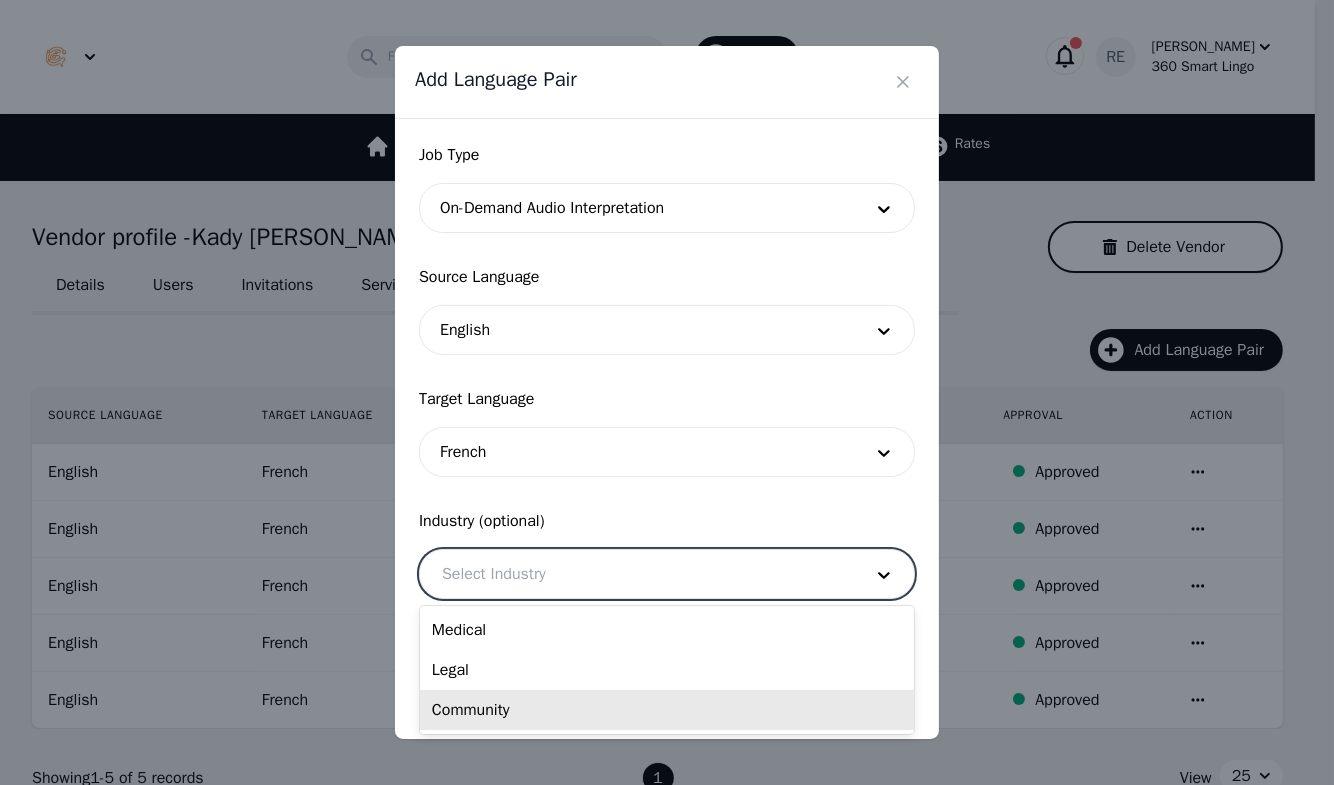 click on "Community" at bounding box center (667, 710) 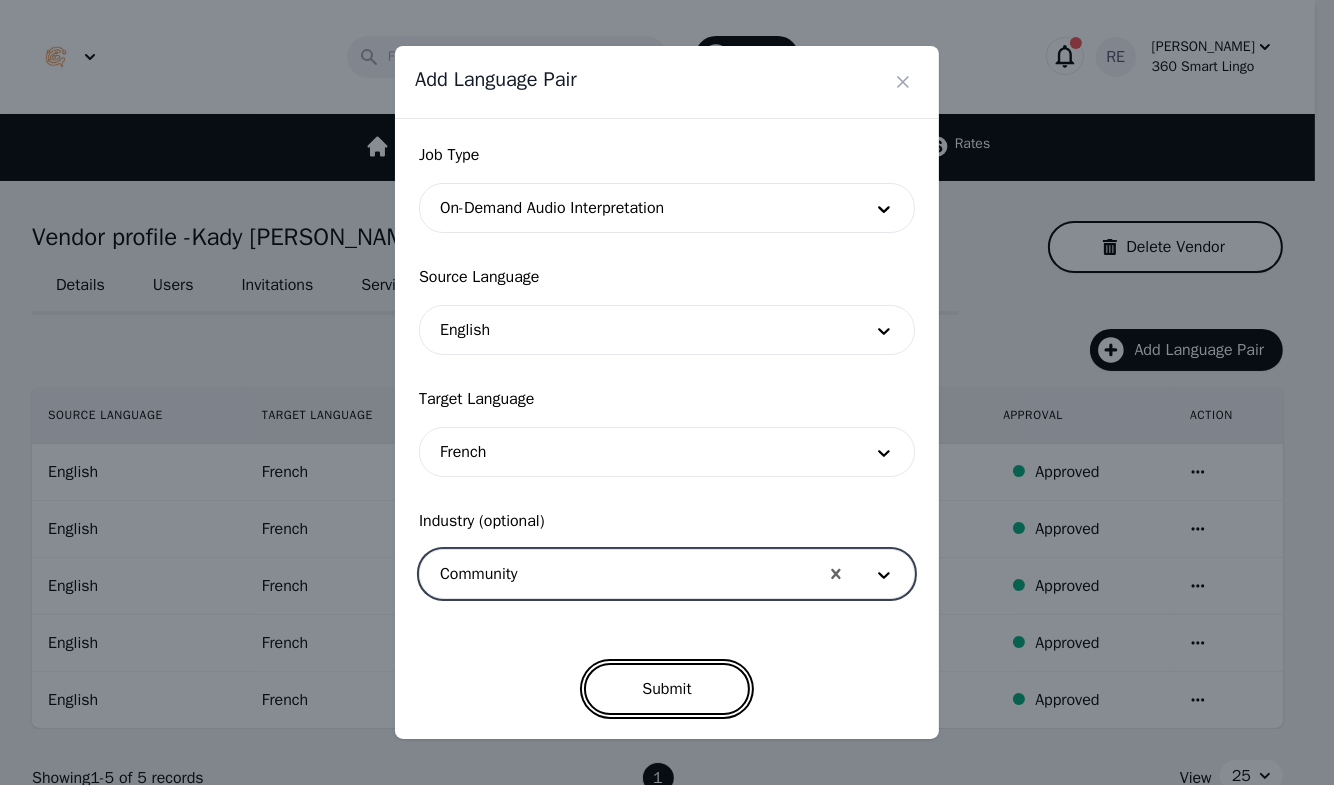 click on "Submit" at bounding box center [666, 689] 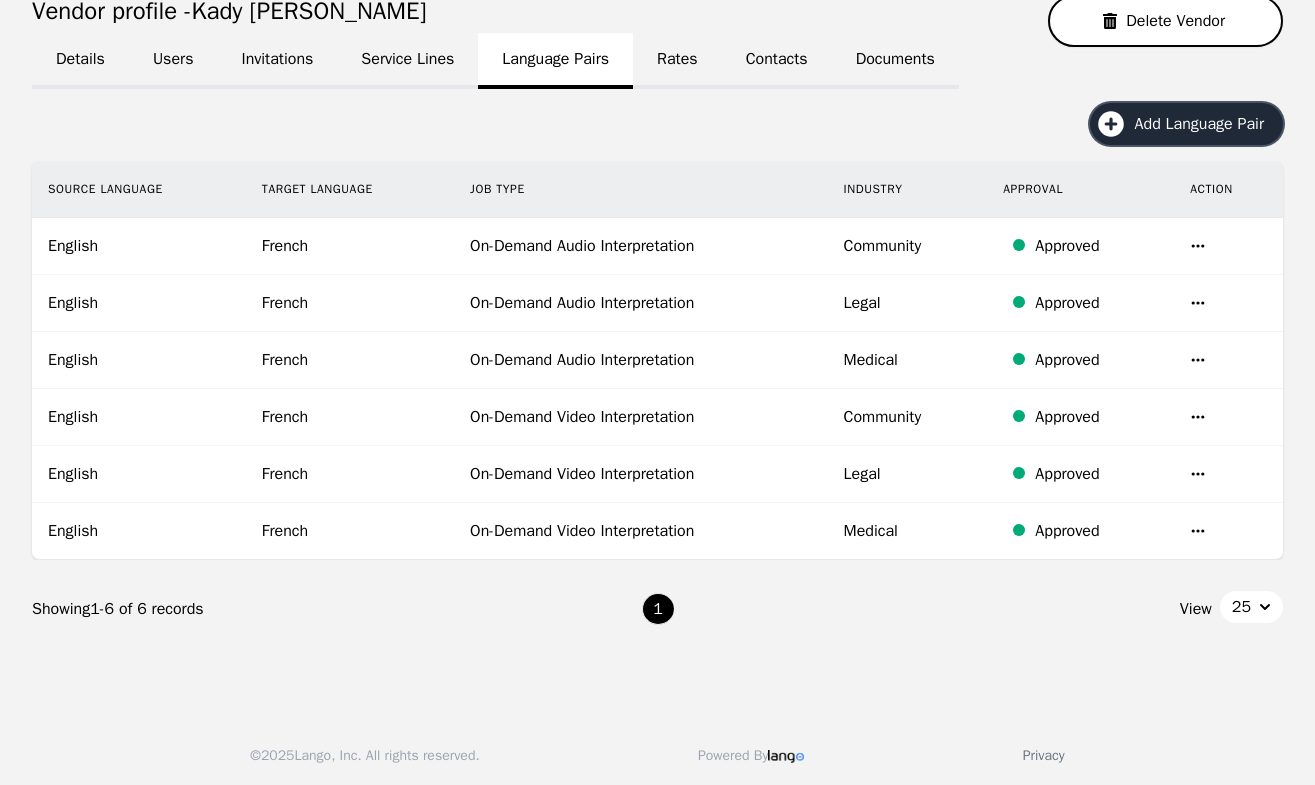 scroll, scrollTop: 0, scrollLeft: 0, axis: both 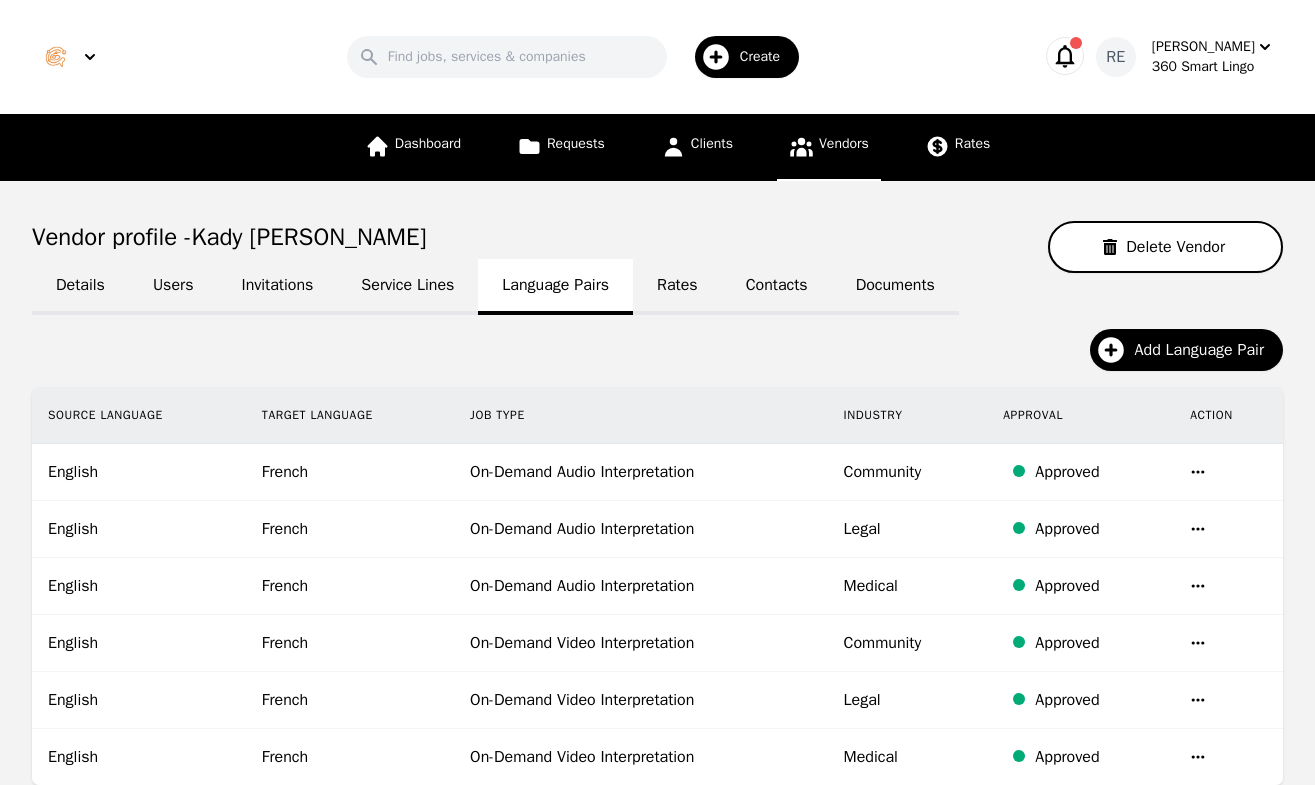 click on "Contacts" at bounding box center [777, 287] 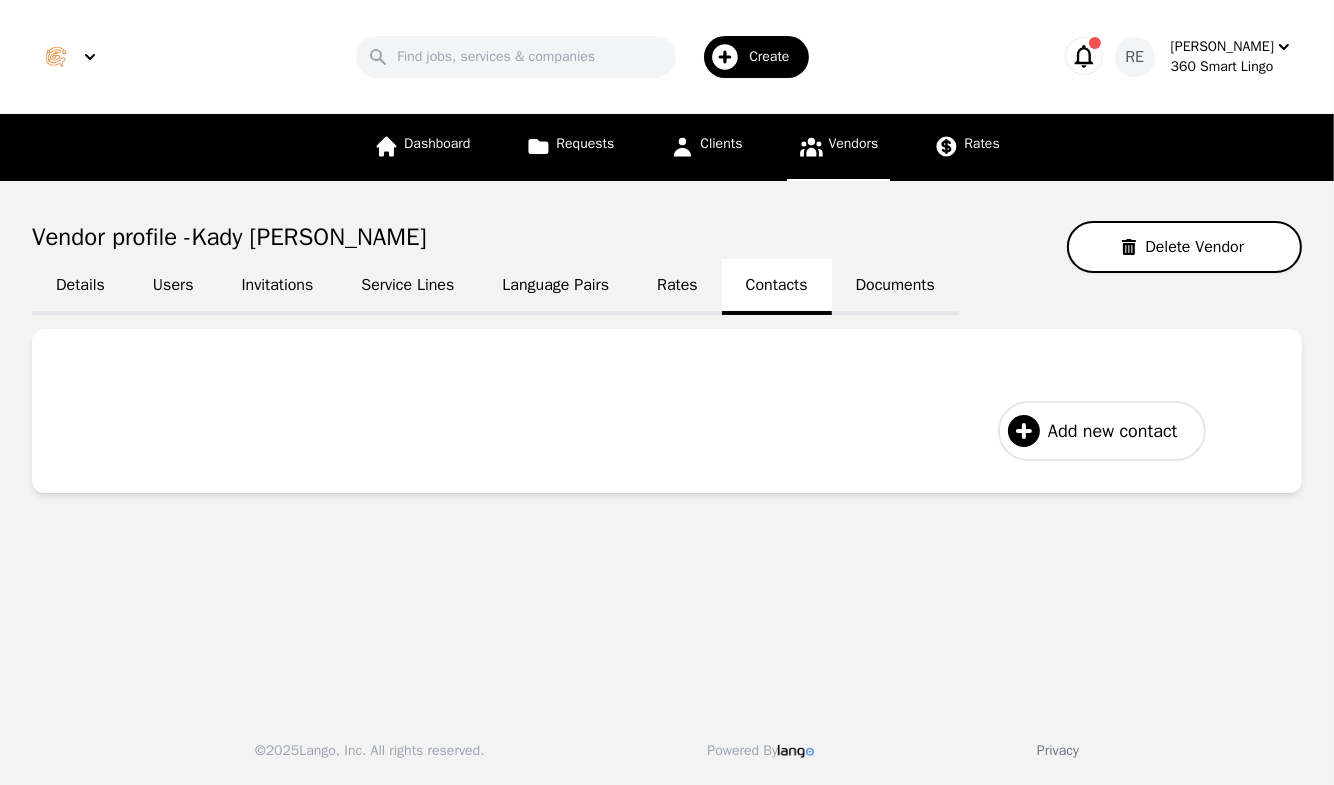 click on "Add new contact" at bounding box center (1112, 431) 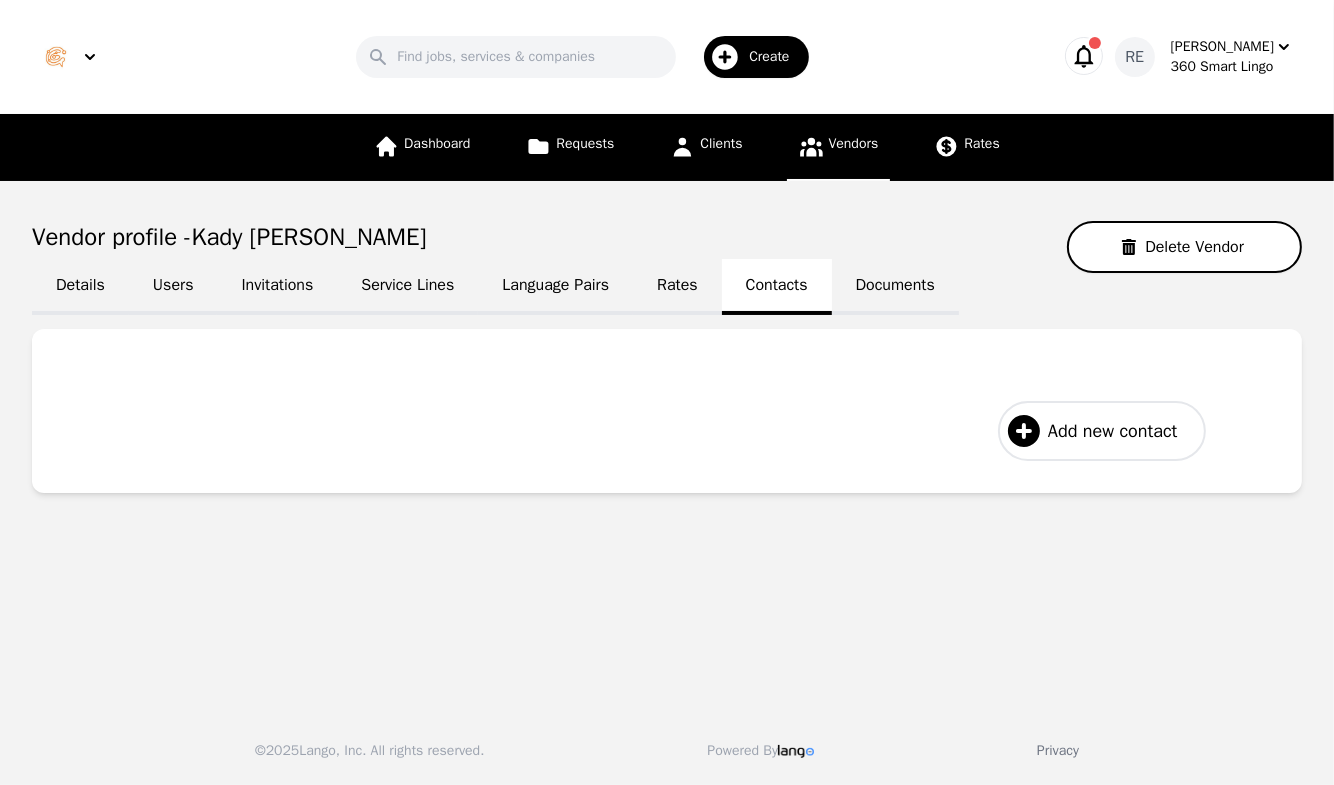 select on "US" 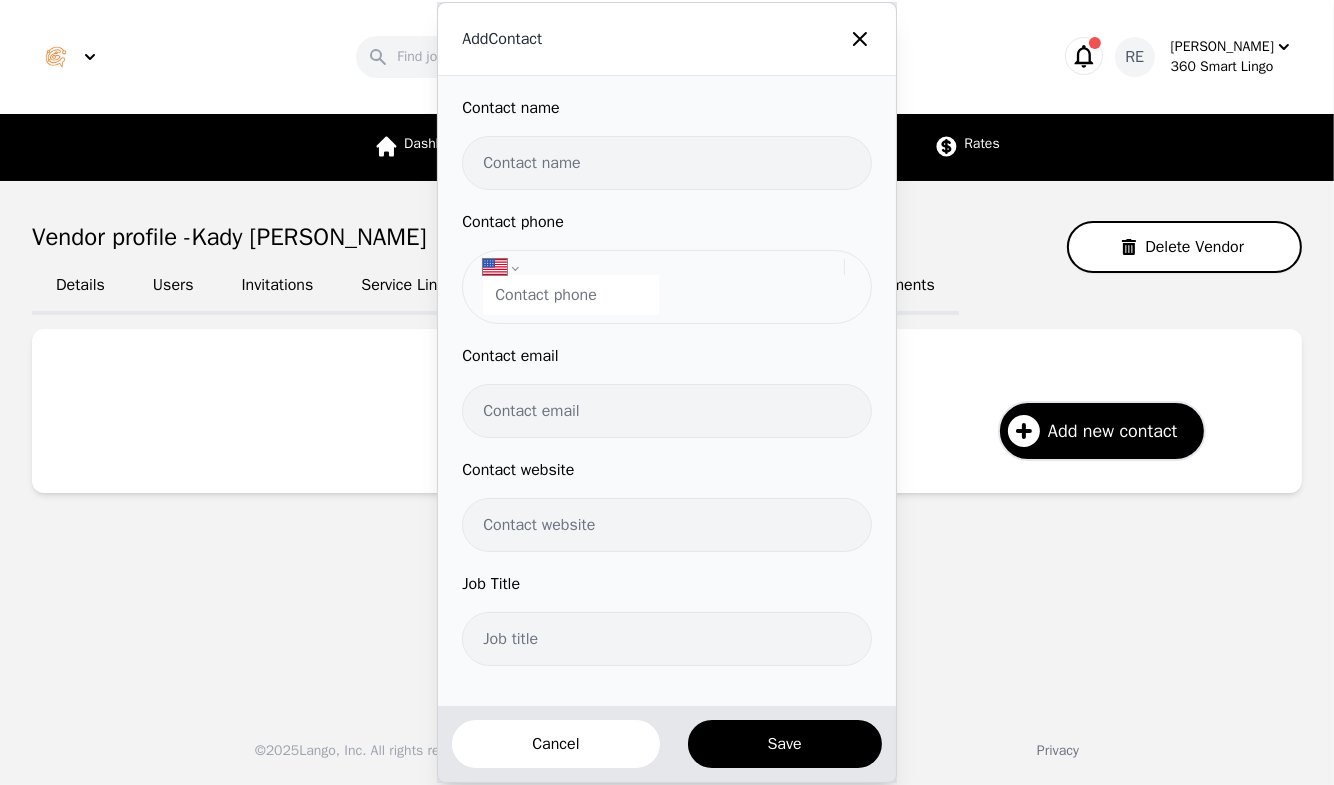 click at bounding box center [666, 163] 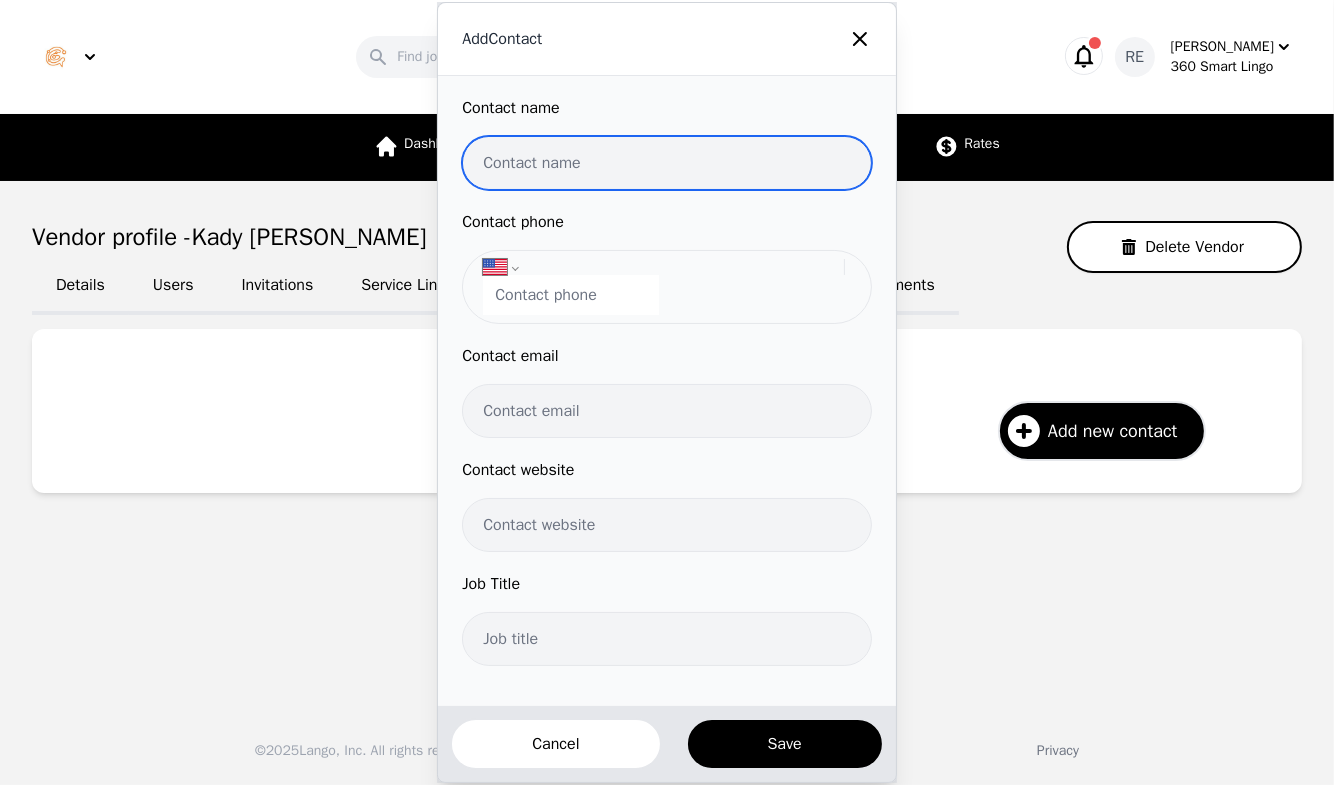 drag, startPoint x: 587, startPoint y: 167, endPoint x: 589, endPoint y: 180, distance: 13.152946 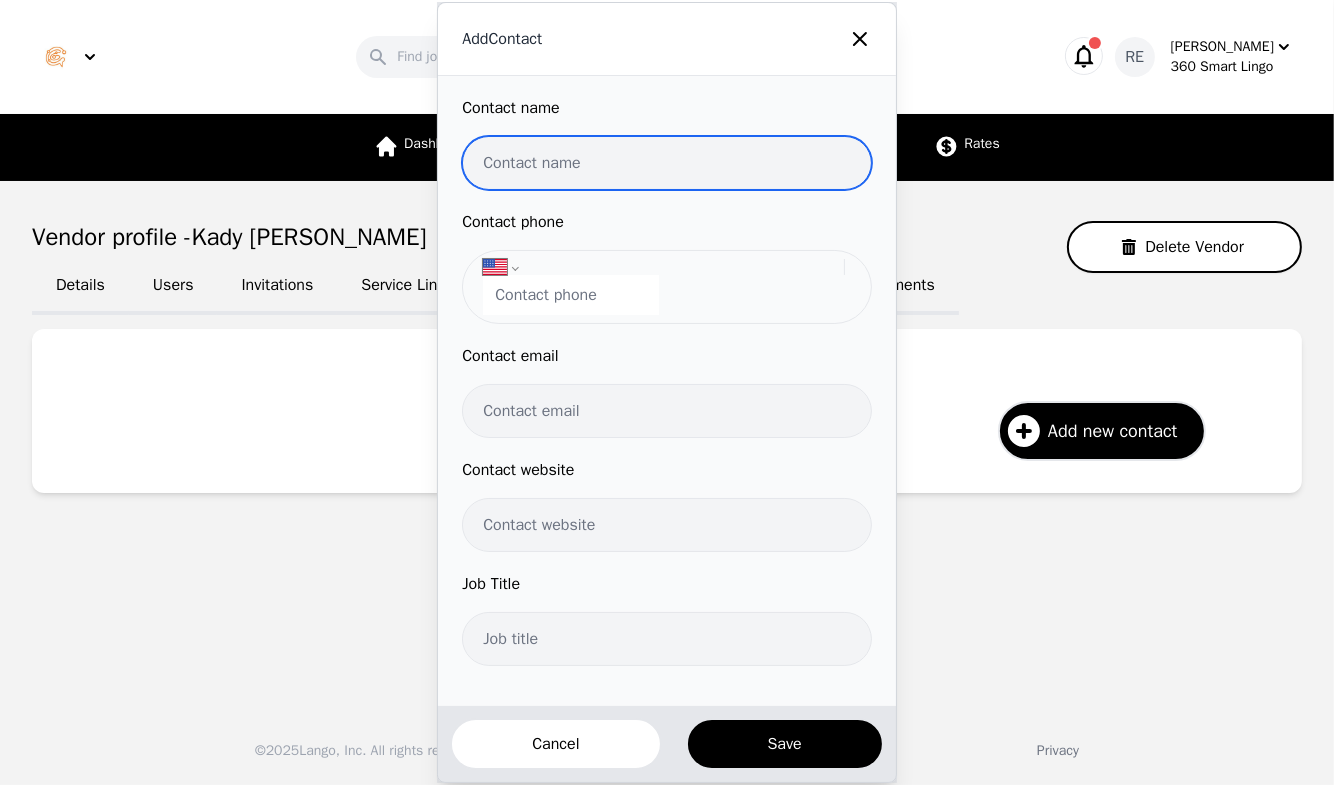 click at bounding box center (666, 163) 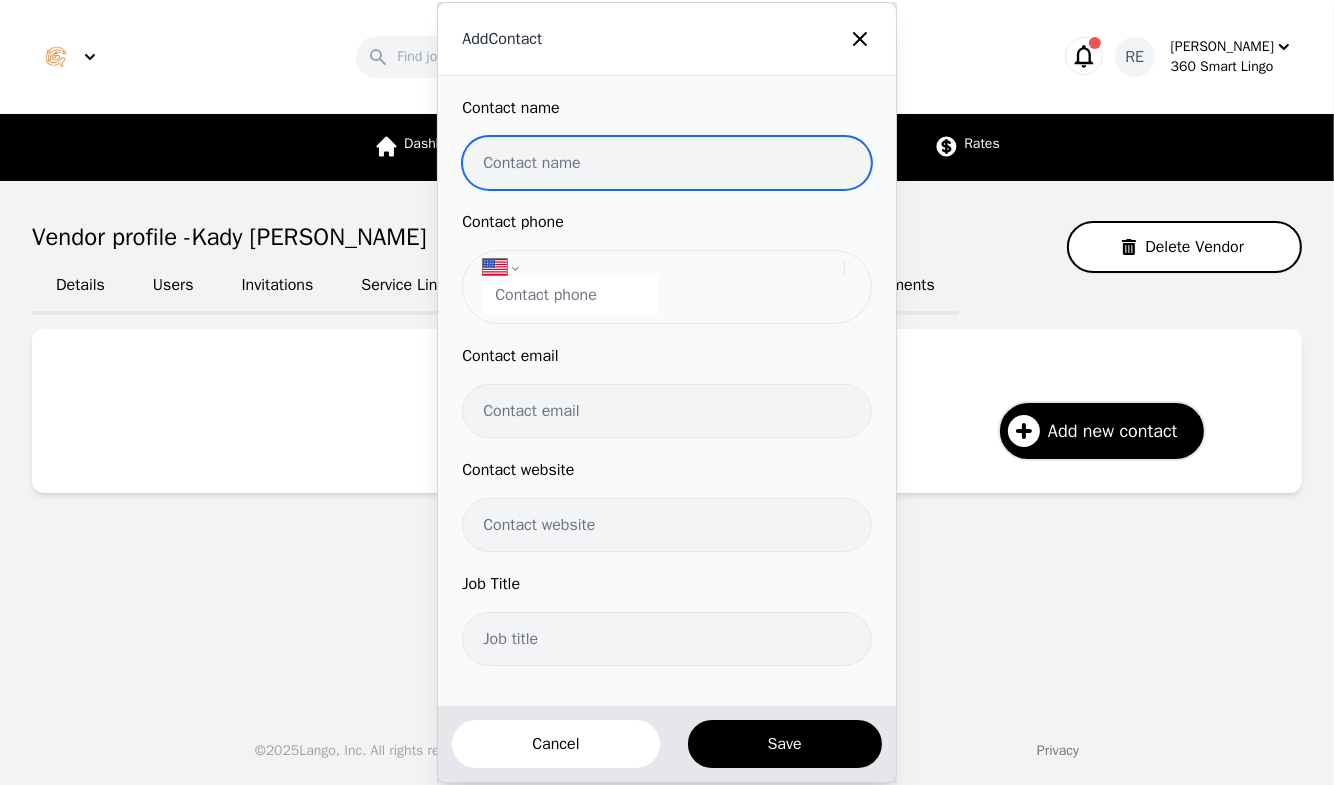 paste on "Kady Chessy" 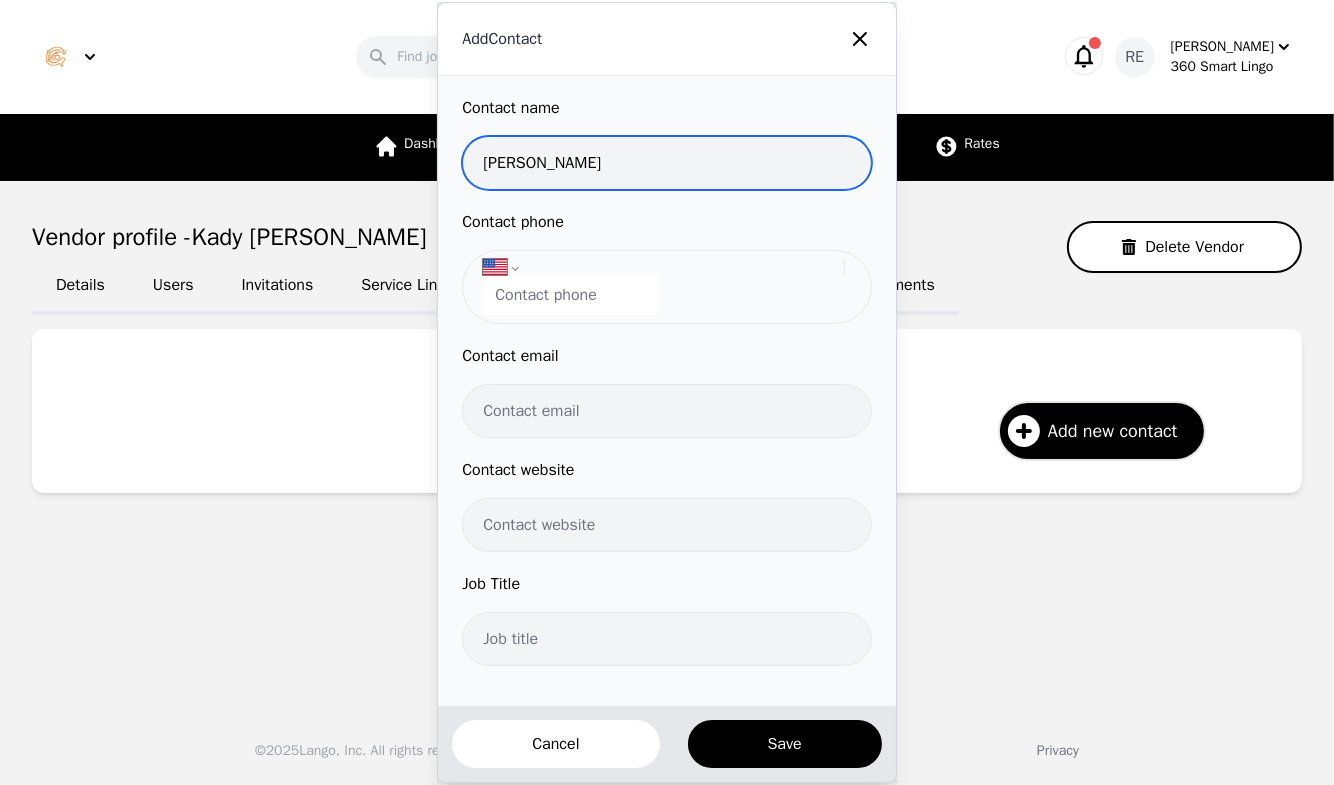 click on "Kady Chessy" at bounding box center [666, 163] 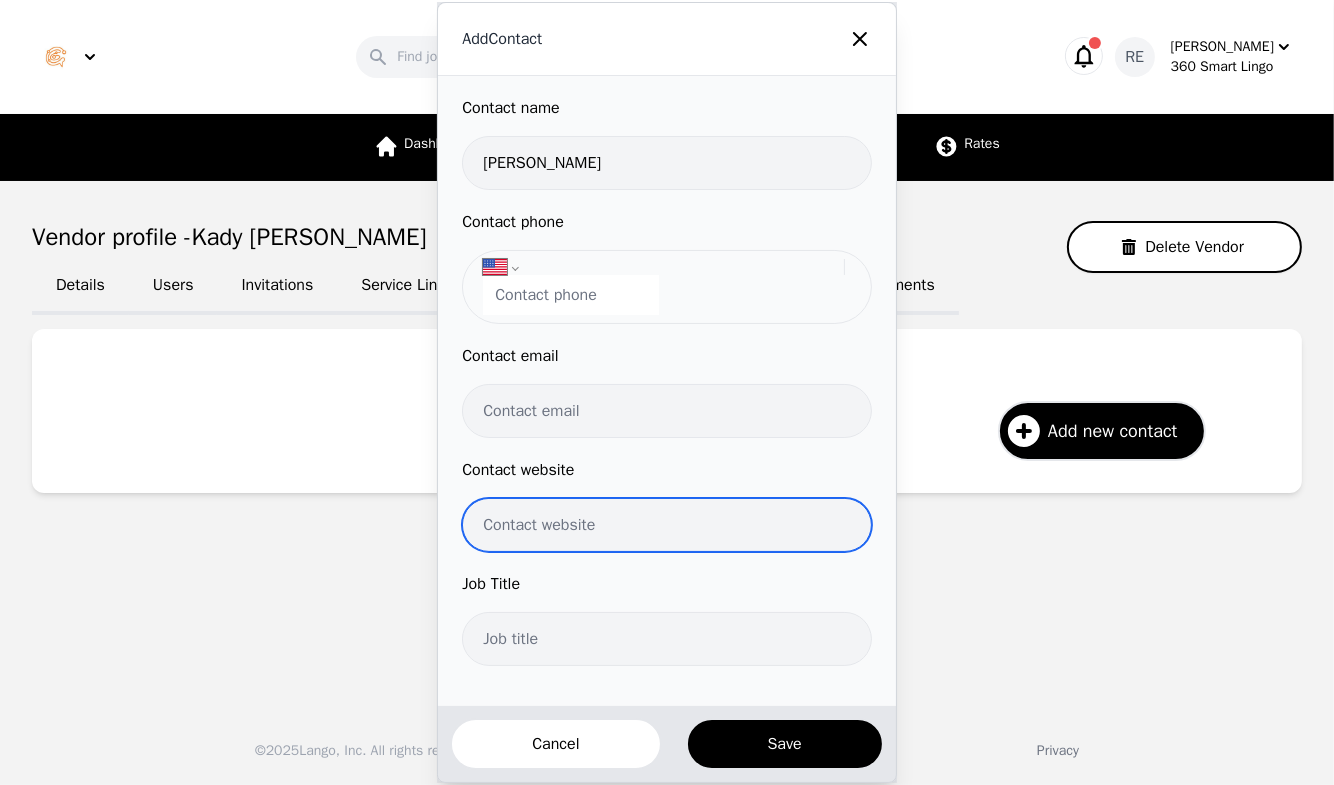 click at bounding box center (666, 525) 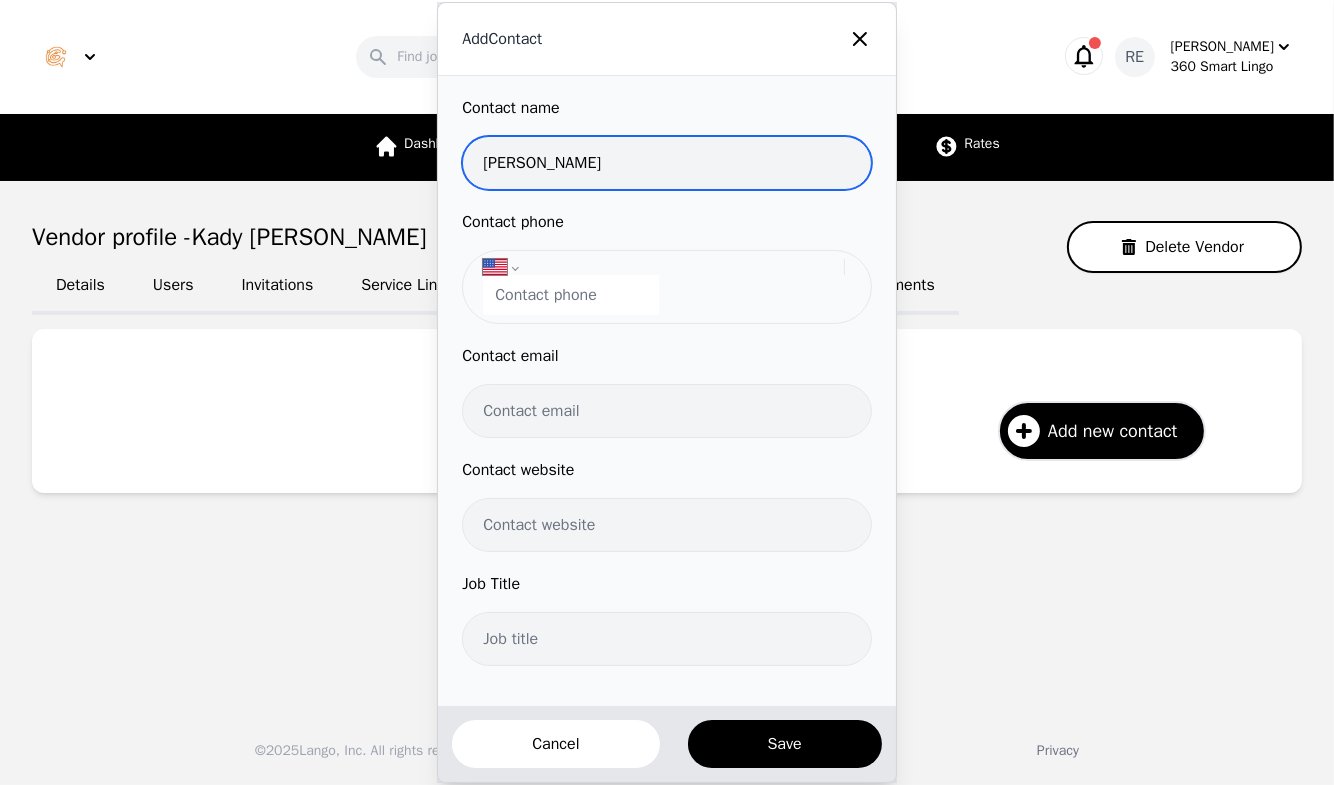 click on "Kady Chessy" at bounding box center (666, 163) 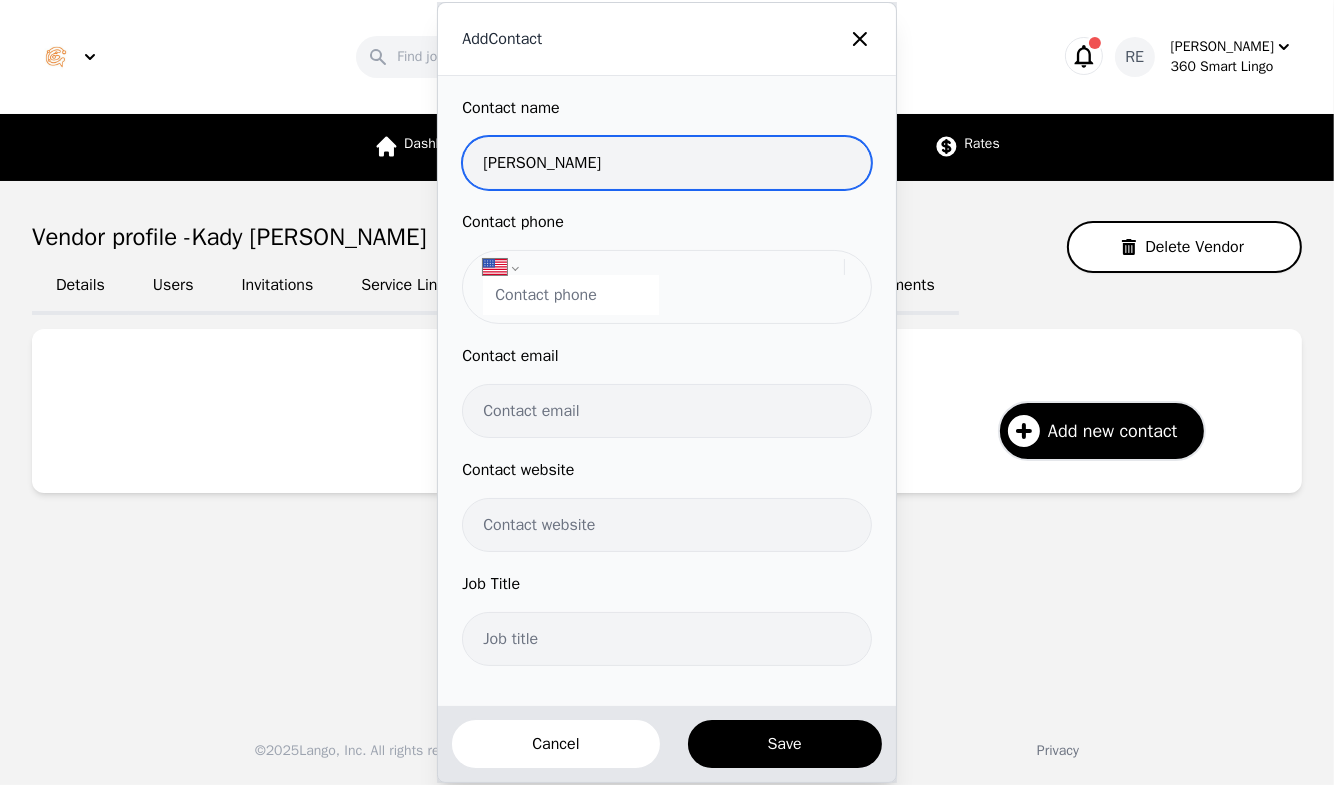 click on "Kady Chessy" at bounding box center [666, 163] 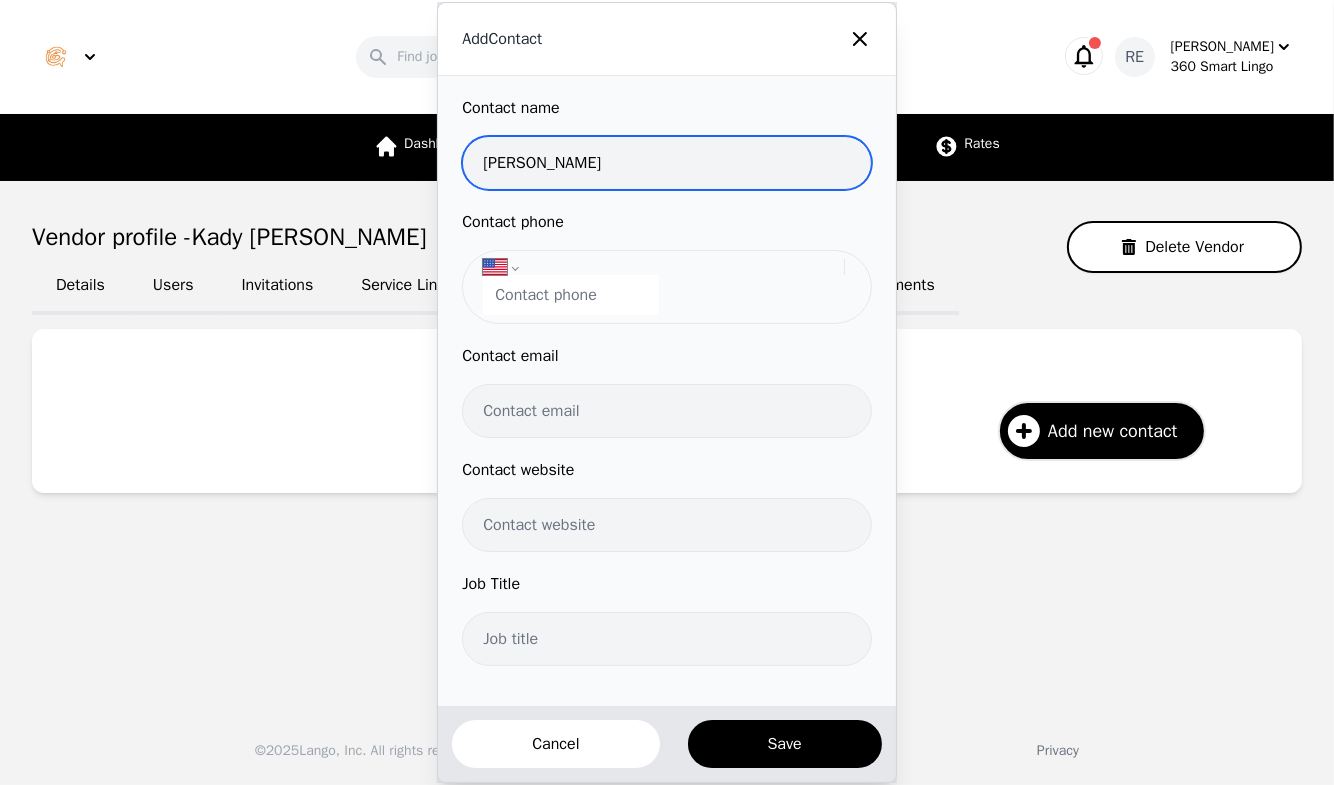 paste on "Teta Nderibanga" 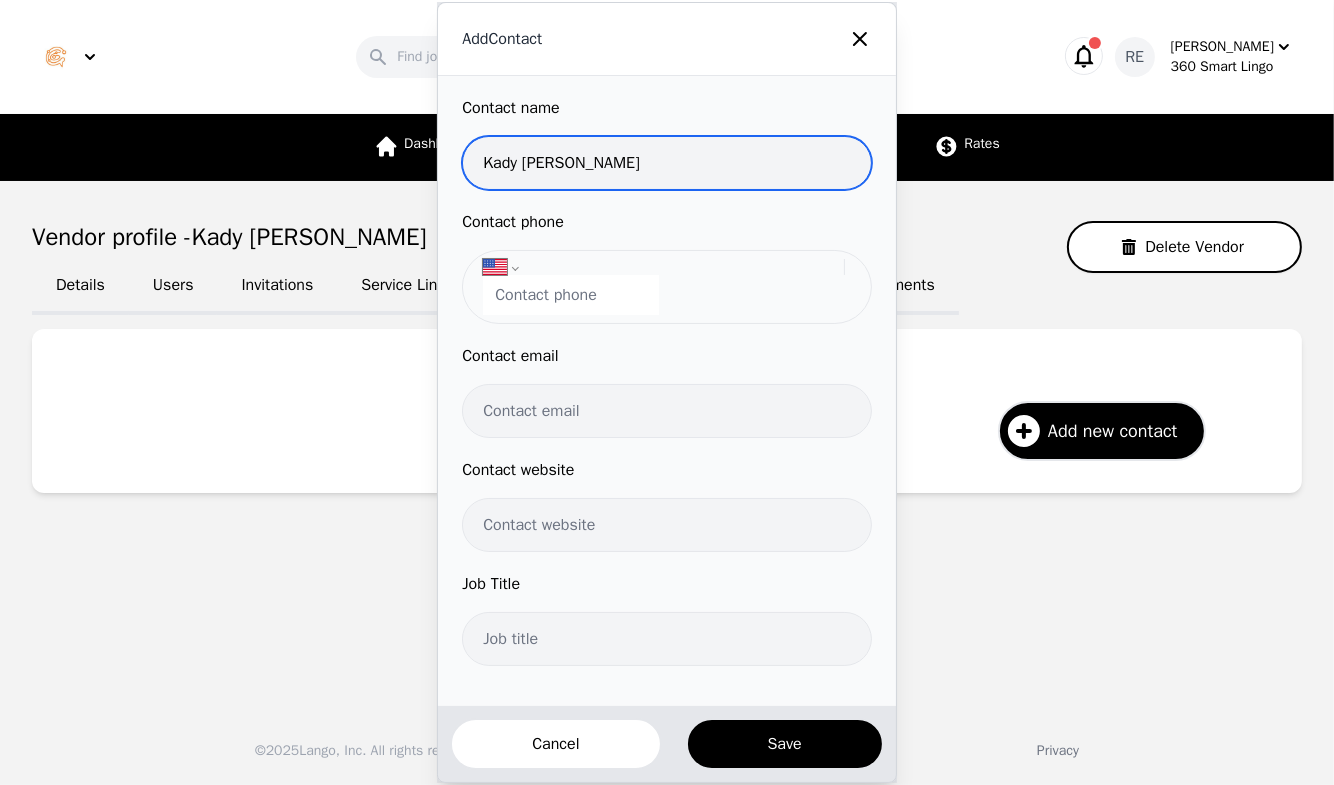 type on "Kady Chessy Teta Nderibanga" 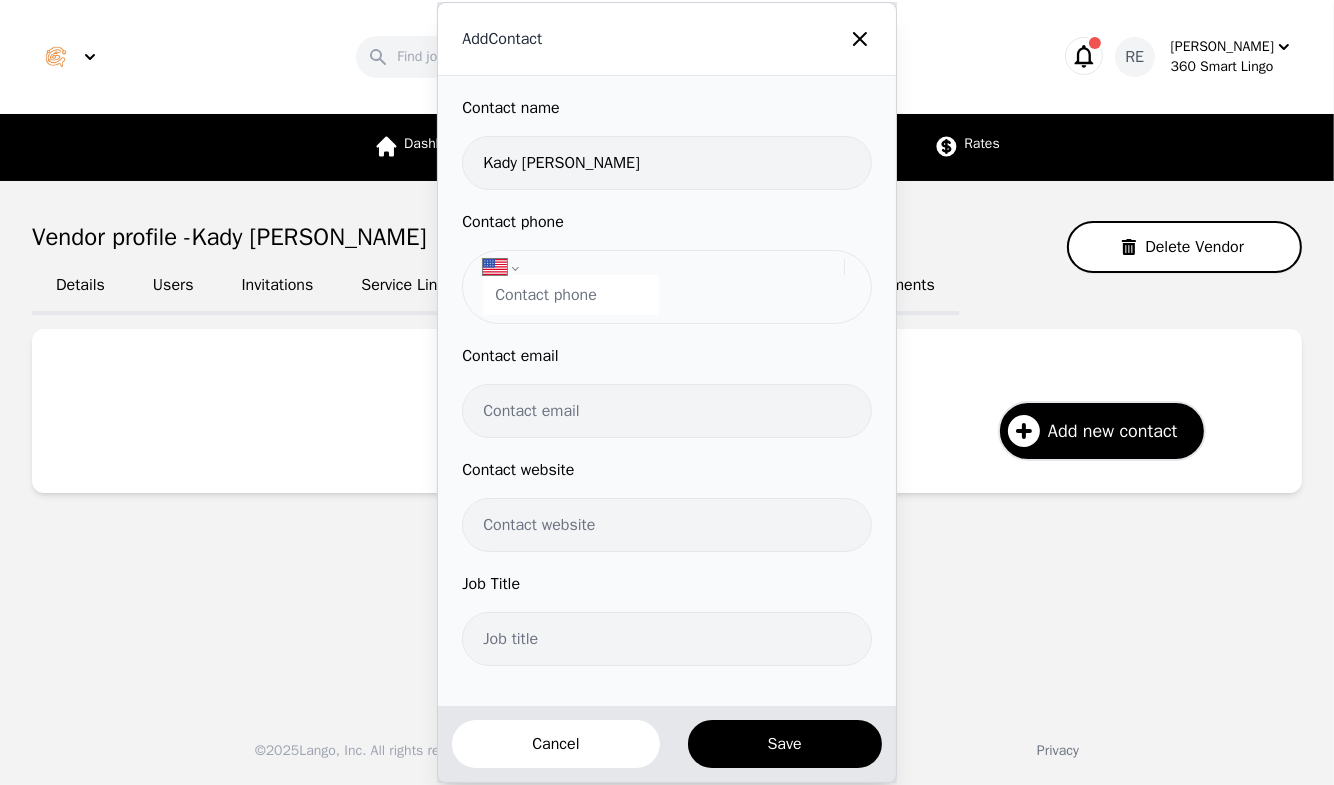 click at bounding box center (571, 295) 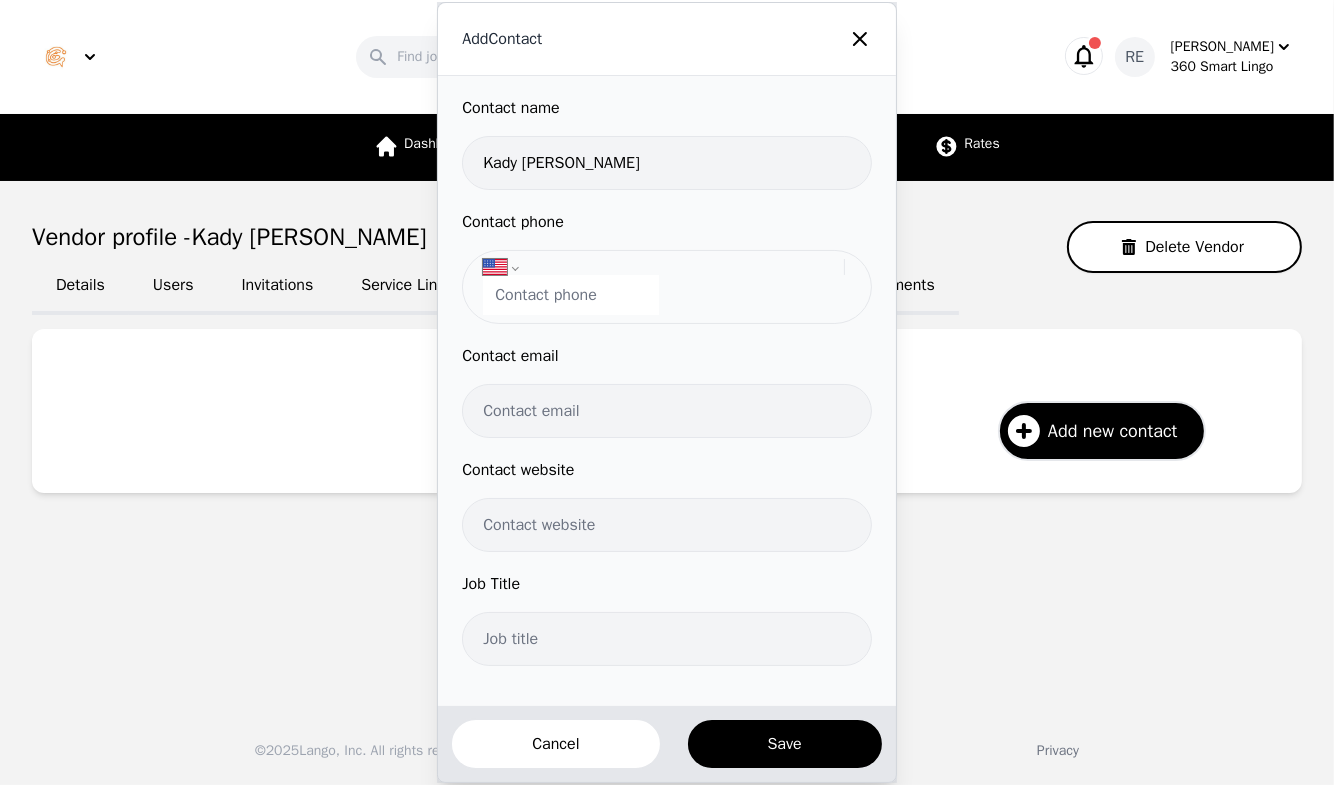 click at bounding box center [571, 295] 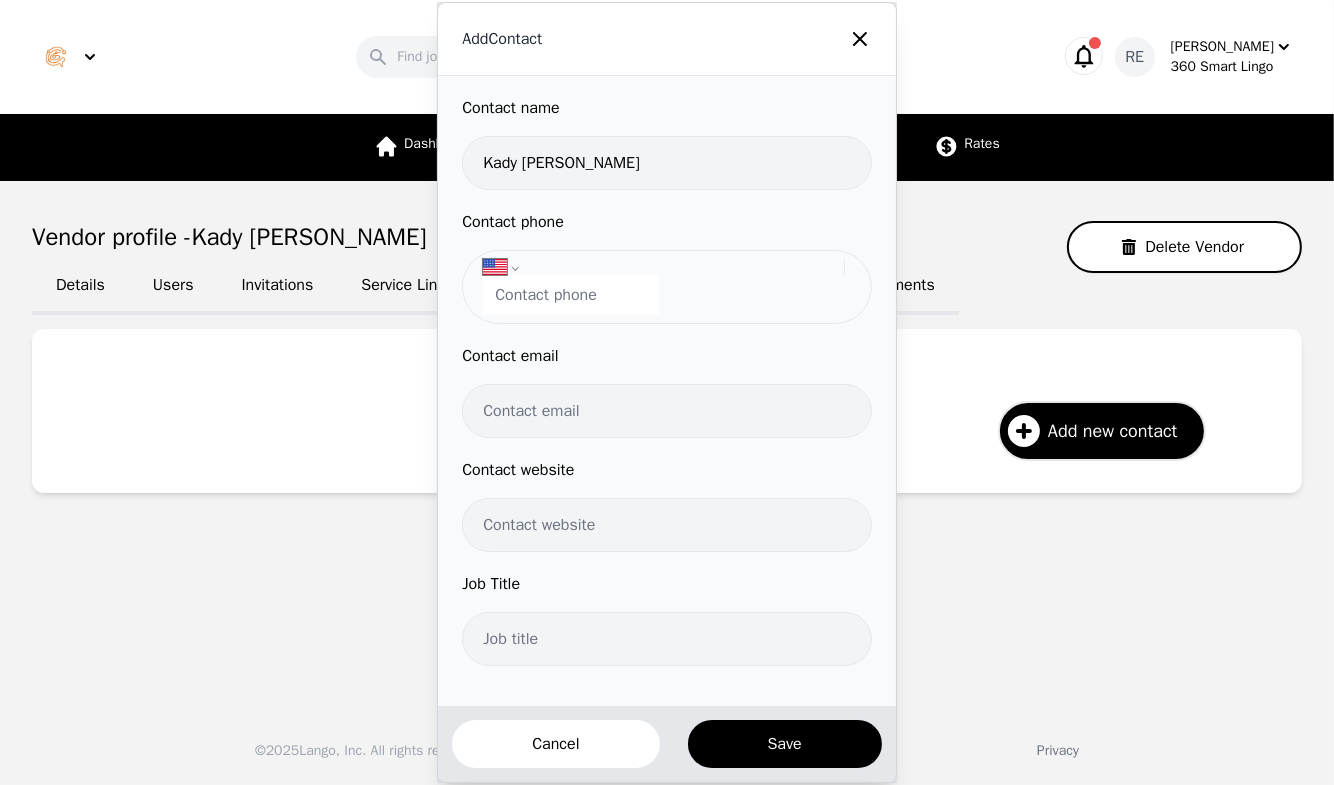 paste on "08" 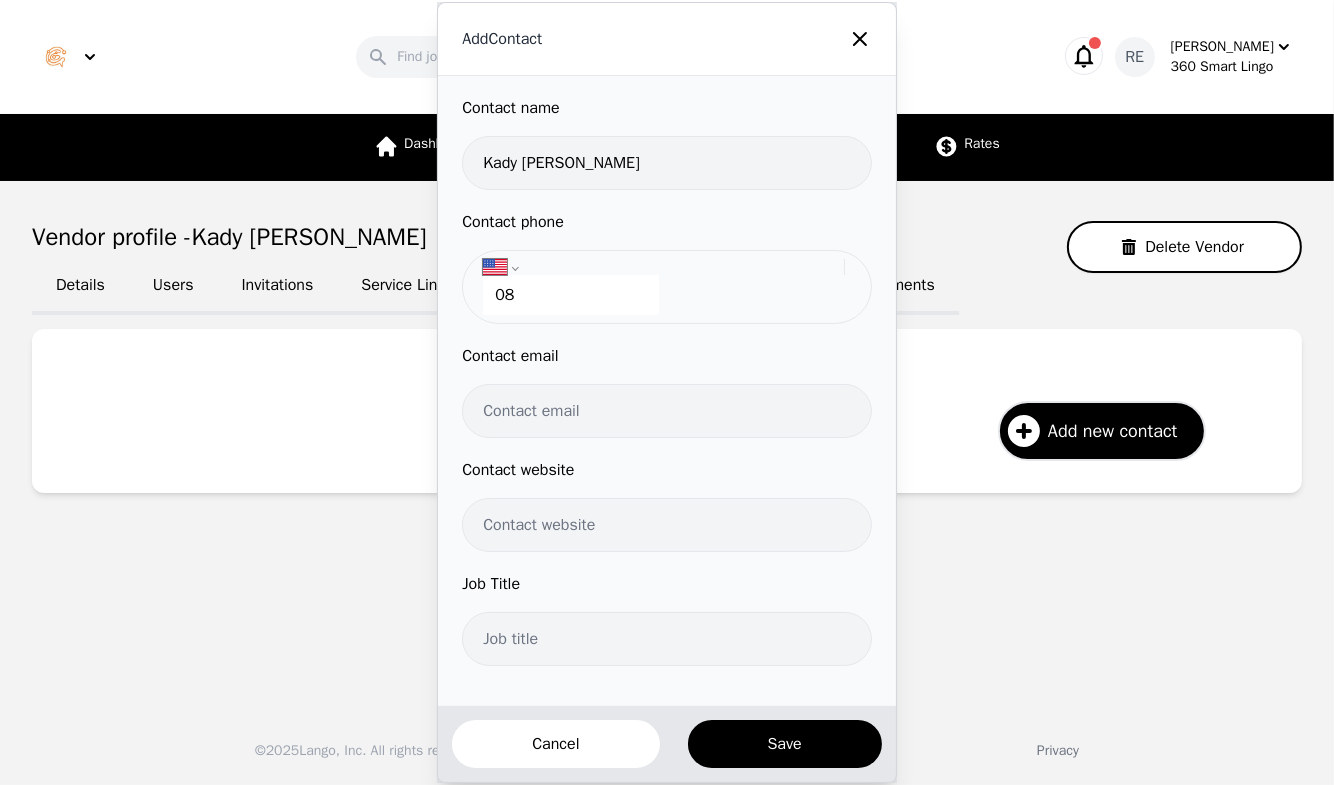 click on "08" at bounding box center (571, 295) 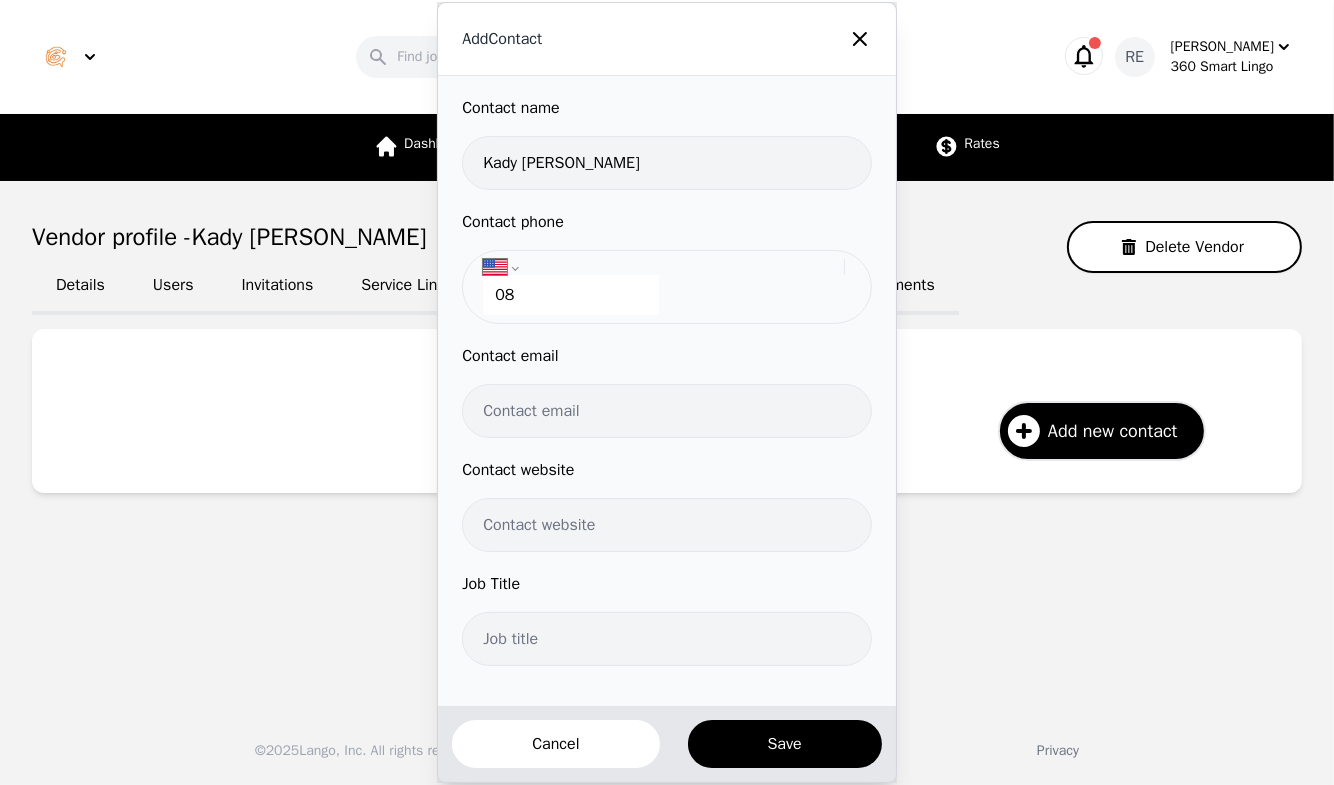 click on "08" at bounding box center [571, 295] 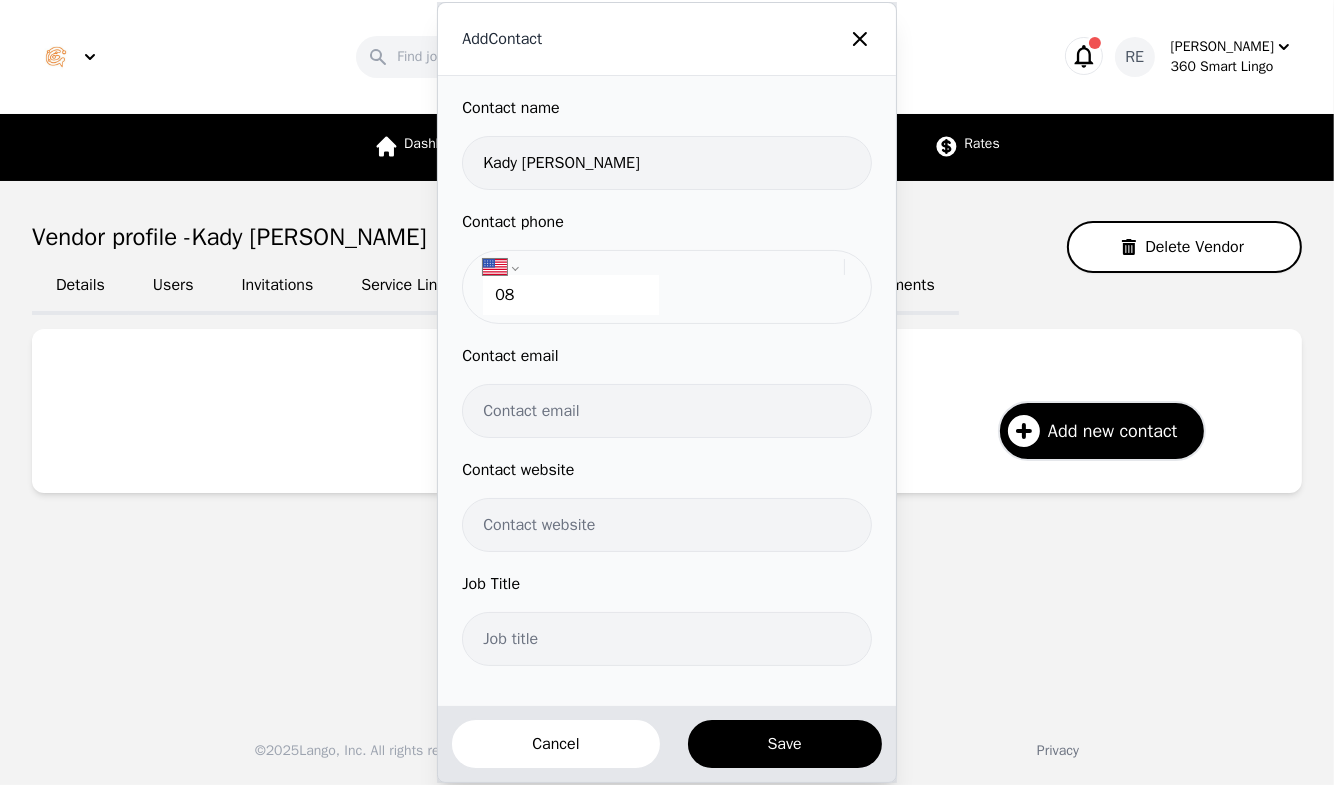 type on "08" 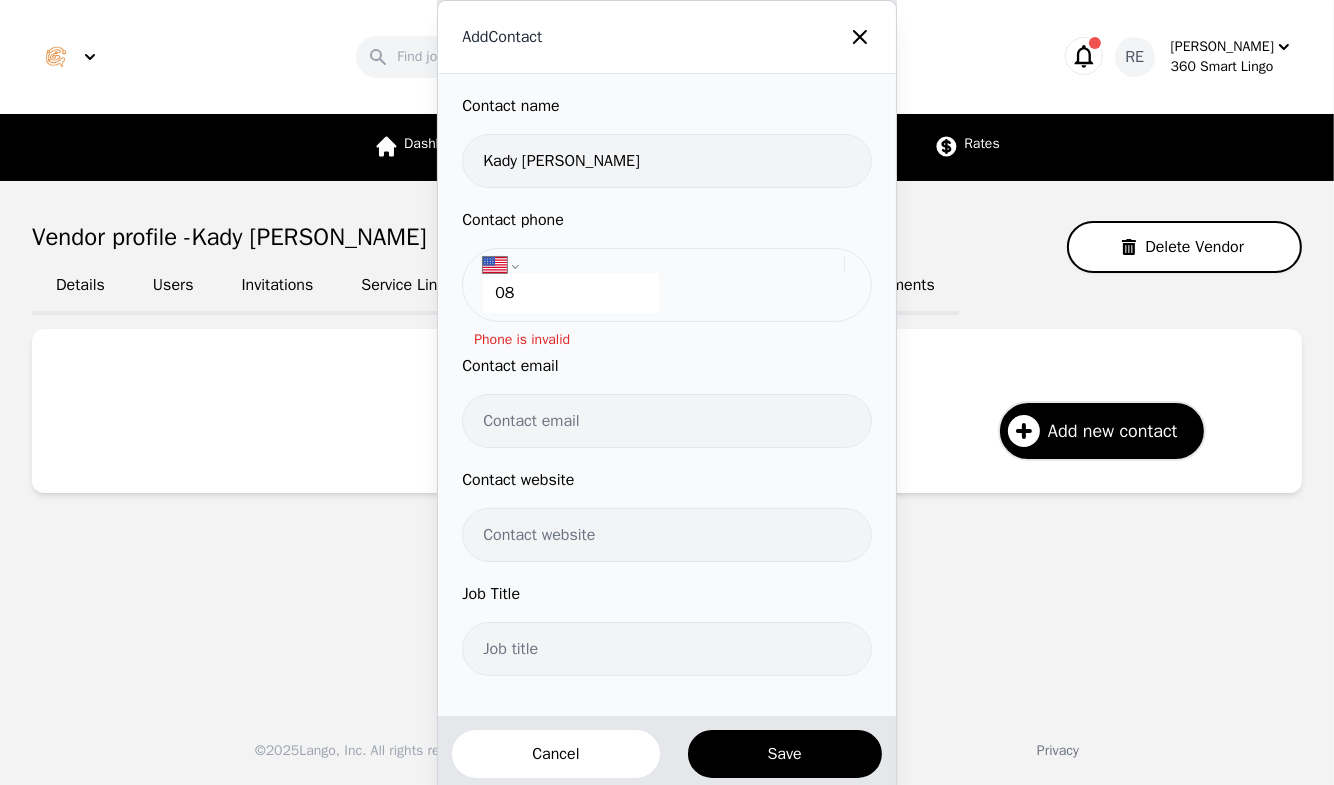 click on "International Afghanistan Åland Islands Albania Algeria American Samoa Andorra Angola Anguilla Antigua and Barbuda Argentina Armenia Aruba Ascension Island Australia Austria Azerbaijan Bahamas Bahrain Bangladesh Barbados Belarus Belgium Belize Benin Bermuda Bhutan Bolivia Bonaire, Sint Eustatius and Saba Bosnia and Herzegovina Botswana Brazil British Indian Ocean Territory Brunei Darussalam Bulgaria Burkina Faso Burundi Cambodia Cameroon Canada Cape Verde Cayman Islands Central African Republic Chad Chile China Christmas Island Cocos (Keeling) Islands Colombia Comoros Congo Congo, Democratic Republic of the Cook Islands Costa Rica Cote d'Ivoire Croatia Cuba Curaçao Cyprus Czech Republic Denmark Djibouti Dominica Dominican Republic Ecuador Egypt El Salvador Equatorial Guinea Eritrea Estonia Ethiopia Falkland Islands Faroe Islands Federated States of Micronesia Fiji Finland France French Guiana French Polynesia Gabon Gambia Georgia Germany Ghana Gibraltar Greece Greenland Grenada Guadeloupe Guam Guatemala 08" at bounding box center [666, 285] 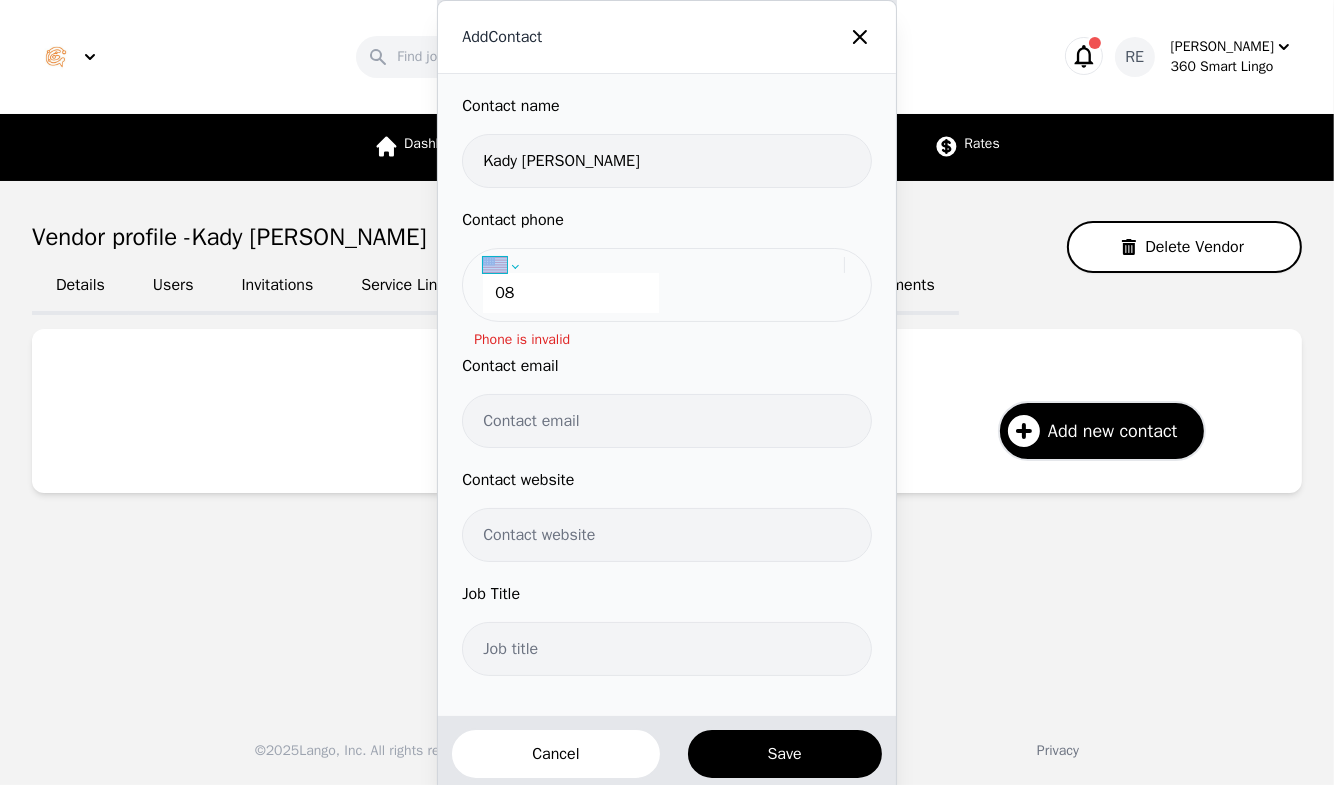 drag, startPoint x: 495, startPoint y: 256, endPoint x: 507, endPoint y: 260, distance: 12.649111 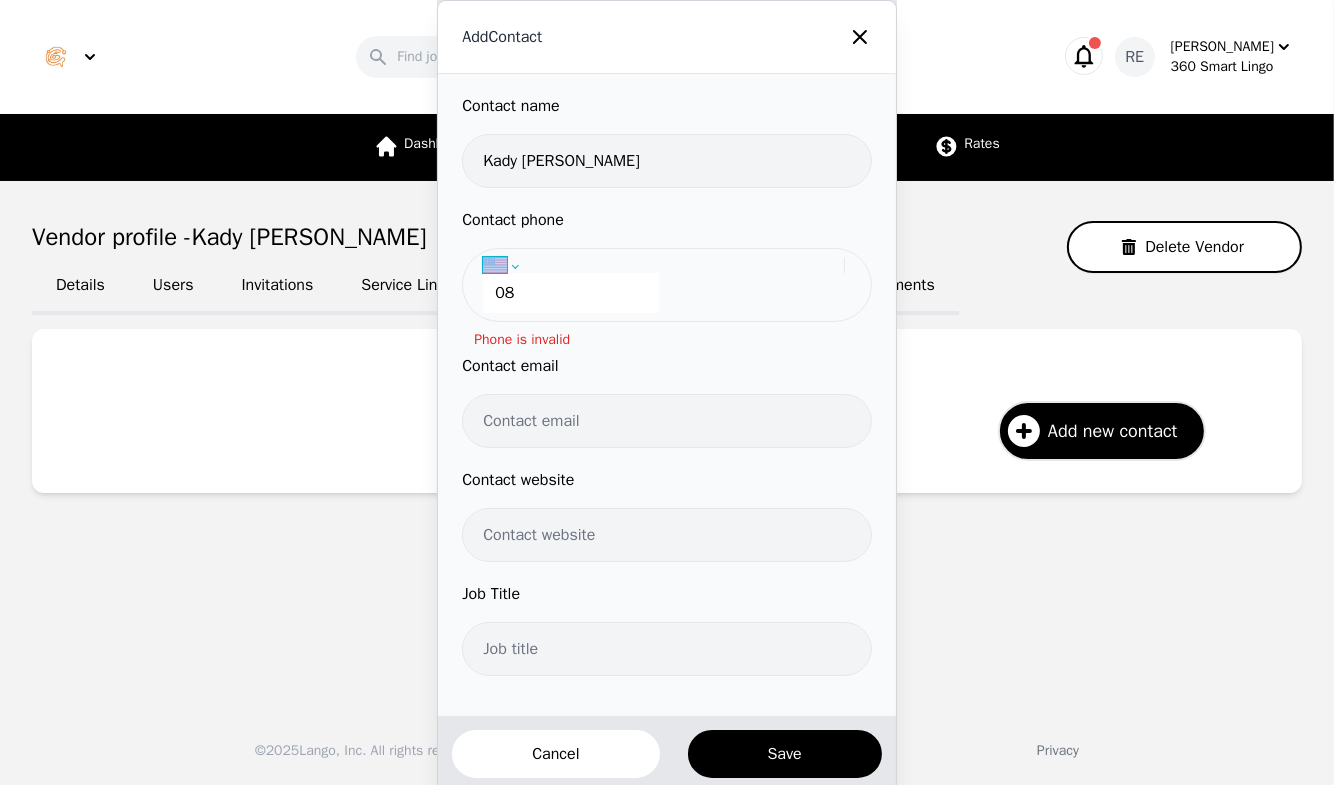 click on "International Afghanistan Åland Islands Albania Algeria American Samoa Andorra Angola Anguilla Antigua and Barbuda Argentina Armenia Aruba Ascension Island Australia Austria Azerbaijan Bahamas Bahrain Bangladesh Barbados Belarus Belgium Belize Benin Bermuda Bhutan Bolivia Bonaire, Sint Eustatius and Saba Bosnia and Herzegovina Botswana Brazil British Indian Ocean Territory Brunei Darussalam Bulgaria Burkina Faso Burundi Cambodia Cameroon Canada Cape Verde Cayman Islands Central African Republic Chad Chile China Christmas Island Cocos (Keeling) Islands Colombia Comoros Congo Congo, Democratic Republic of the Cook Islands Costa Rica Cote d'Ivoire Croatia Cuba Curaçao Cyprus Czech Republic Denmark Djibouti Dominica Dominican Republic Ecuador Egypt El Salvador Equatorial Guinea Eritrea Estonia Ethiopia Falkland Islands Faroe Islands Federated States of Micronesia Fiji Finland France French Guiana French Polynesia Gabon Gambia Georgia Germany Ghana Gibraltar Greece Greenland Grenada Guadeloupe Guam Guatemala" at bounding box center [663, 265] 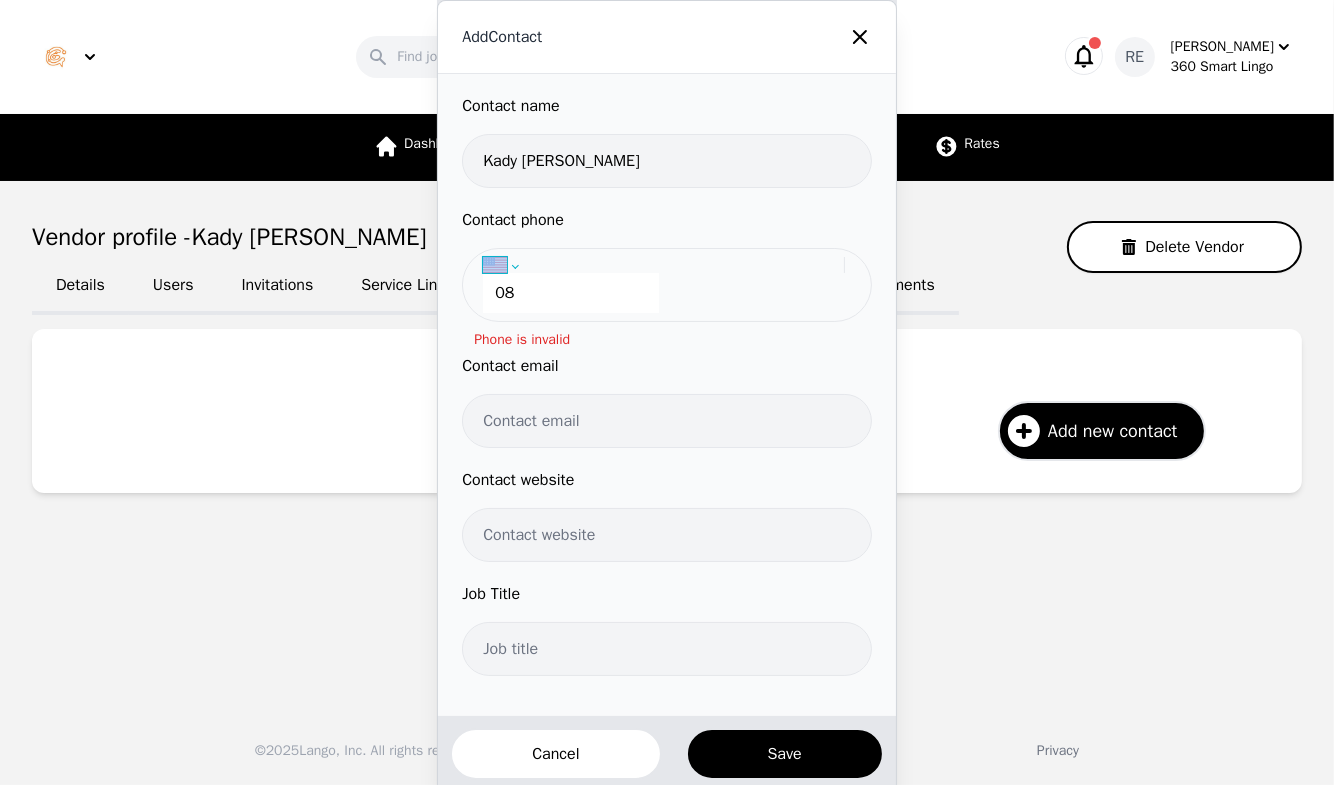 select on "RW" 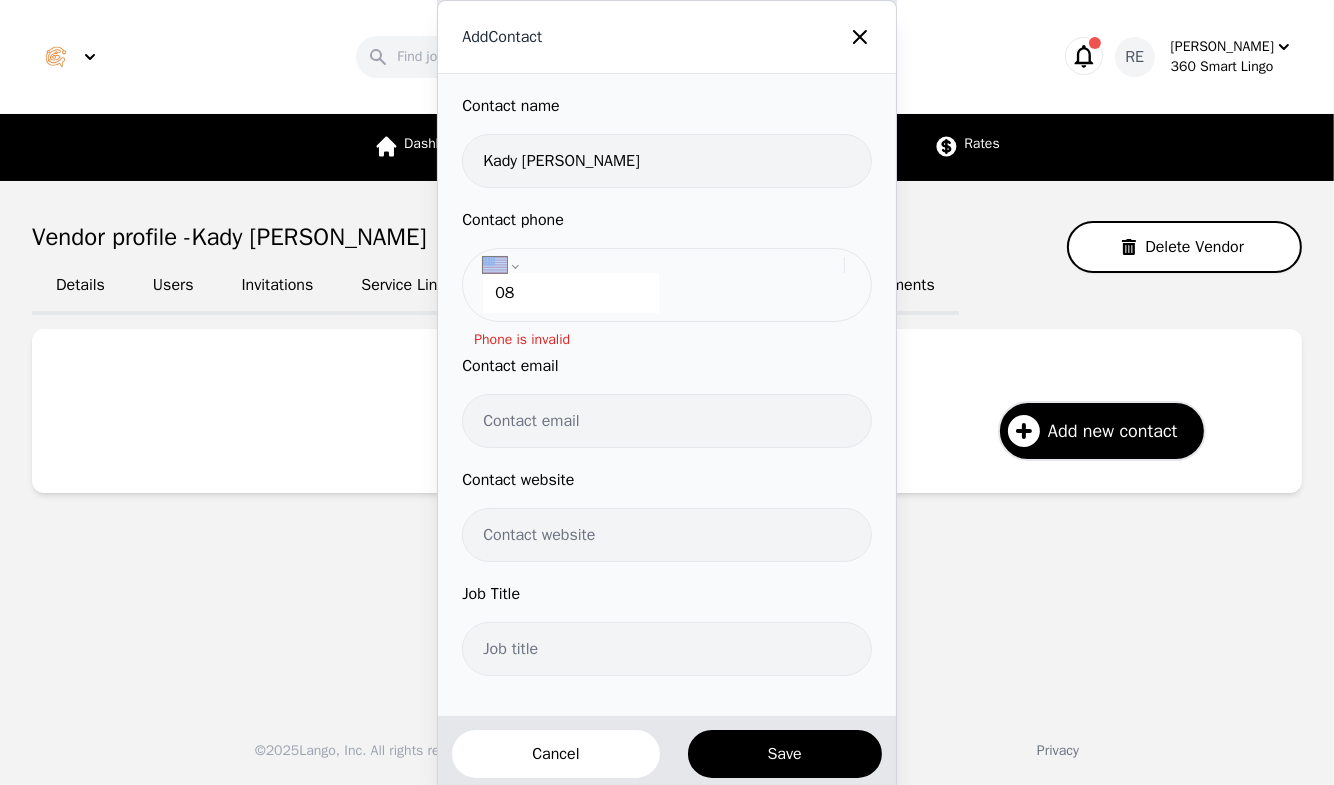 click on "International Afghanistan Åland Islands Albania Algeria American Samoa Andorra Angola Anguilla Antigua and Barbuda Argentina Armenia Aruba Ascension Island Australia Austria Azerbaijan Bahamas Bahrain Bangladesh Barbados Belarus Belgium Belize Benin Bermuda Bhutan Bolivia Bonaire, Sint Eustatius and Saba Bosnia and Herzegovina Botswana Brazil British Indian Ocean Territory Brunei Darussalam Bulgaria Burkina Faso Burundi Cambodia Cameroon Canada Cape Verde Cayman Islands Central African Republic Chad Chile China Christmas Island Cocos (Keeling) Islands Colombia Comoros Congo Congo, Democratic Republic of the Cook Islands Costa Rica Cote d'Ivoire Croatia Cuba Curaçao Cyprus Czech Republic Denmark Djibouti Dominica Dominican Republic Ecuador Egypt El Salvador Equatorial Guinea Eritrea Estonia Ethiopia Falkland Islands Faroe Islands Federated States of Micronesia Fiji Finland France French Guiana French Polynesia Gabon Gambia Georgia Germany Ghana Gibraltar Greece Greenland Grenada Guadeloupe Guam Guatemala" at bounding box center [663, 265] 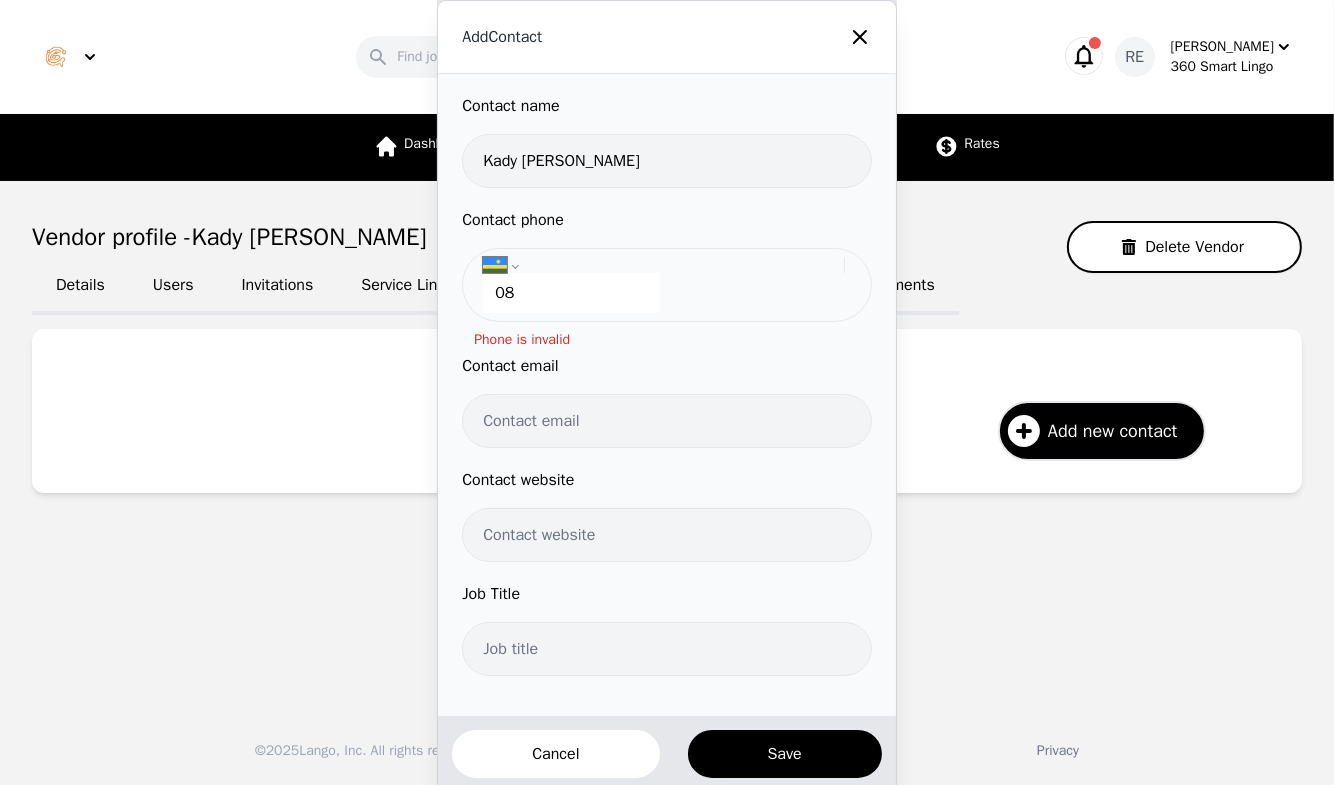 click on "08" at bounding box center (571, 293) 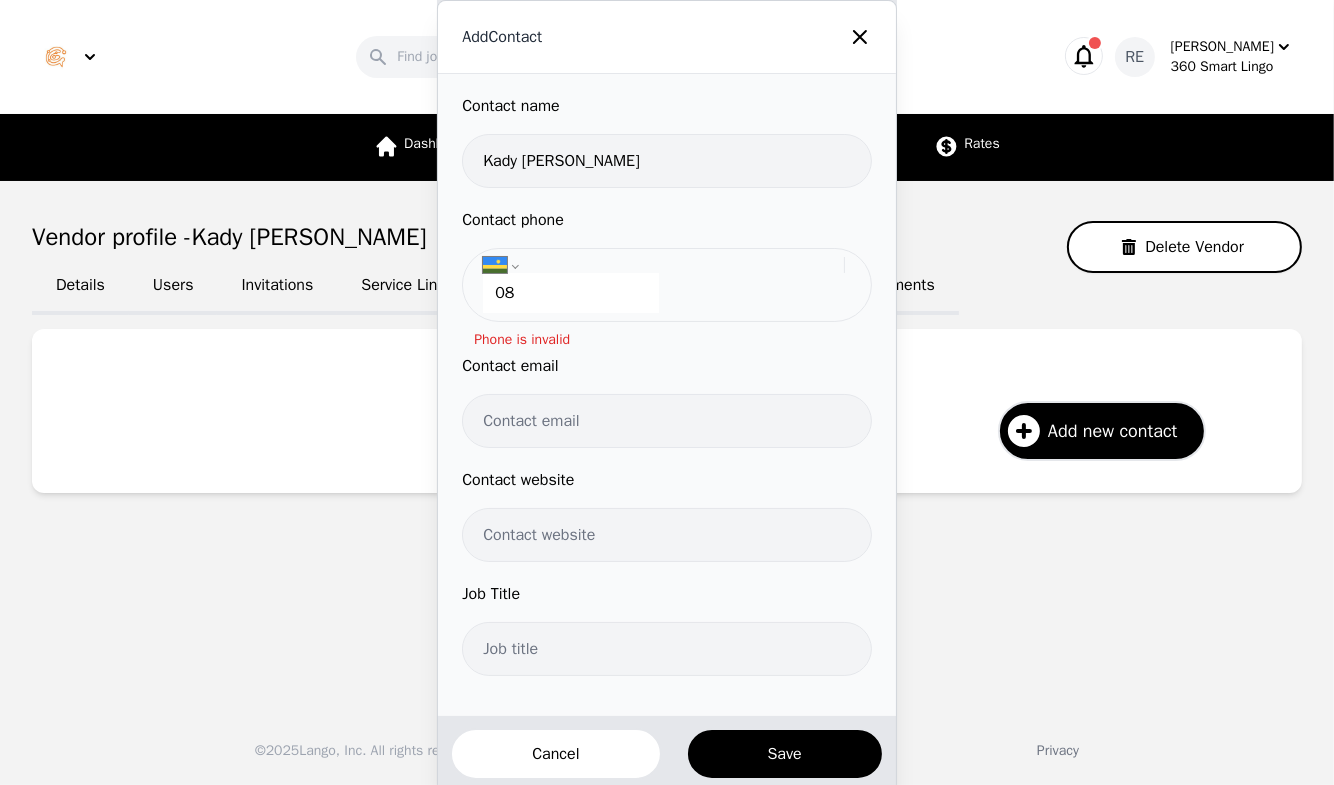 click on "08" at bounding box center (571, 293) 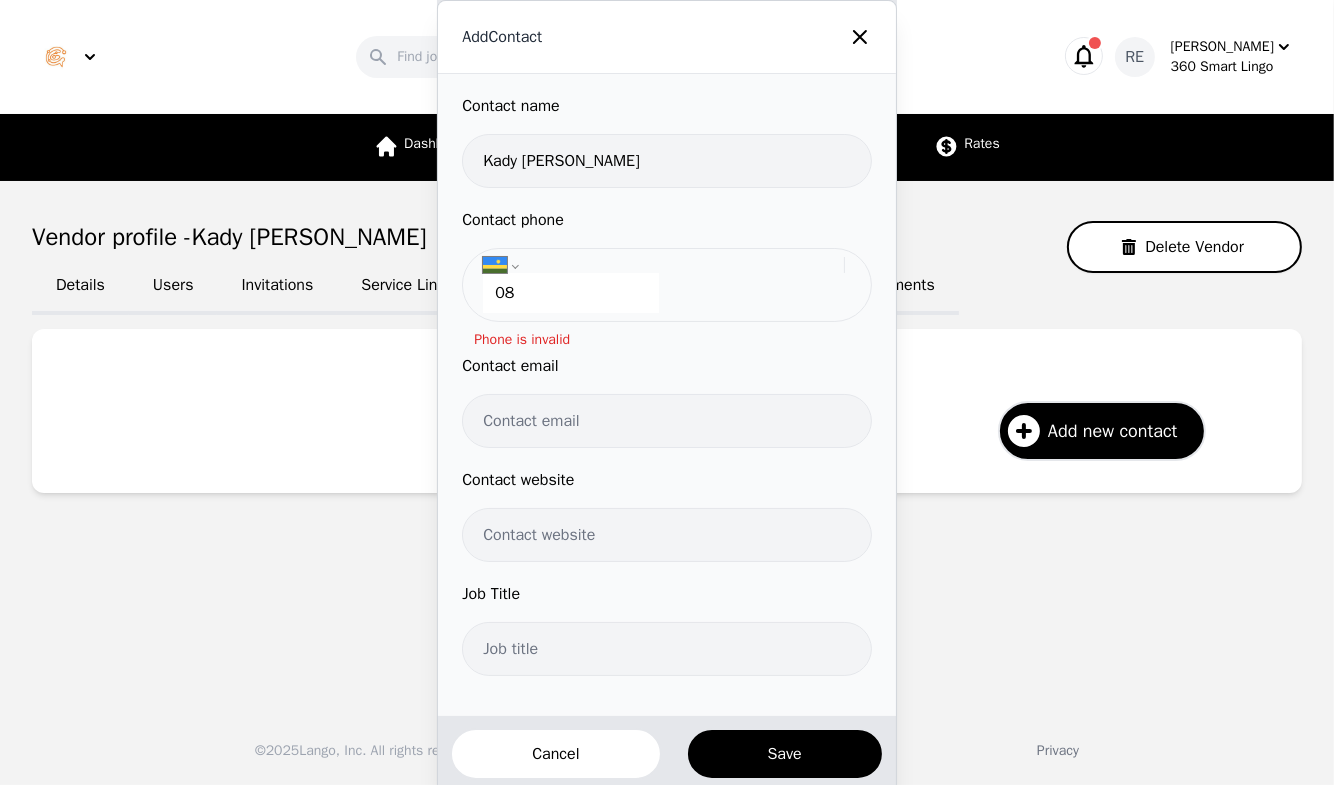 click on "08" at bounding box center [571, 293] 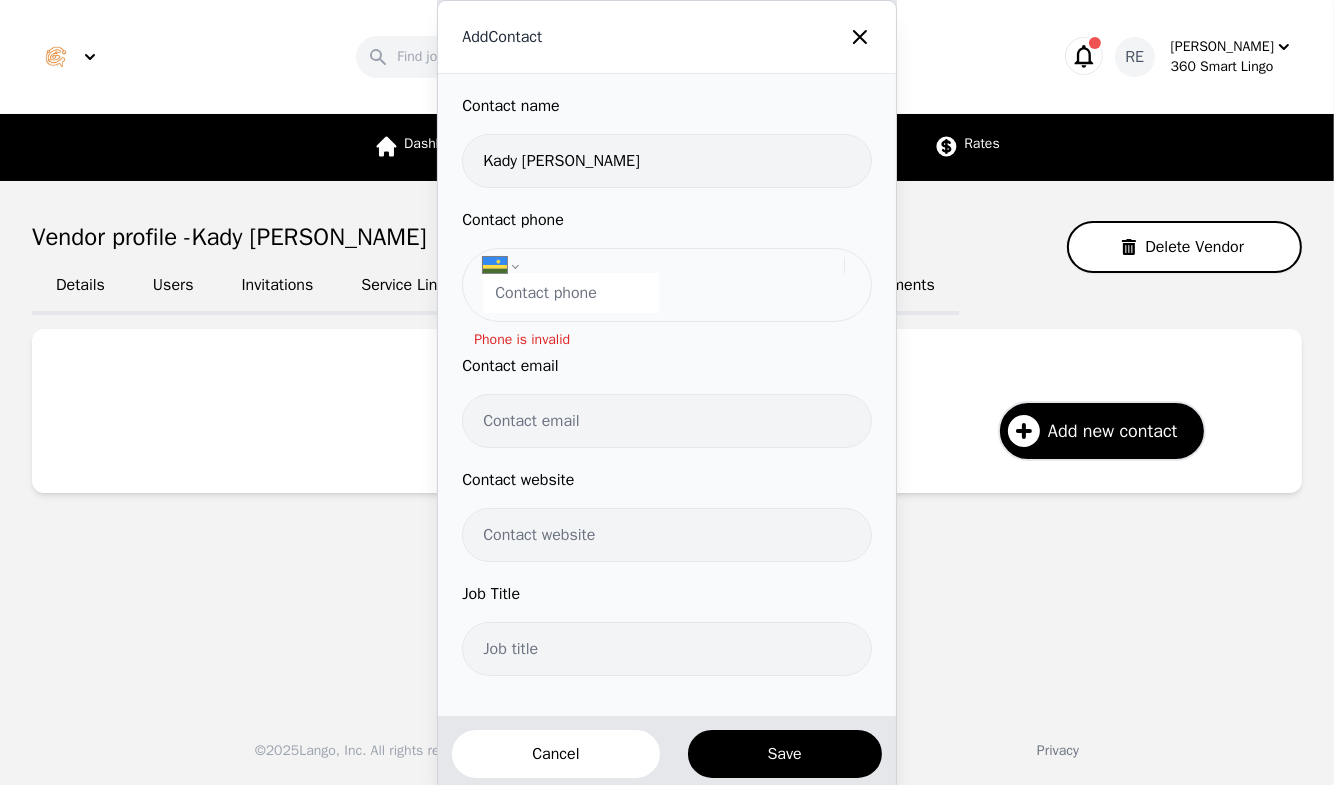 paste on "+250 781 909 133" 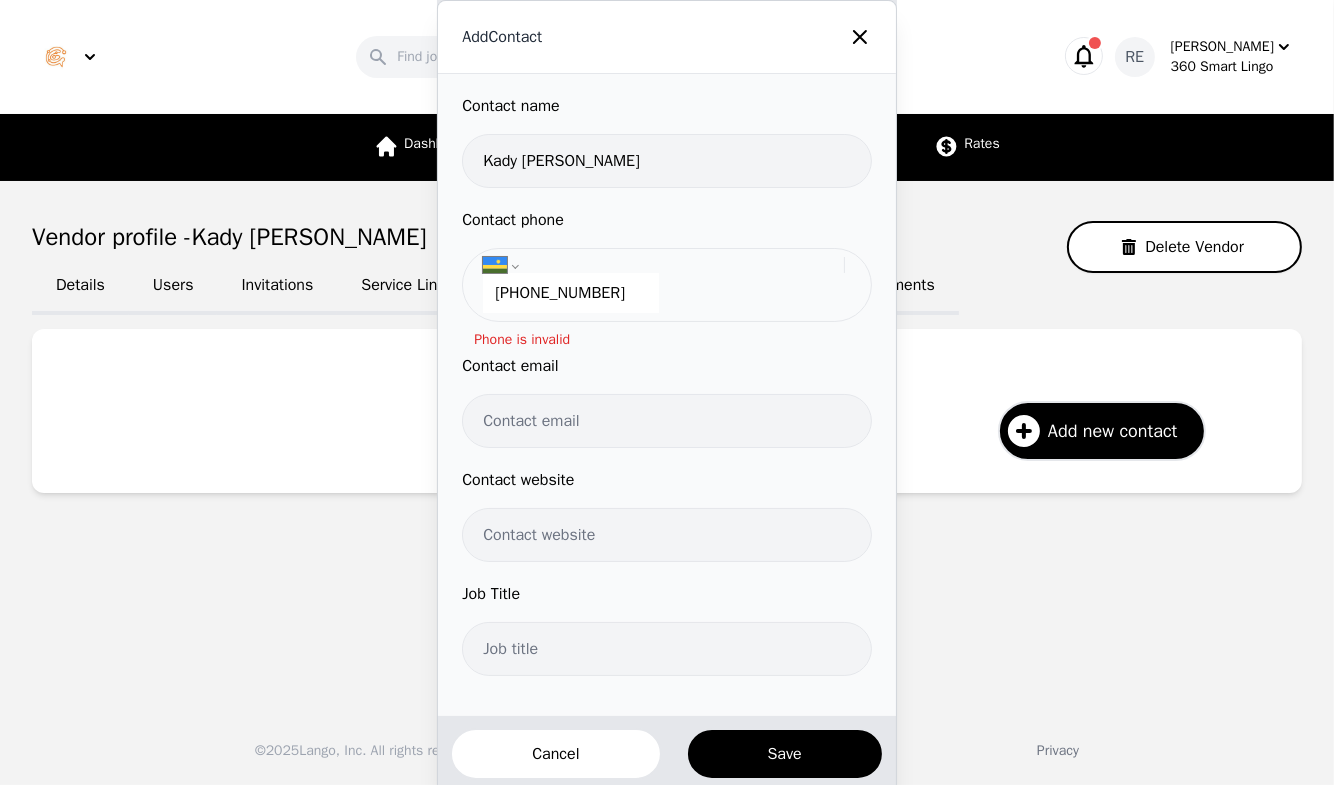 type on "+250 781 909 133" 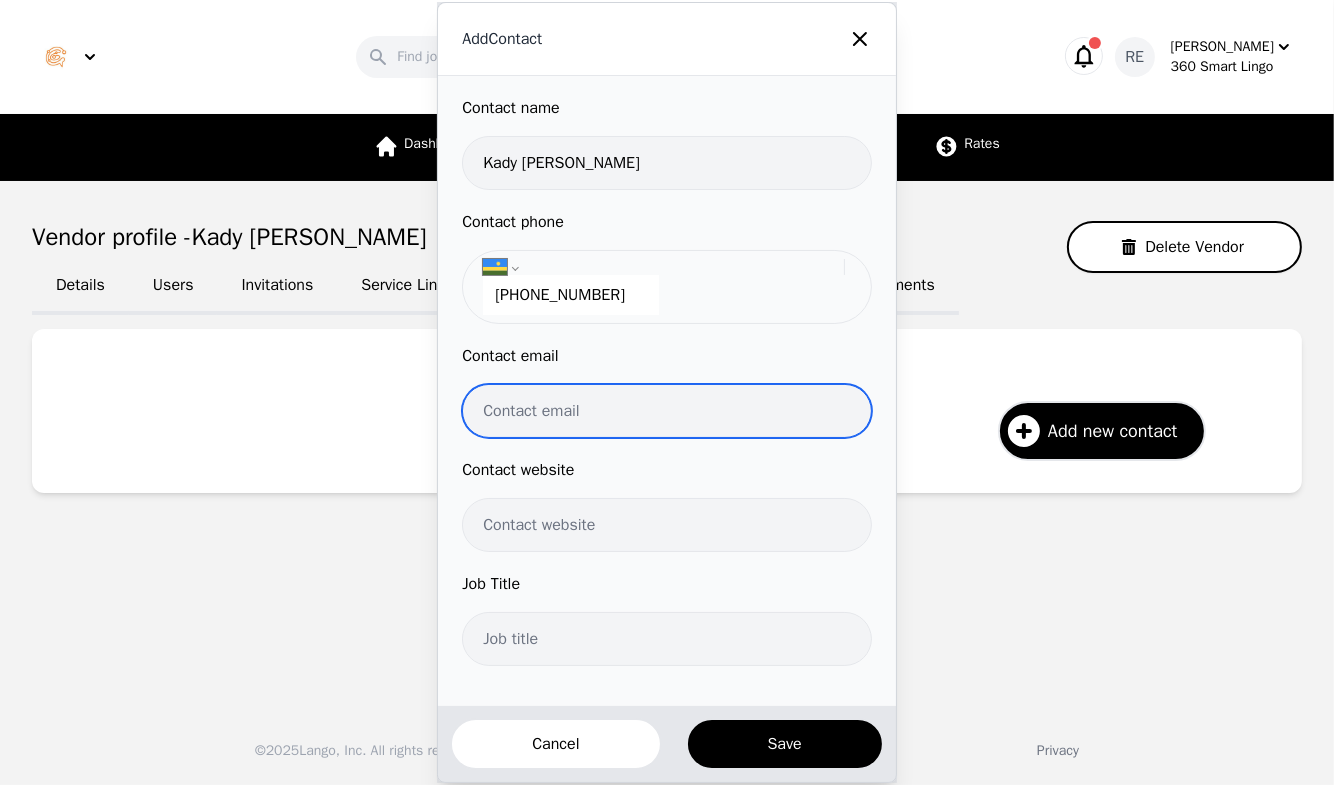 click at bounding box center [666, 411] 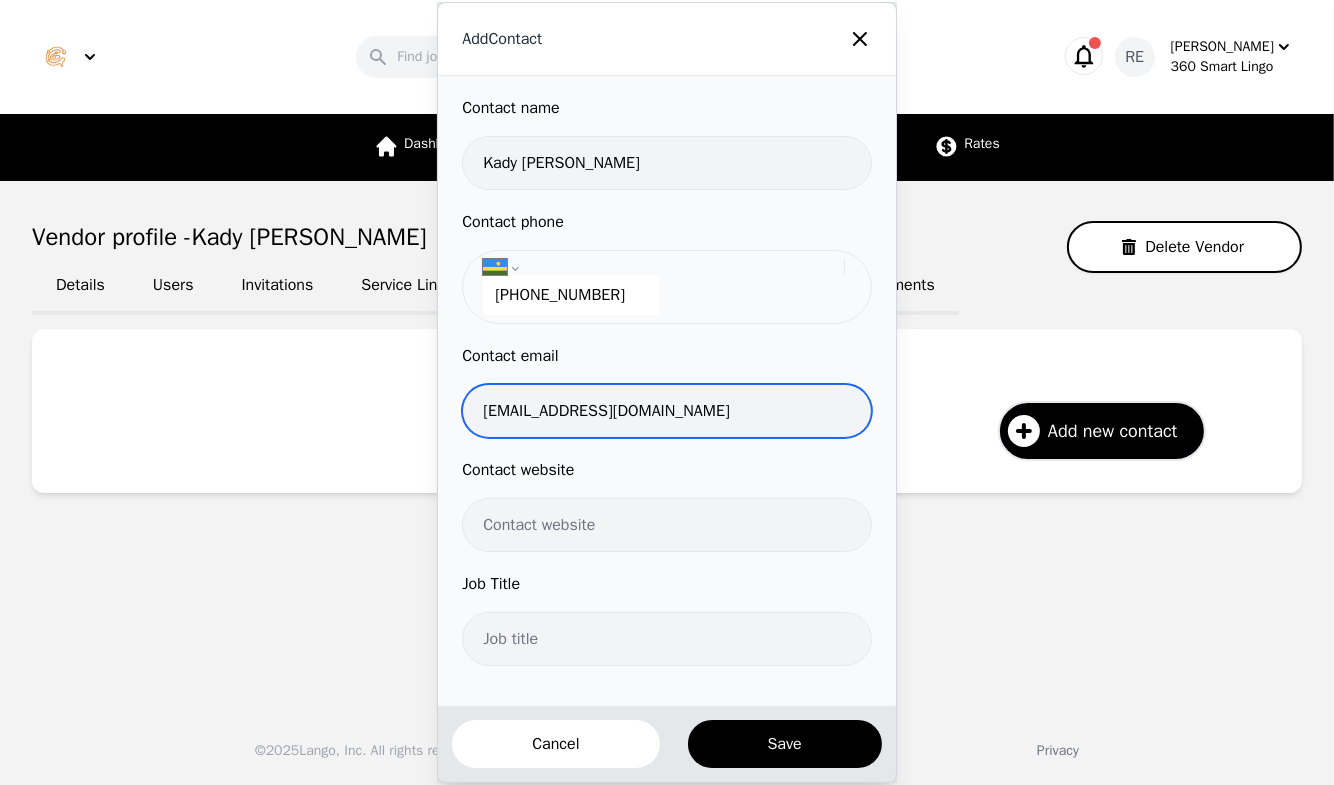 type on "tetachessy08@gmail.com" 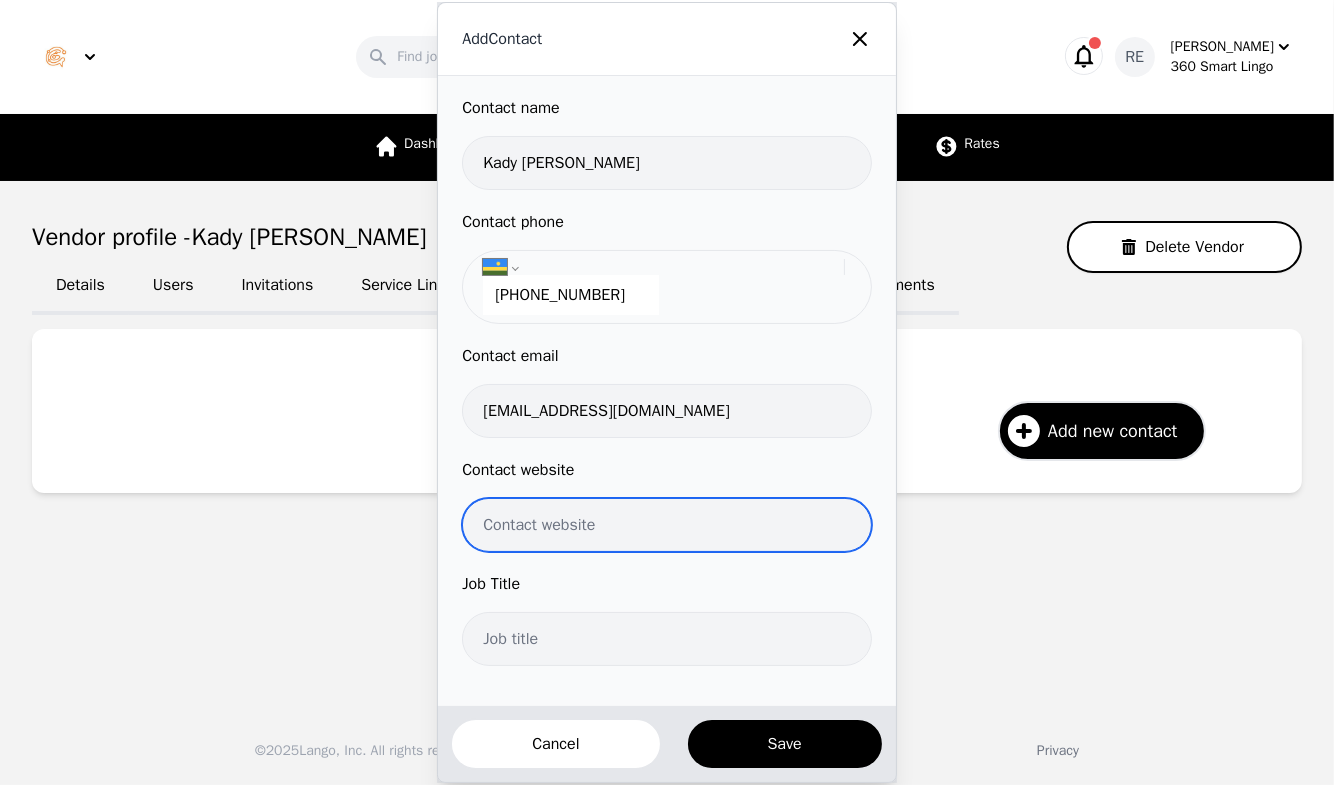 click at bounding box center [666, 525] 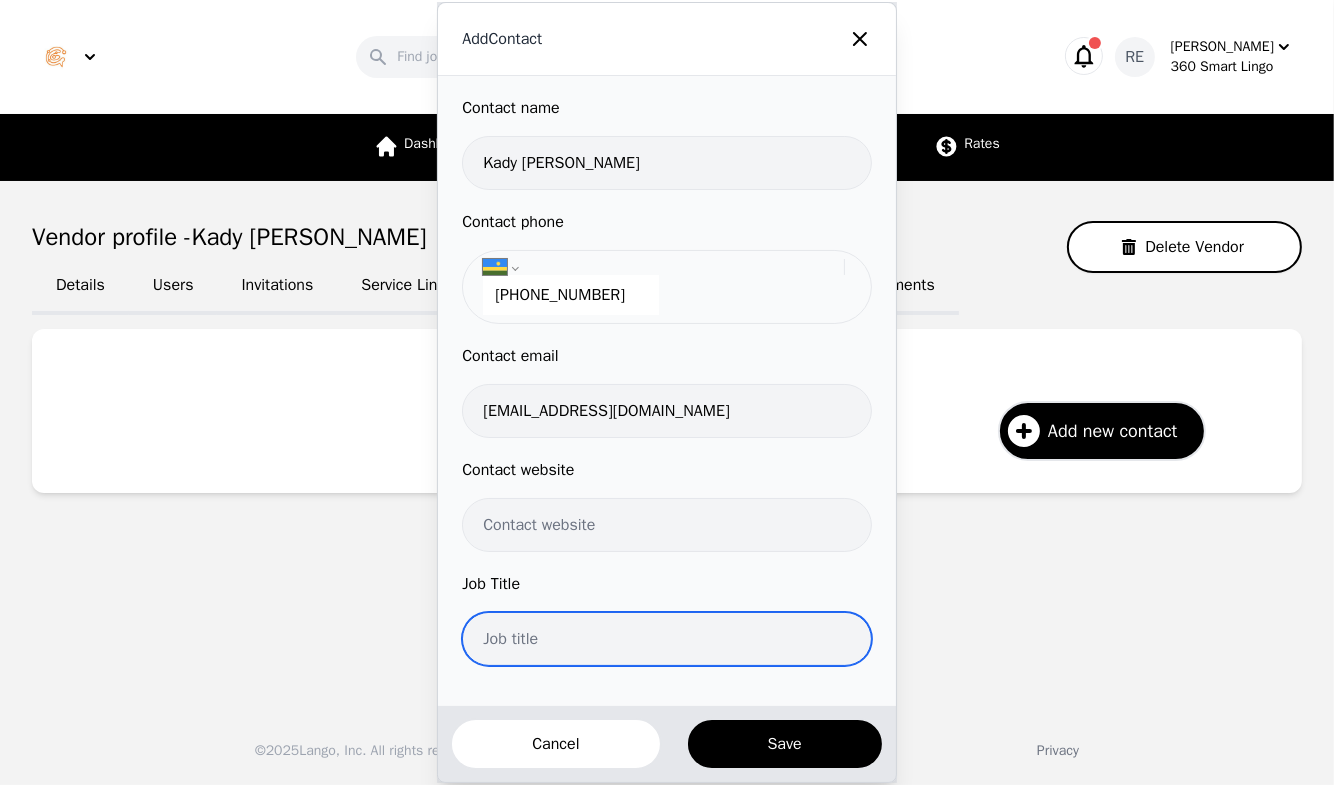 click at bounding box center [666, 639] 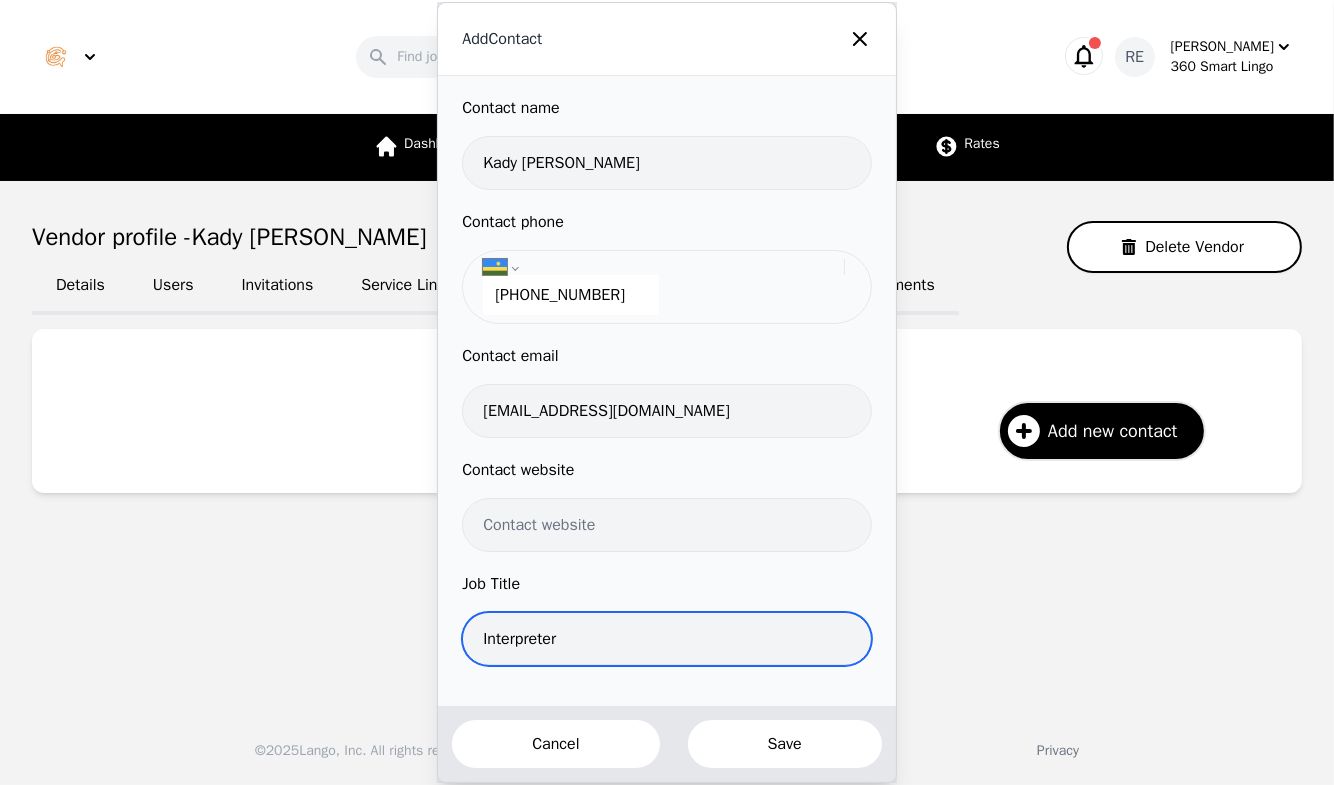 type on "Interpreter" 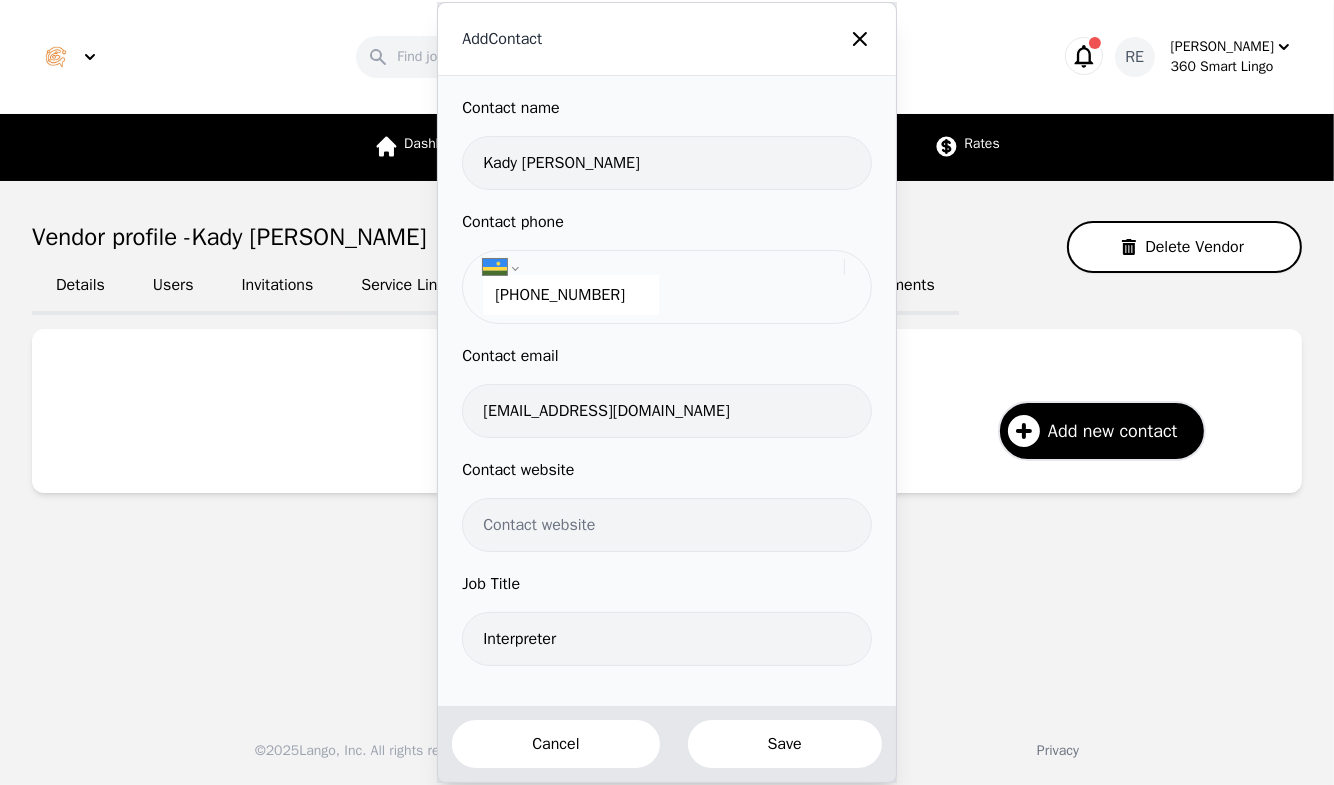 click on "Save" at bounding box center (785, 744) 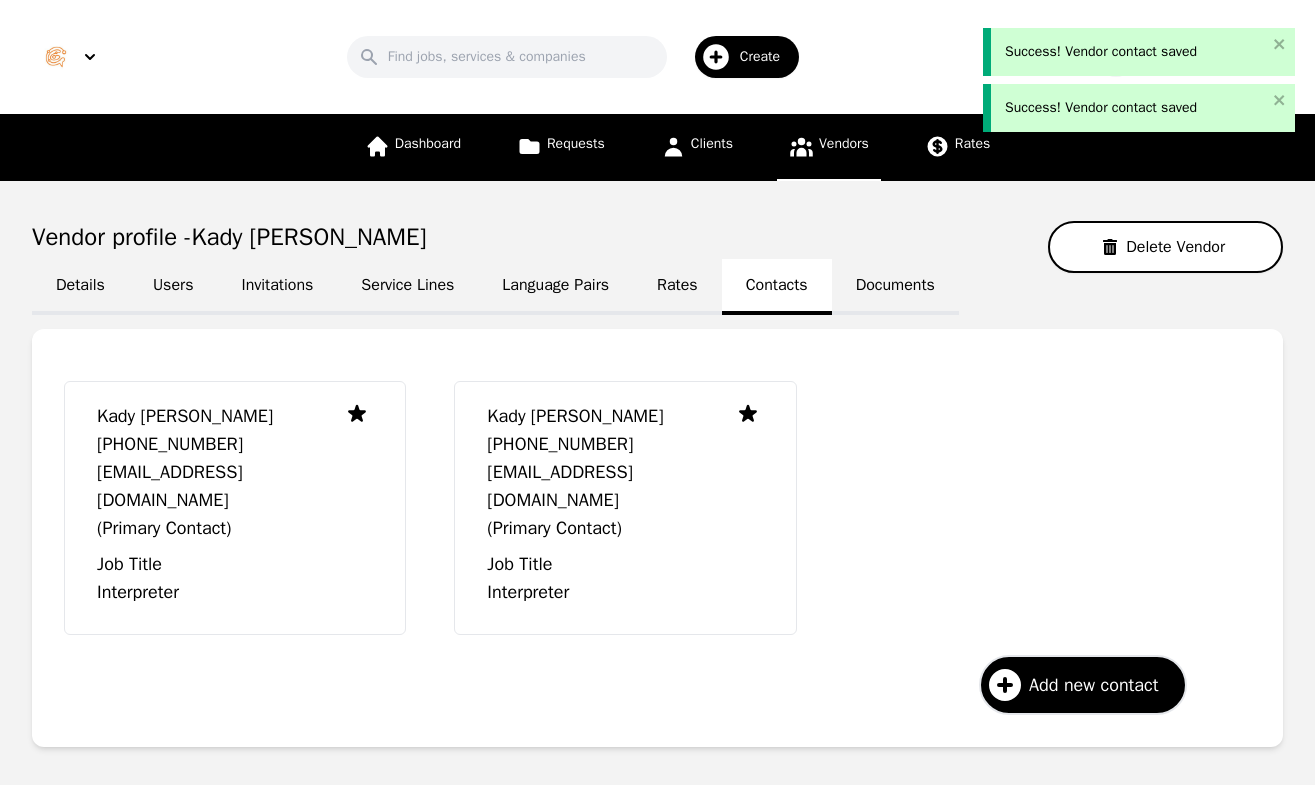 click on "Documents" at bounding box center [895, 287] 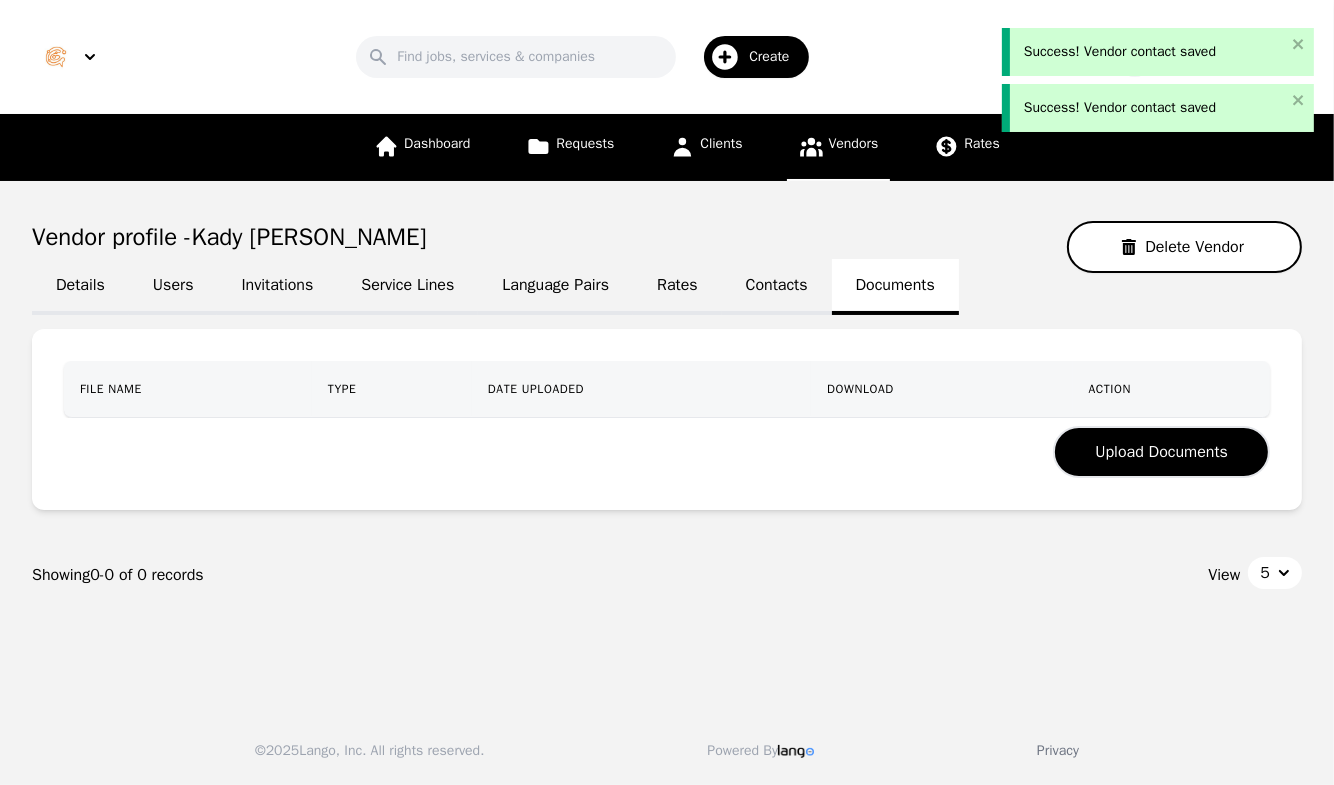 click on "Contacts" at bounding box center (777, 287) 